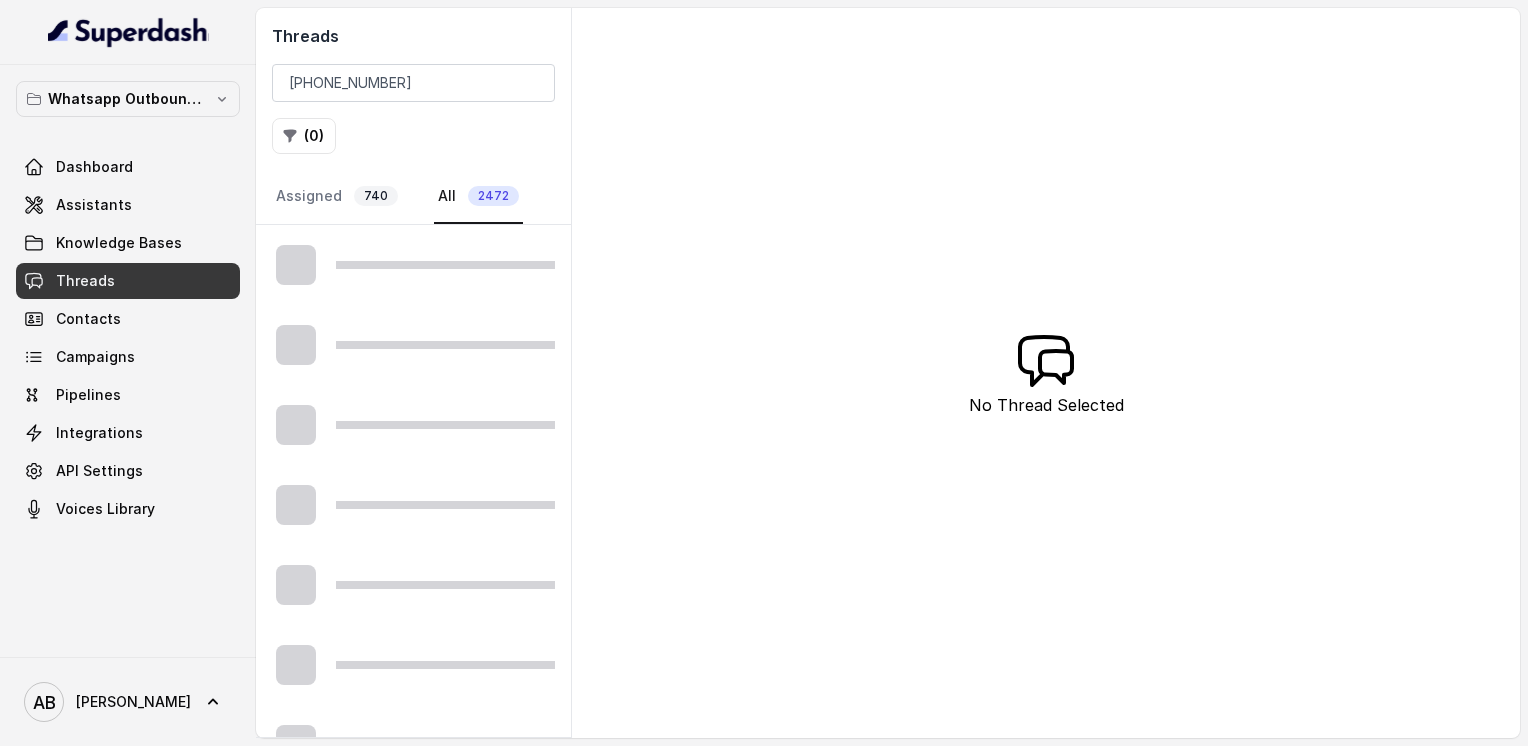 scroll, scrollTop: 0, scrollLeft: 0, axis: both 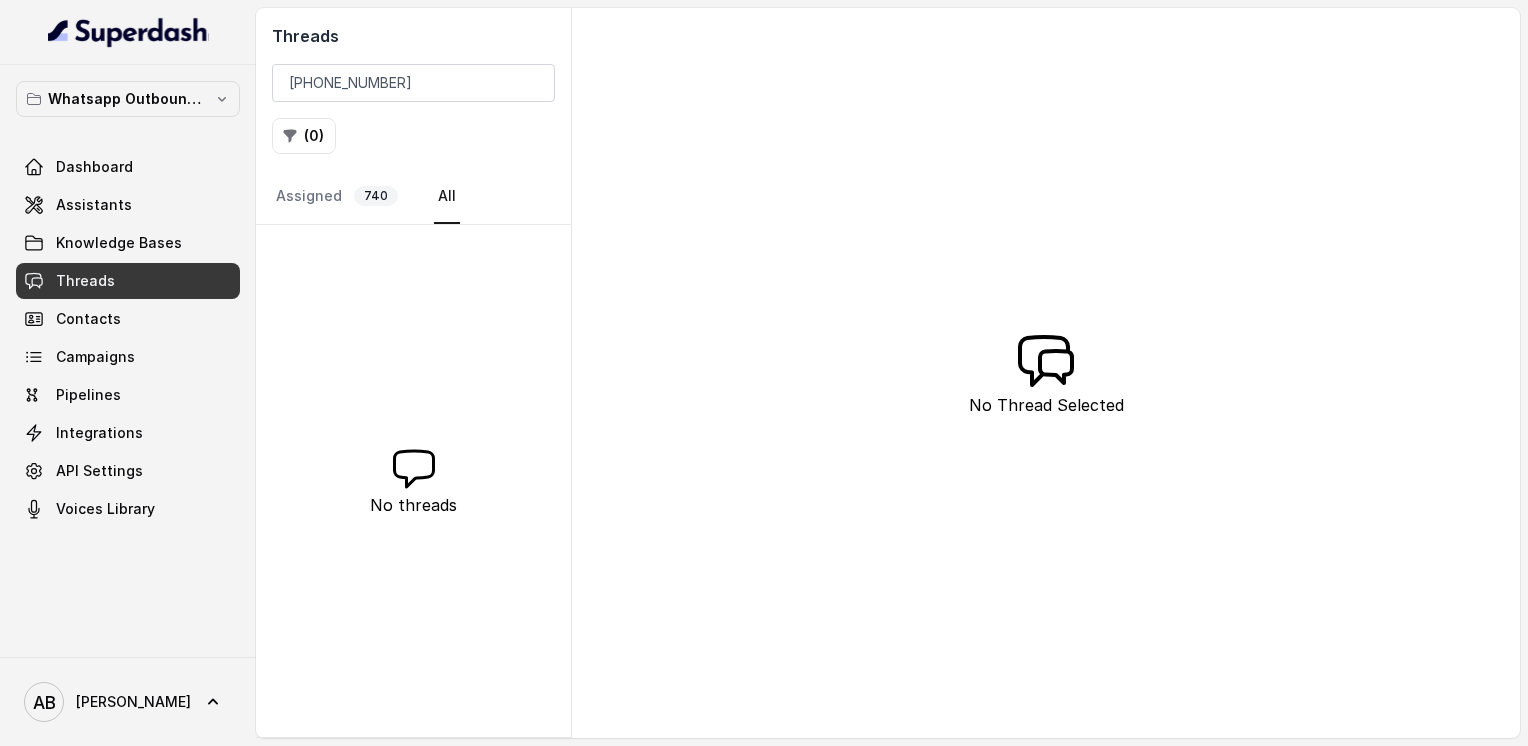 click on "[PHONE_NUMBER]" at bounding box center [413, 83] 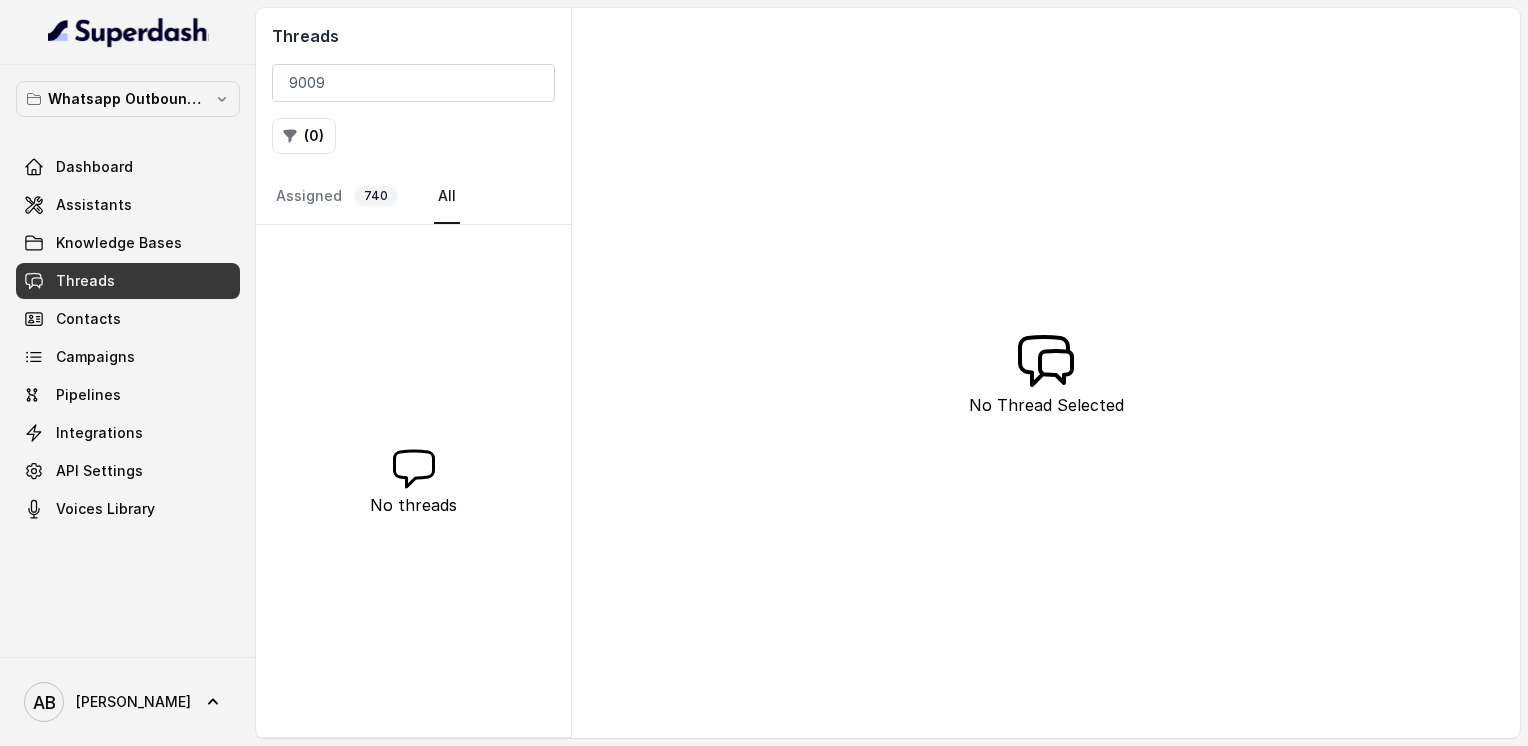 click on "9009" at bounding box center [413, 83] 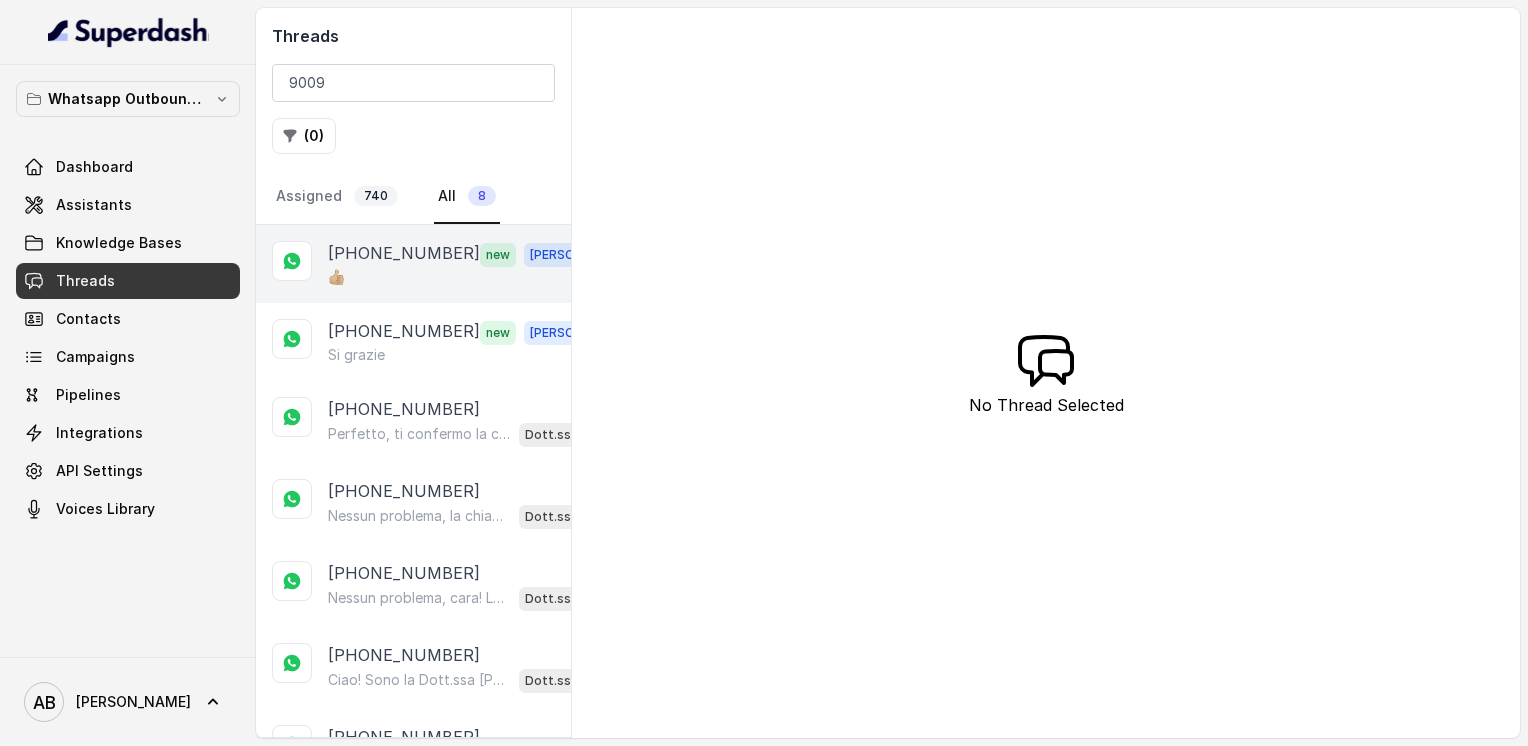 type on "9009" 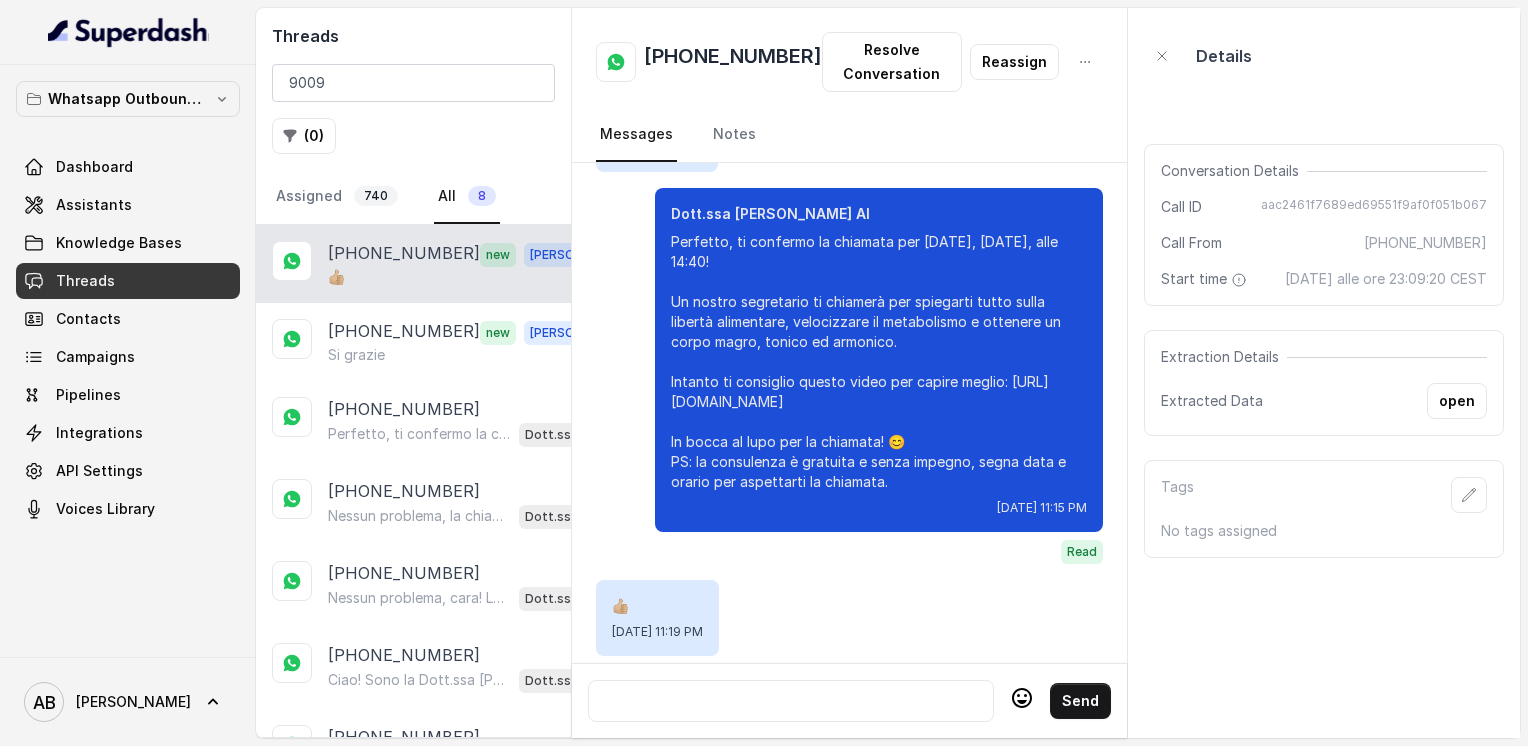 scroll, scrollTop: 1892, scrollLeft: 0, axis: vertical 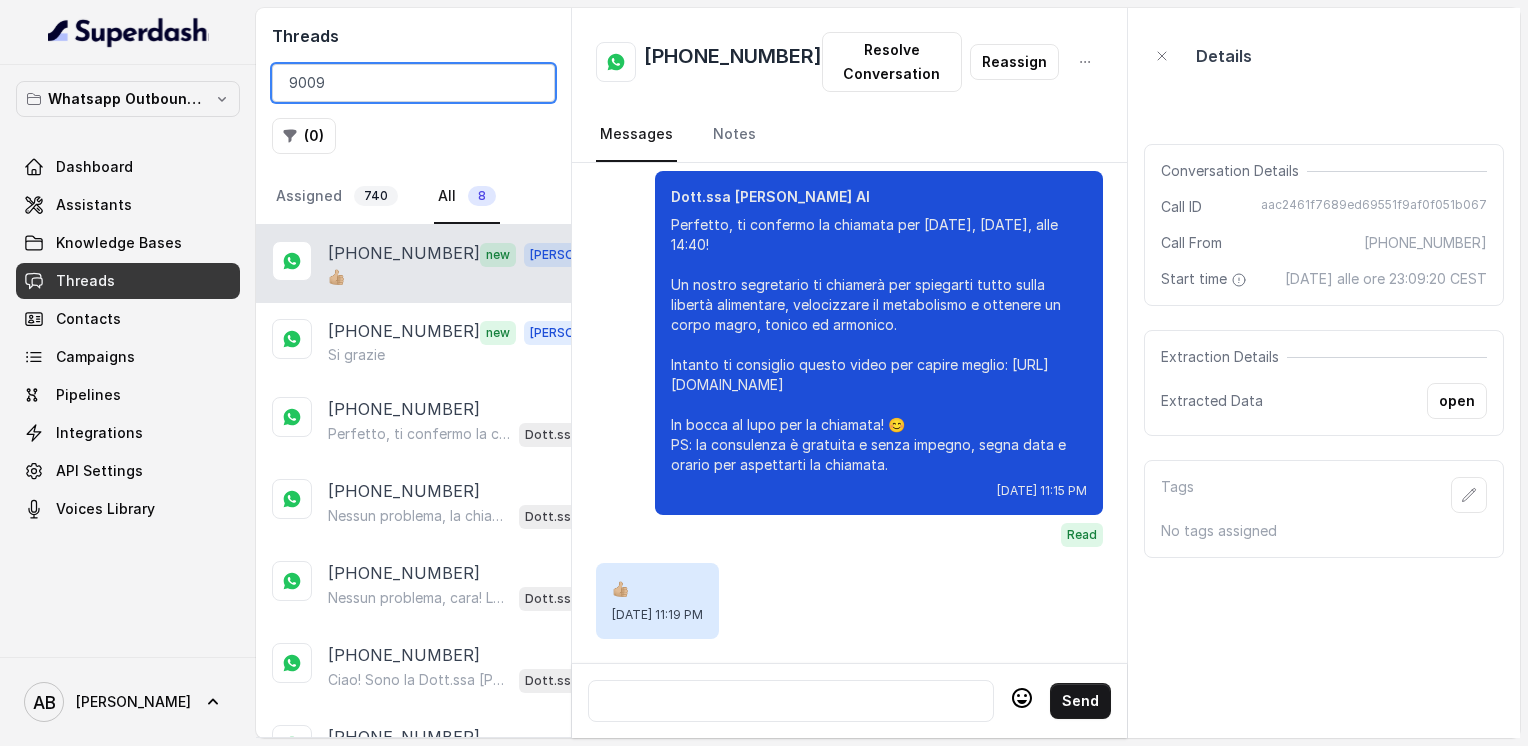 click on "9009" at bounding box center [413, 83] 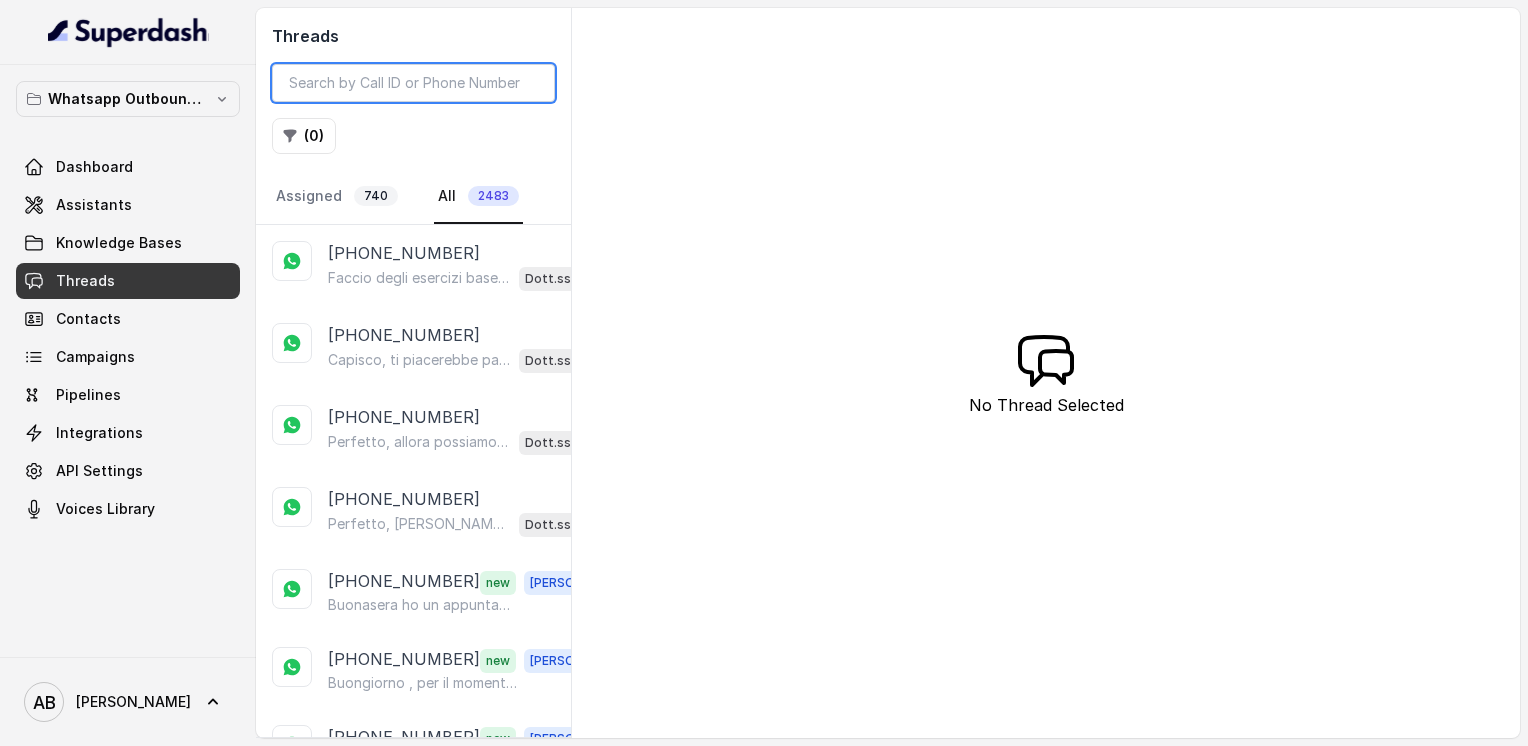 click at bounding box center [413, 83] 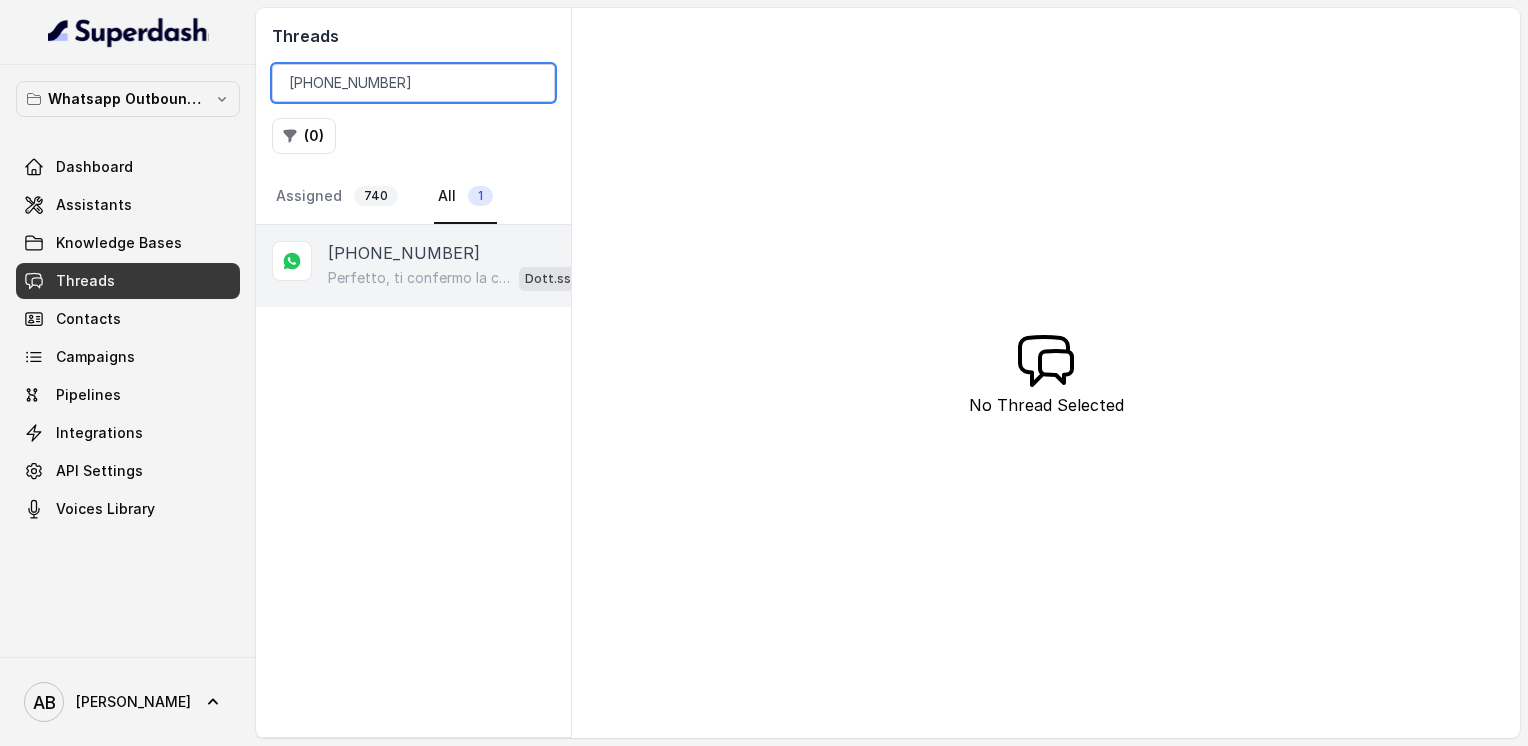 type on "[PHONE_NUMBER]" 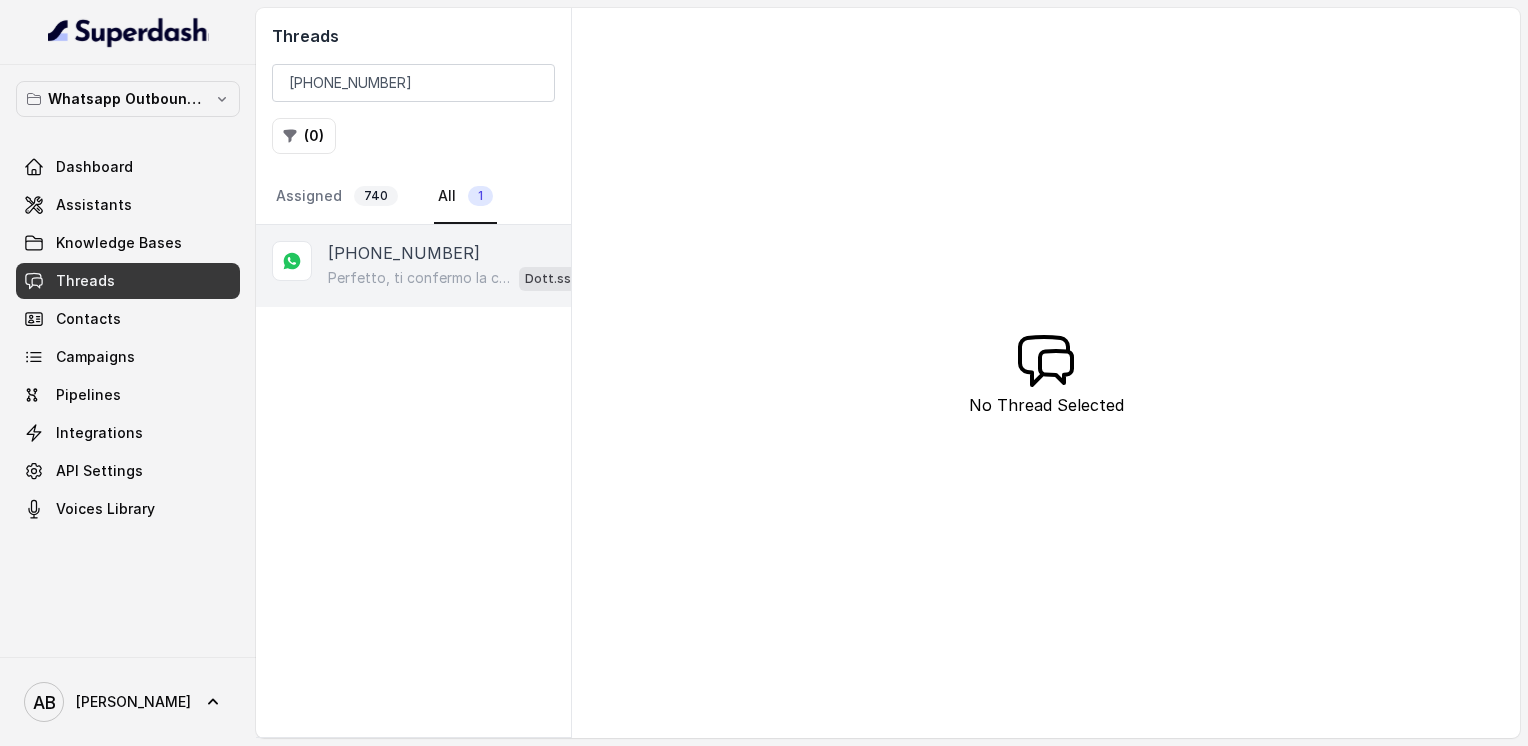 click on "Perfetto, ti confermo la chiamata per [DATE] alle 14:40!
Un nostro segretario ti chiamerà per illustrarti il Metodo FESPA, completamente gratuita e senza impegno.
Intanto ti consiglio questo video per capire meglio: [URL][DOMAIN_NAME]
In bocca al lupo per la chiamata! 😊 Dott.ssa [PERSON_NAME] AI" at bounding box center [469, 278] 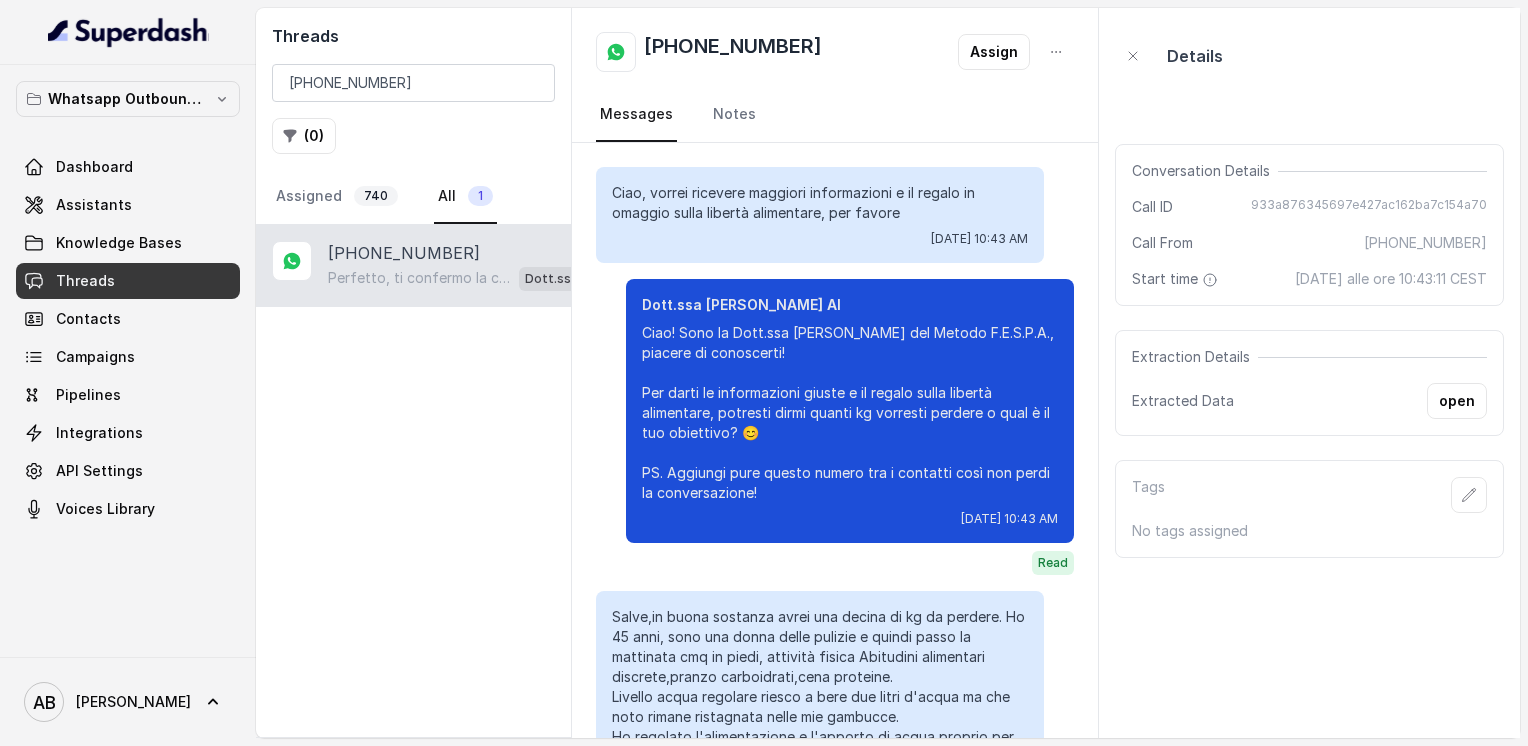 scroll, scrollTop: 2132, scrollLeft: 0, axis: vertical 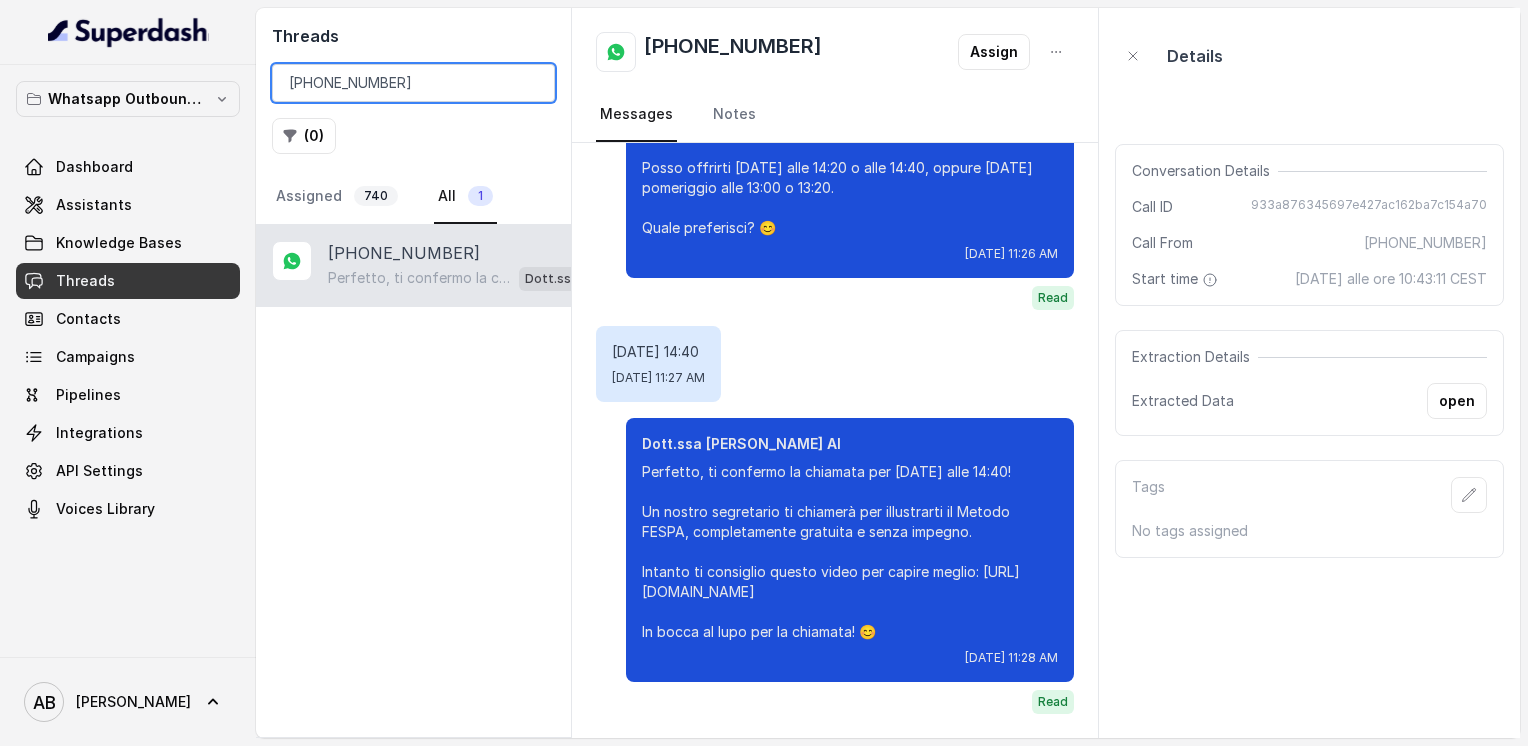 click on "[PHONE_NUMBER]" at bounding box center (413, 83) 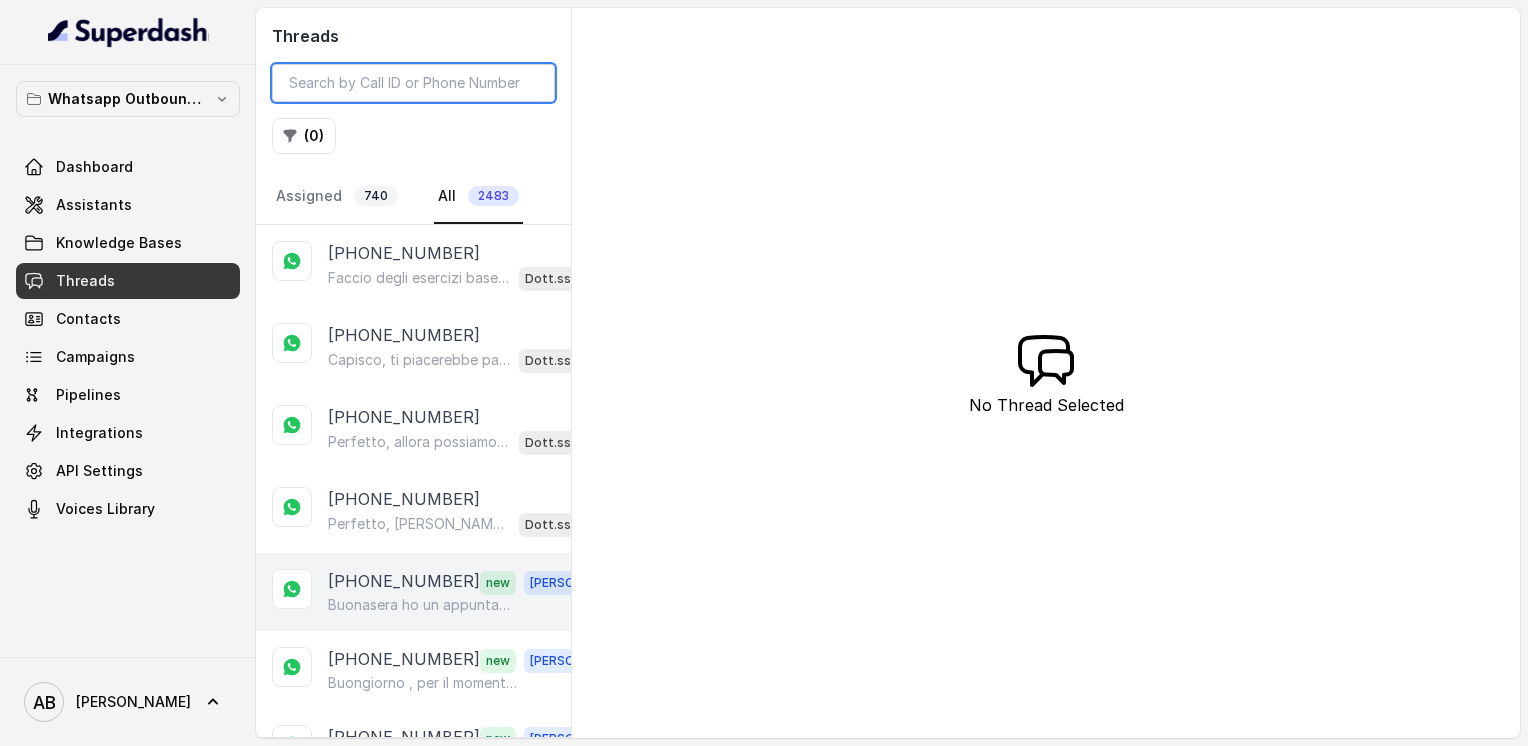 type 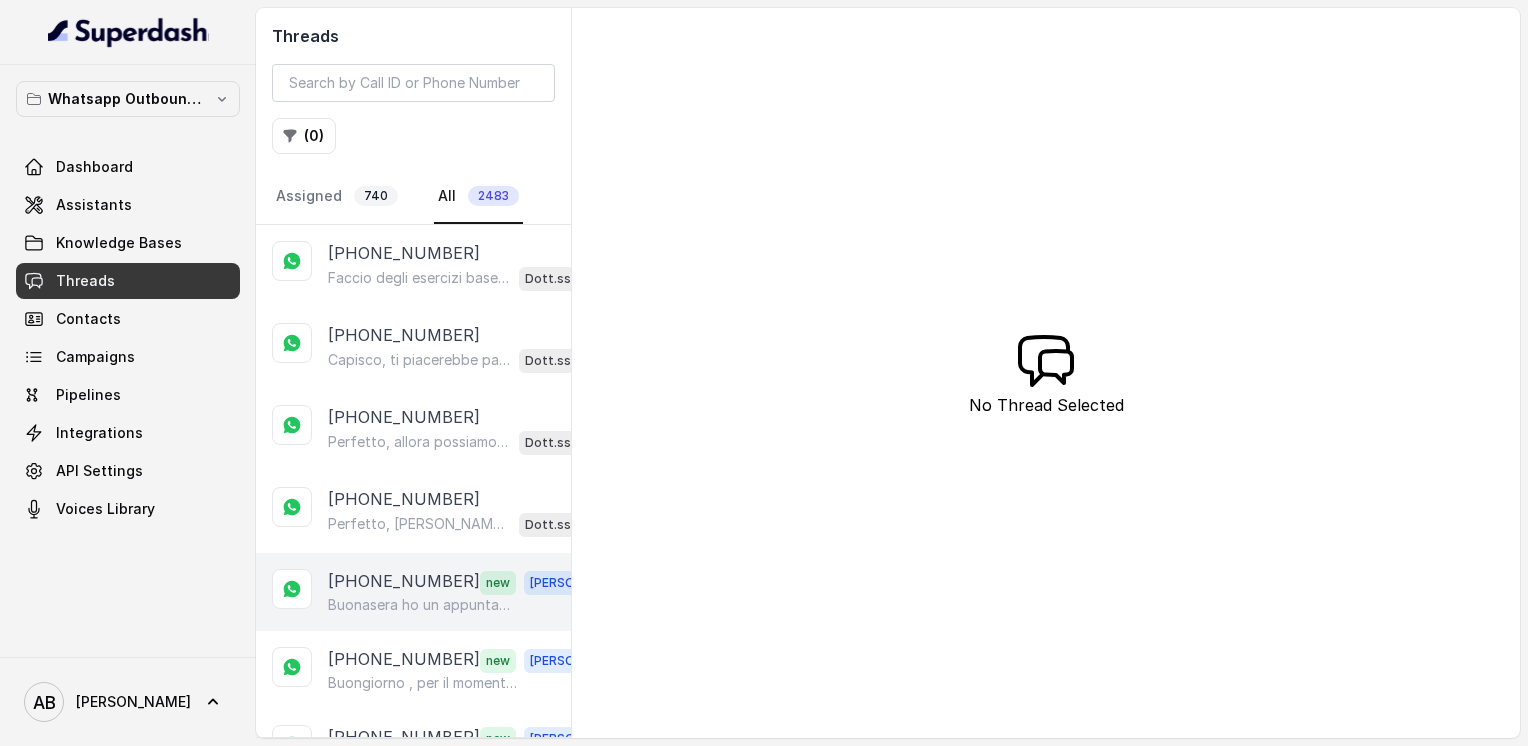 click on "Buonasera ho un appuntamento stasera alle 18:20 ma ho un impedimento , mi spiace" at bounding box center [424, 605] 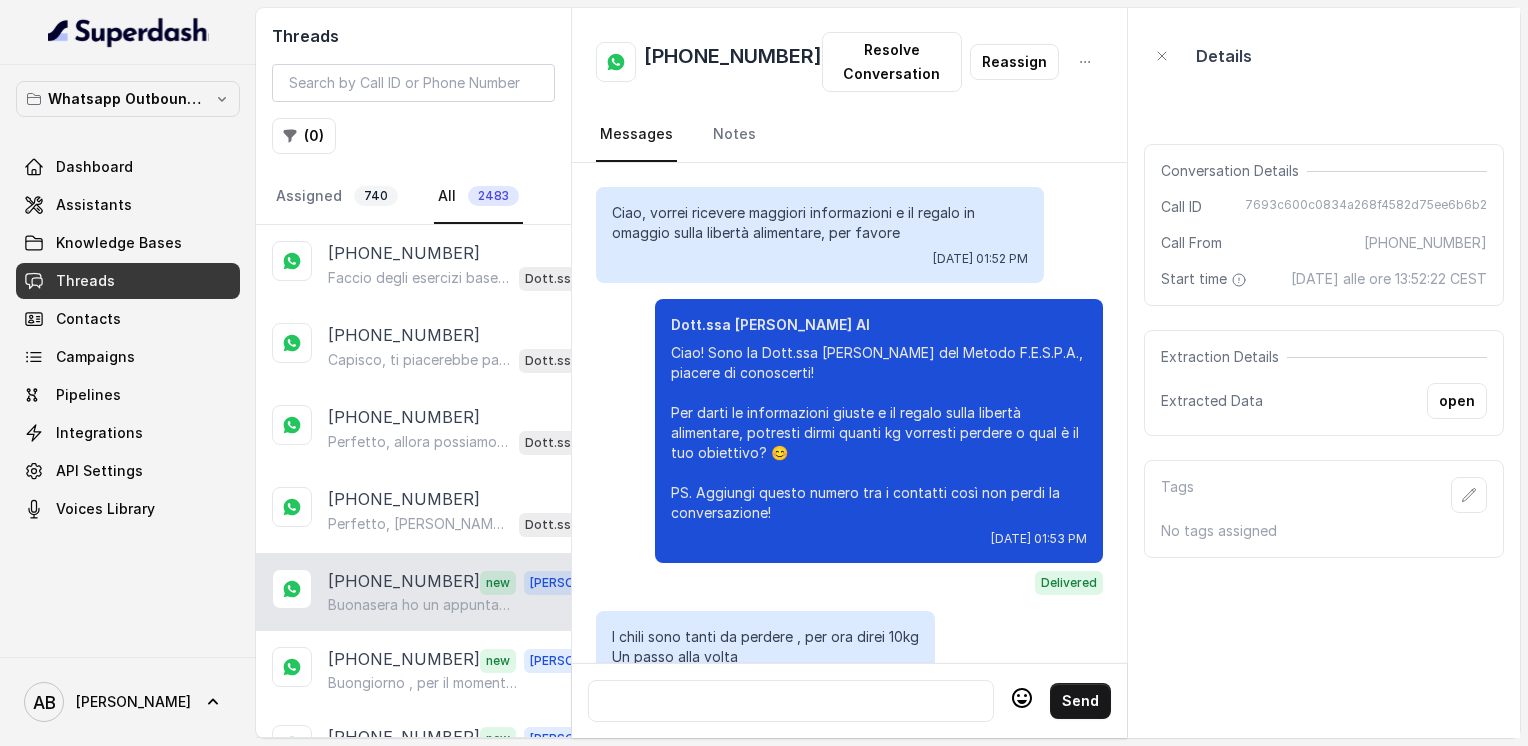 scroll, scrollTop: 3668, scrollLeft: 0, axis: vertical 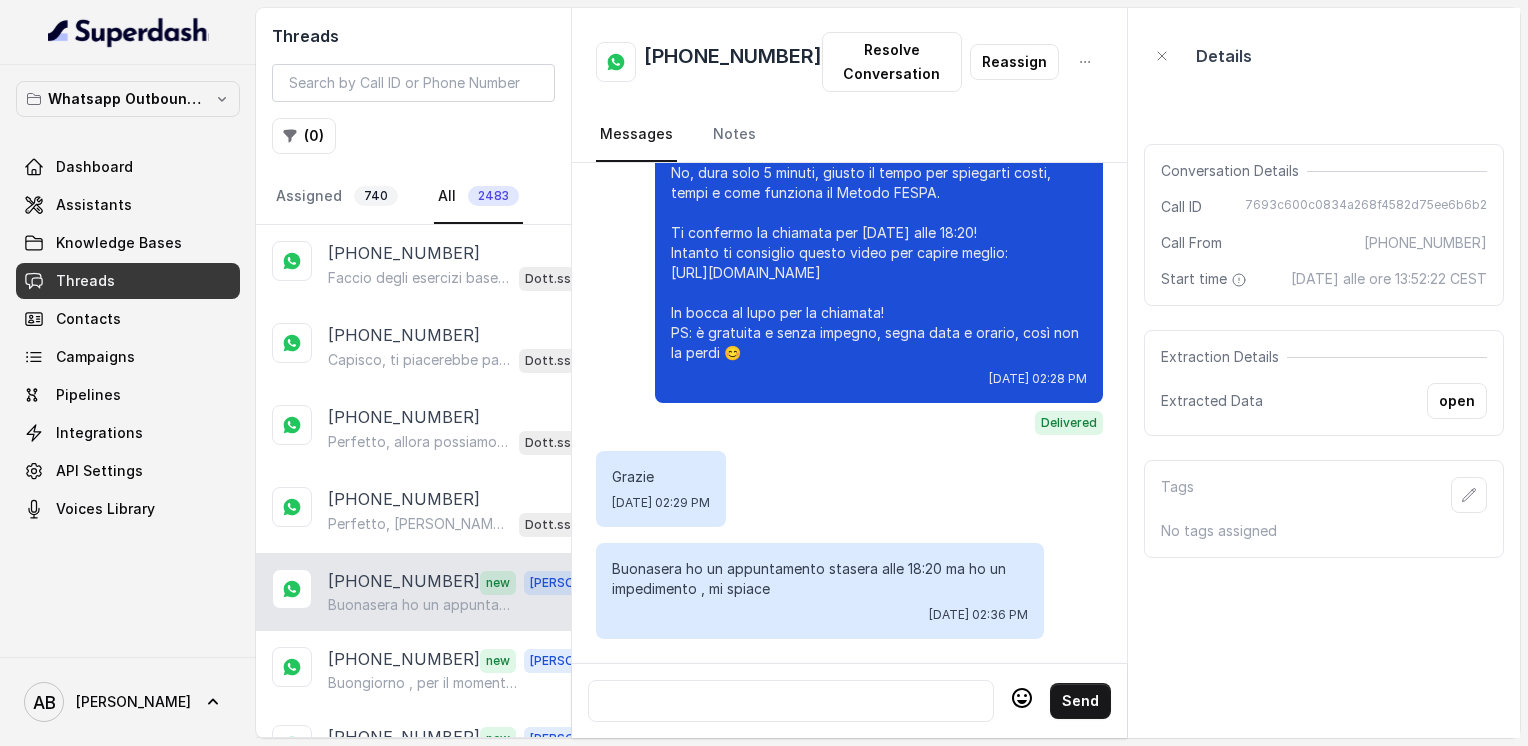 click at bounding box center (791, 701) 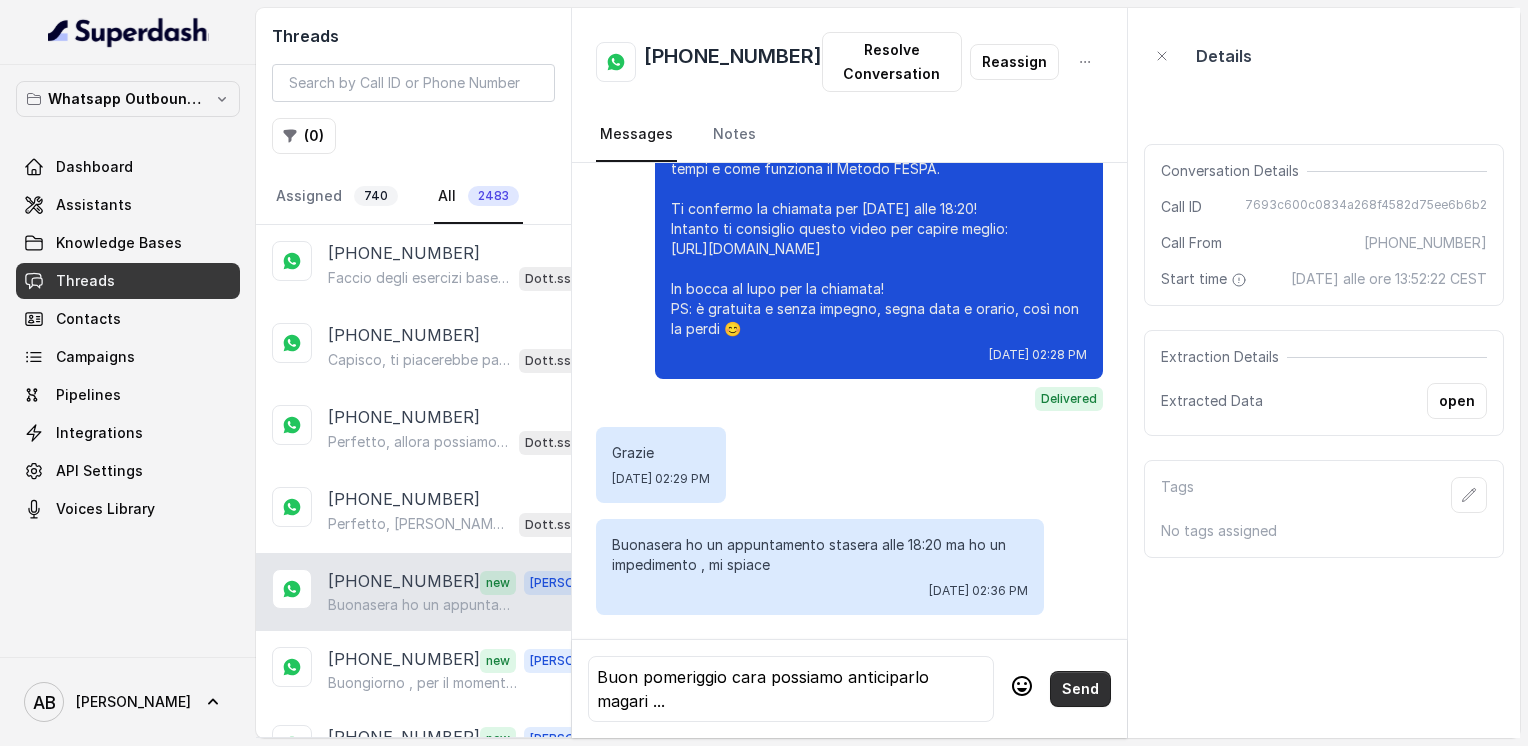 click on "Send" at bounding box center (1080, 689) 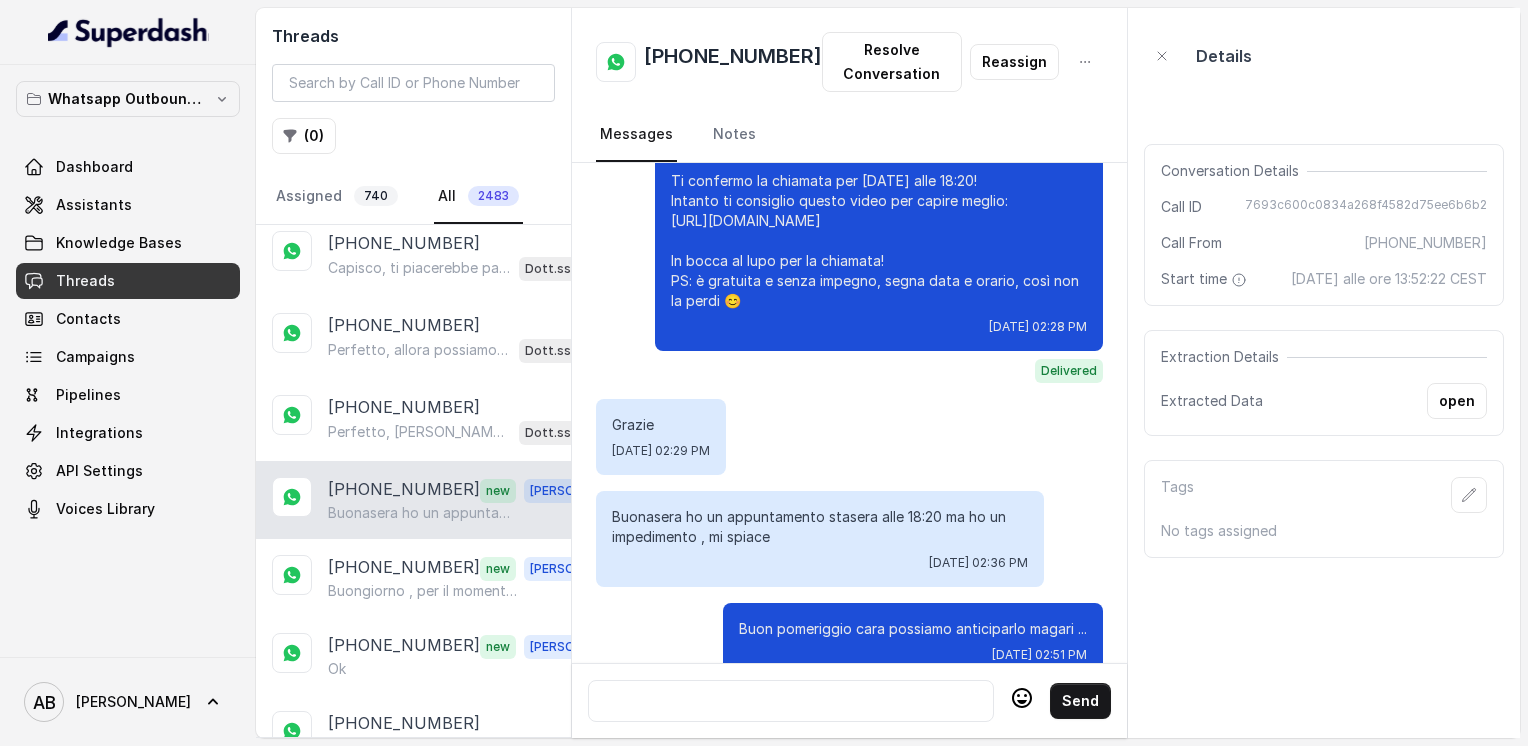 scroll, scrollTop: 100, scrollLeft: 0, axis: vertical 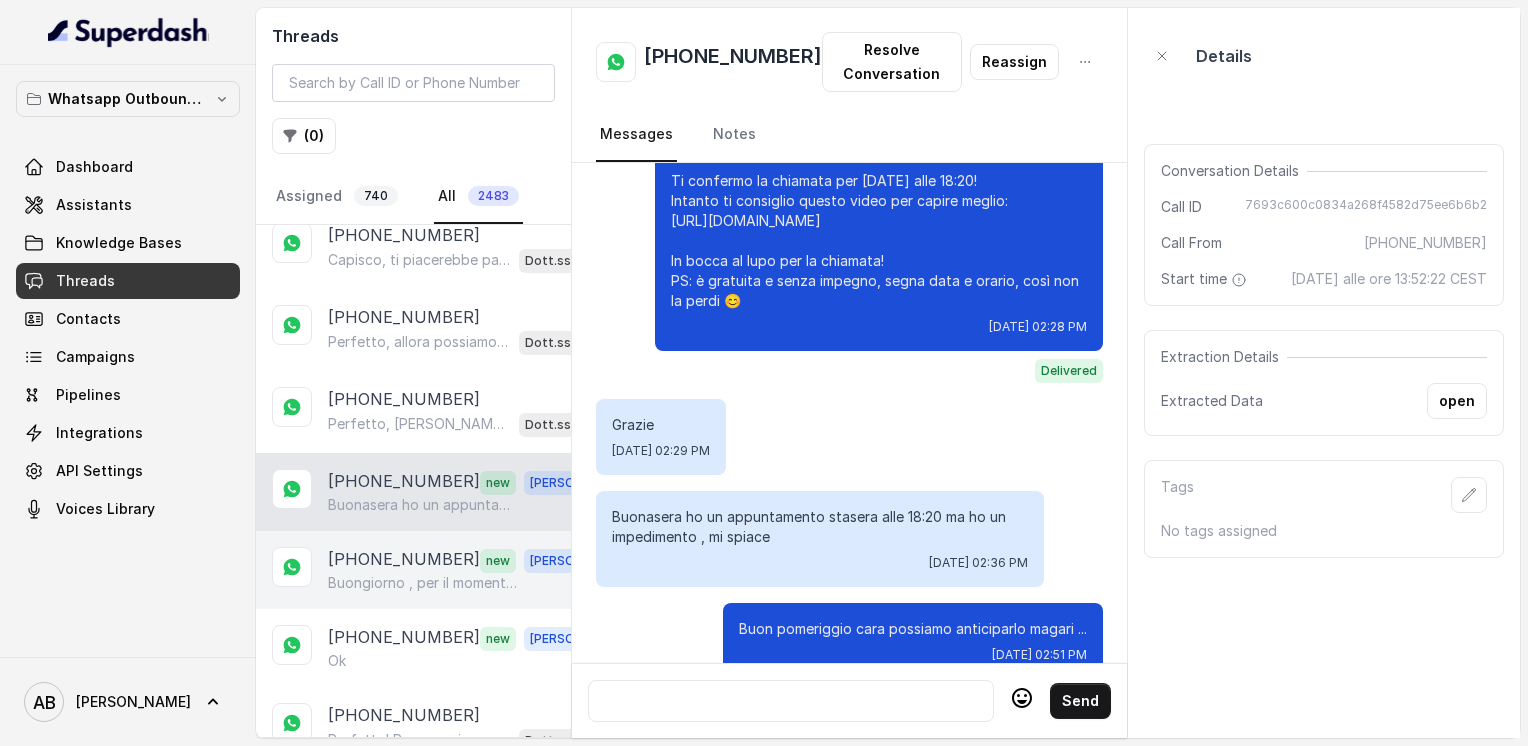 click on "[PHONE_NUMBER]" at bounding box center [404, 560] 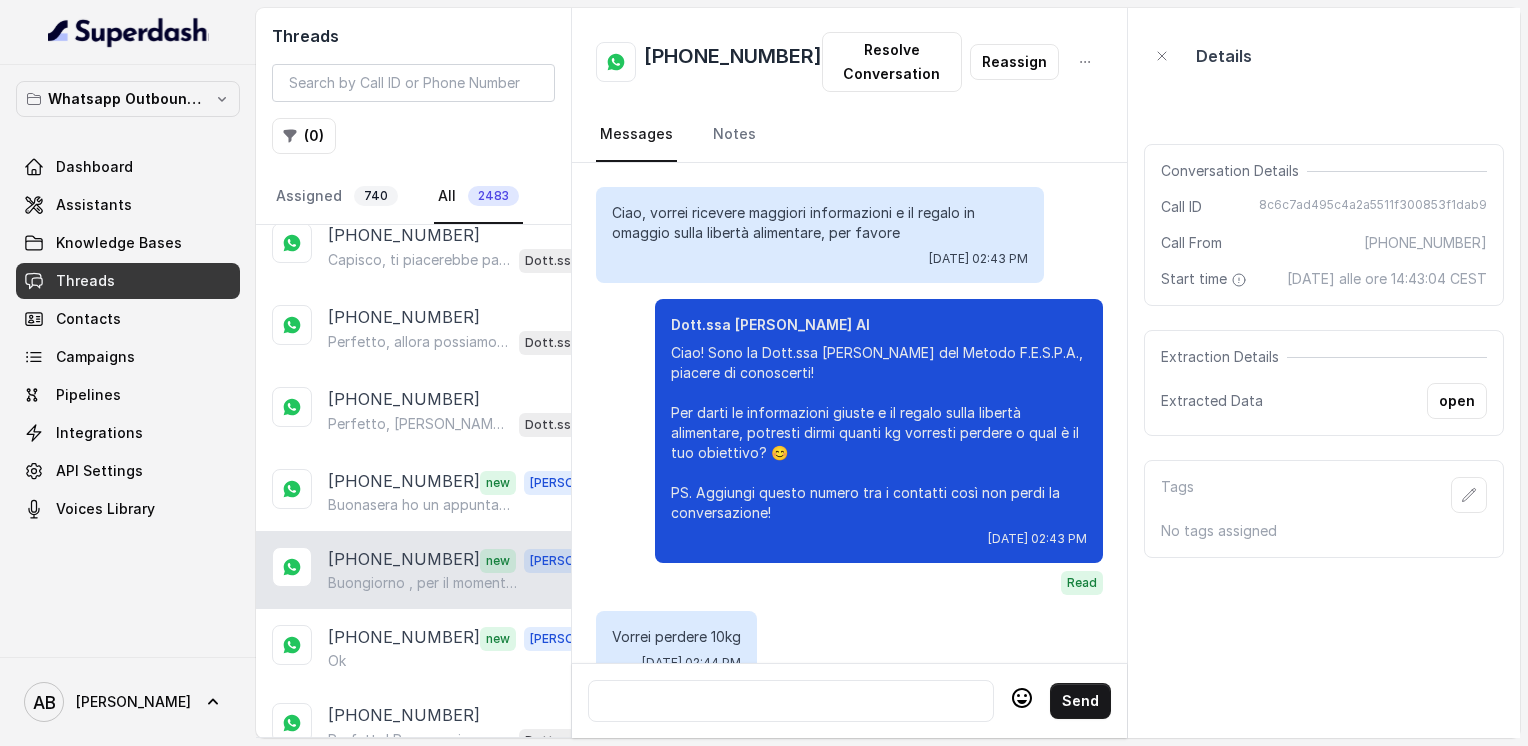 scroll, scrollTop: 2296, scrollLeft: 0, axis: vertical 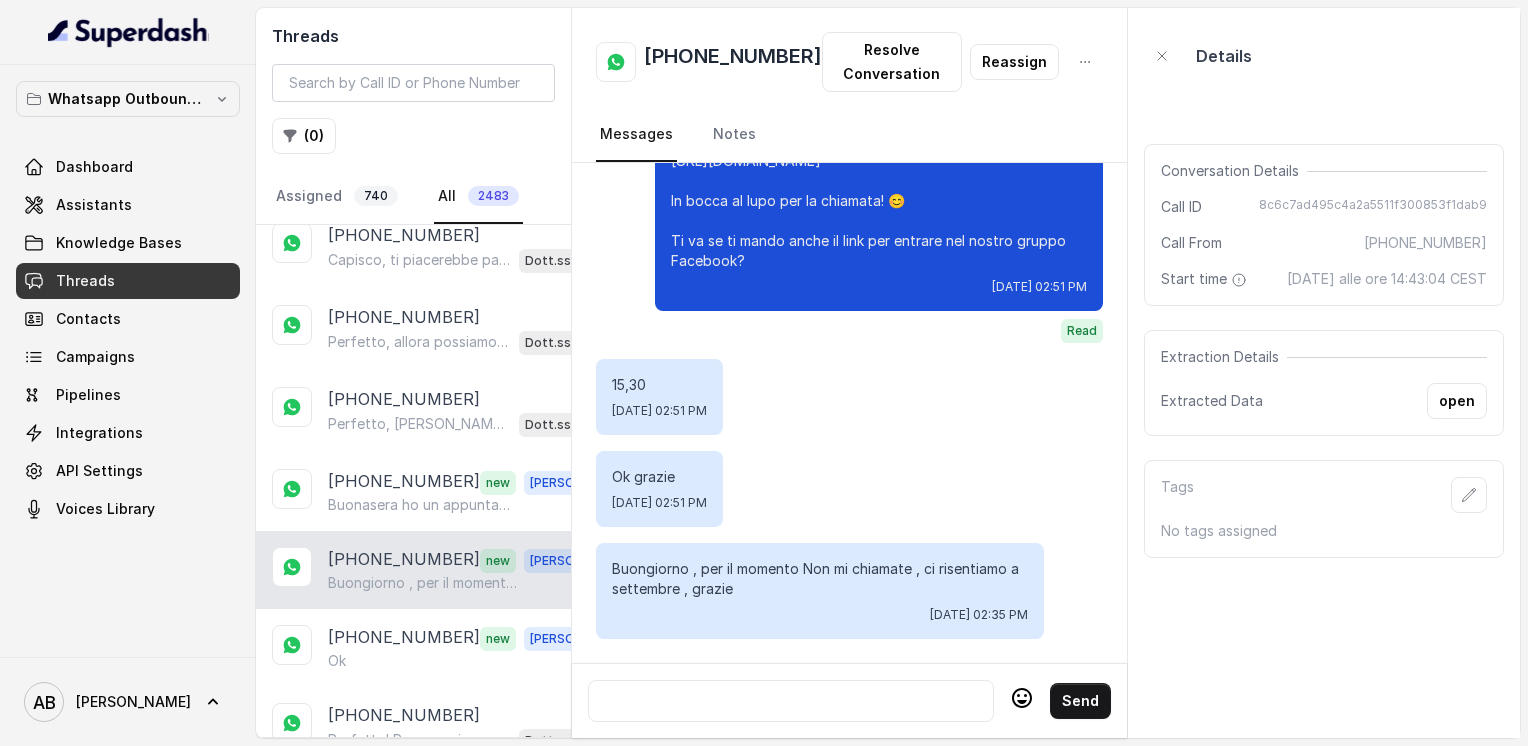 click at bounding box center [791, 701] 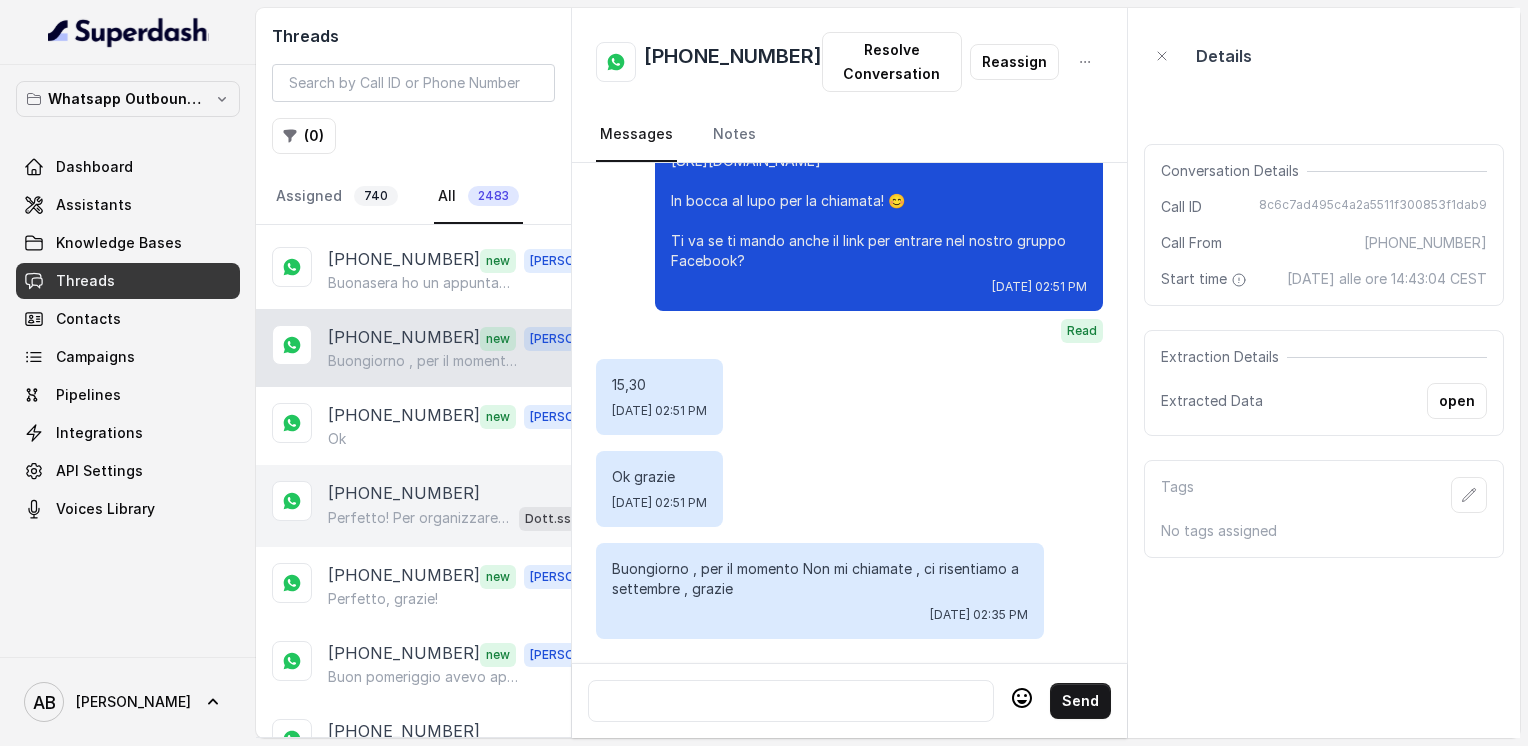 scroll, scrollTop: 400, scrollLeft: 0, axis: vertical 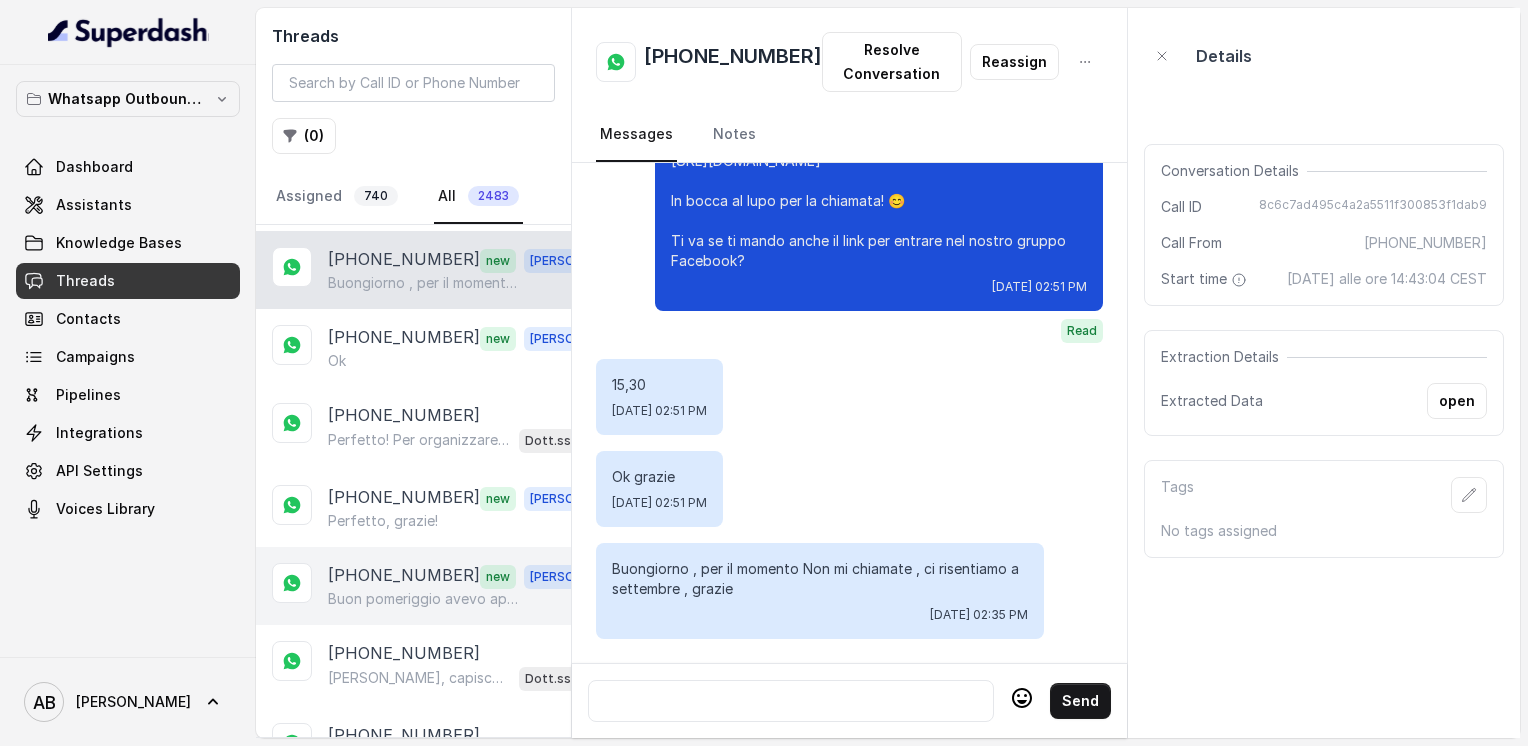 click on "Buon pomeriggio avevo appuntamento per [DATE] pomeriggio alle 16 20 ,ma c'è un imprevisto e non posso🤷‍♀️mi dispiace posso ricontattarla x un altro appuntamento come posso. Grazie" at bounding box center (424, 599) 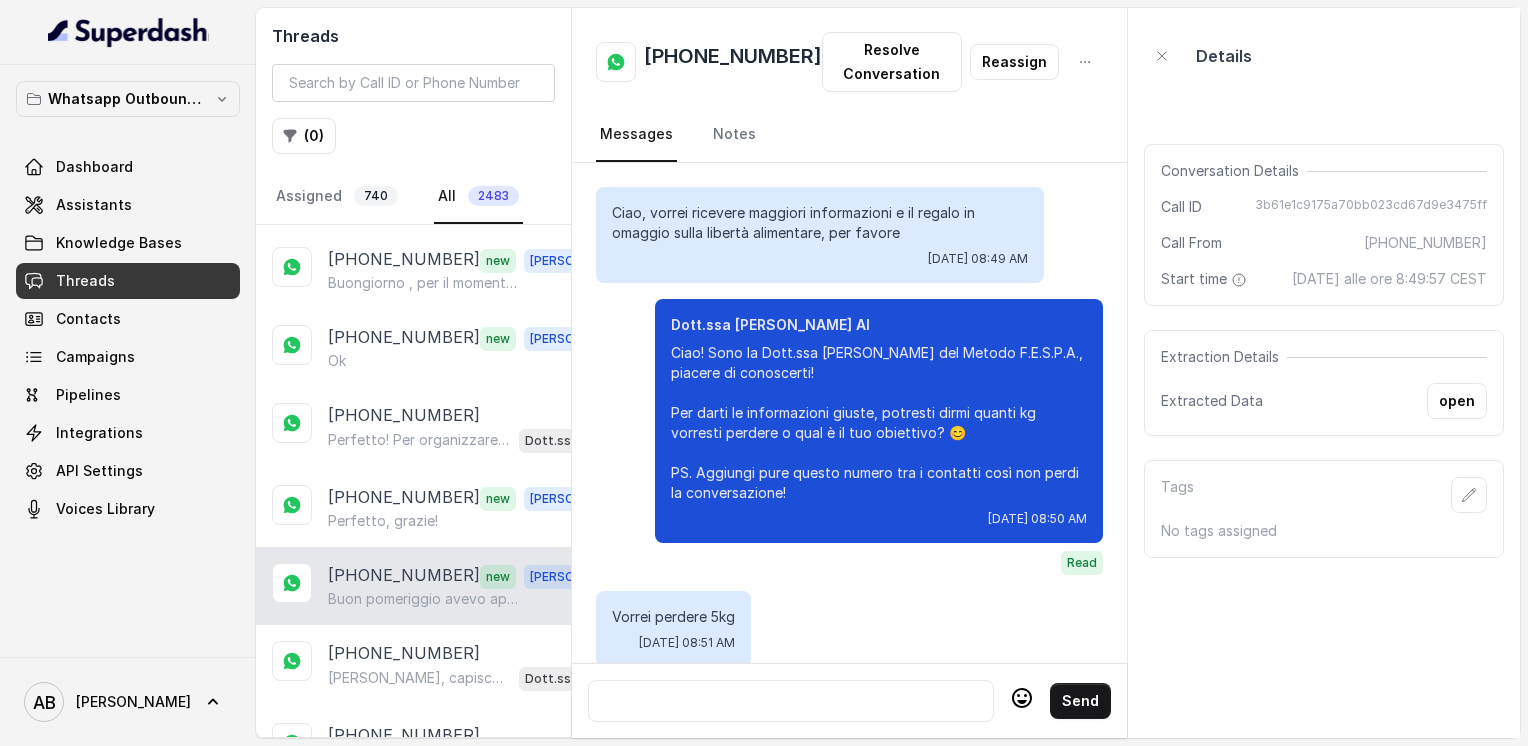 scroll, scrollTop: 2488, scrollLeft: 0, axis: vertical 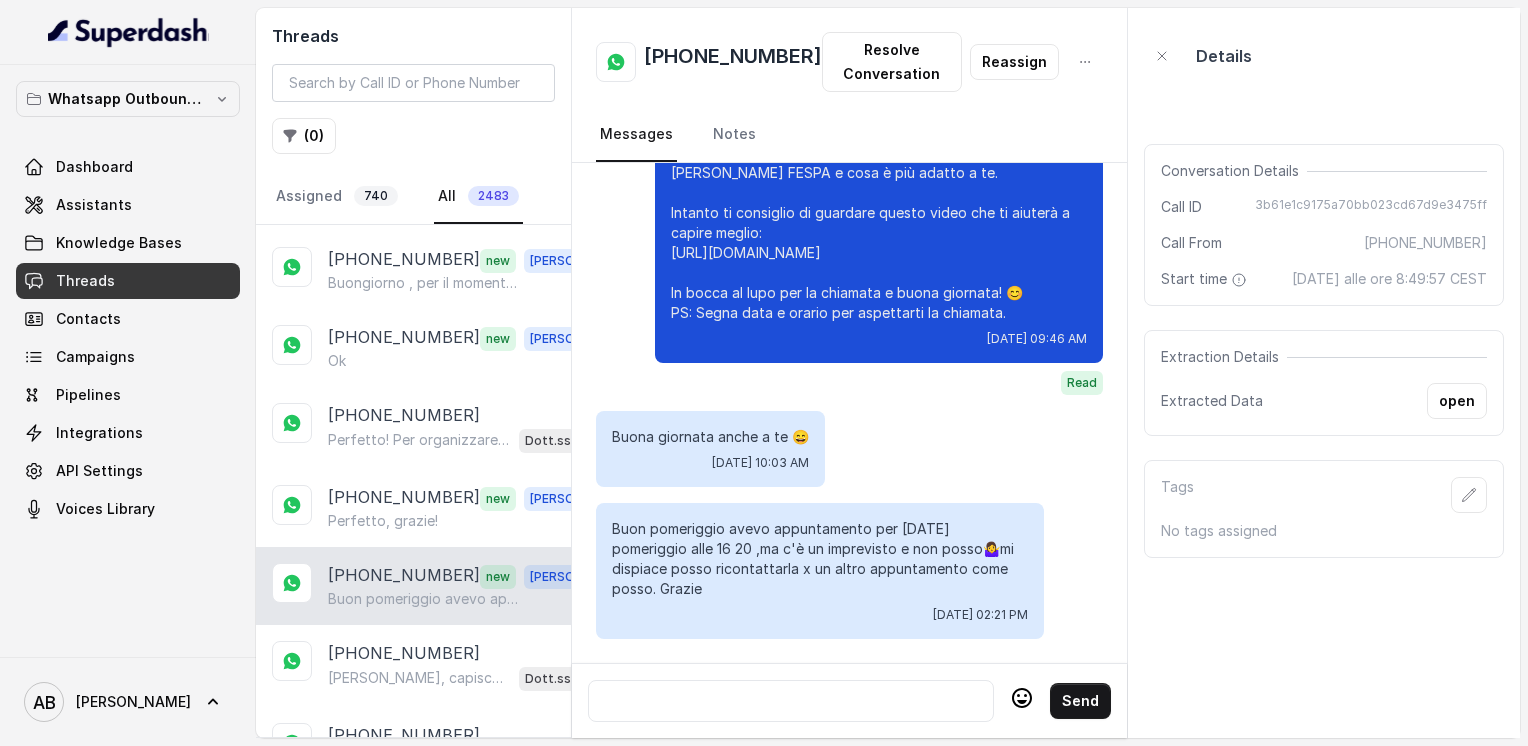 click at bounding box center (791, 701) 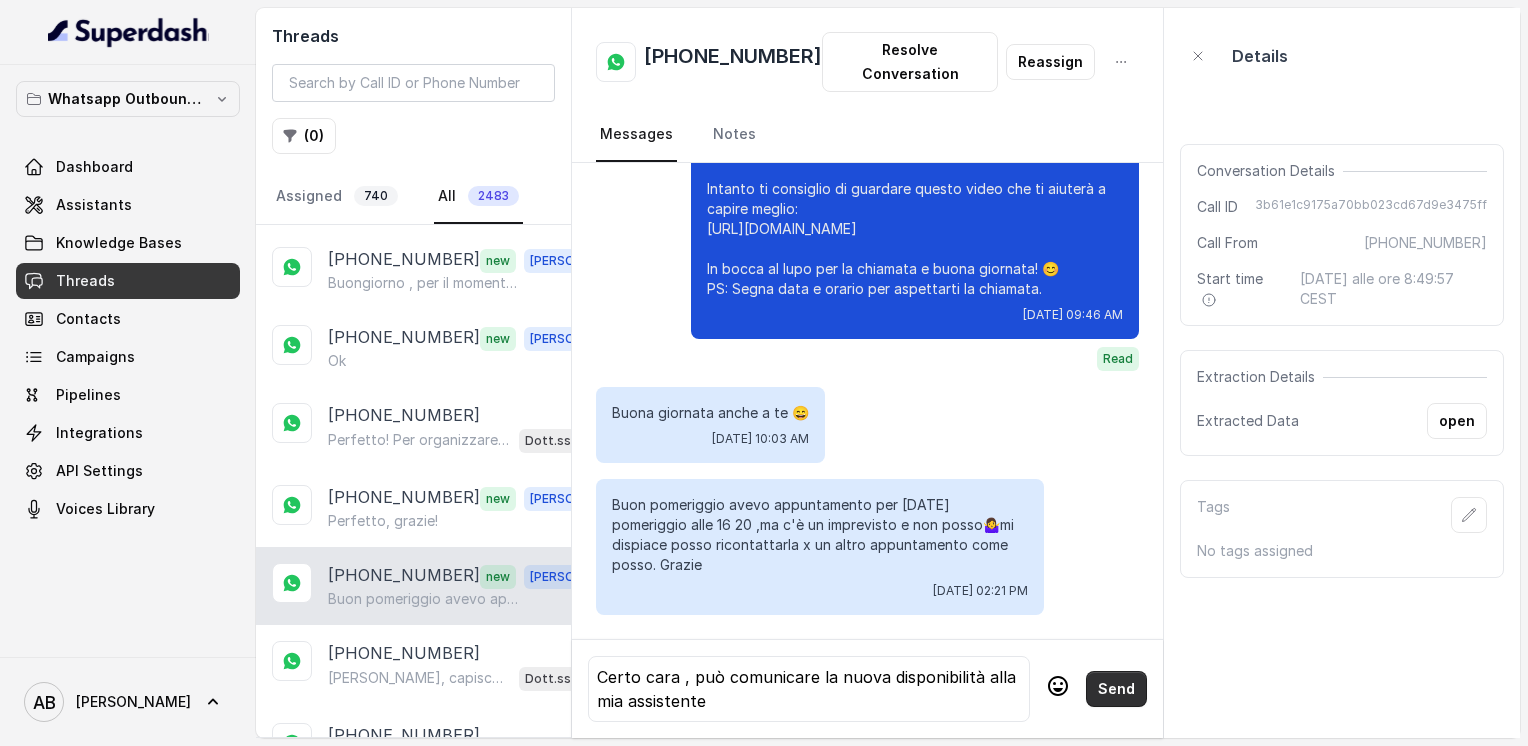 click on "Send" at bounding box center (1116, 689) 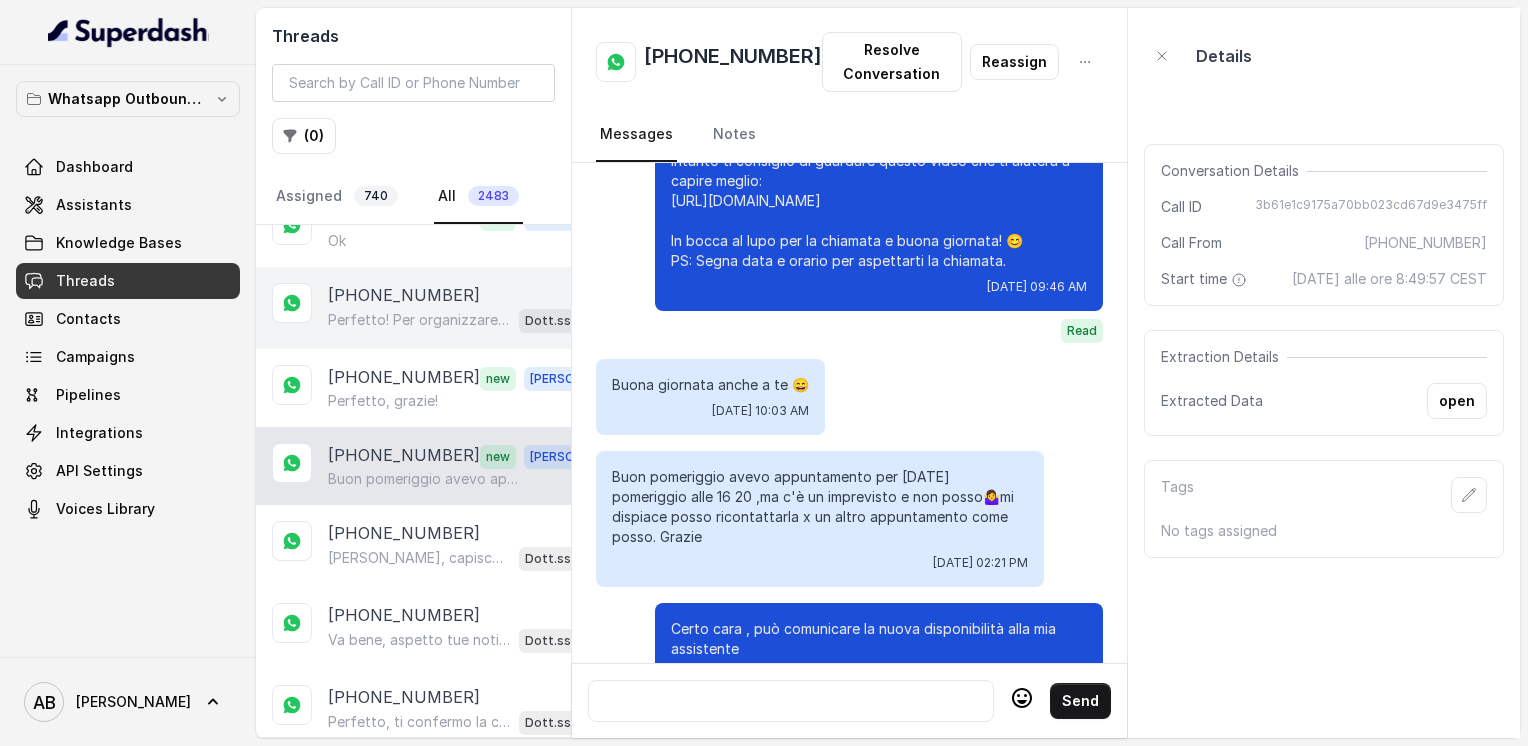 scroll, scrollTop: 600, scrollLeft: 0, axis: vertical 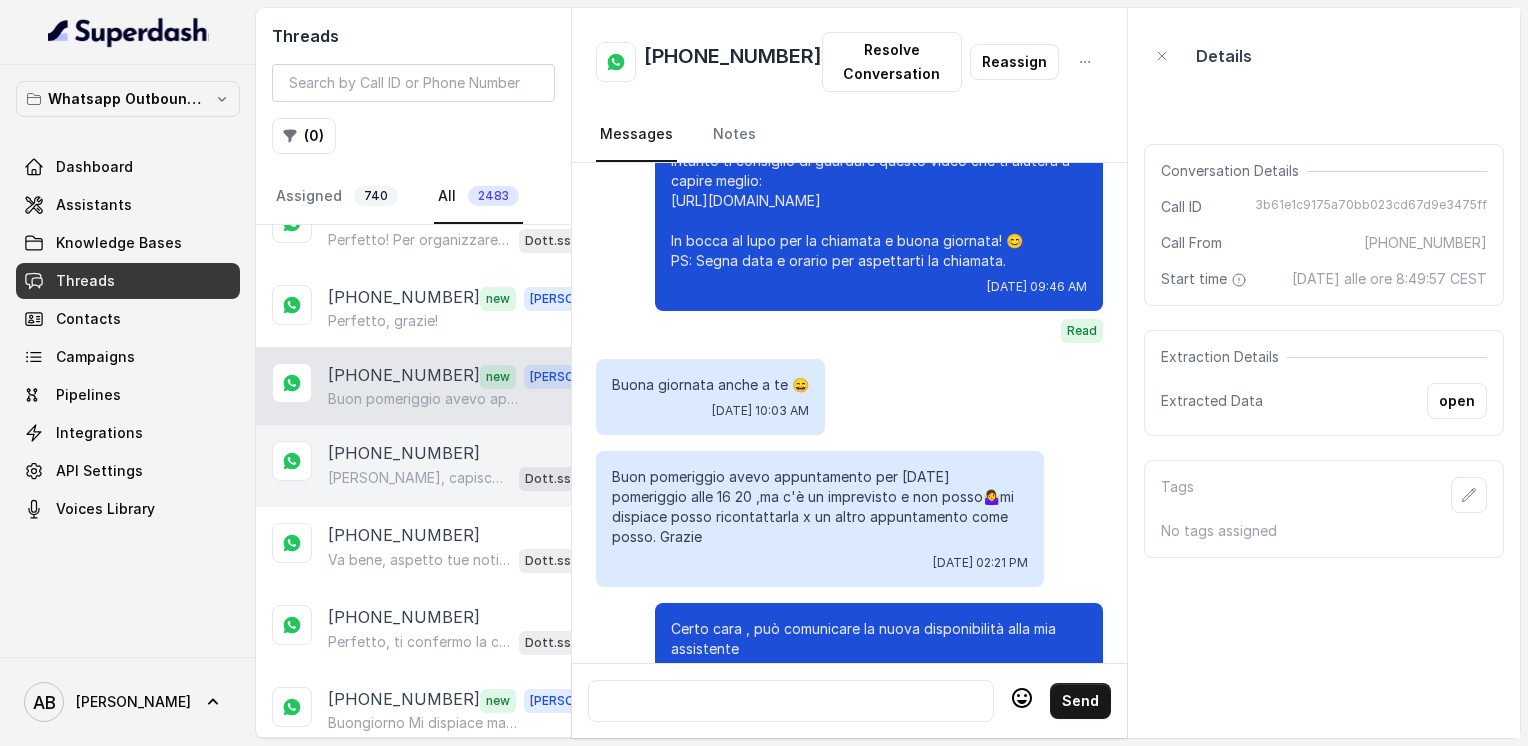 click on "[PHONE_NUMBER]" at bounding box center [404, 453] 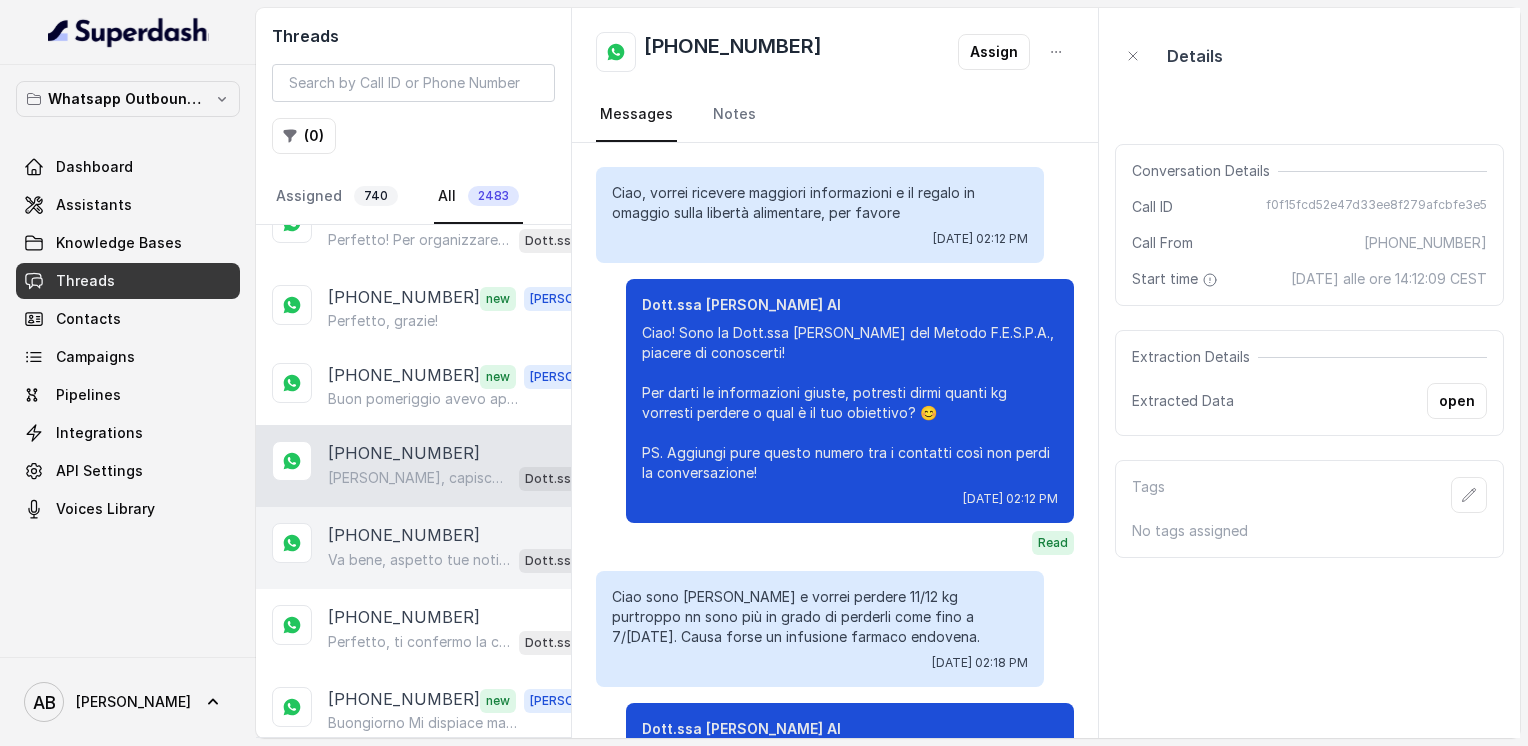 scroll, scrollTop: 184, scrollLeft: 0, axis: vertical 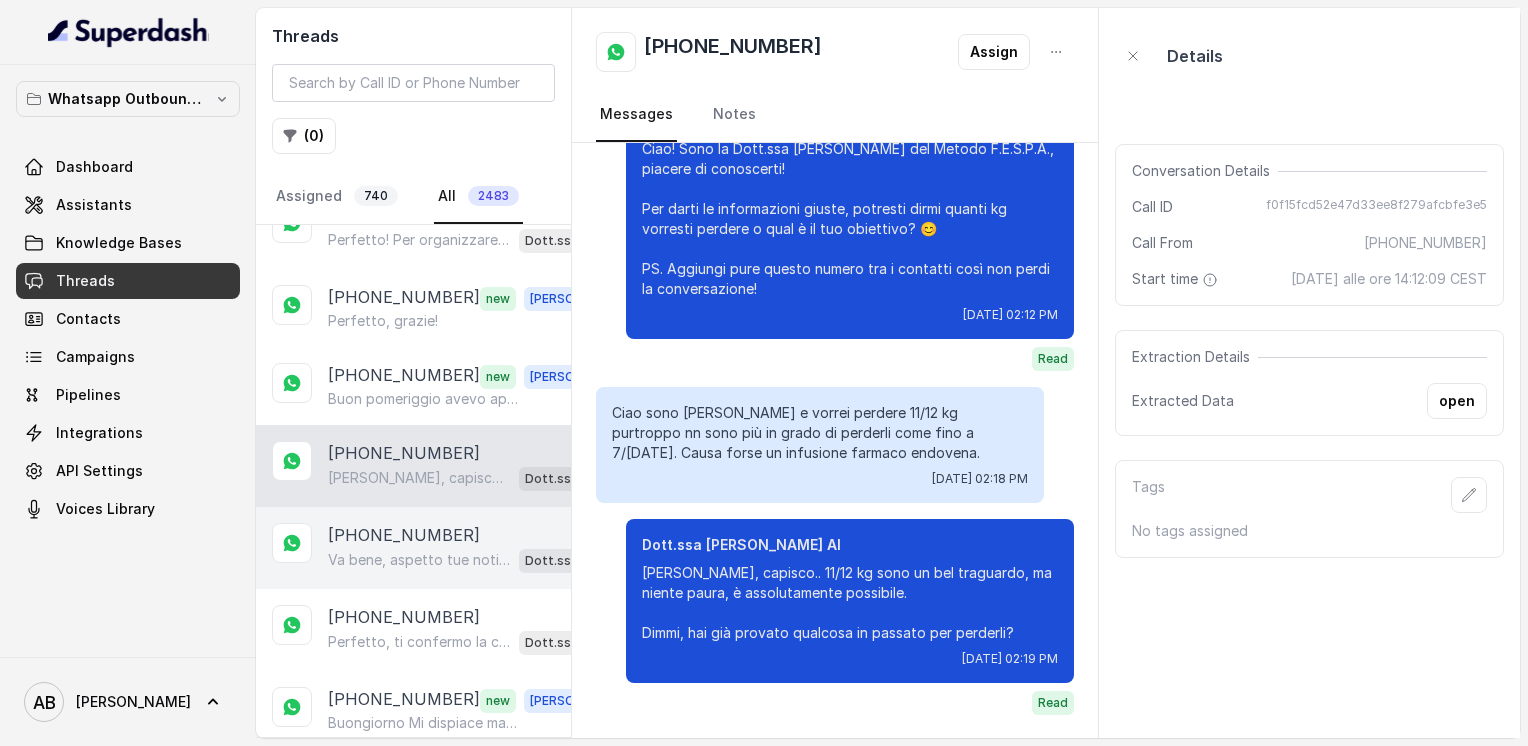 click on "[PHONE_NUMBER]" at bounding box center [404, 535] 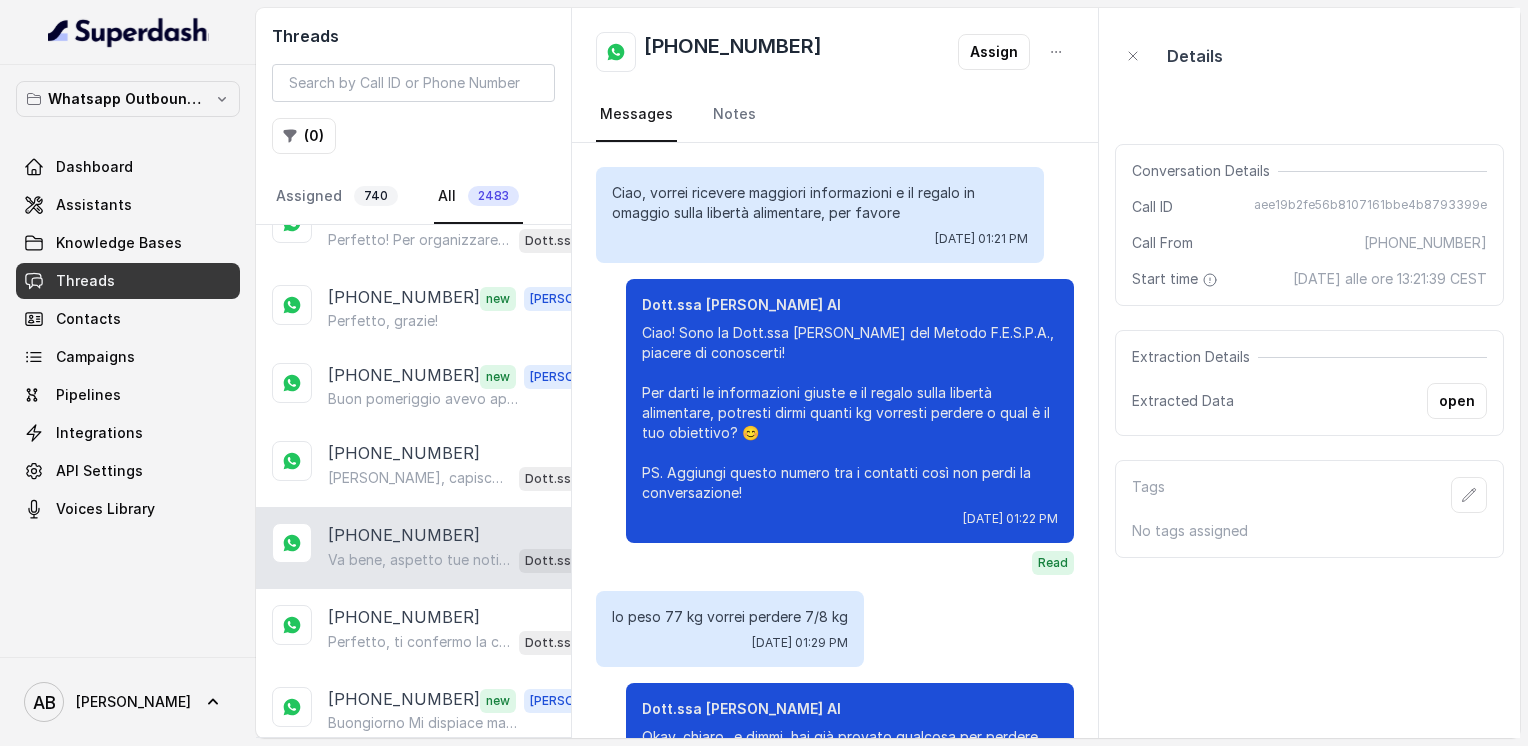 scroll, scrollTop: 2044, scrollLeft: 0, axis: vertical 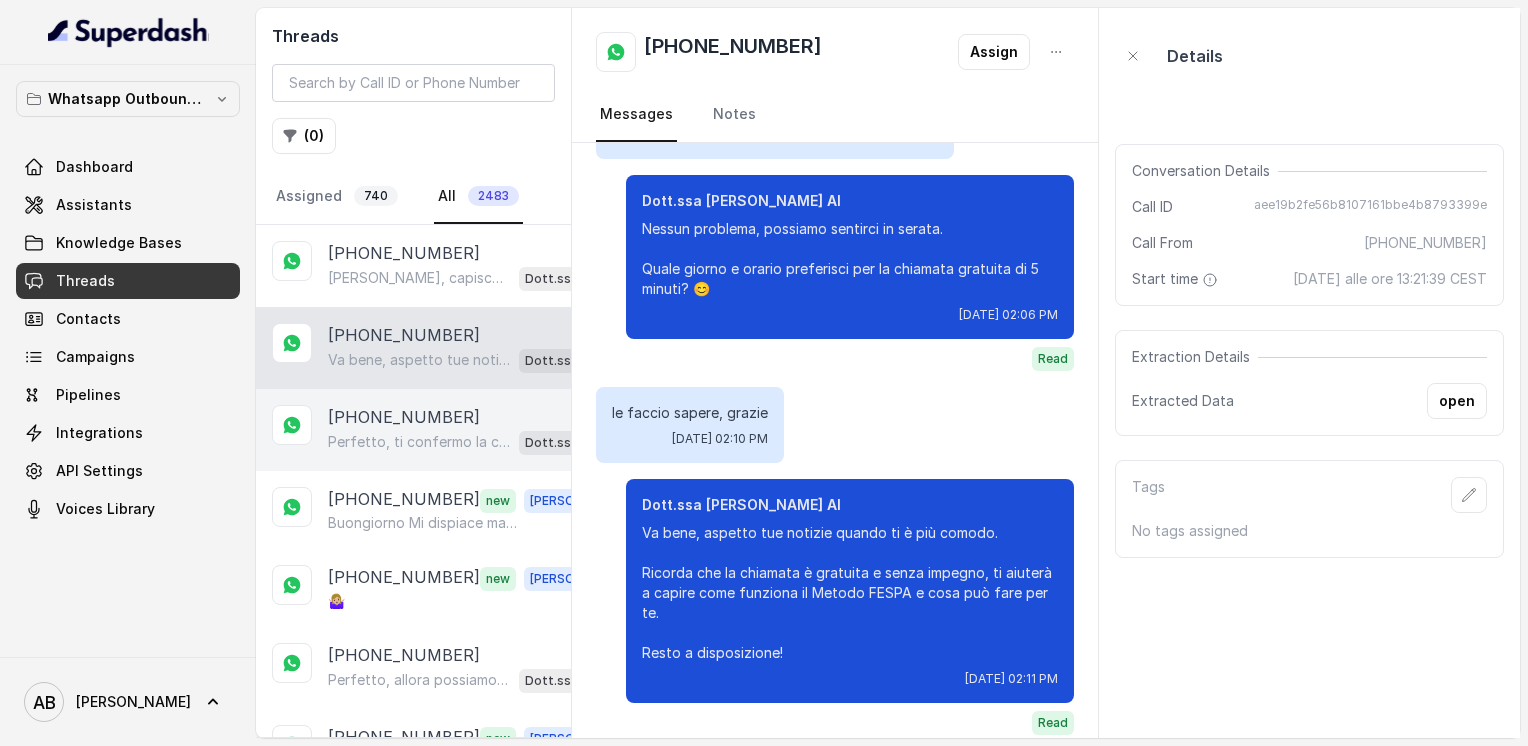 click on "Perfetto, ti confermo la chiamata per [DATE] alle 15:40!
Un nostro segretario ti chiamerà per spiegarti come funziona il Metodo FESPA, completamente gratuita e senza impegno.
Intanto ti consiglio questo video per capire meglio: [URL][DOMAIN_NAME]
In bocca al lupo per la chiamata! 😊
PS: Segna data e orario per non perderla." at bounding box center [419, 442] 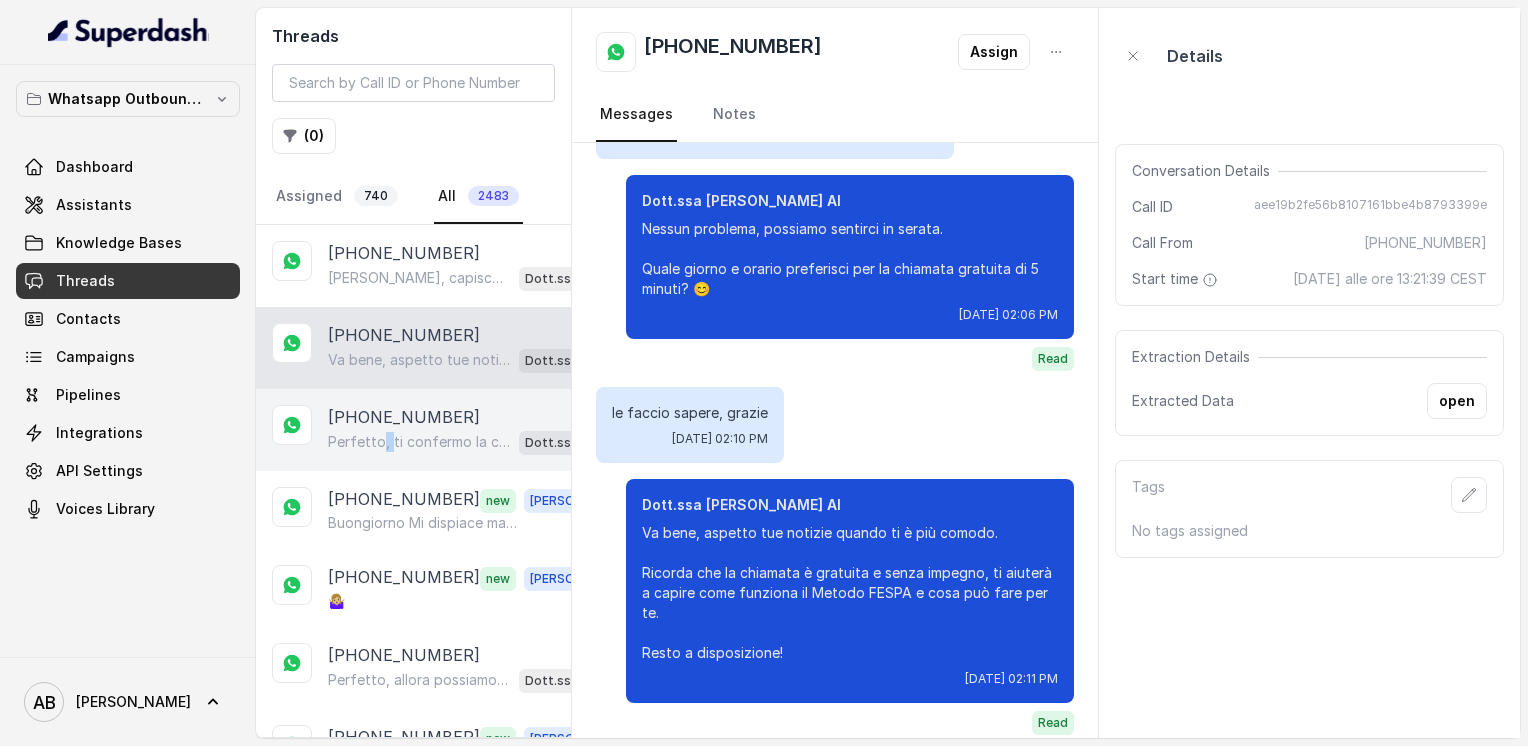 click on "Perfetto, ti confermo la chiamata per [DATE] alle 15:40!
Un nostro segretario ti chiamerà per spiegarti come funziona il Metodo FESPA, completamente gratuita e senza impegno.
Intanto ti consiglio questo video per capire meglio: [URL][DOMAIN_NAME]
In bocca al lupo per la chiamata! 😊
PS: Segna data e orario per non perderla." at bounding box center (419, 442) 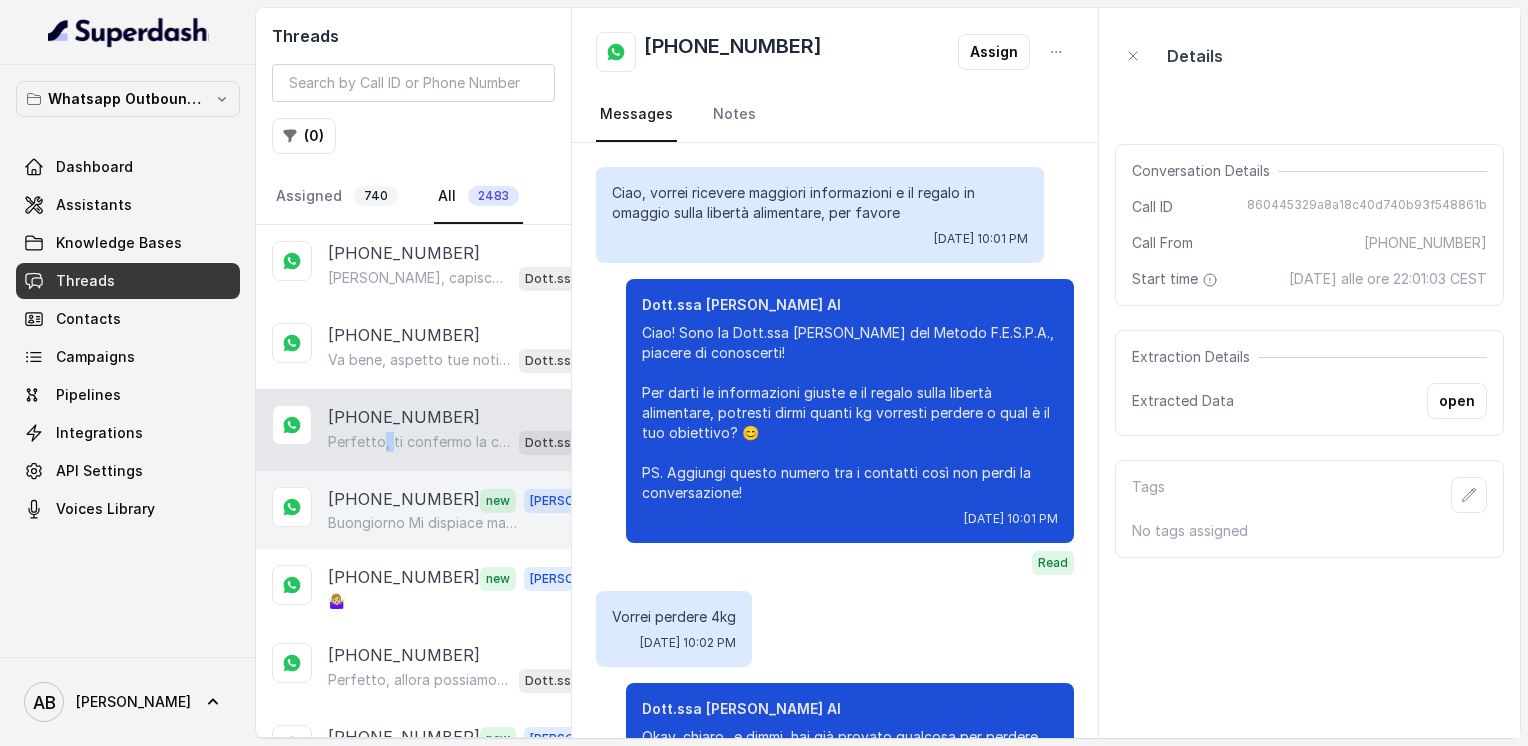scroll, scrollTop: 1864, scrollLeft: 0, axis: vertical 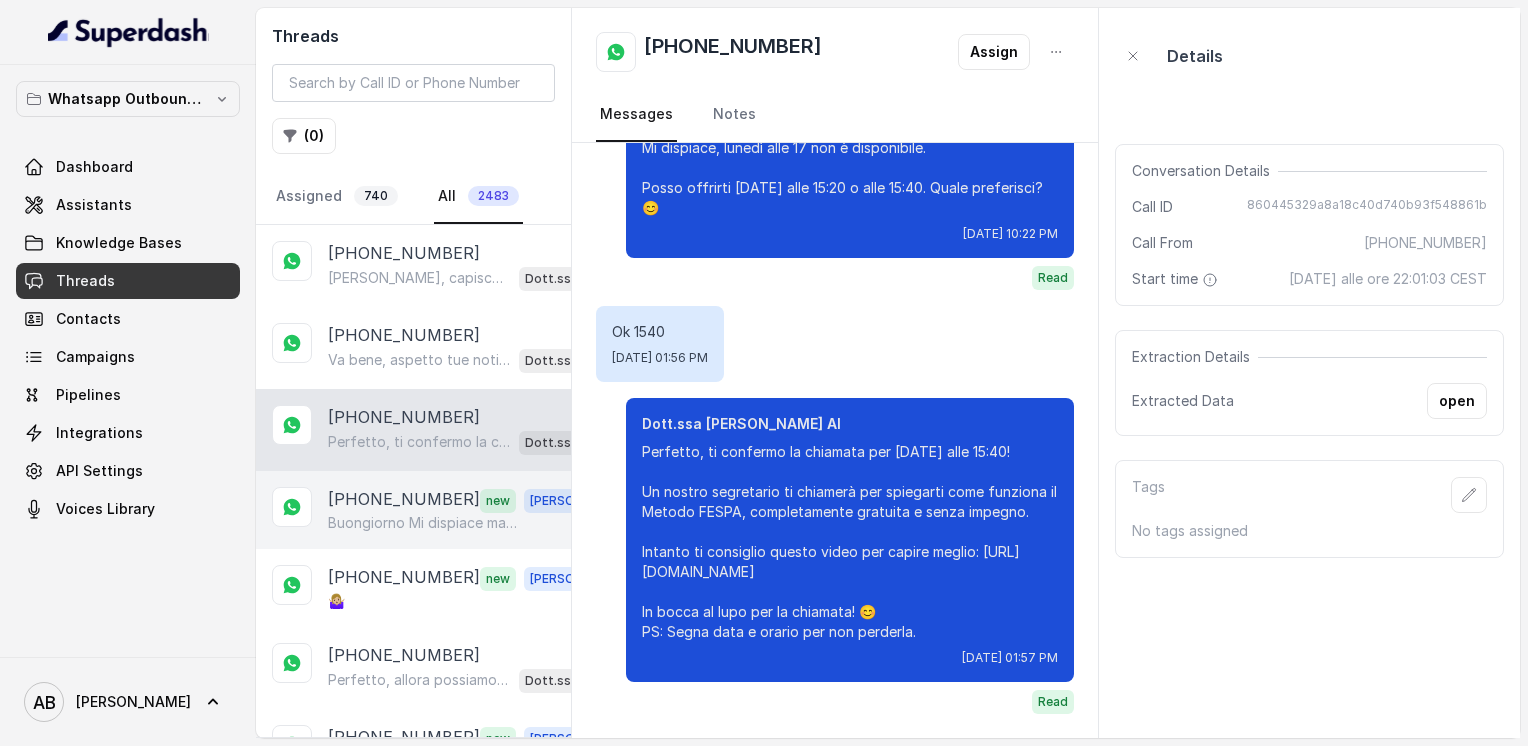 click on "[PHONE_NUMBER]" at bounding box center [404, 500] 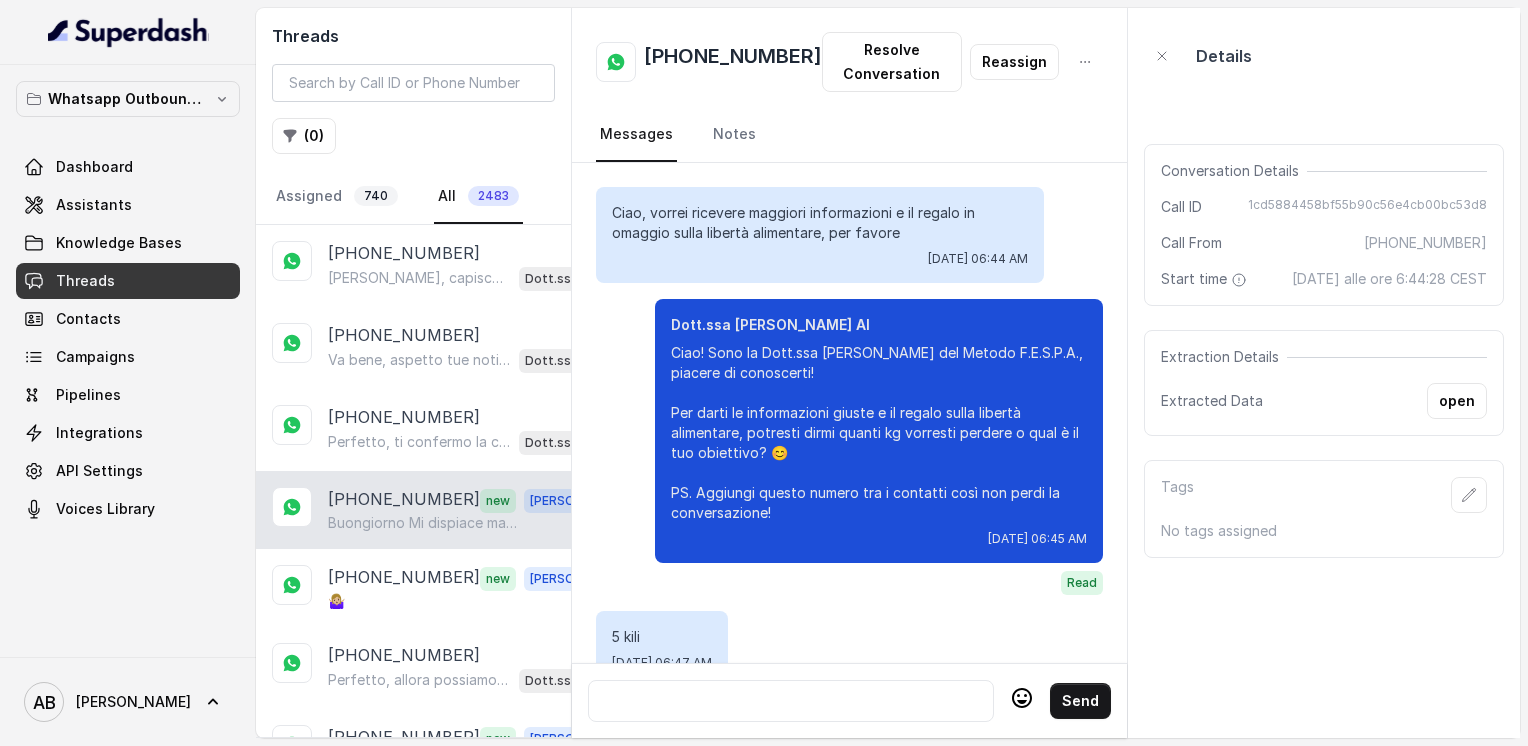 scroll, scrollTop: 1920, scrollLeft: 0, axis: vertical 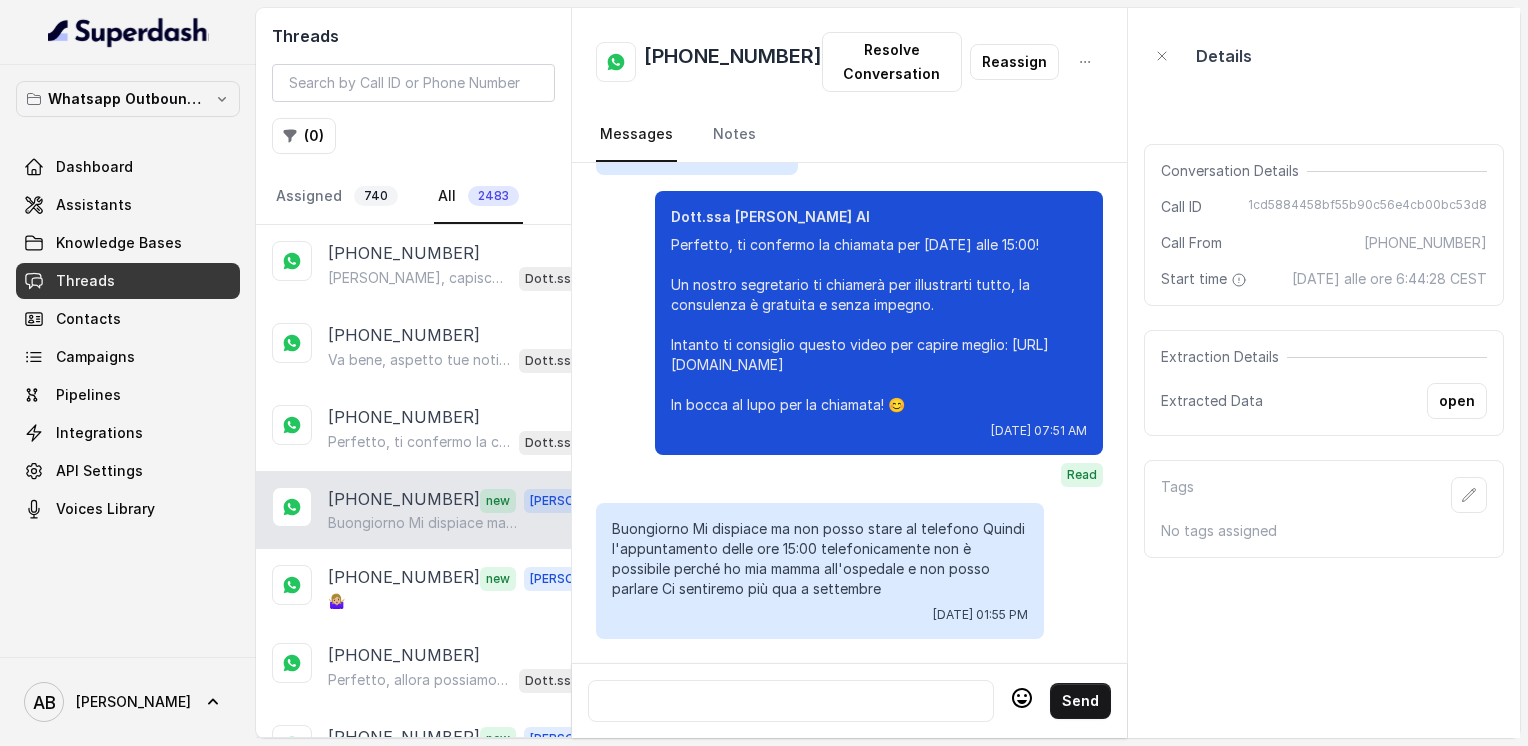 click at bounding box center [791, 701] 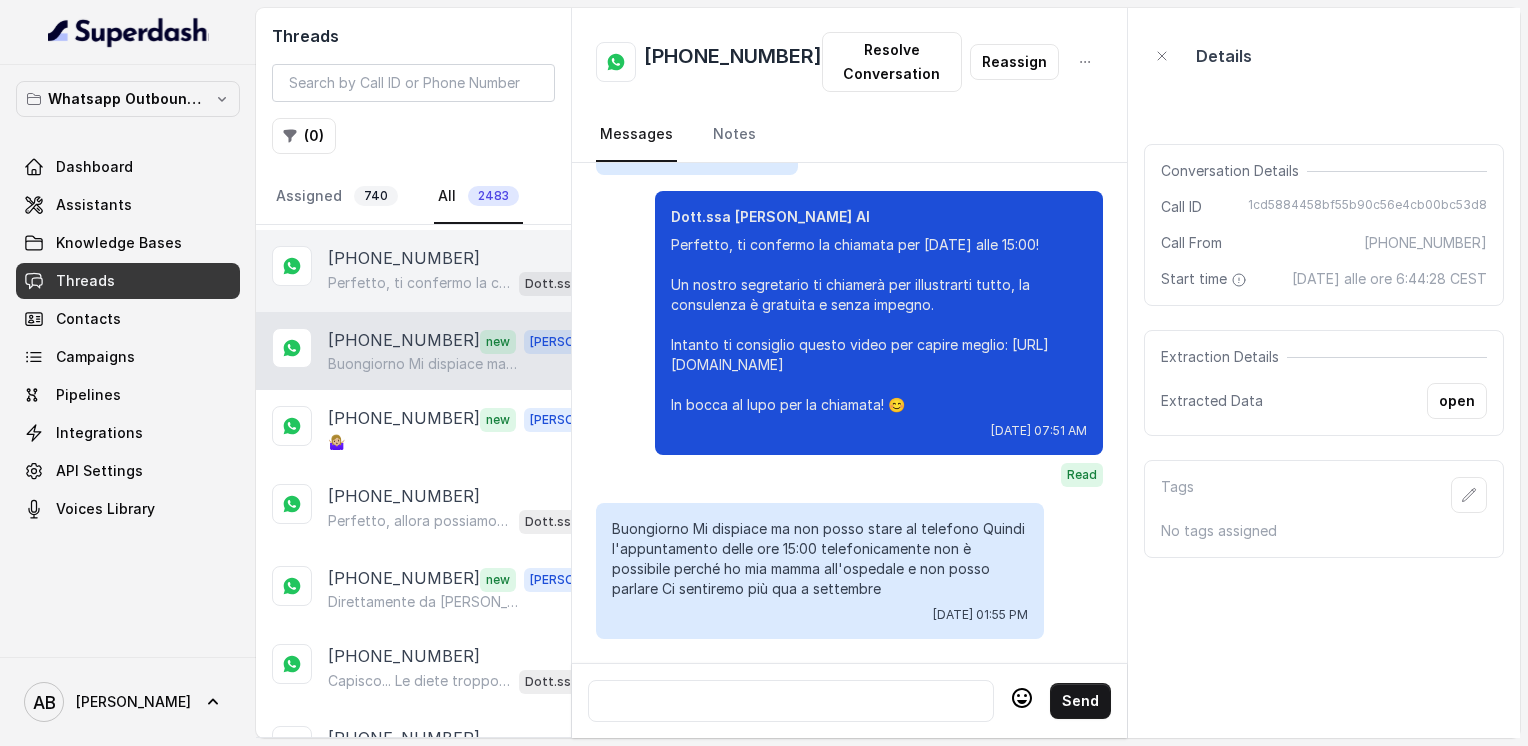 scroll, scrollTop: 1000, scrollLeft: 0, axis: vertical 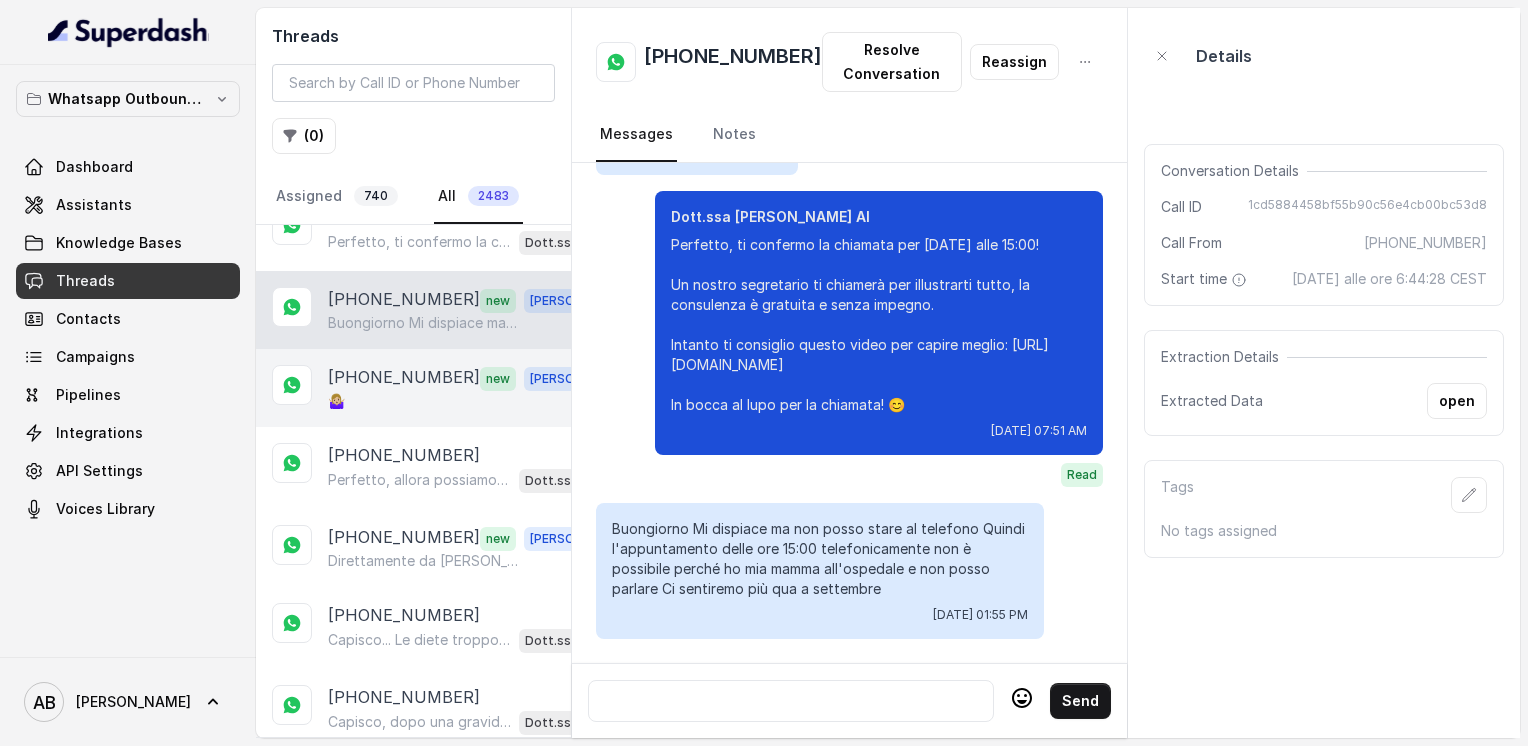 click on "🤷🏼‍♀️" at bounding box center [469, 401] 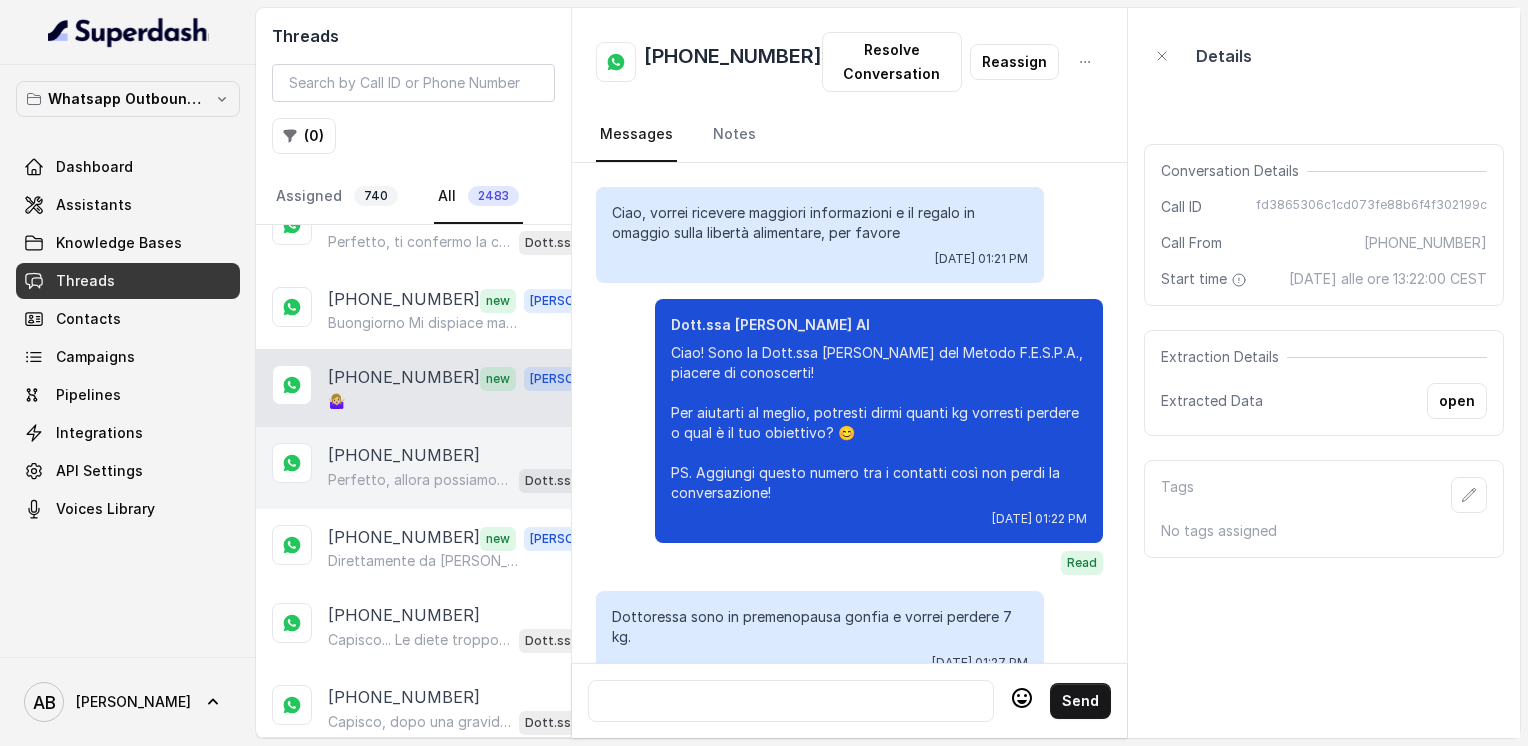 scroll, scrollTop: 2772, scrollLeft: 0, axis: vertical 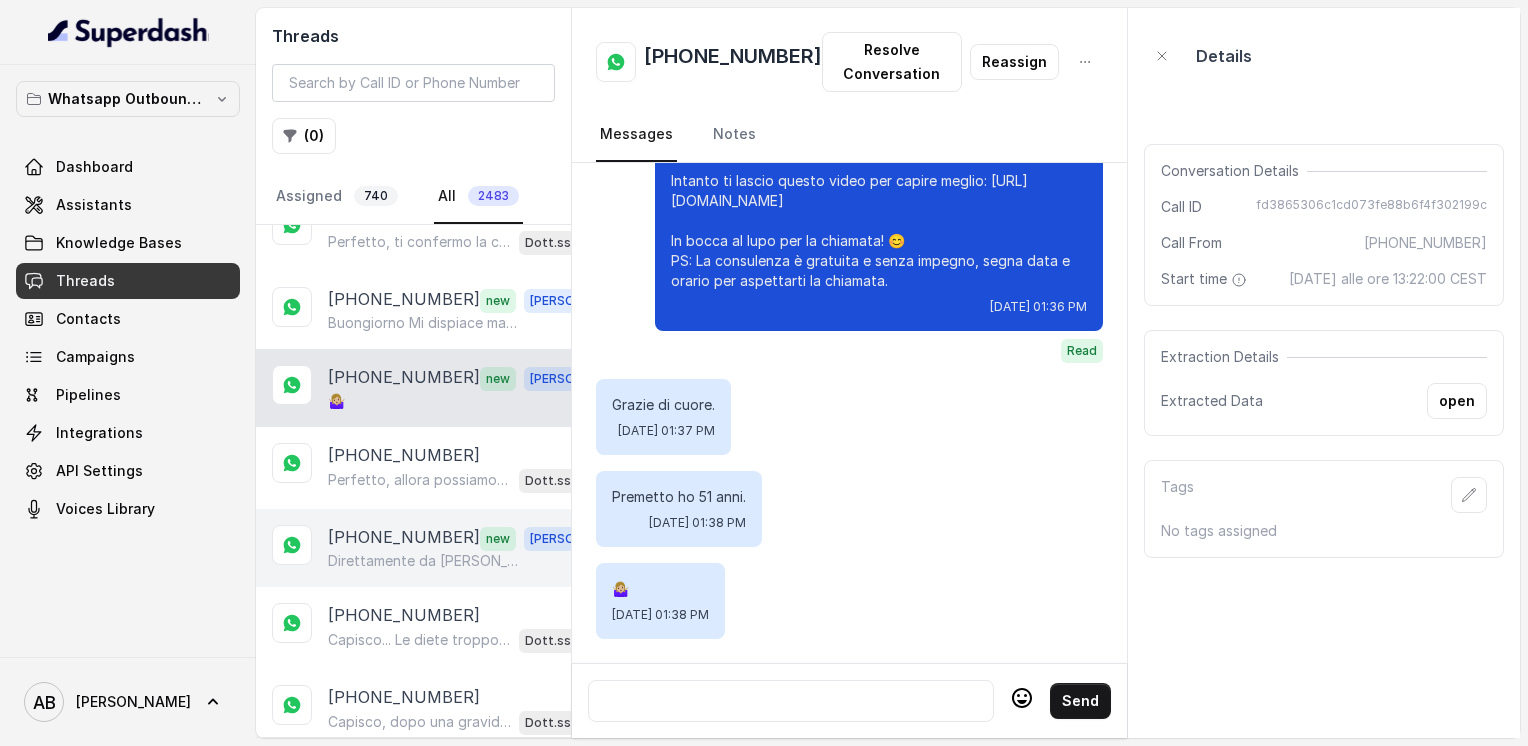 click on "Direttamente da [PERSON_NAME]" at bounding box center (424, 561) 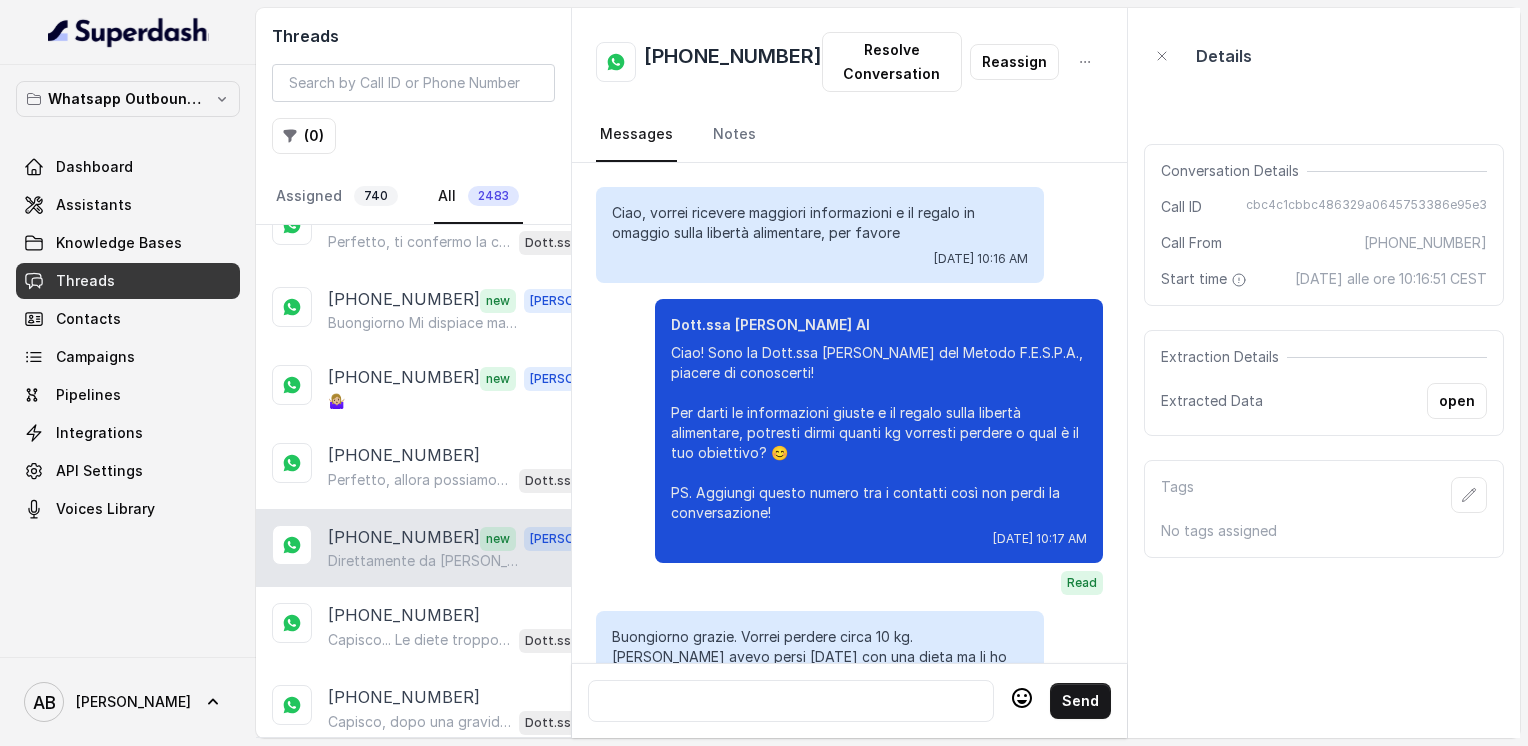 scroll, scrollTop: 3580, scrollLeft: 0, axis: vertical 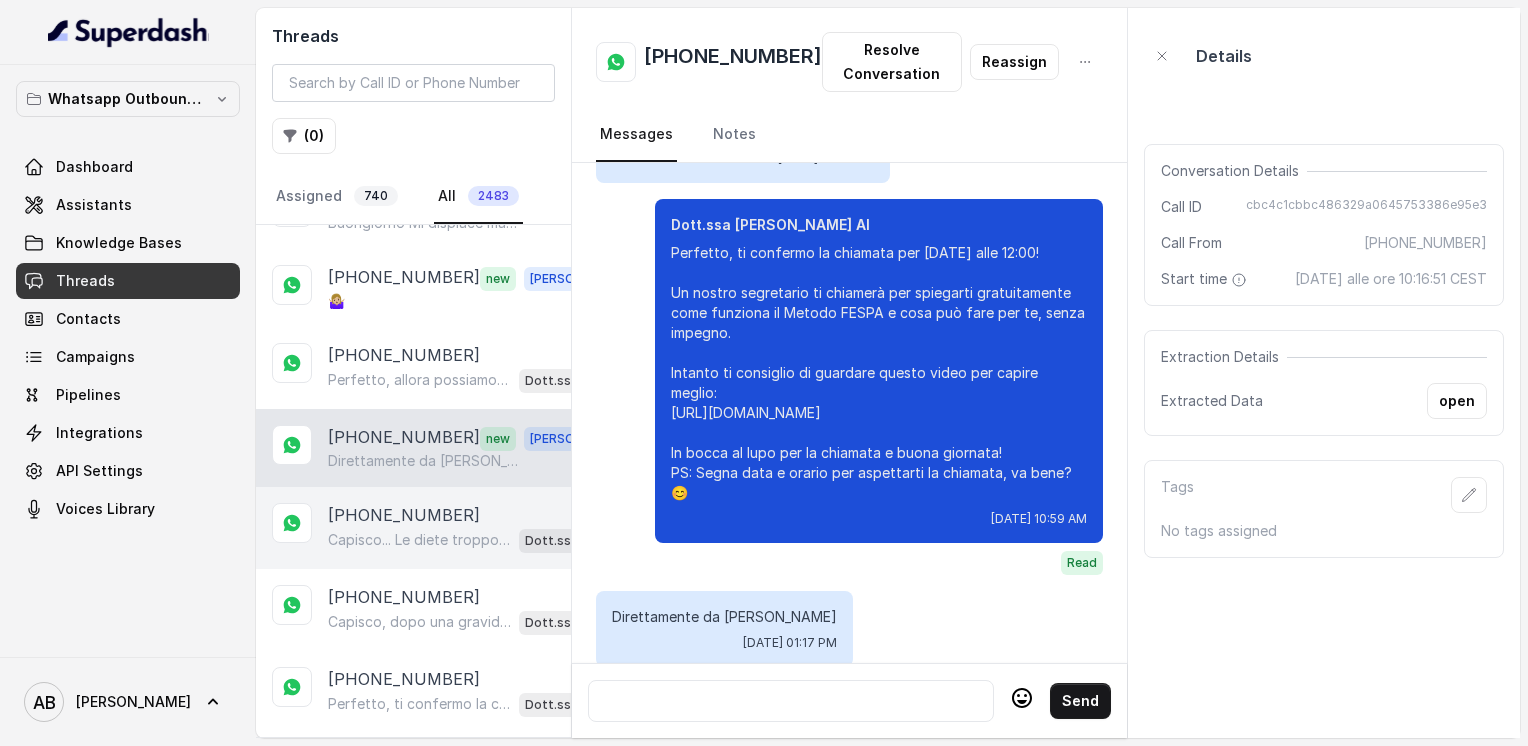 click on "Capisco... Le diete troppo rigide spesso portano a stanchezza e abbandono, senza risultati duraturi.
Il Metodo FESPA punta proprio a evitare questo, aiutandoti a velocizzare il metabolismo e raggiungere la libertà alimentare, senza stress o privazioni.
Ti piacerebbe scoprire come funziona con una chiamata gratuita di 5 minuti?" at bounding box center (419, 540) 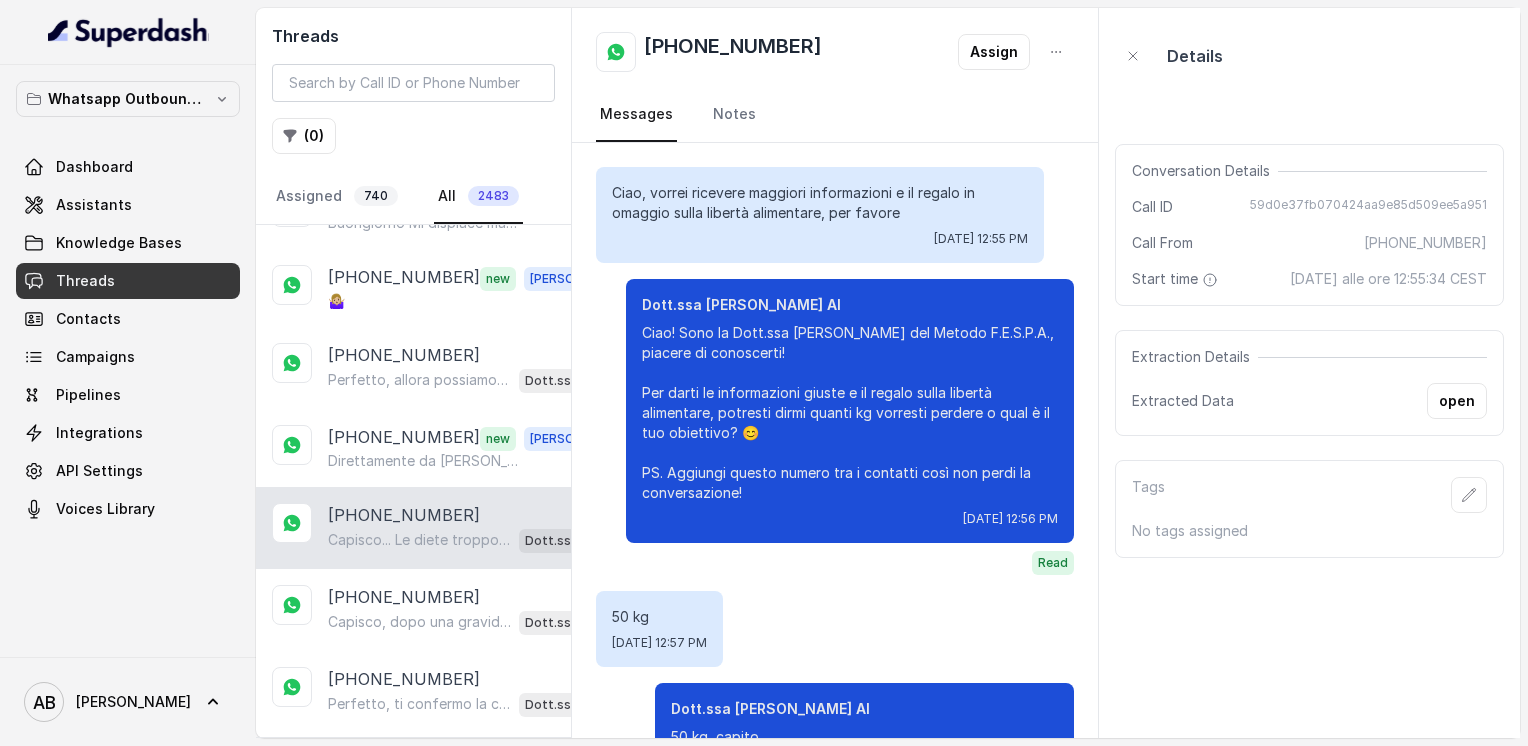 scroll, scrollTop: 852, scrollLeft: 0, axis: vertical 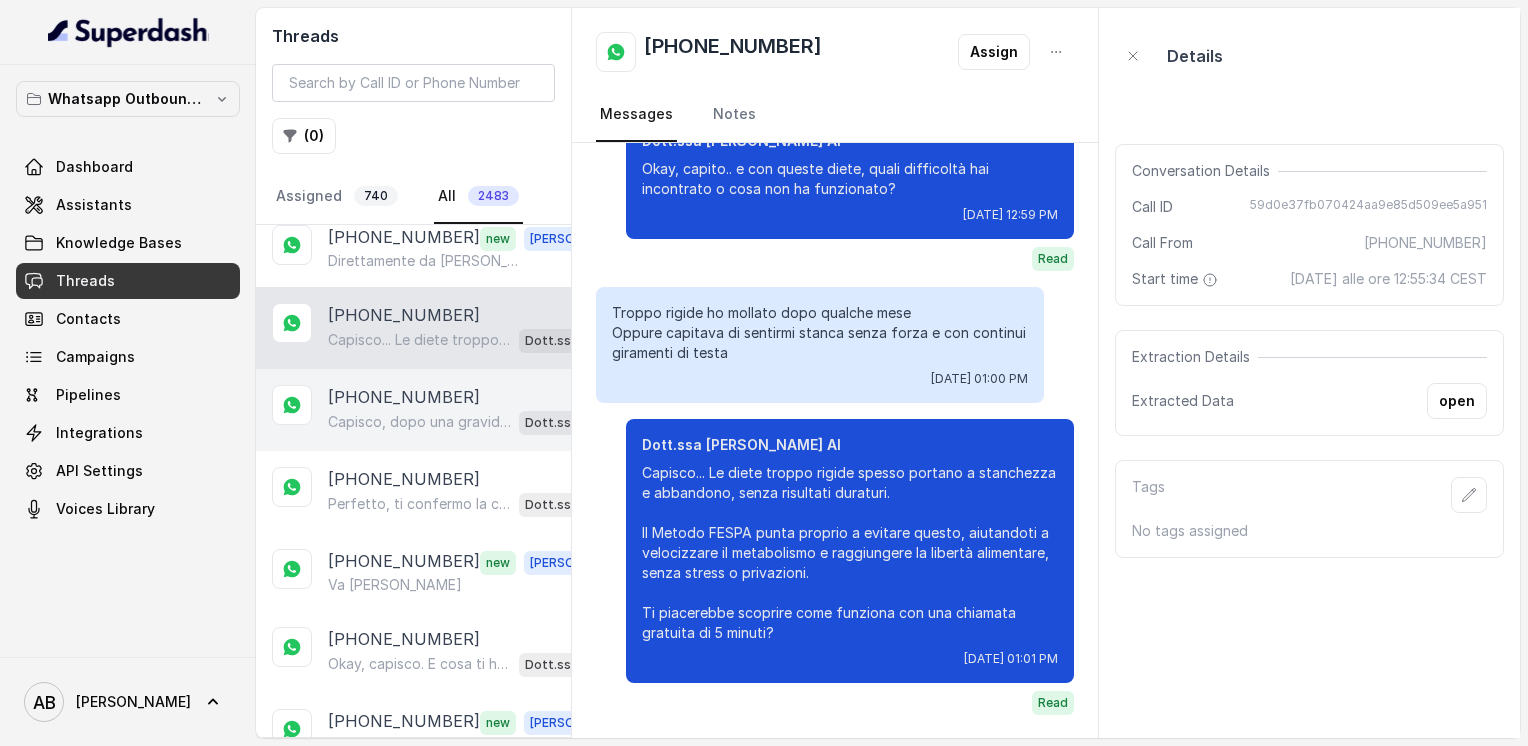 click on "Capisco, dopo una gravidanza è normale avere qualche difficoltà a tornare in forma, soprattutto con poco tempo per muoverti.
Guarda, la mancanza di tempo non è un problema per il Metodo FESPA. Il nostro percorso ti aiuta a velocizzare il metabolismo e raggiungere un corpo magro, tonico ed armonico, anche senza ore di palestra.
Ti piacerebbe scoprire come funziona con una chiamata gratuita di 5 minuti?" at bounding box center [419, 422] 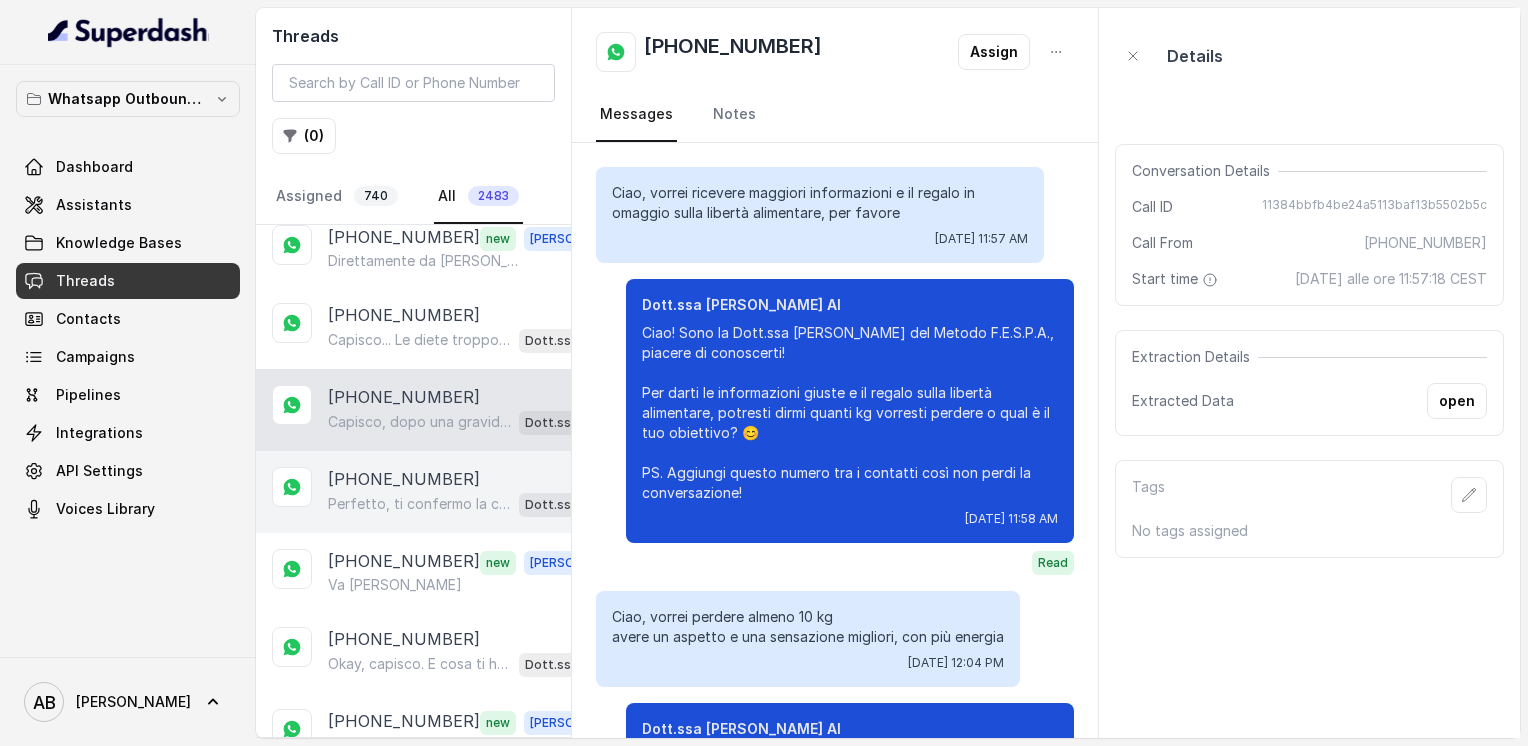 click on "[PHONE_NUMBER]" at bounding box center [404, 479] 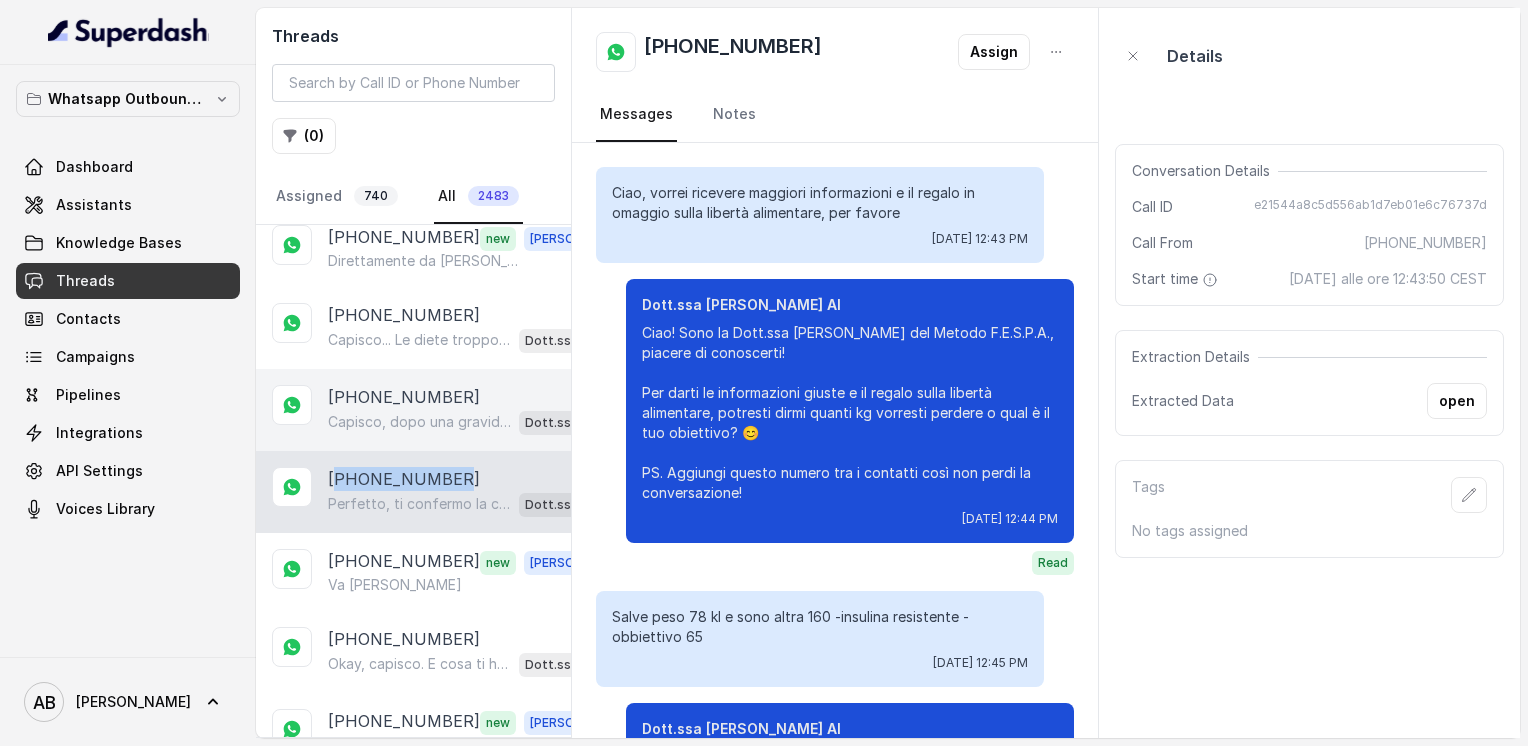 scroll, scrollTop: 1932, scrollLeft: 0, axis: vertical 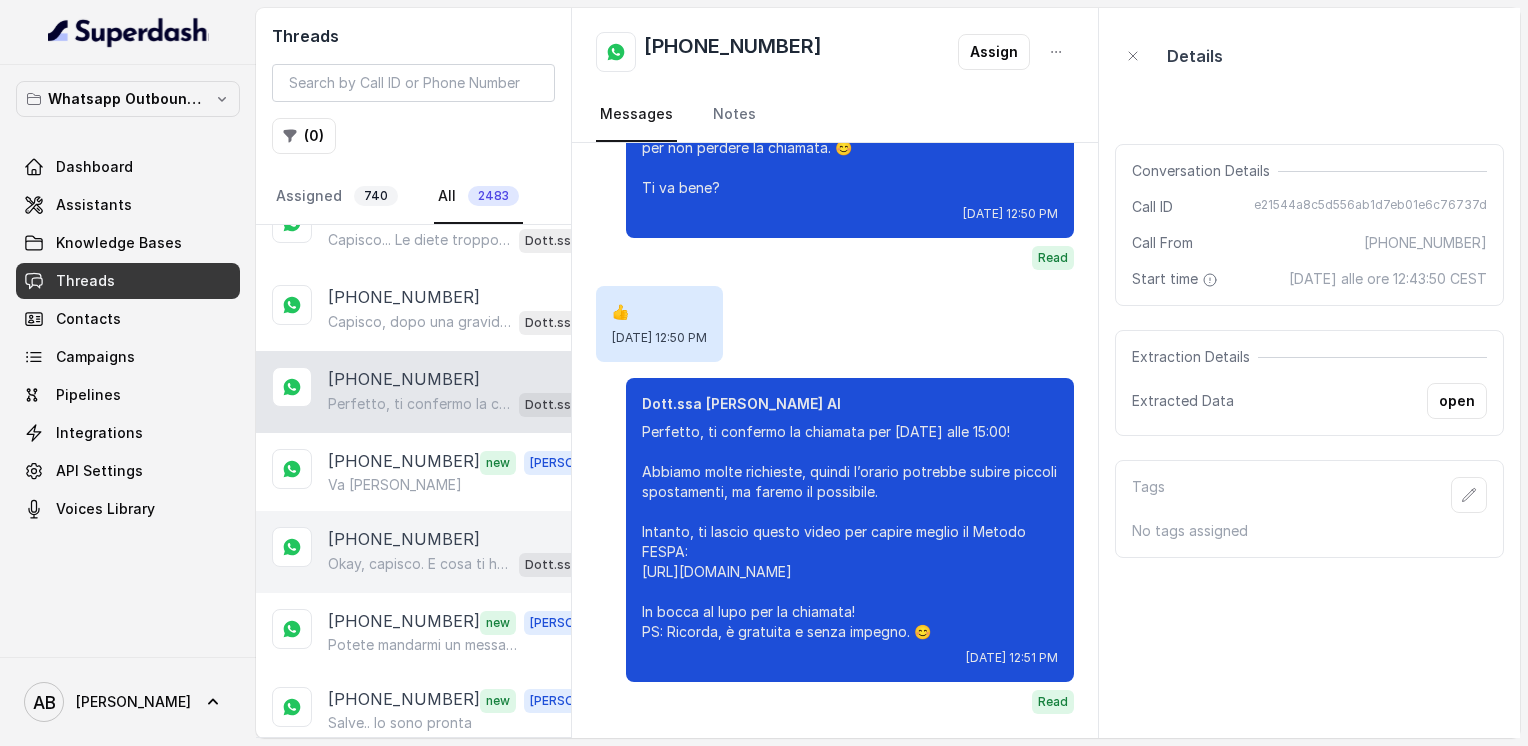 click on "[PHONE_NUMBER]   Okay, capisco. E cosa ti ha spinto a richiedere maggiori informazioni sul Metodo FESPA? Cos’è che ti ha incuriosita? 😊 Dott.ssa [PERSON_NAME] AI" at bounding box center [413, 552] 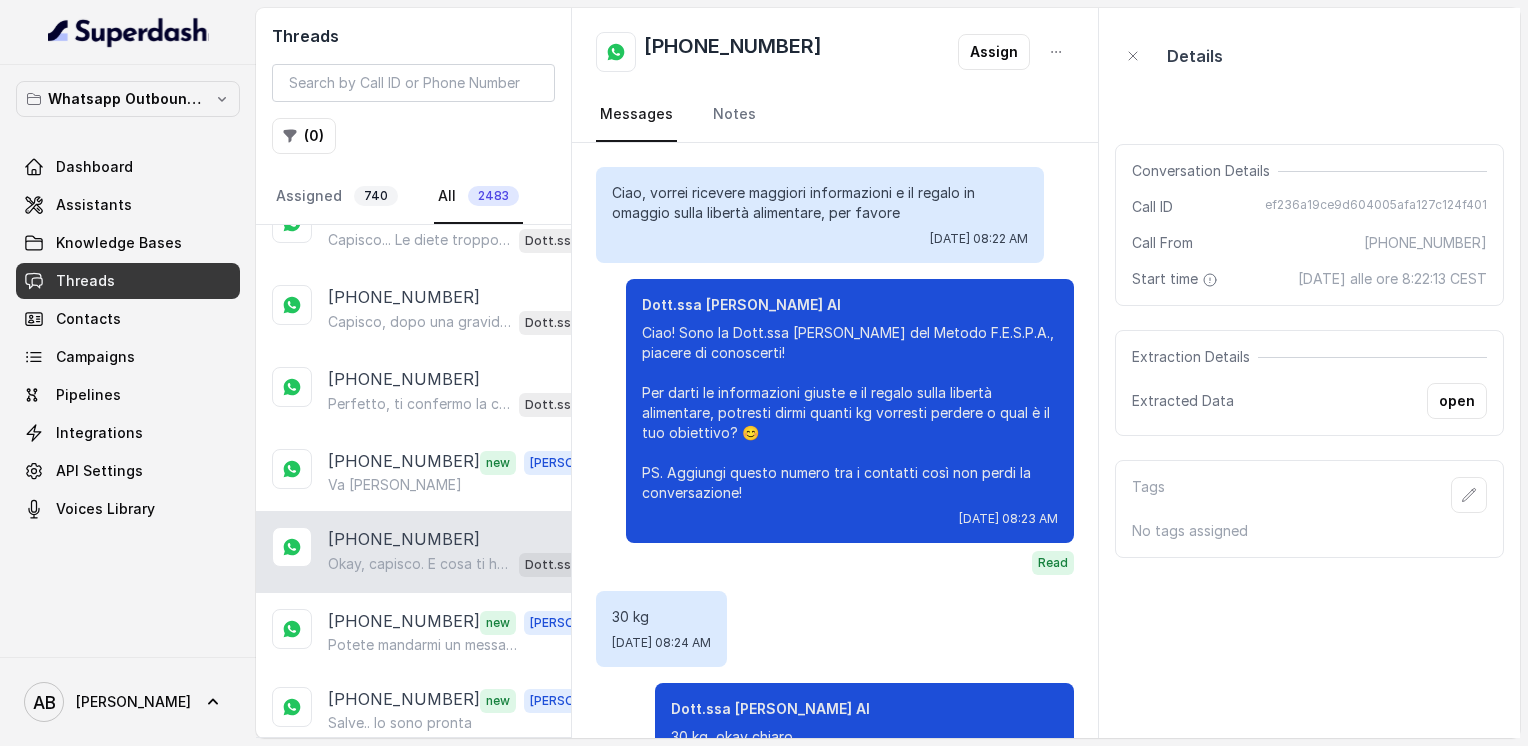 scroll, scrollTop: 428, scrollLeft: 0, axis: vertical 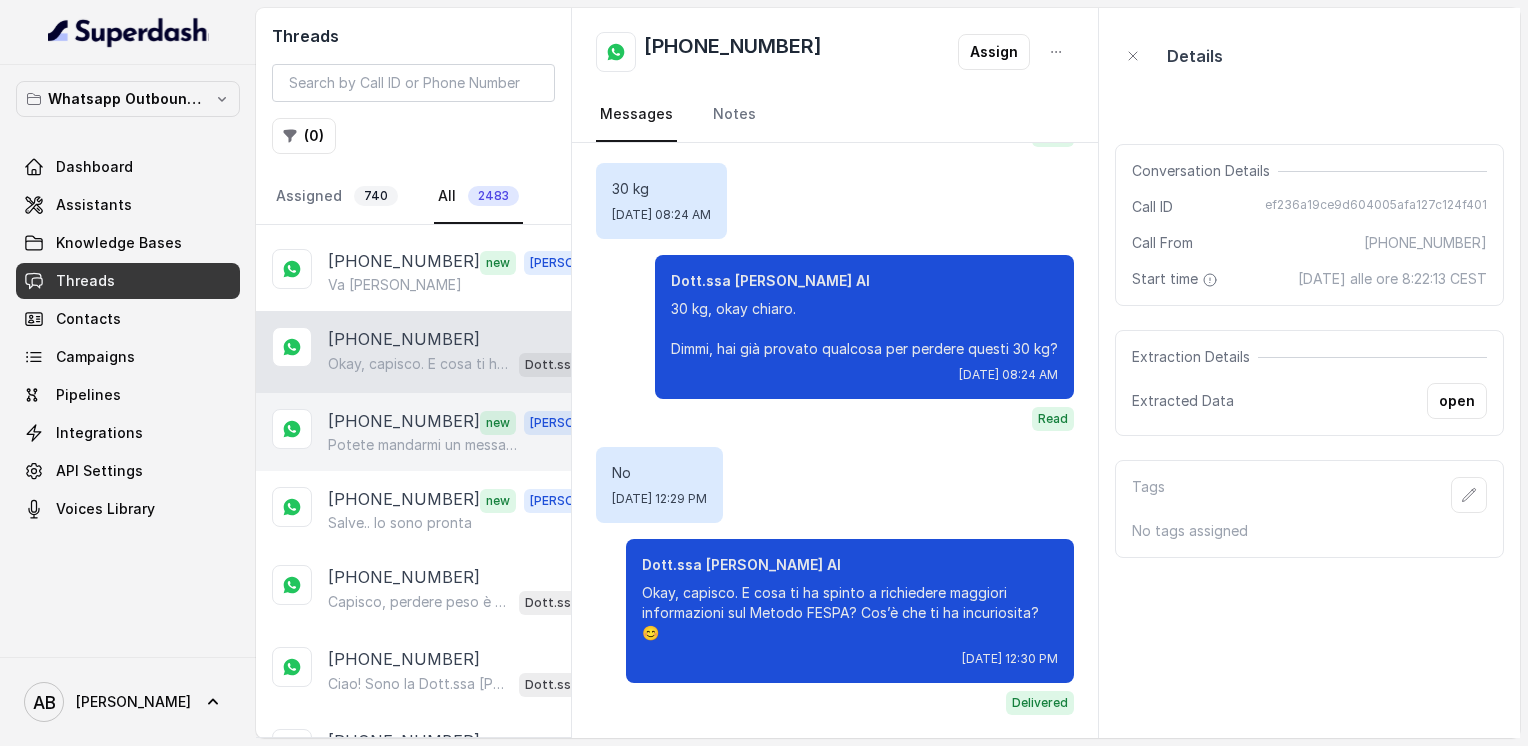 click on "Potete mandarmi un messaggio con il numero della chiamata" at bounding box center [424, 445] 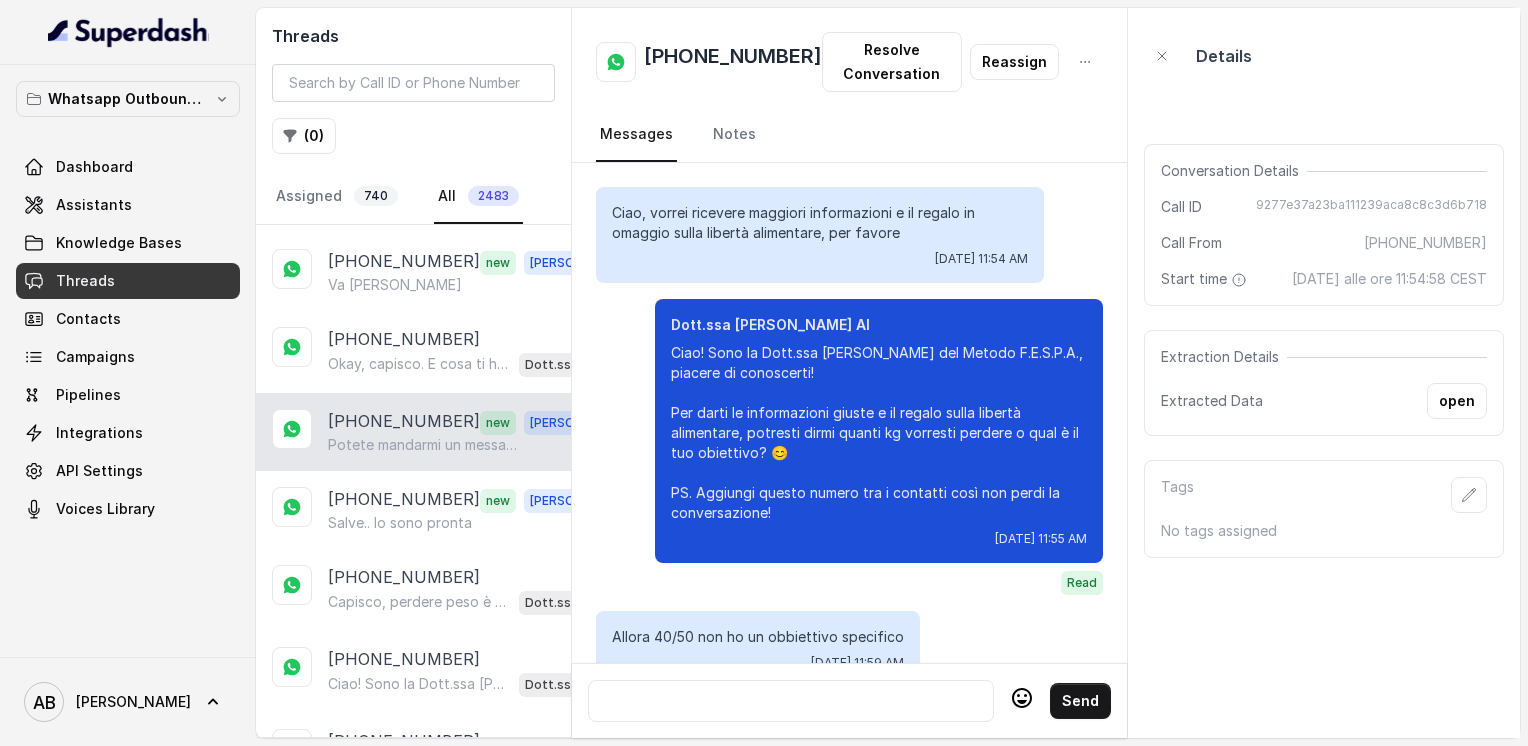 scroll, scrollTop: 2048, scrollLeft: 0, axis: vertical 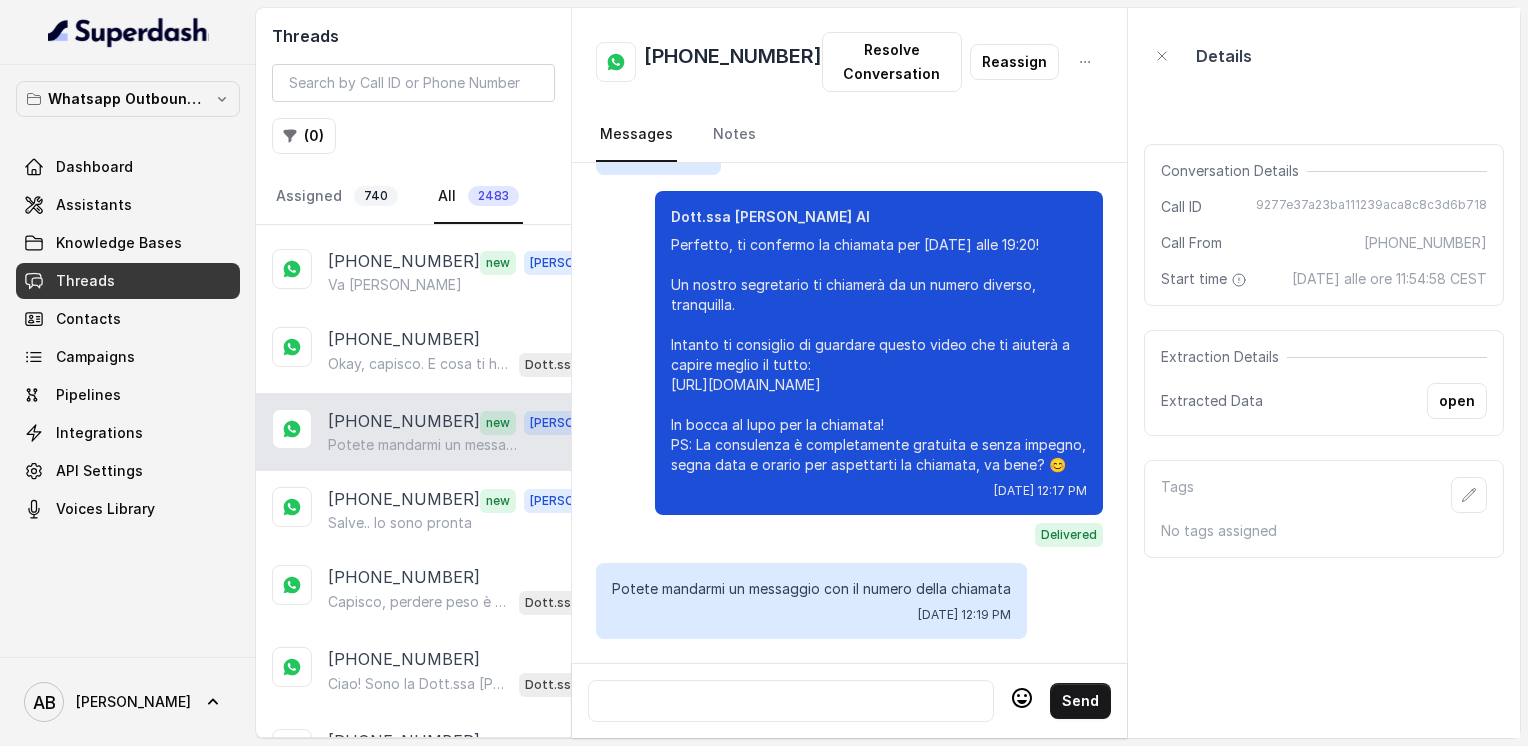 click on "[PHONE_NUMBER]" at bounding box center (733, 62) 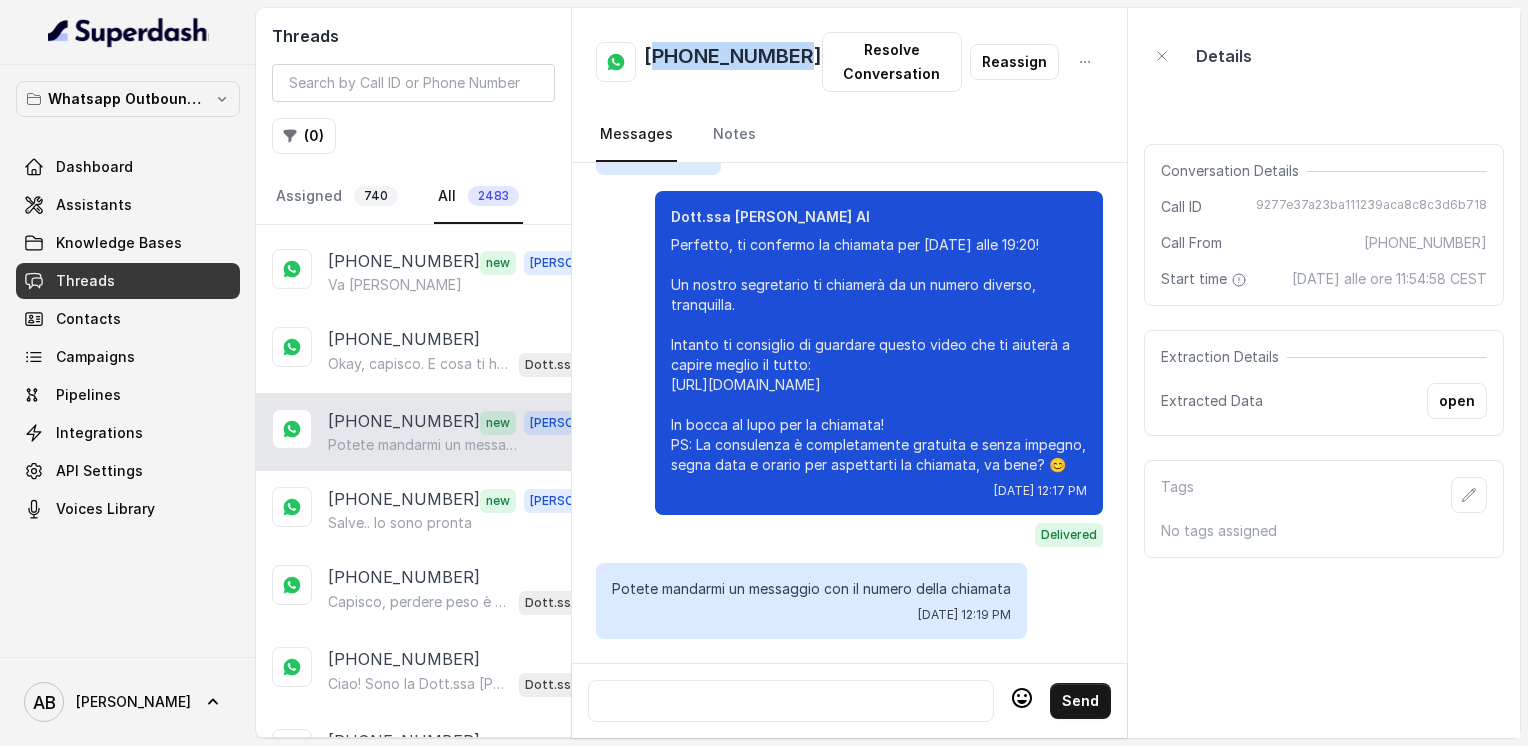 click on "[PHONE_NUMBER]" at bounding box center (733, 62) 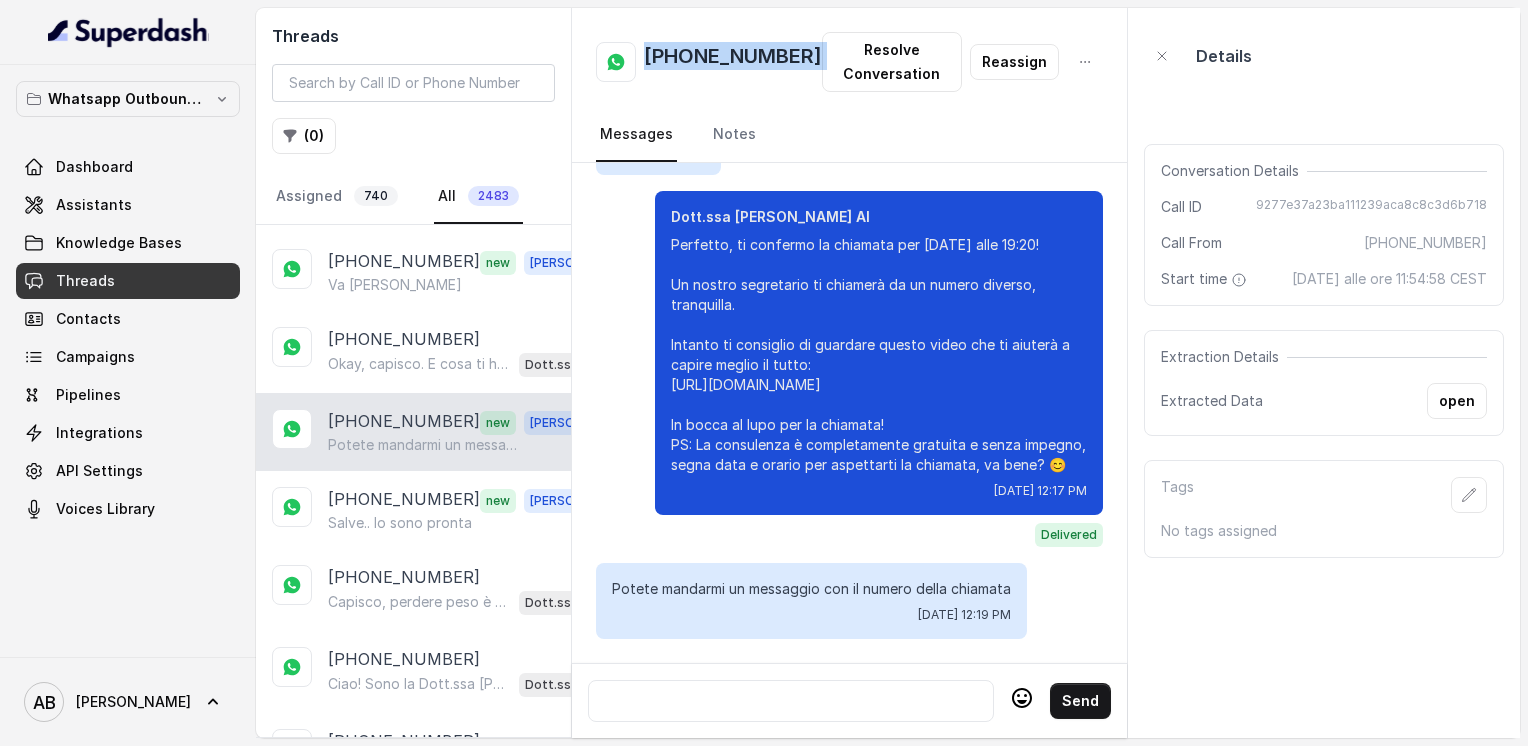 click on "[PHONE_NUMBER]" at bounding box center [733, 62] 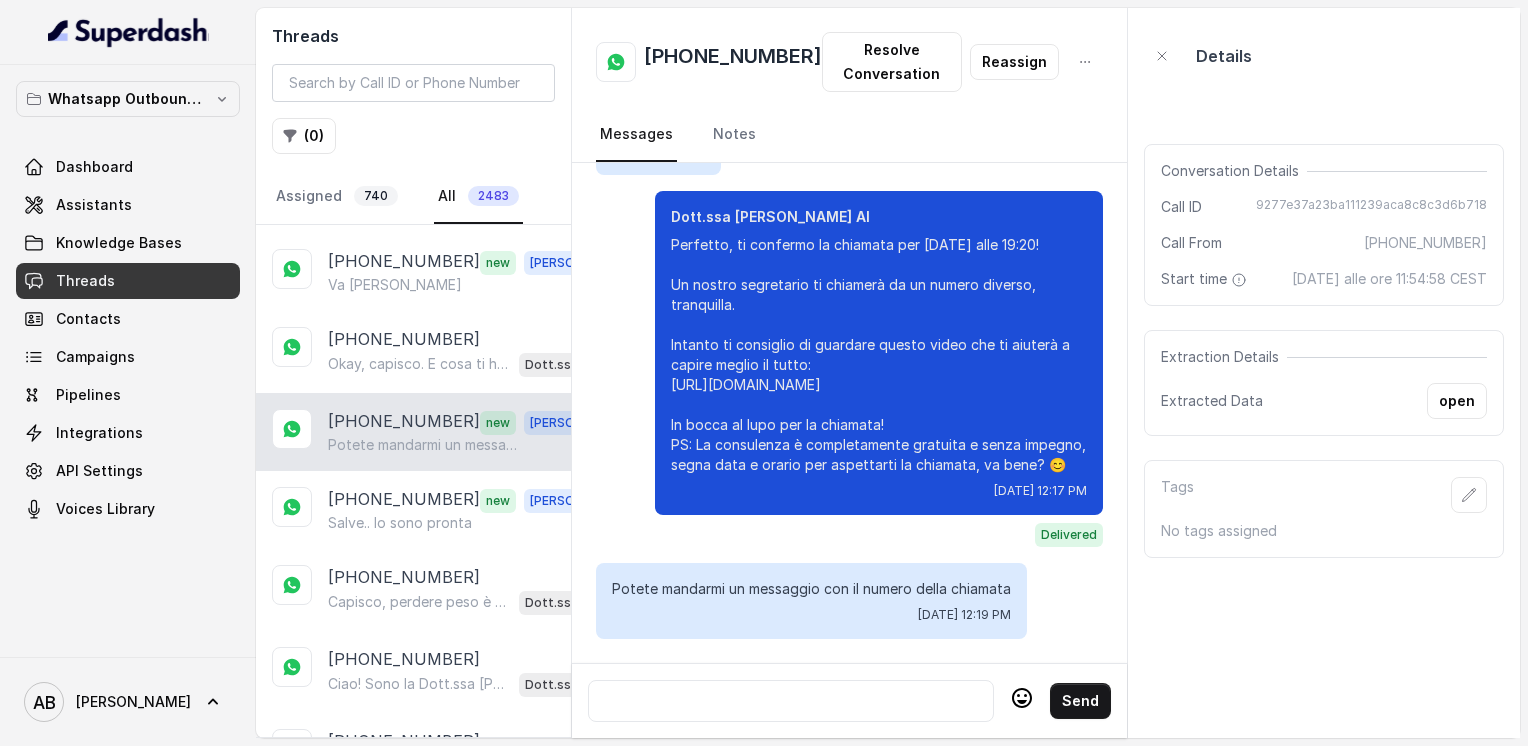 click at bounding box center (791, 701) 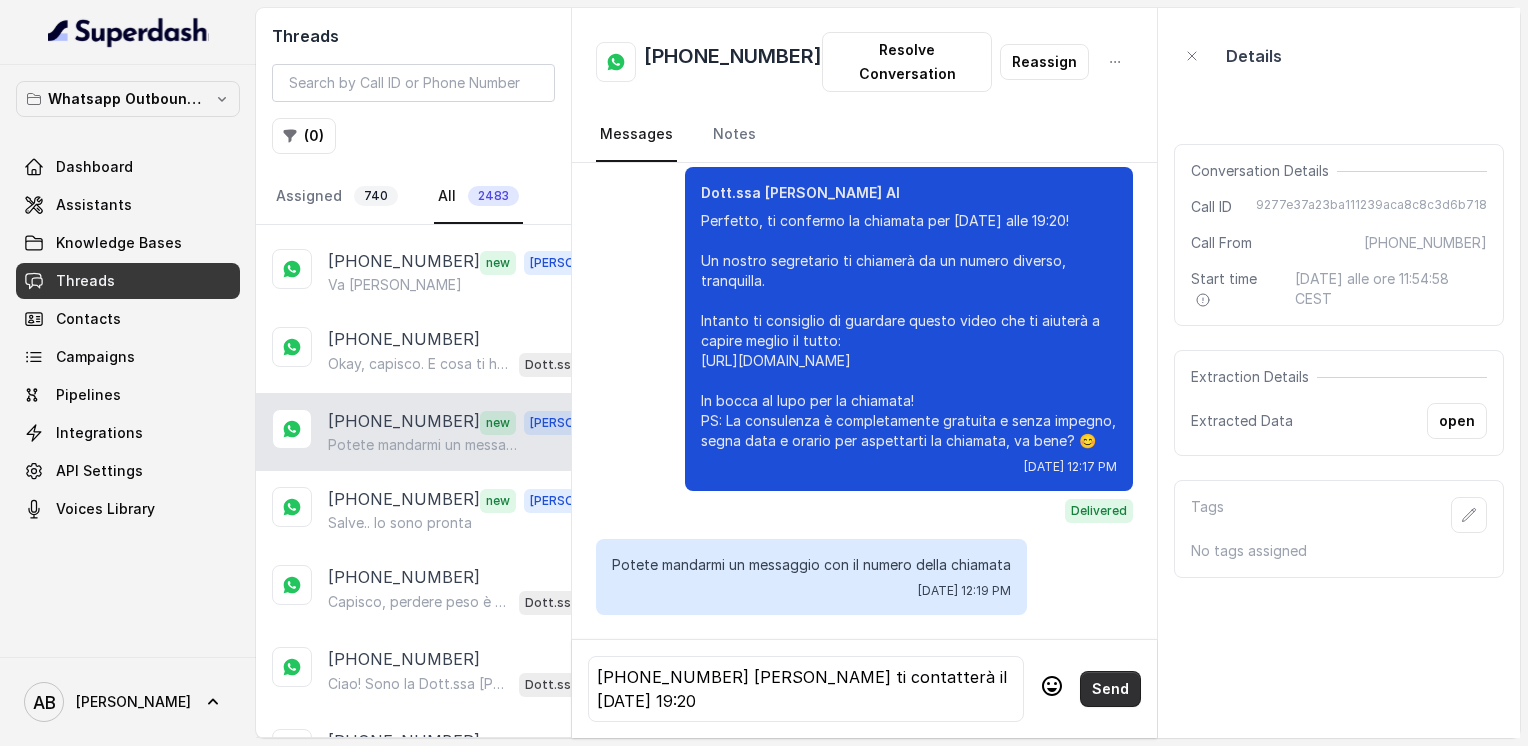 click on "Send" at bounding box center (1110, 689) 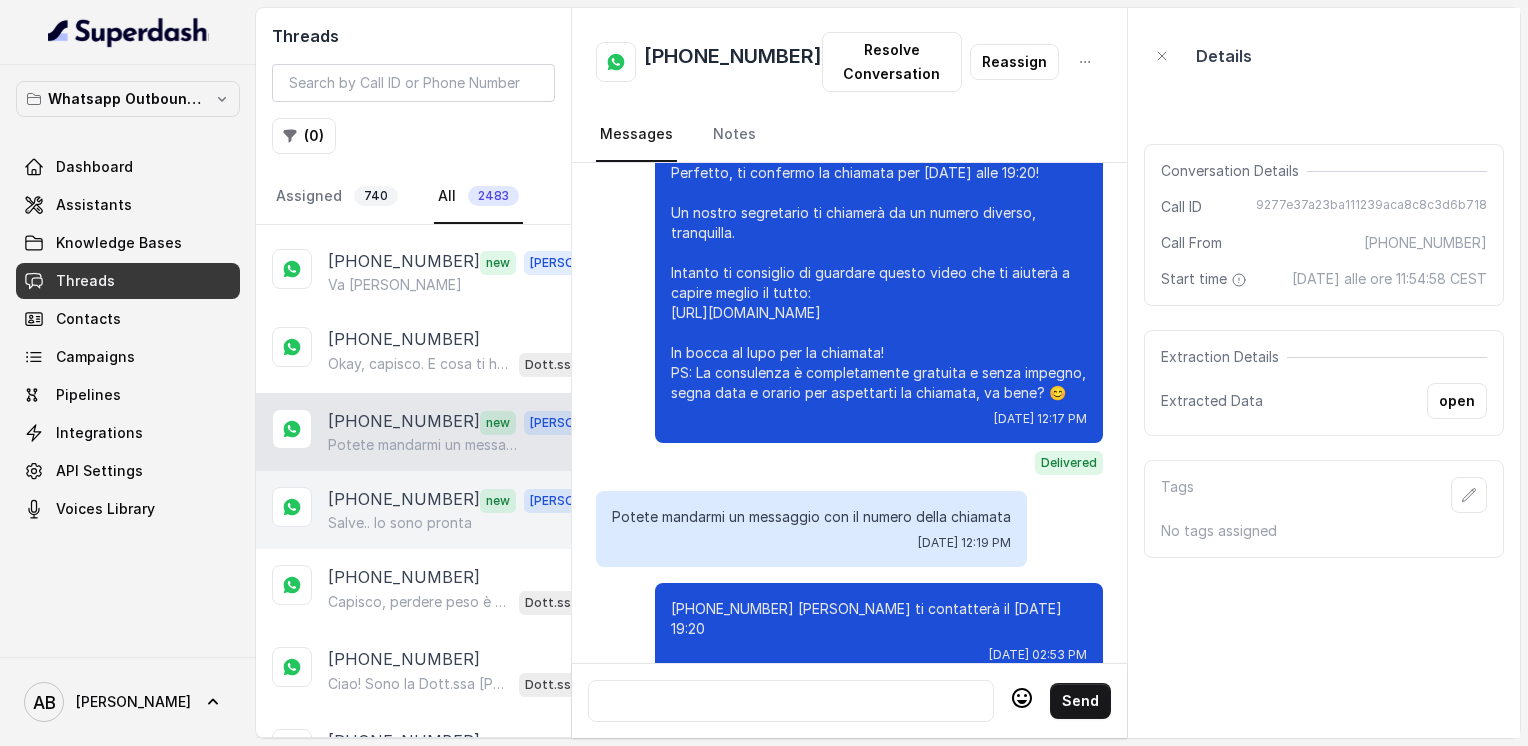 click on "[PHONE_NUMBER]" at bounding box center [404, 500] 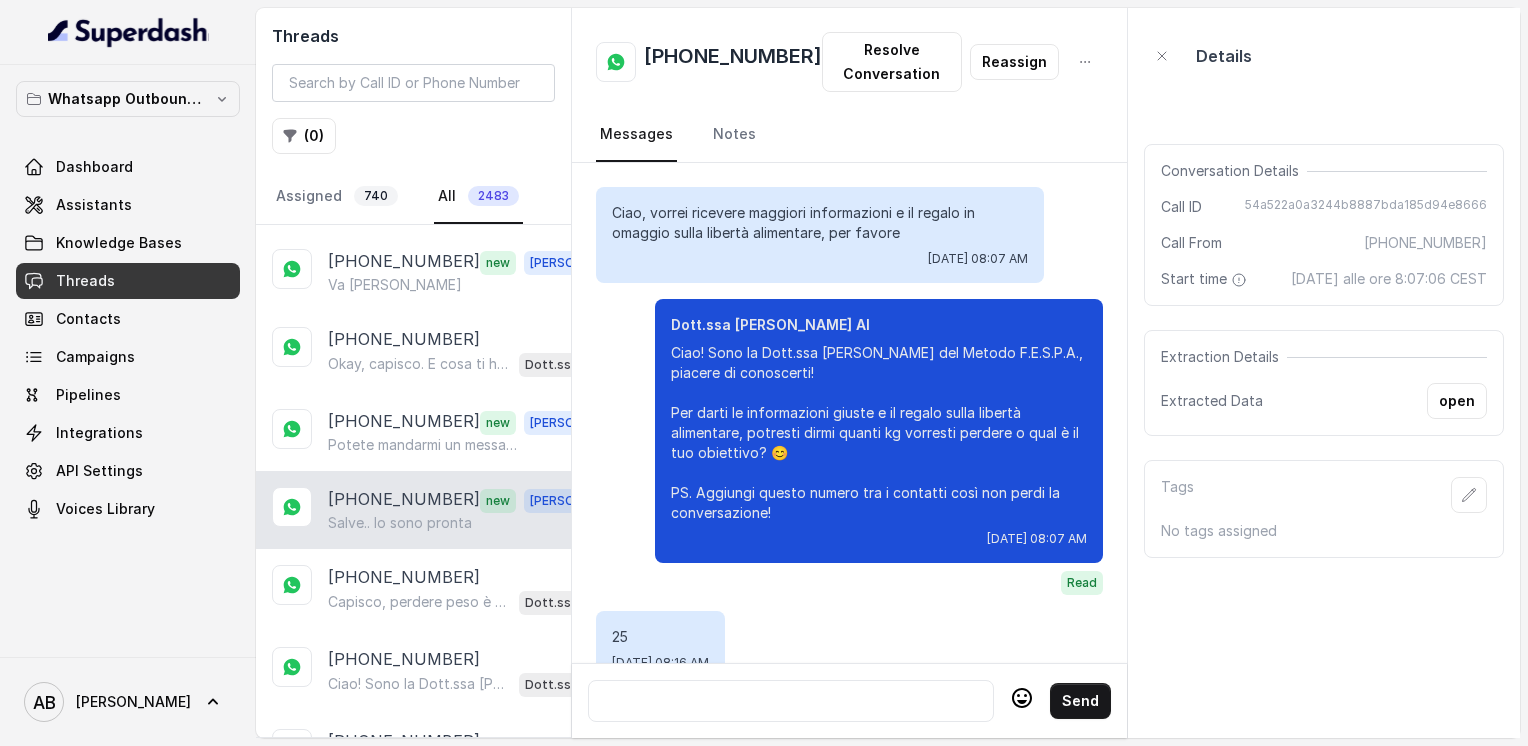 scroll, scrollTop: 4480, scrollLeft: 0, axis: vertical 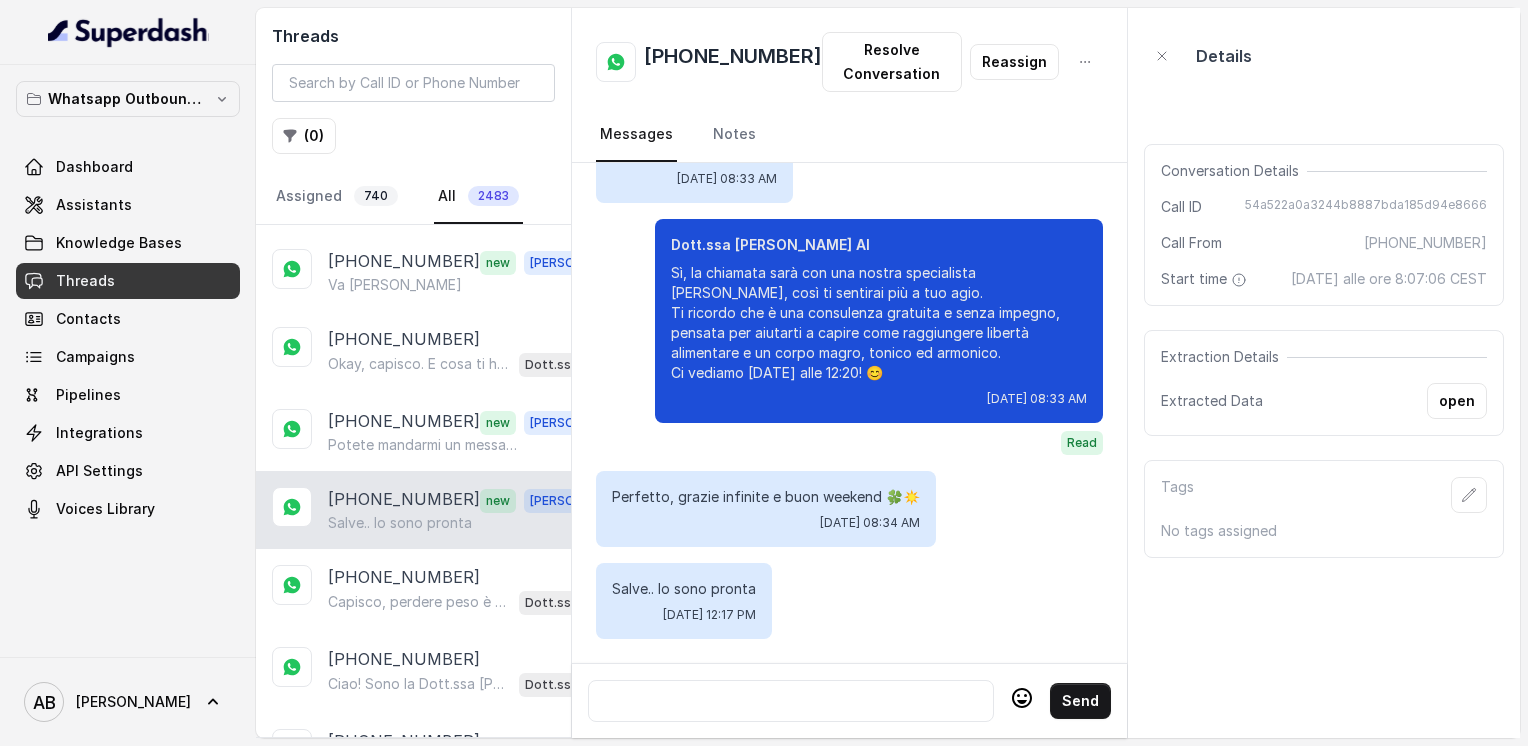 click on "[PHONE_NUMBER]" at bounding box center (733, 62) 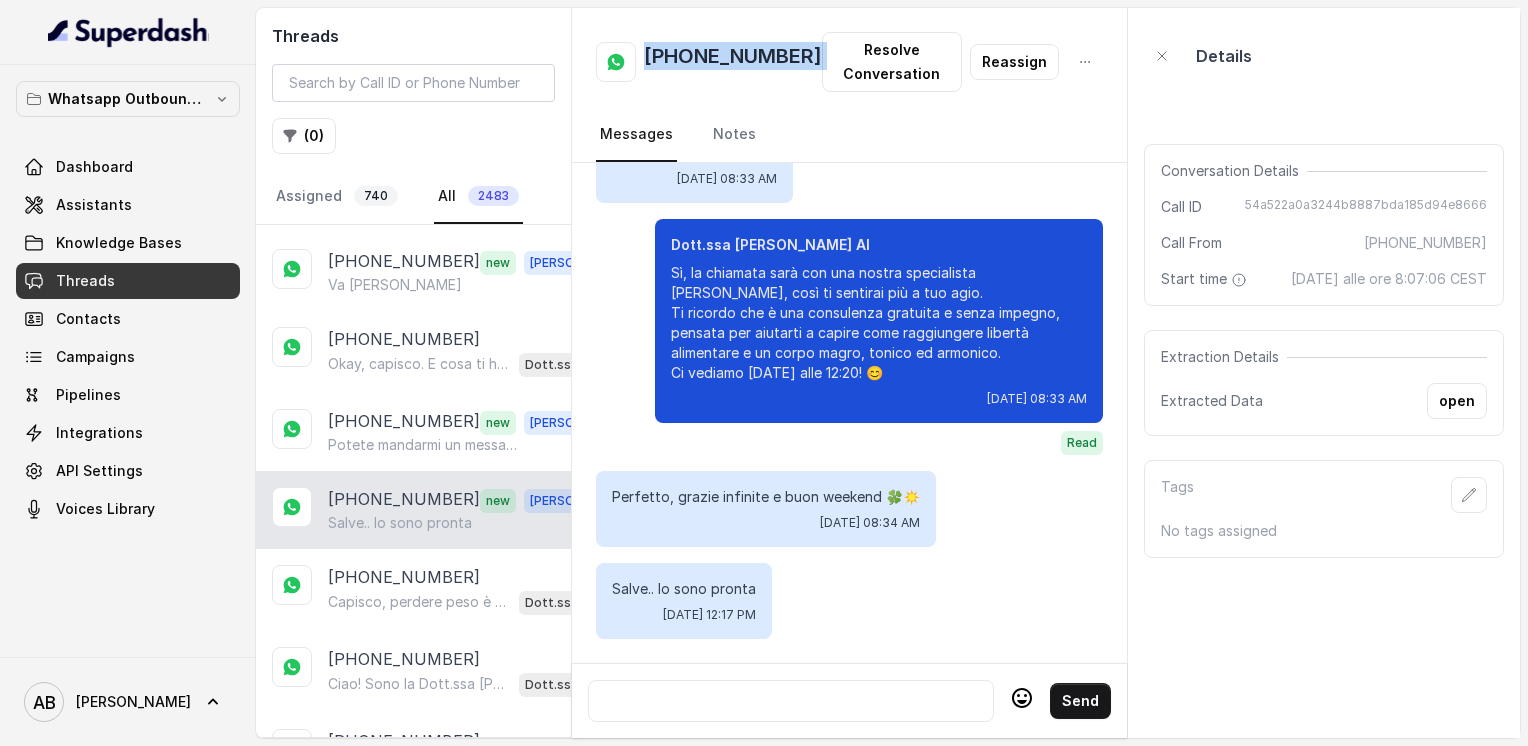 click on "[PHONE_NUMBER]" at bounding box center (733, 62) 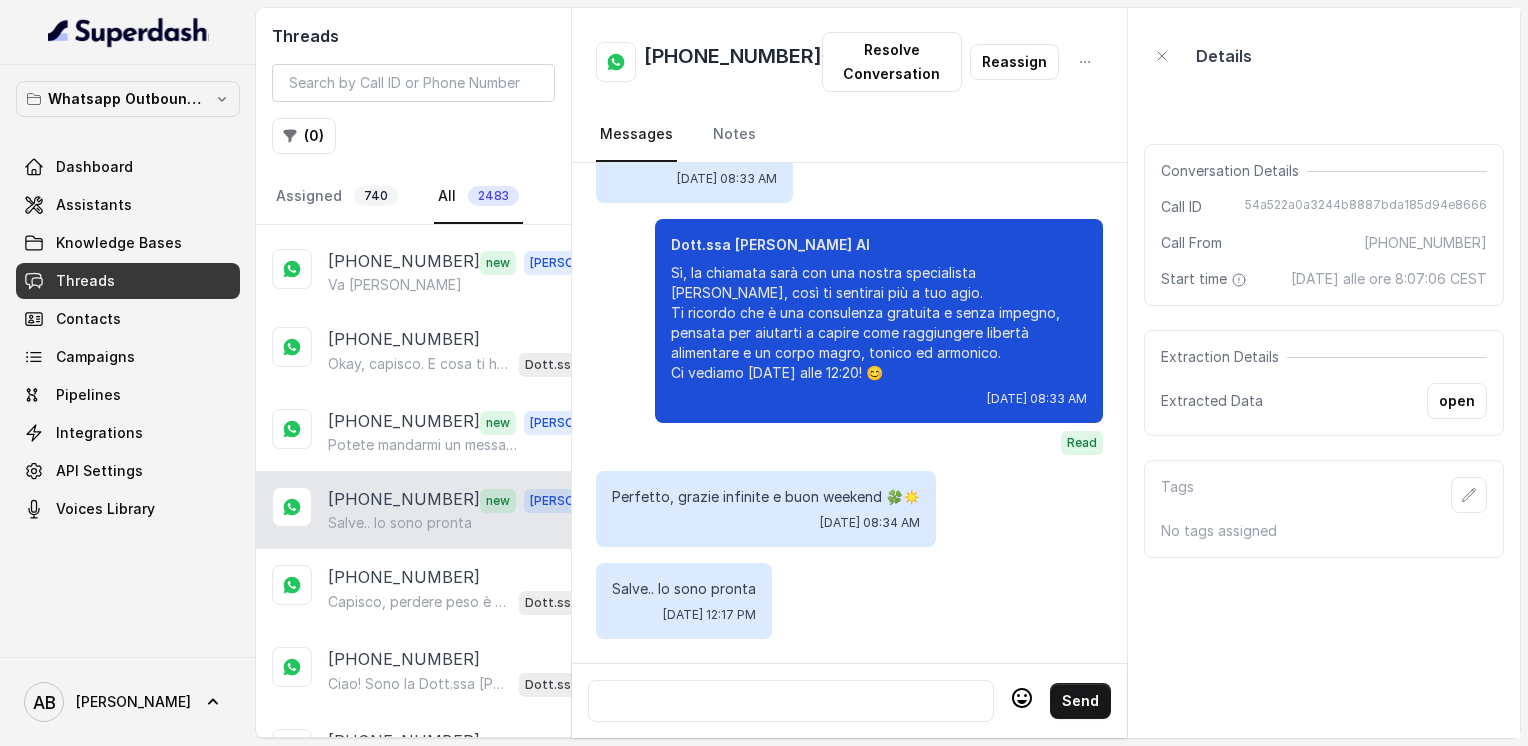 click at bounding box center [791, 701] 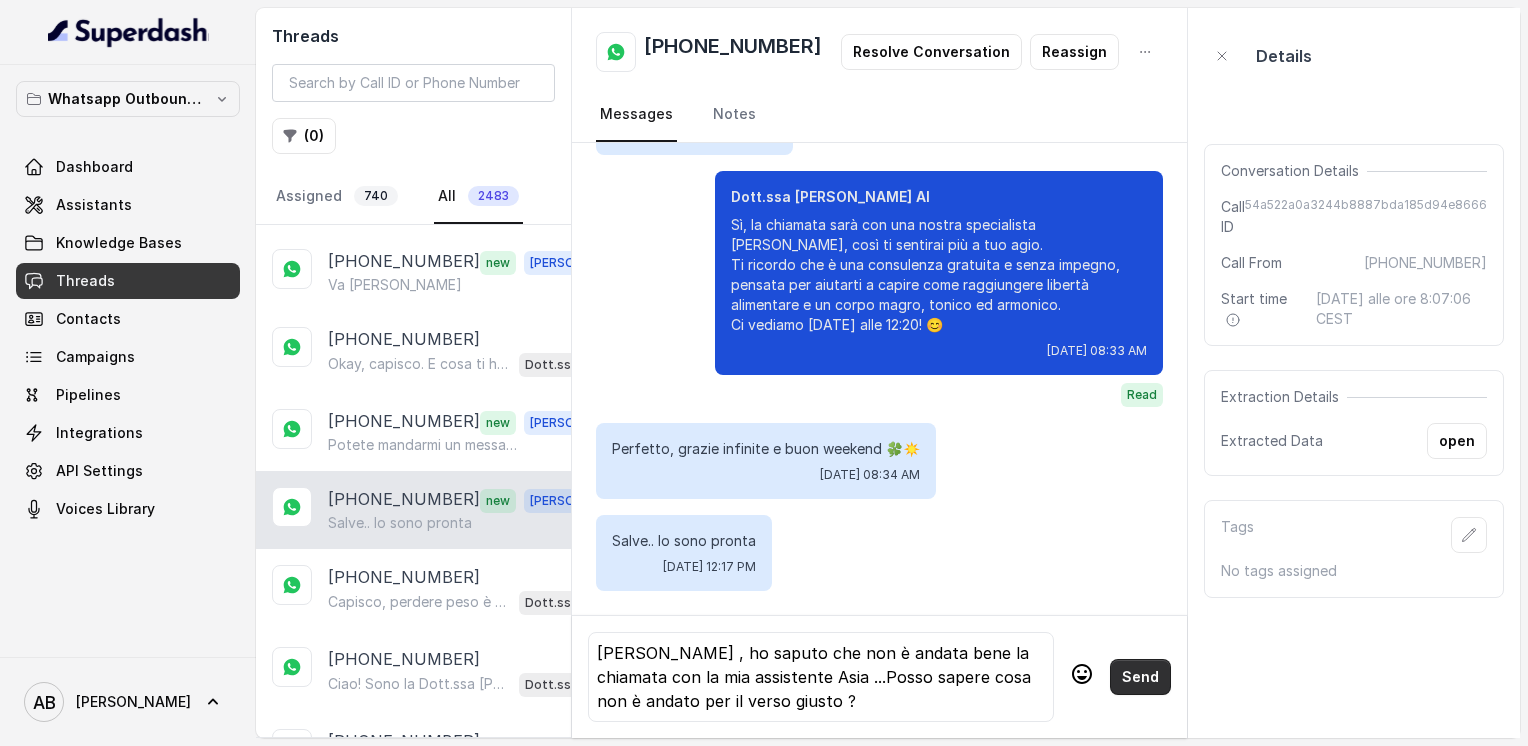 click on "Send" at bounding box center (1140, 677) 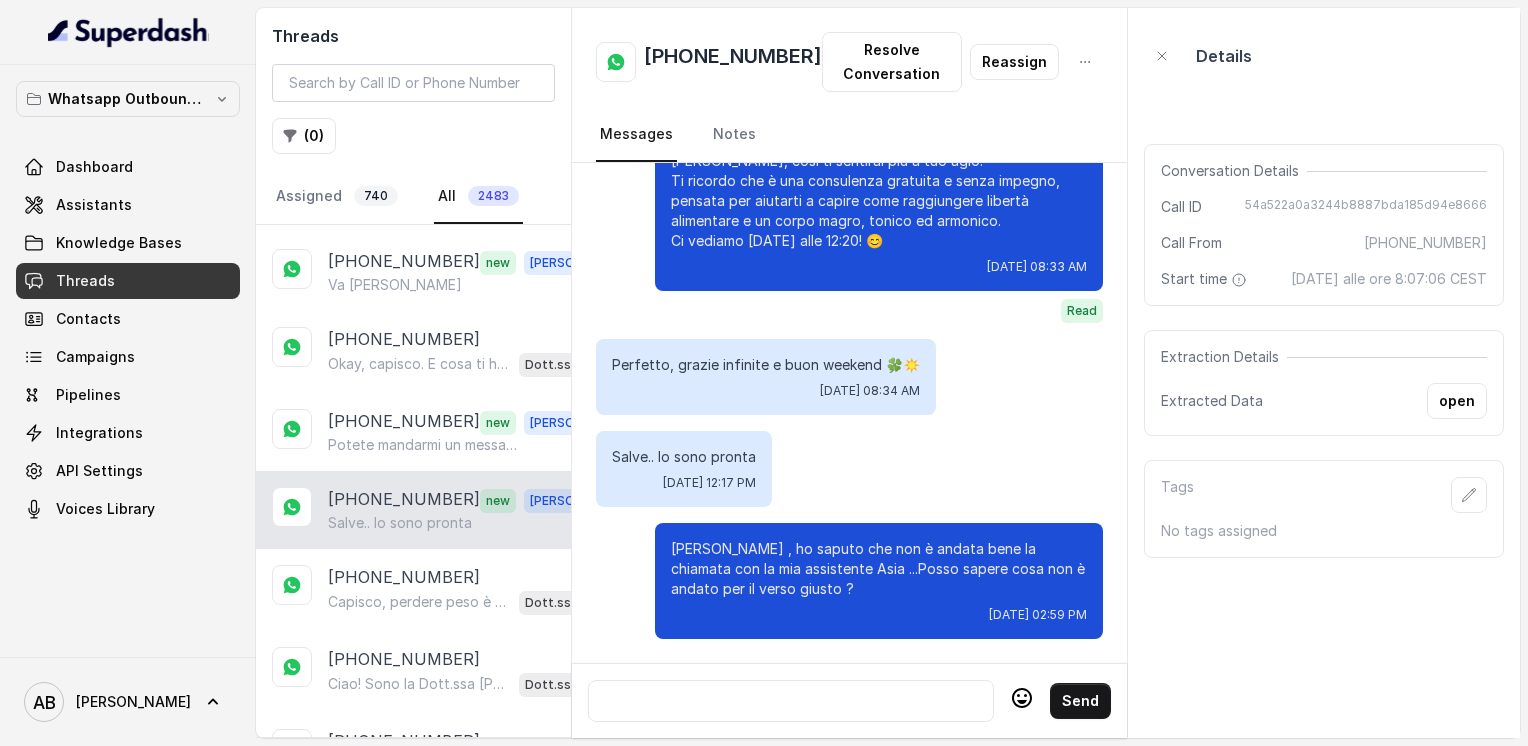 scroll, scrollTop: 4612, scrollLeft: 0, axis: vertical 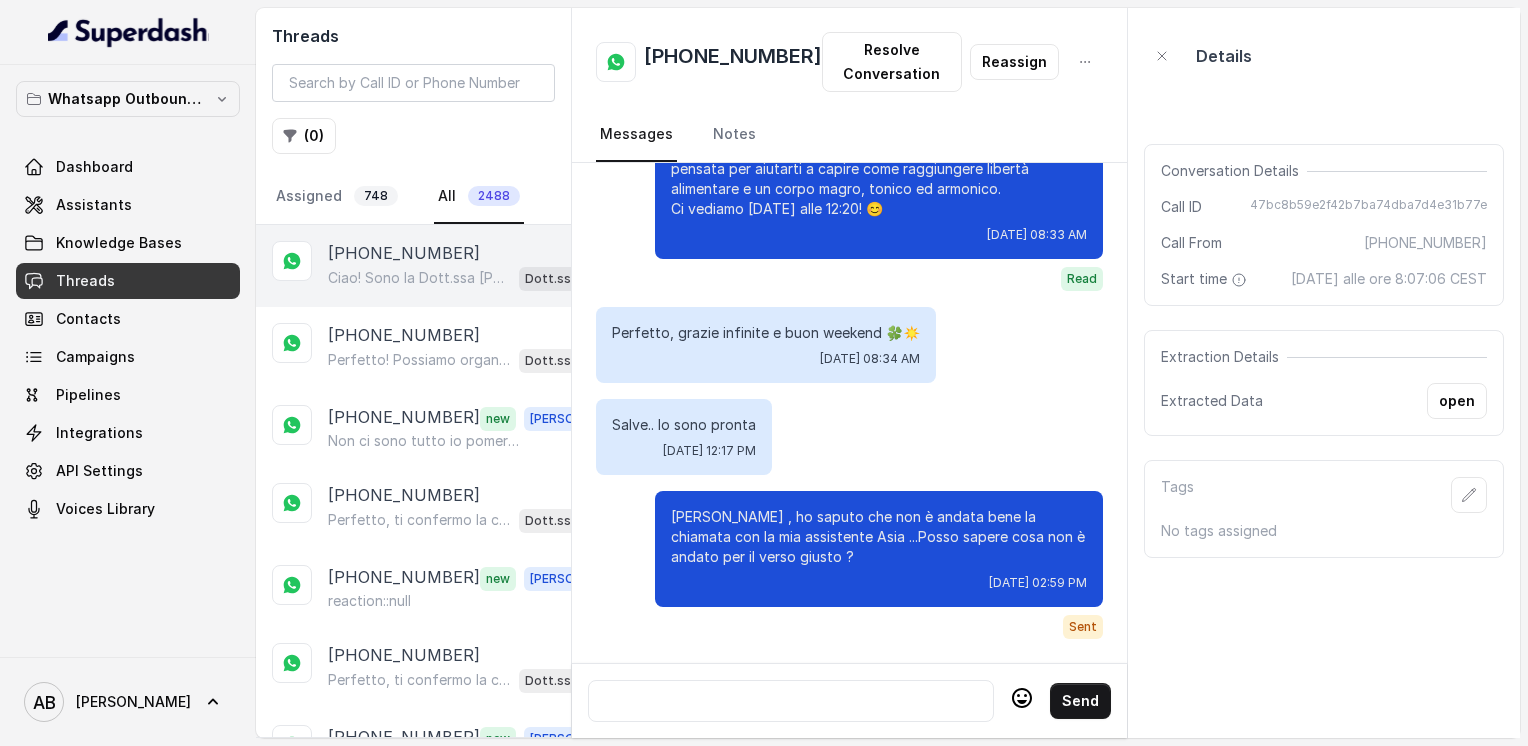 click on "Ciao! Sono la Dott.ssa [PERSON_NAME] del Metodo F.E.S.P.A., piacere di conoscerti!
Per darti le informazioni giuste e il regalo sulla libertà alimentare, potresti dirmi quanti kg vorresti perdere o qual è il tuo obiettivo? 😊
PS. Aggiungi pure questo numero tra i contatti così non perdi la conversazione!" at bounding box center [419, 278] 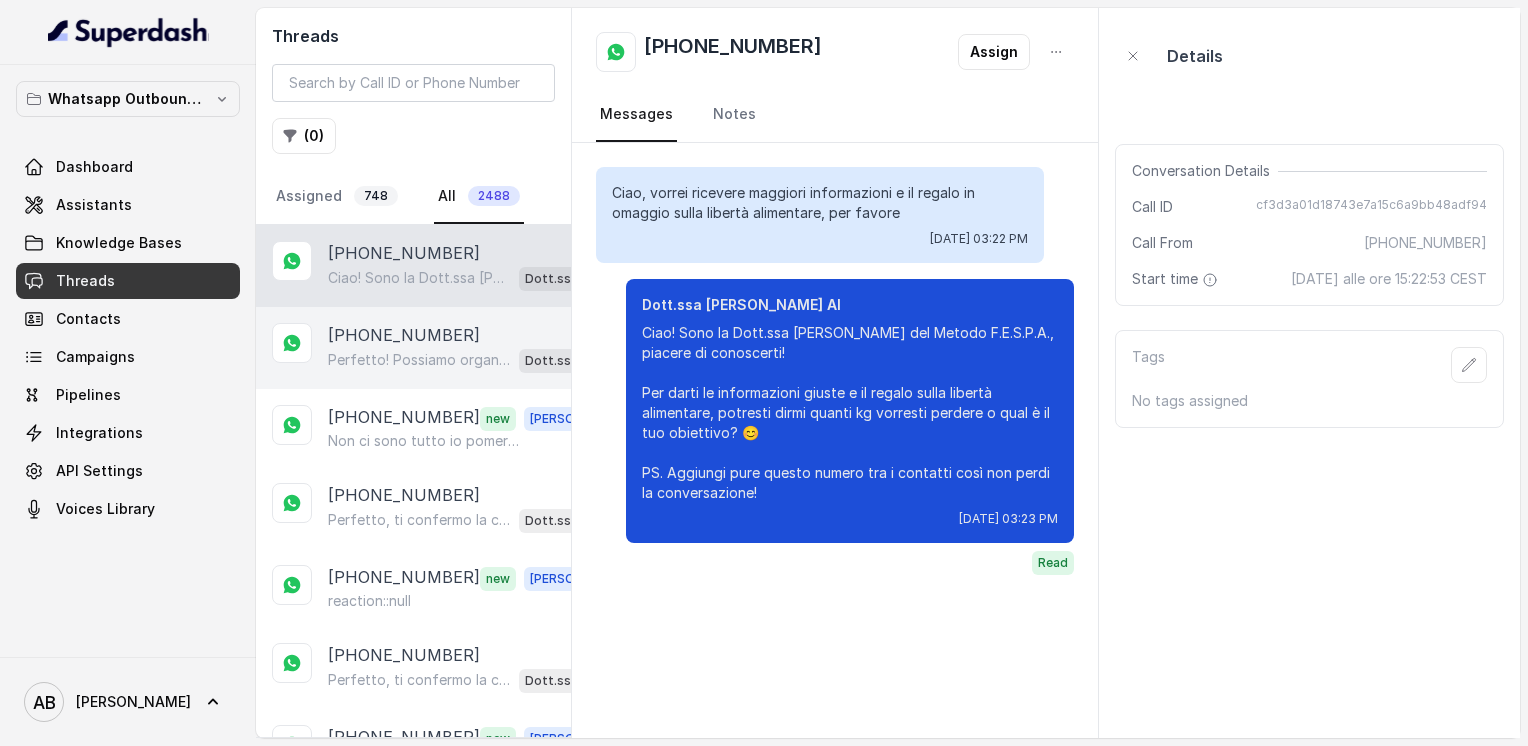 click on "Perfetto!
Possiamo organizzare una consulenza gratuita con uno specialista per spiegarti tutto nel dettaglio e capire cosa fa al caso tuo.
Quale giorno e orario preferisci per essere chiamata?" at bounding box center (419, 360) 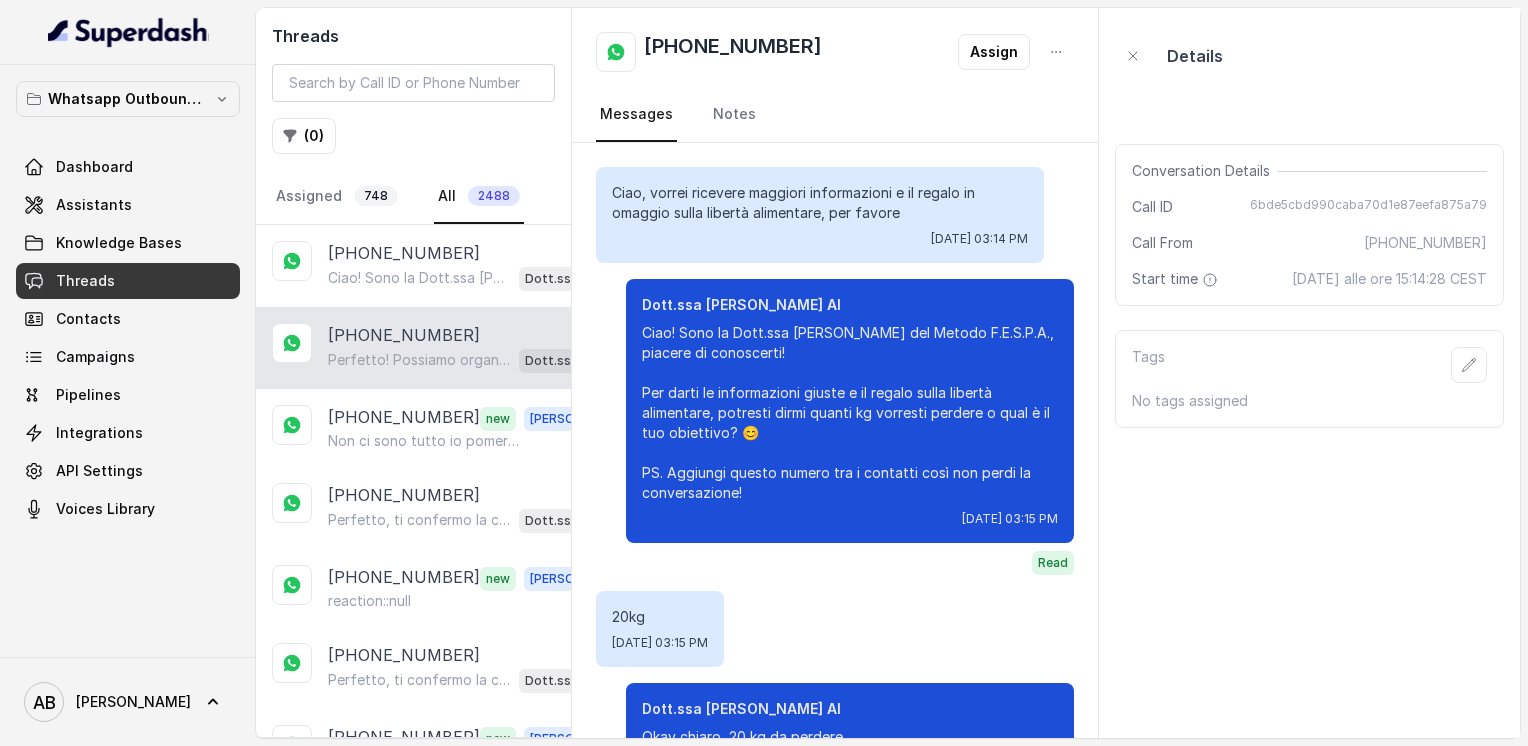 scroll, scrollTop: 972, scrollLeft: 0, axis: vertical 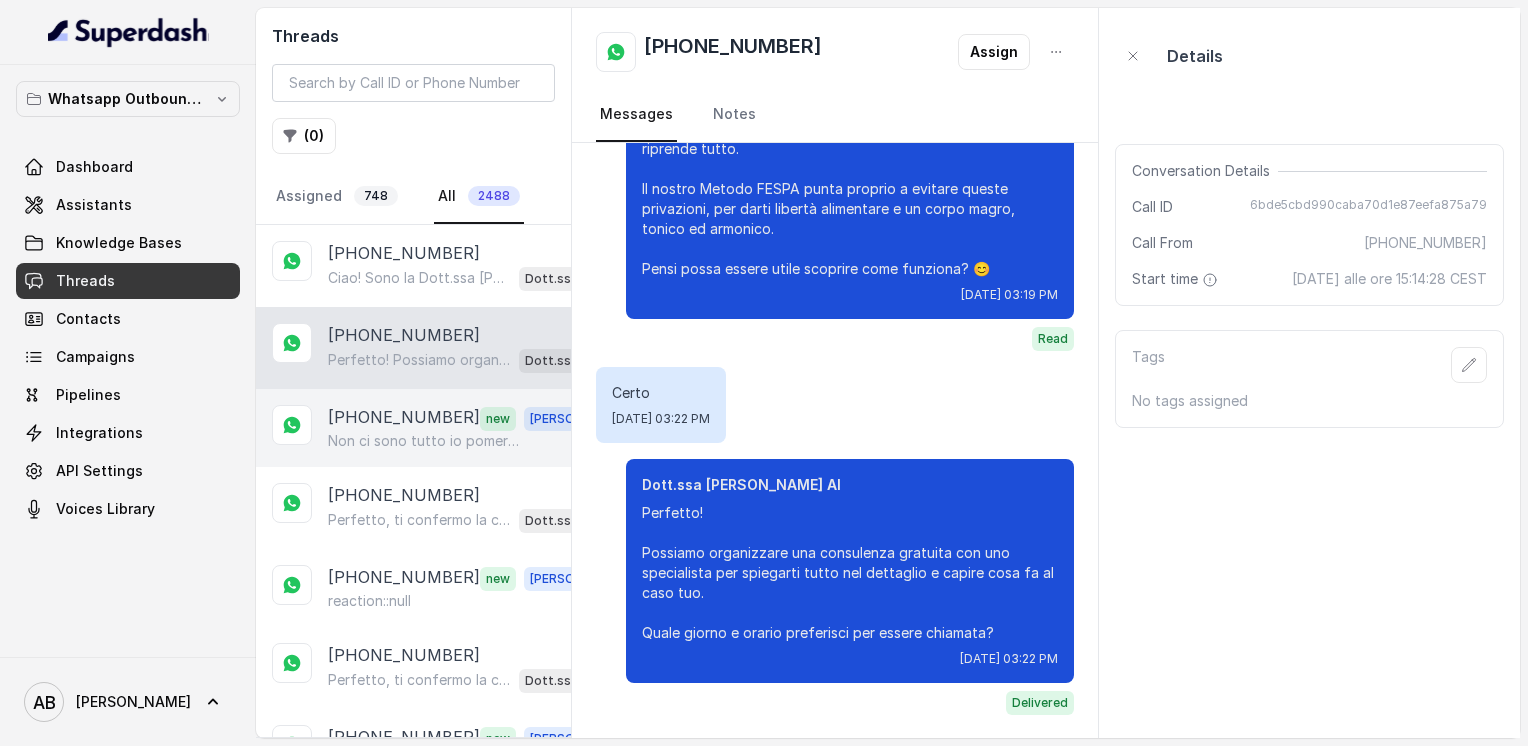 click on "Non ci sono tutto io pomeriggio , un imprevisto improvviso , magari fissiamo un altro appuntamento" at bounding box center [424, 441] 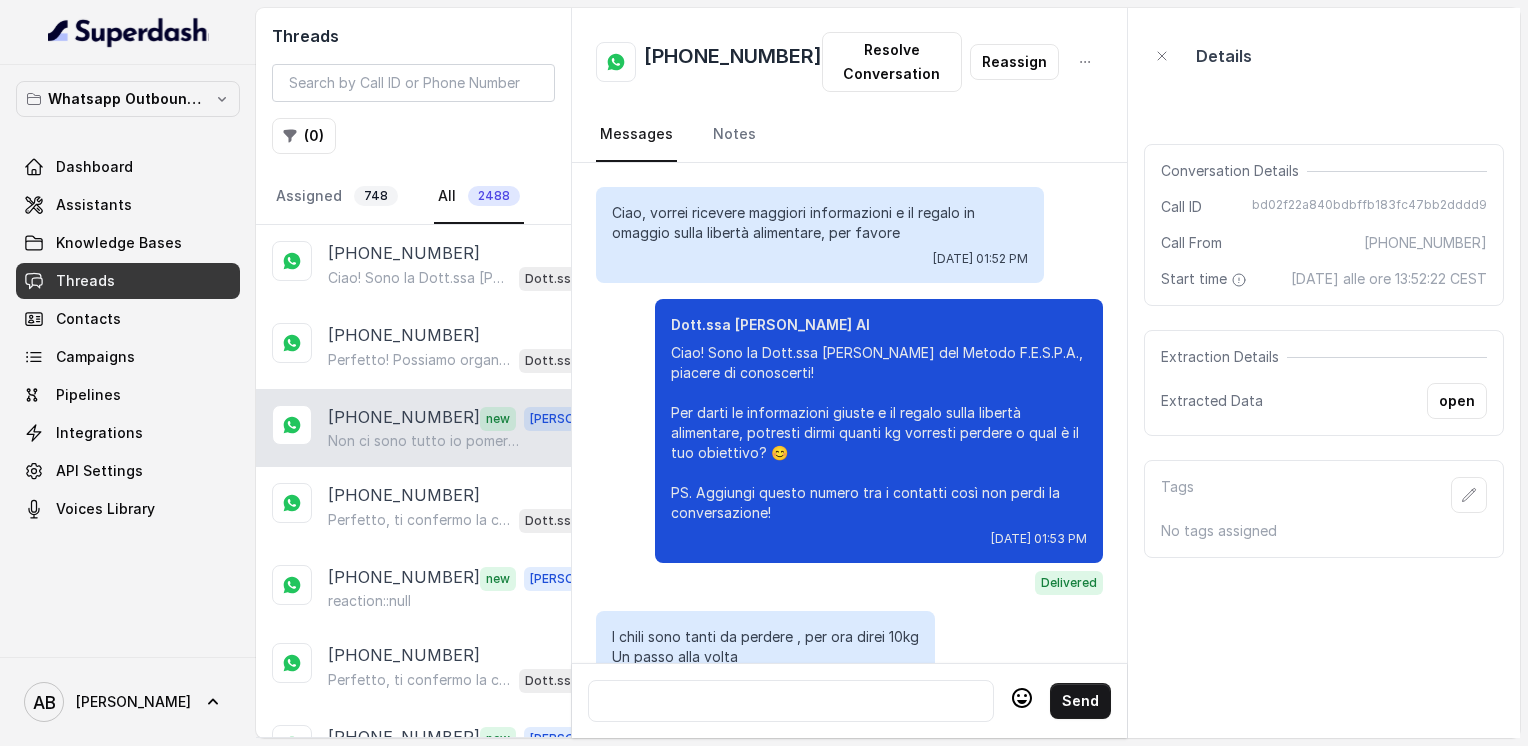scroll, scrollTop: 3904, scrollLeft: 0, axis: vertical 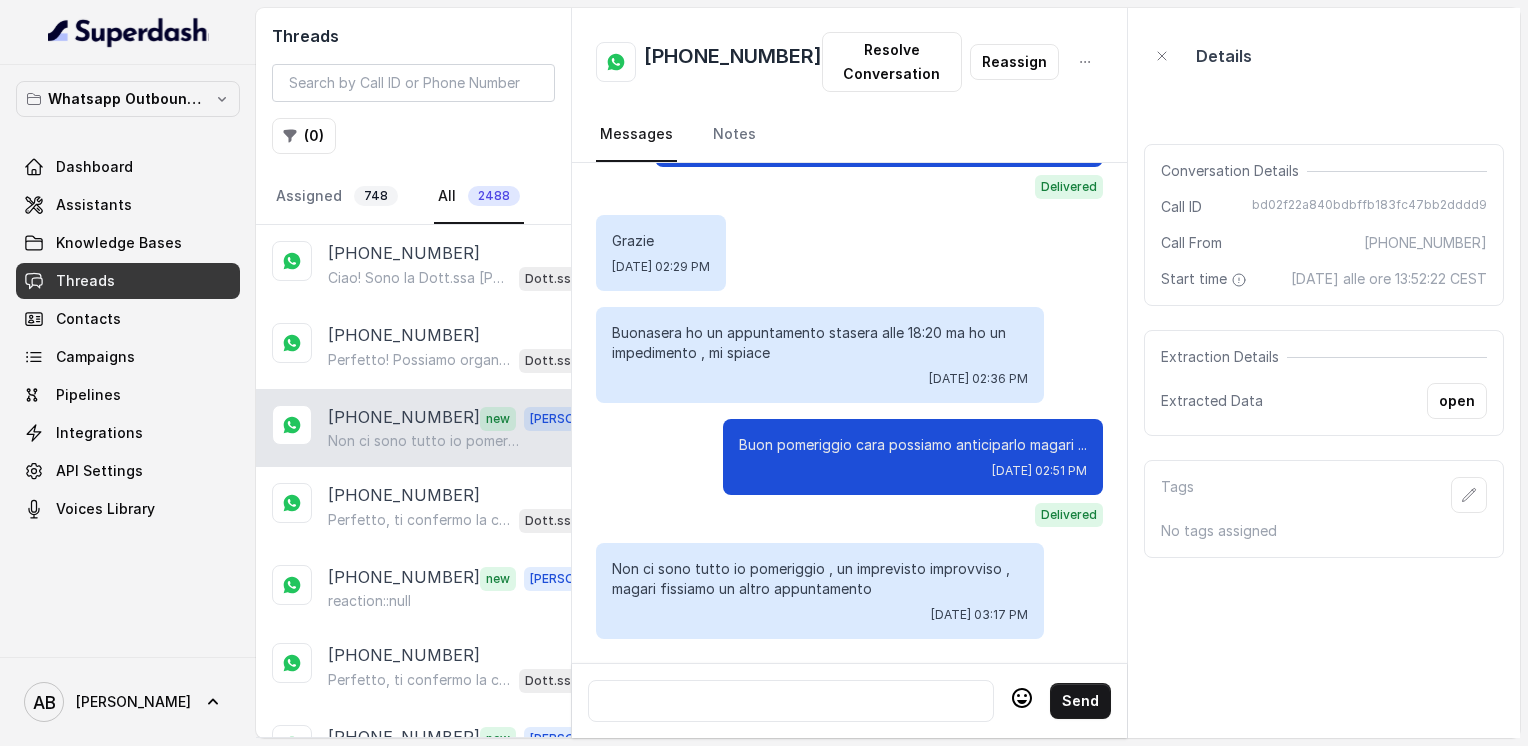 click at bounding box center [791, 701] 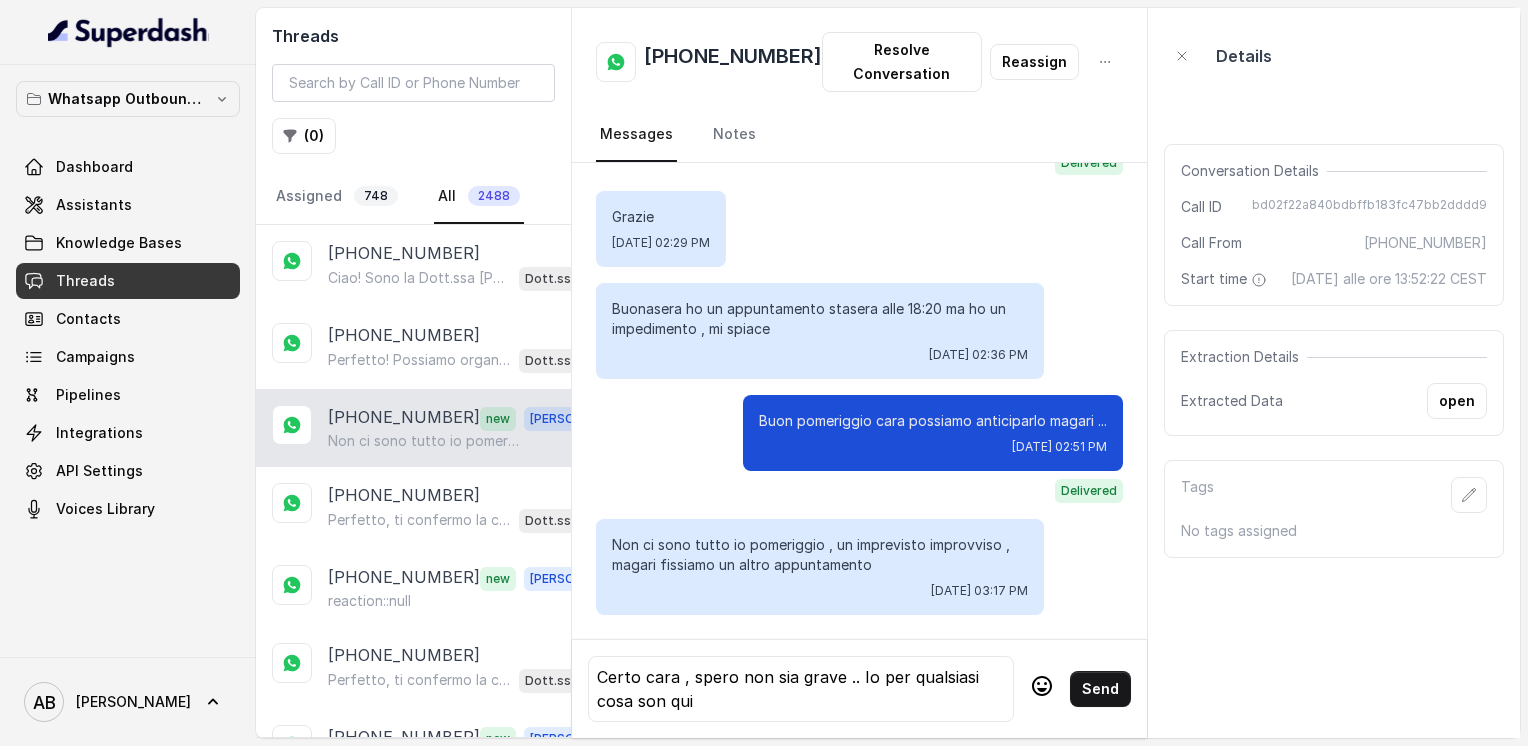 click 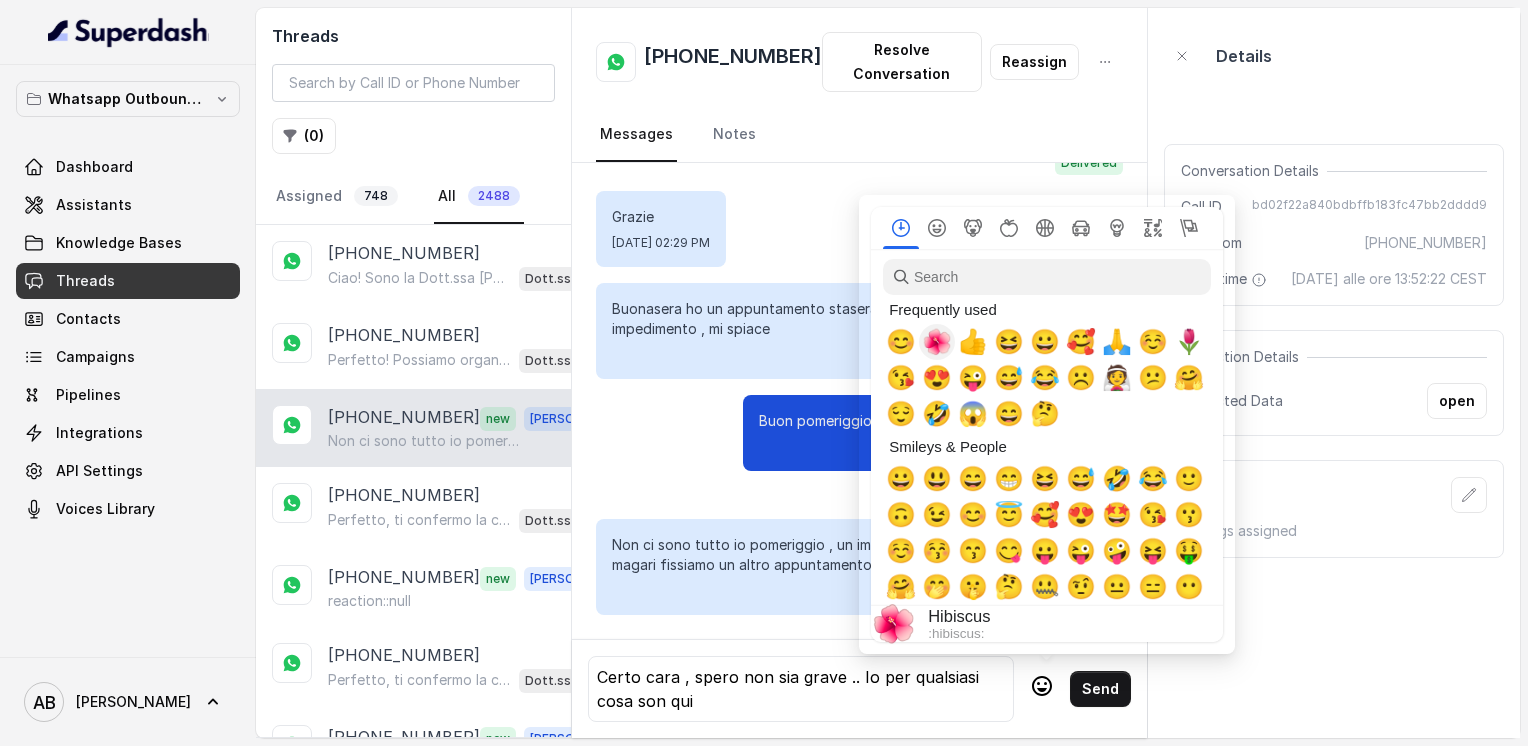 click on "🌺" at bounding box center (937, 342) 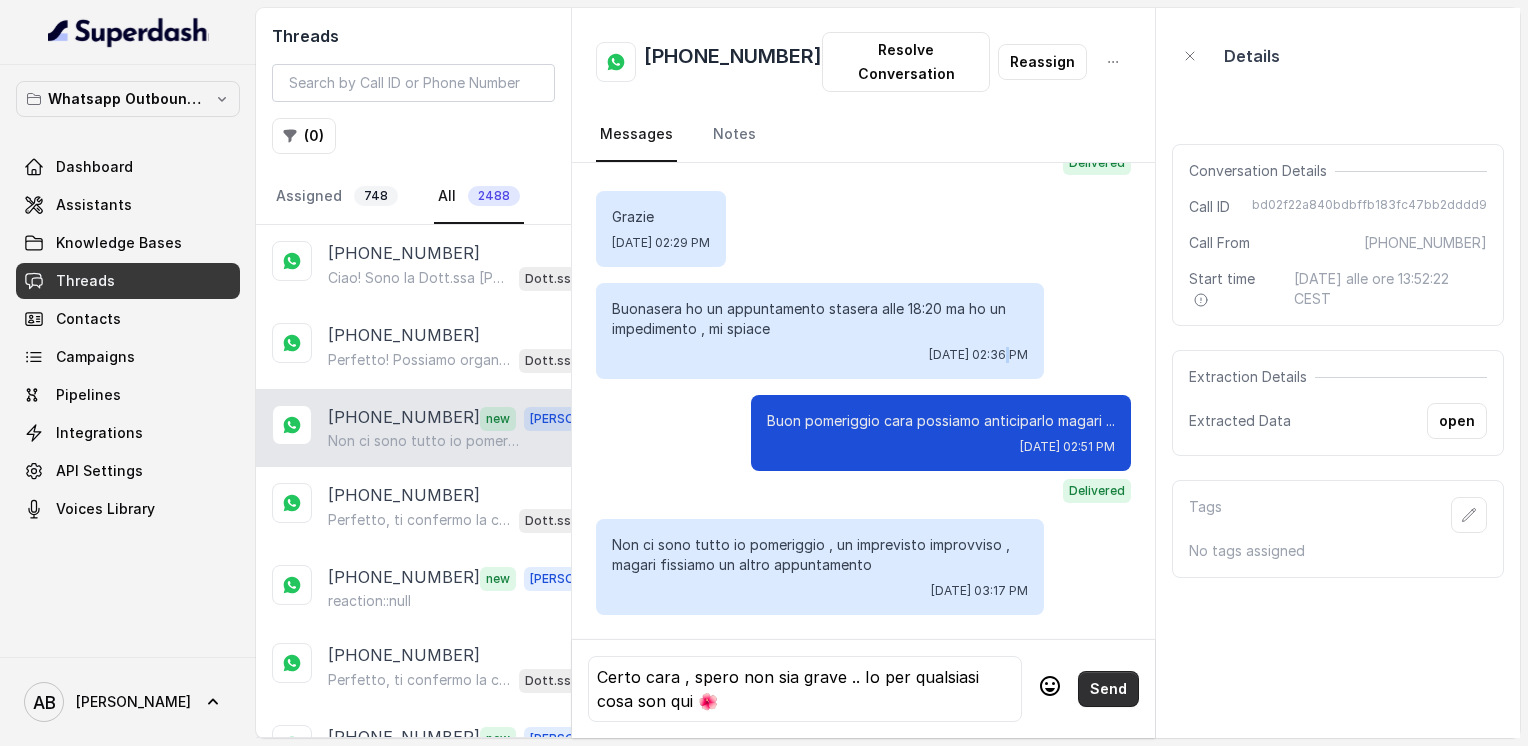 click on "Send" at bounding box center [1108, 689] 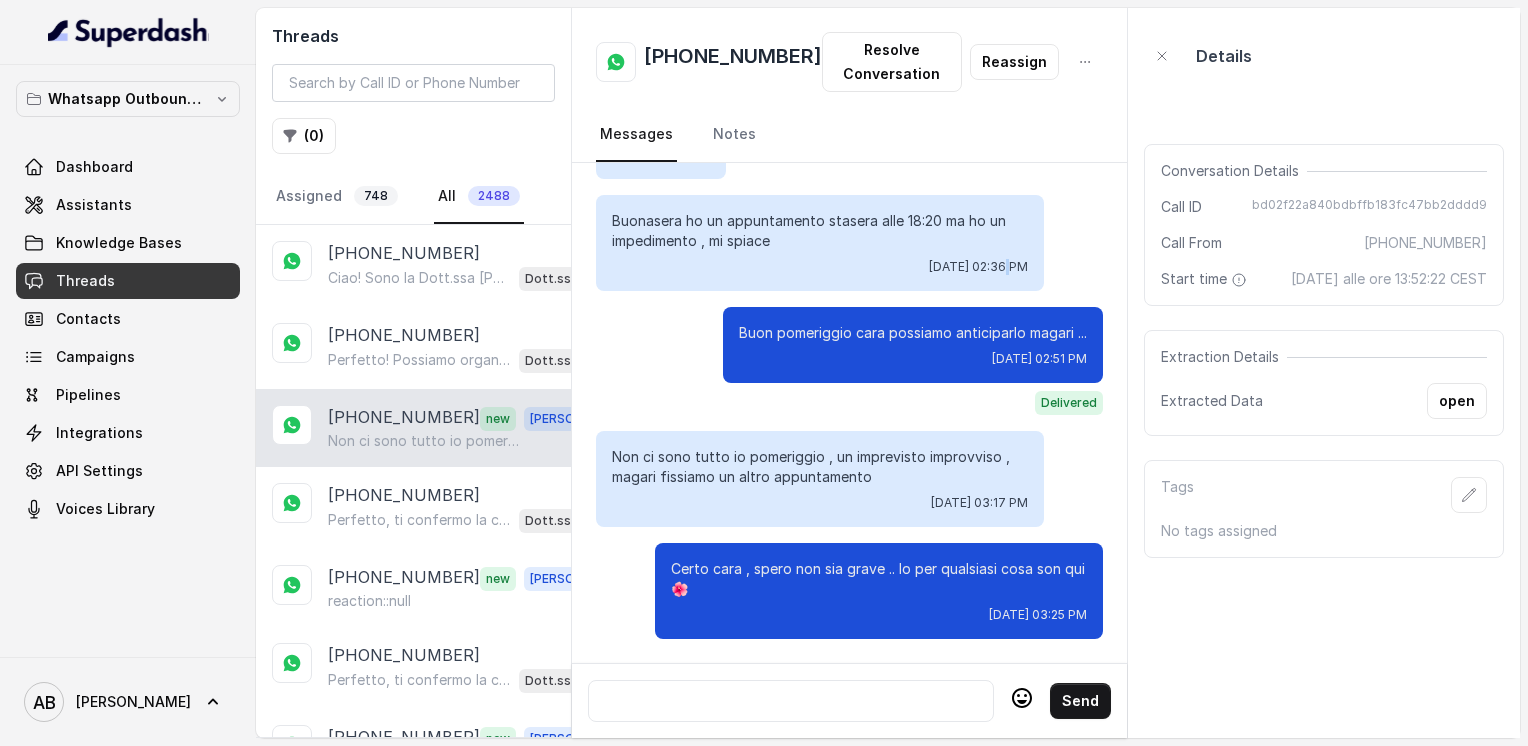 scroll, scrollTop: 4016, scrollLeft: 0, axis: vertical 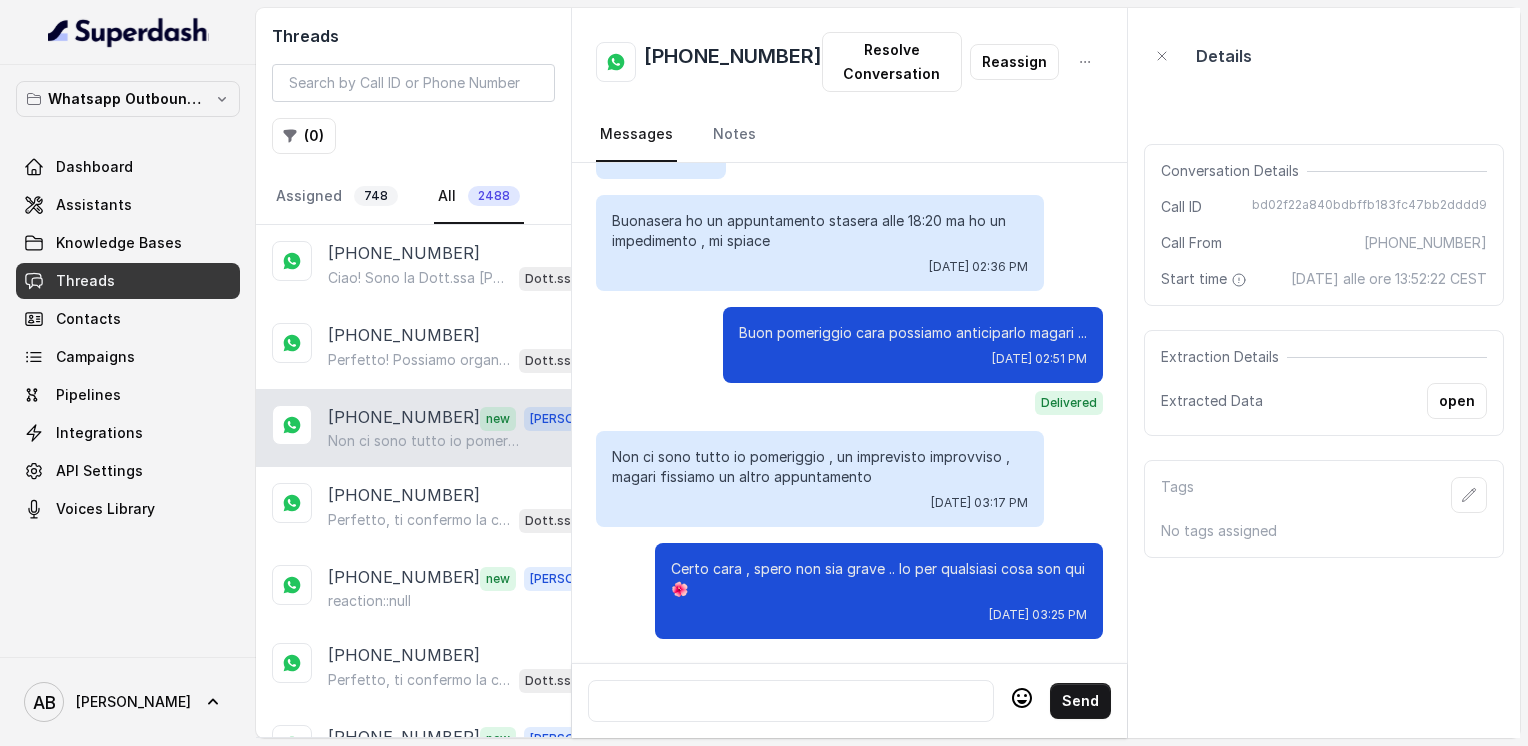 click at bounding box center (791, 701) 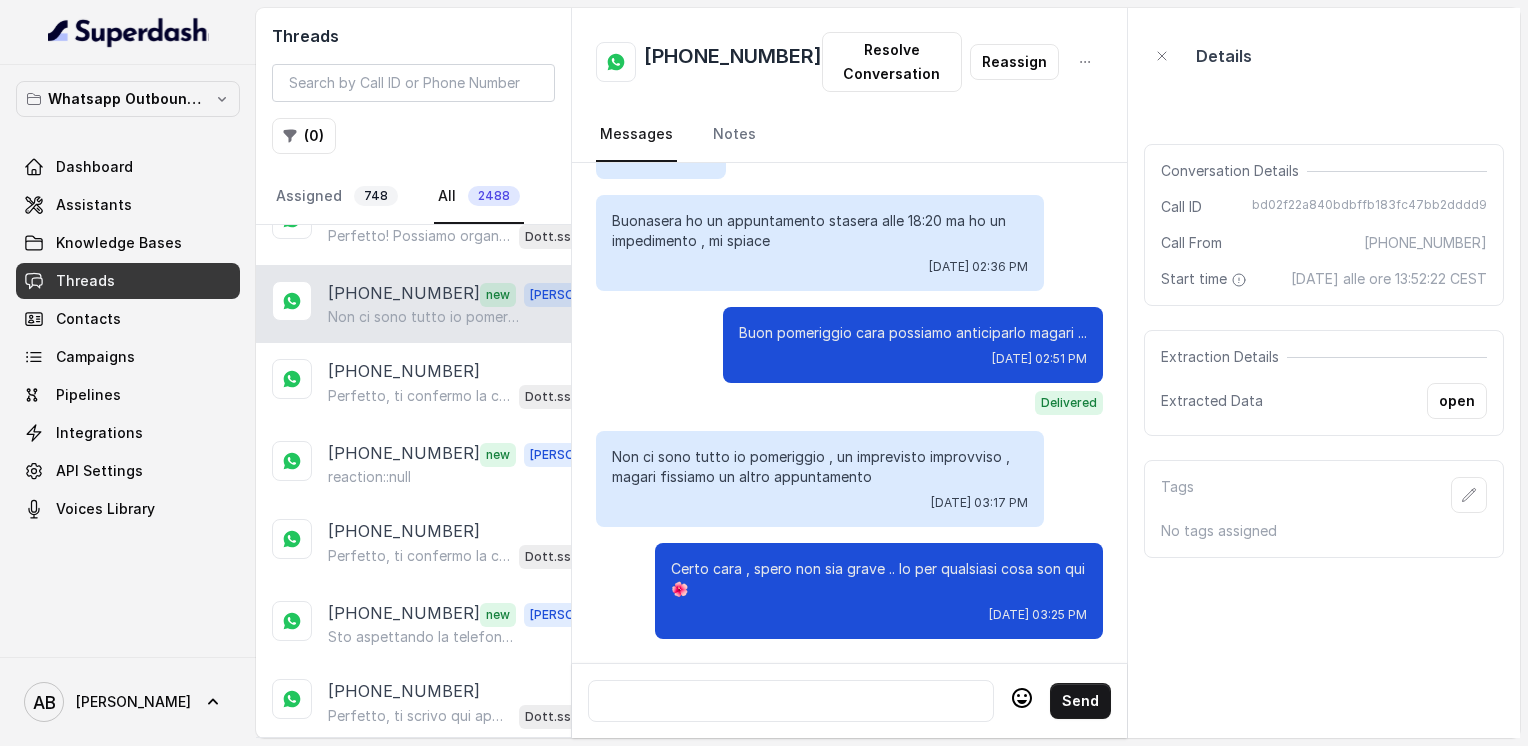 scroll, scrollTop: 200, scrollLeft: 0, axis: vertical 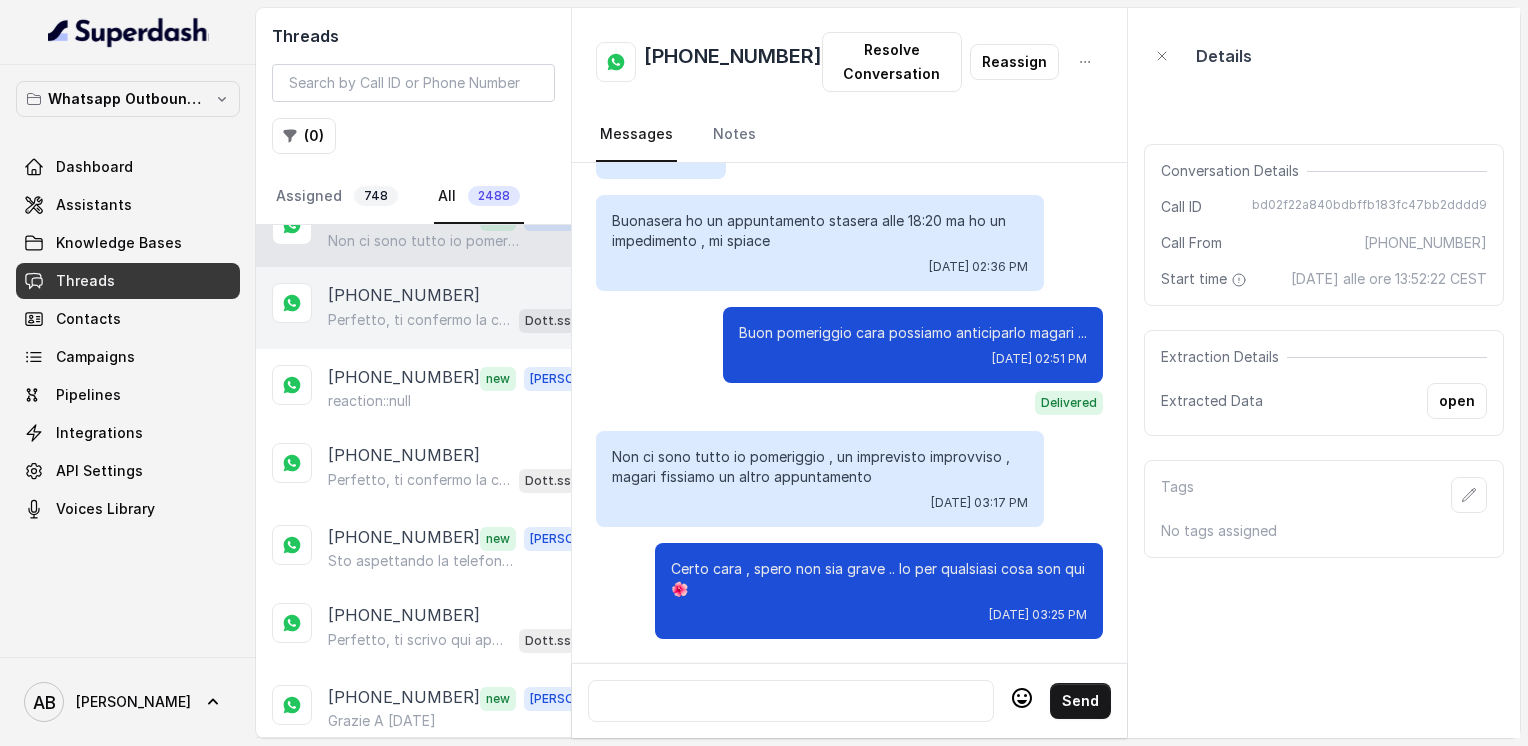 click on "Perfetto, ti confermo la chiamata per oggi alle 16:40!
Un nostro segretario ti chiamerà per una consulenza gratuita e senza impegno, così potrai scoprire come il Metodo FESPA può aiutarti a raggiungere la libertà alimentare e un corpo magro, tonico ed armonico.
Intanto ti consiglio di guardare questo video che ti aiuterà a capire meglio il tutto:
https://www.youtube.com/watch?v=Jxv2h0j77wk&list=PLp86nNx124CpS-mrAGLVkX-ChxUk04KF3&index=1
In bocca al lupo per la chiamata e buona giornata!
PS: Segna data e orario per aspettarti la chiamata, va bene? 😊" at bounding box center [419, 320] 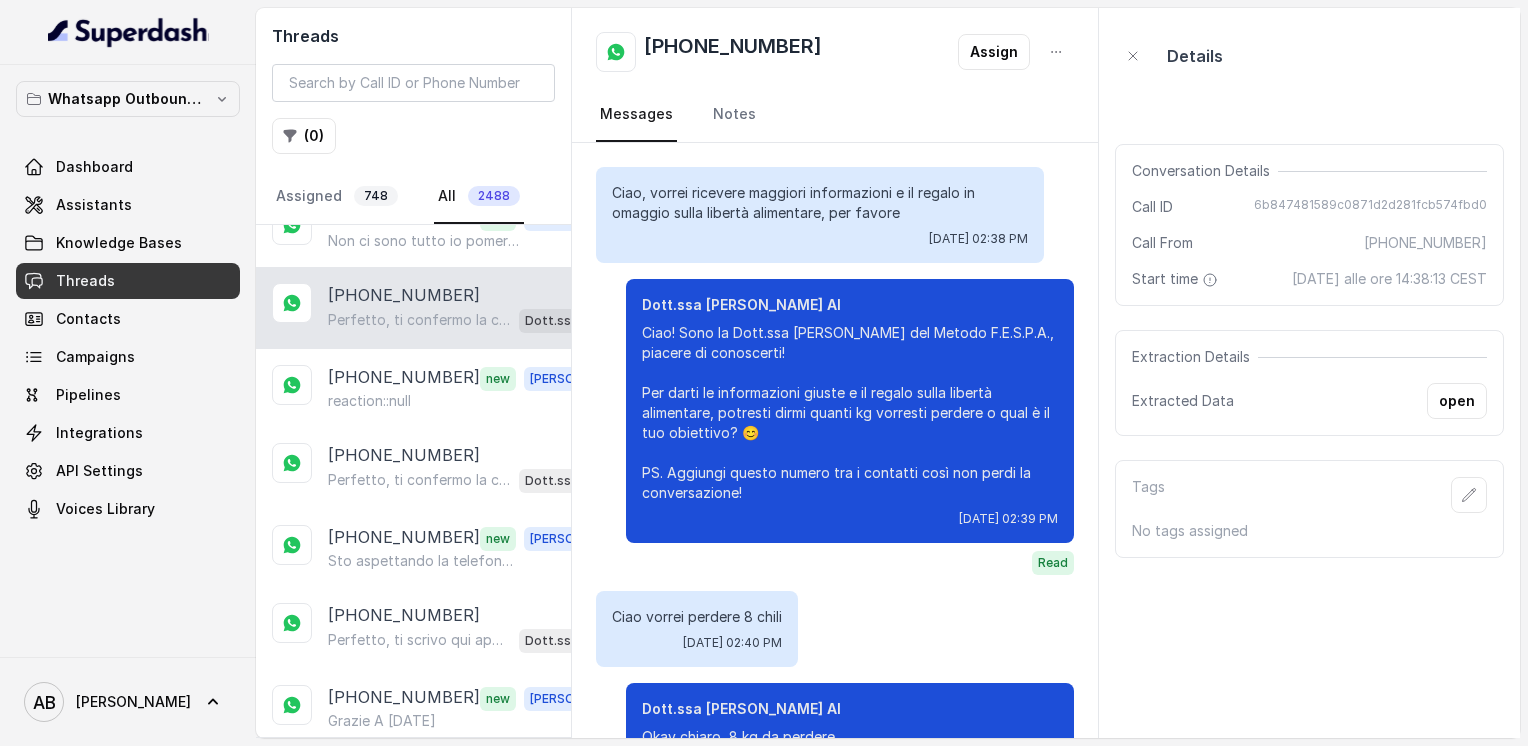 scroll, scrollTop: 1984, scrollLeft: 0, axis: vertical 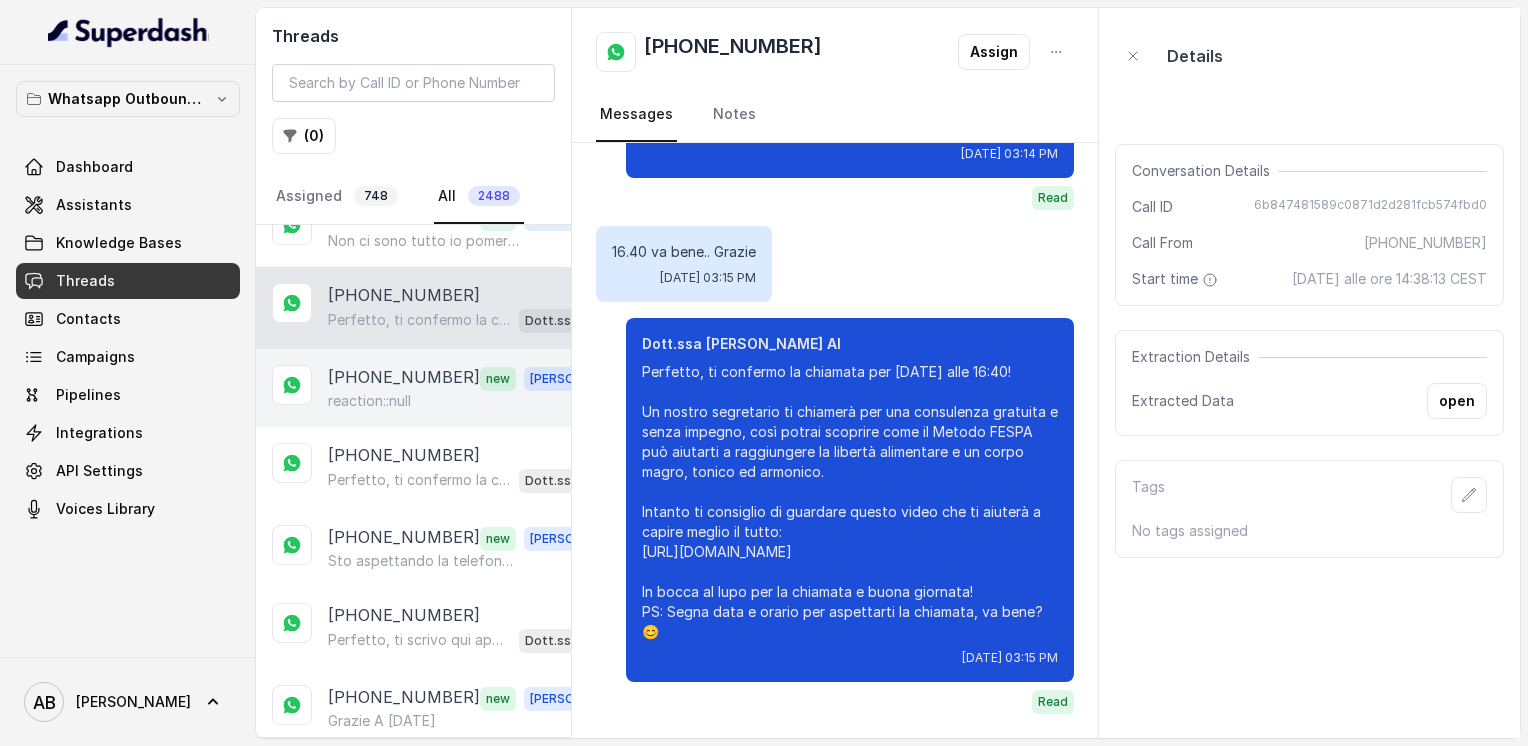 click on "+393200552313" at bounding box center [404, 378] 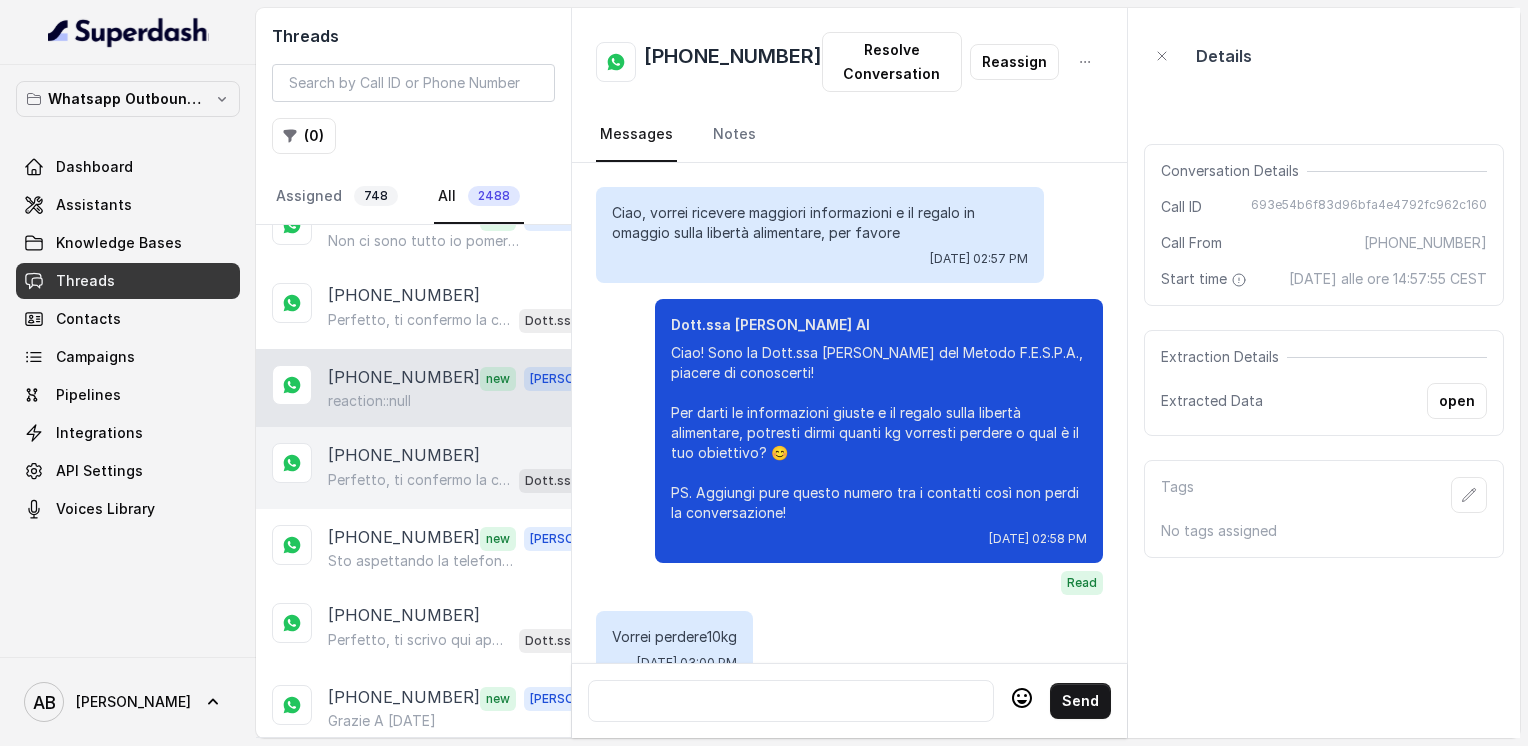 scroll, scrollTop: 1940, scrollLeft: 0, axis: vertical 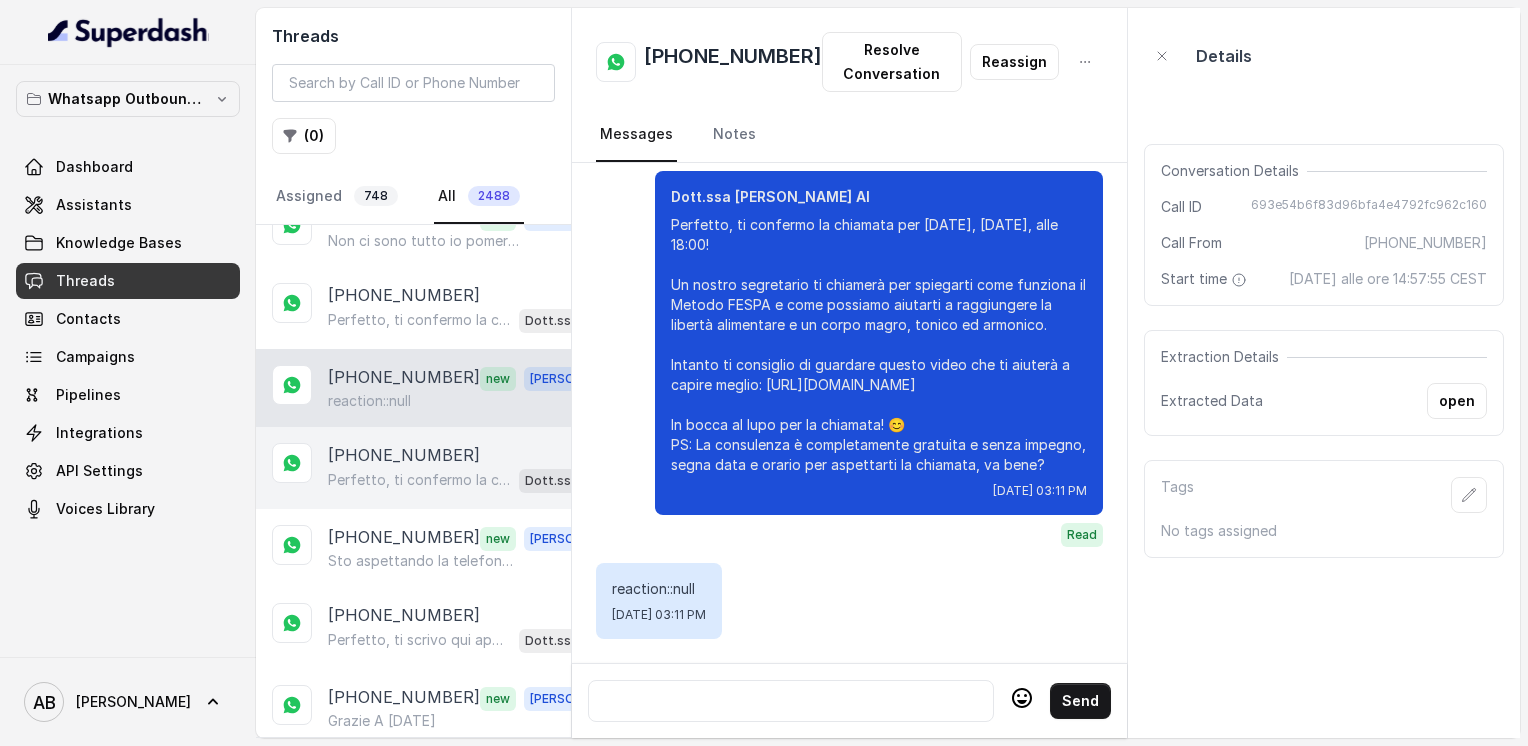 click on "+393396729726" at bounding box center (404, 455) 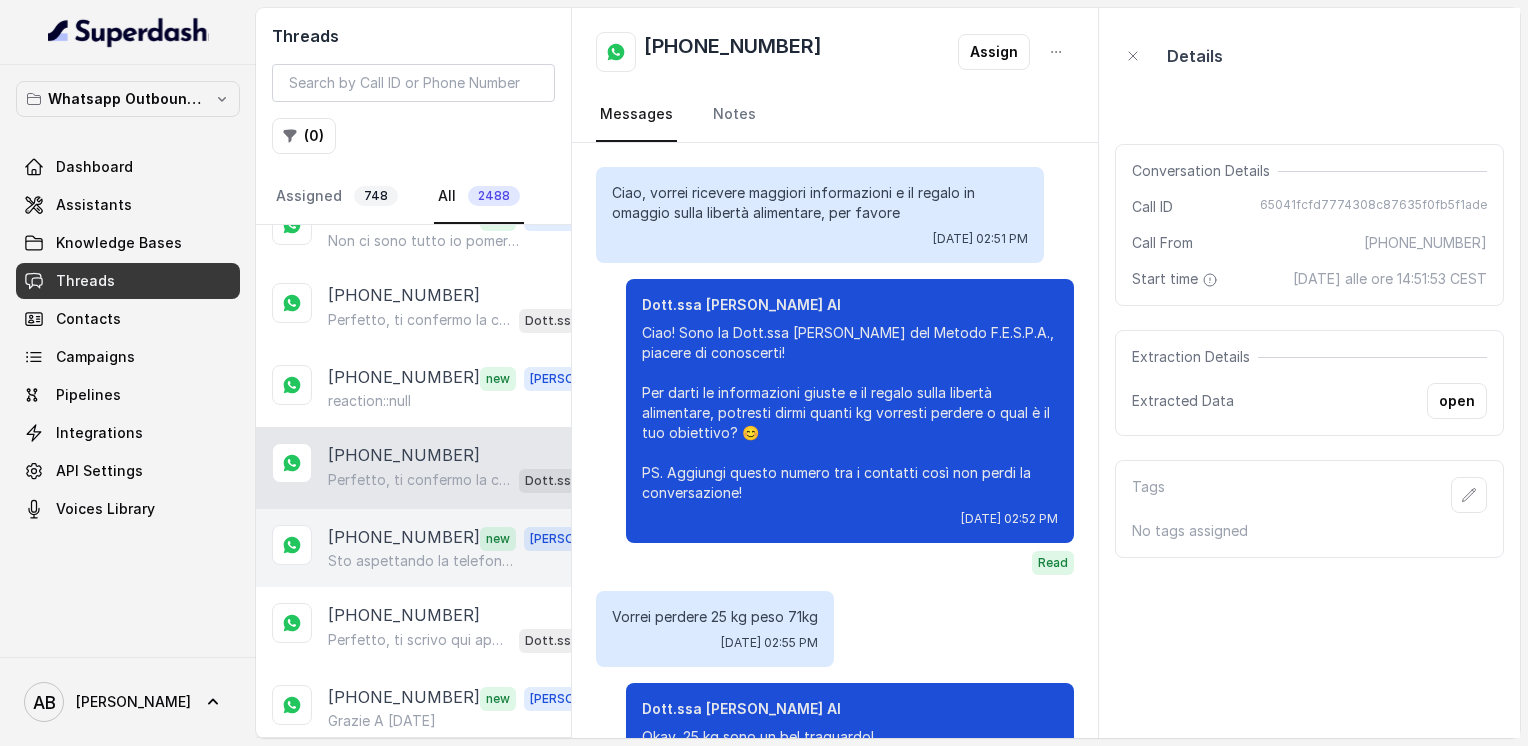 scroll, scrollTop: 2024, scrollLeft: 0, axis: vertical 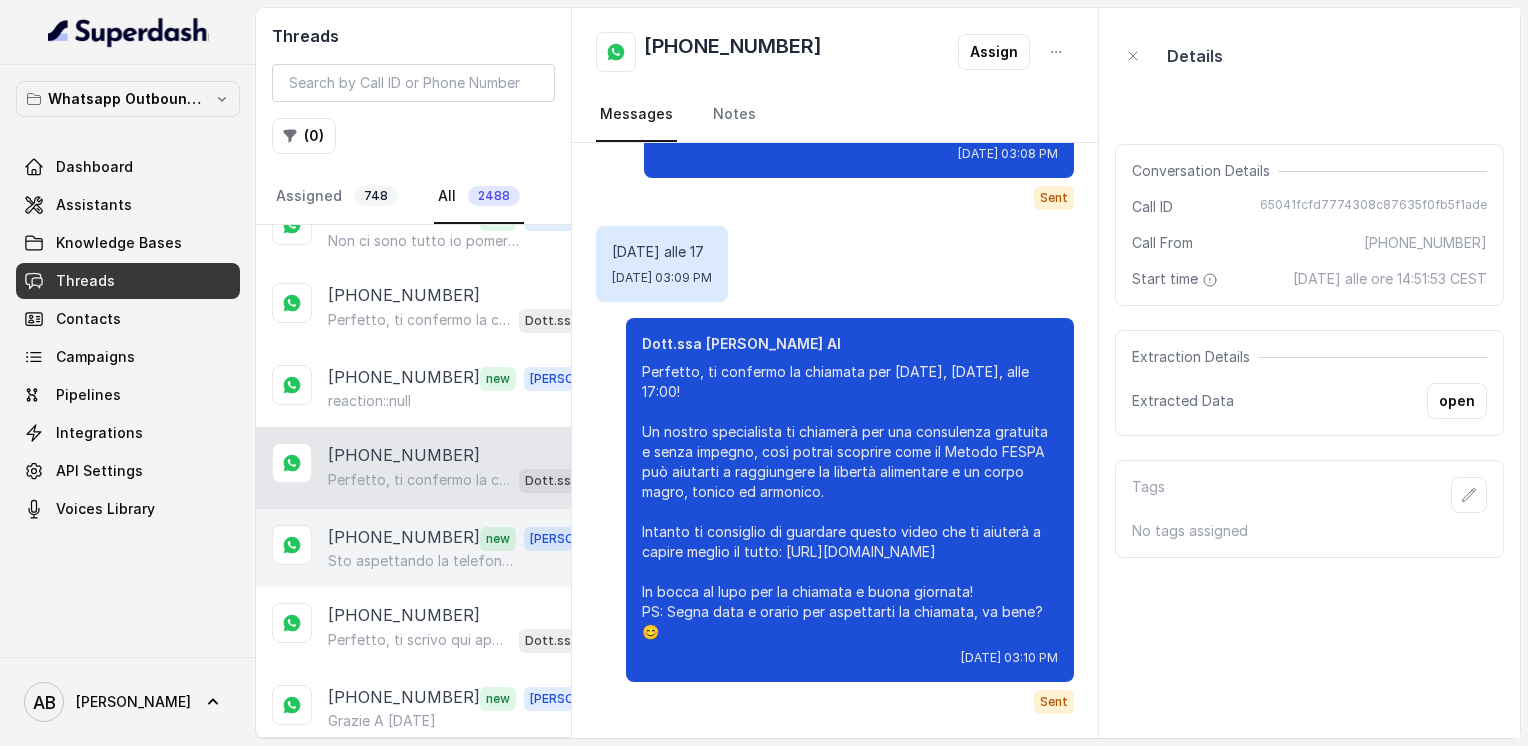 click on "+393282245471" at bounding box center [404, 538] 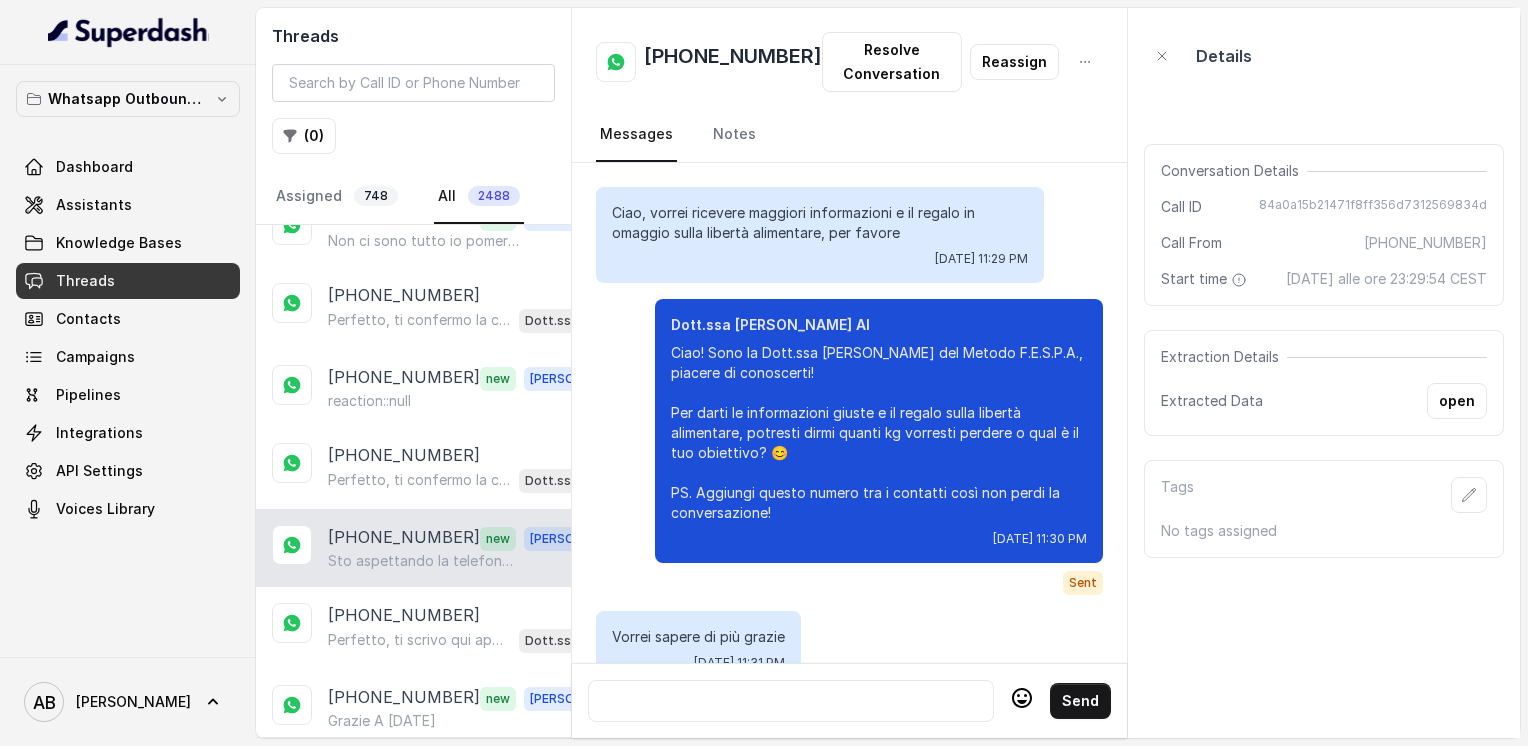 scroll, scrollTop: 3640, scrollLeft: 0, axis: vertical 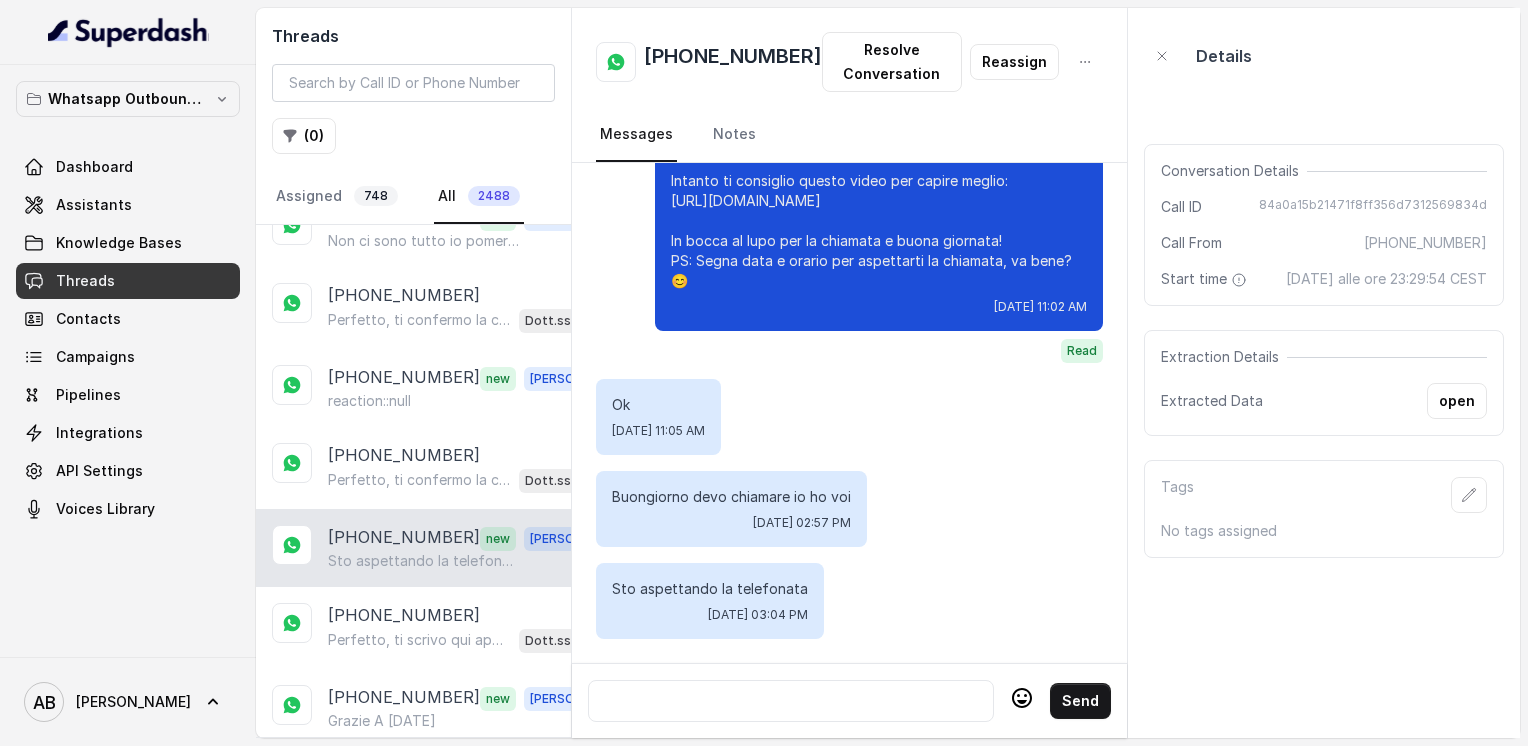 click on "+393282245471" at bounding box center [733, 62] 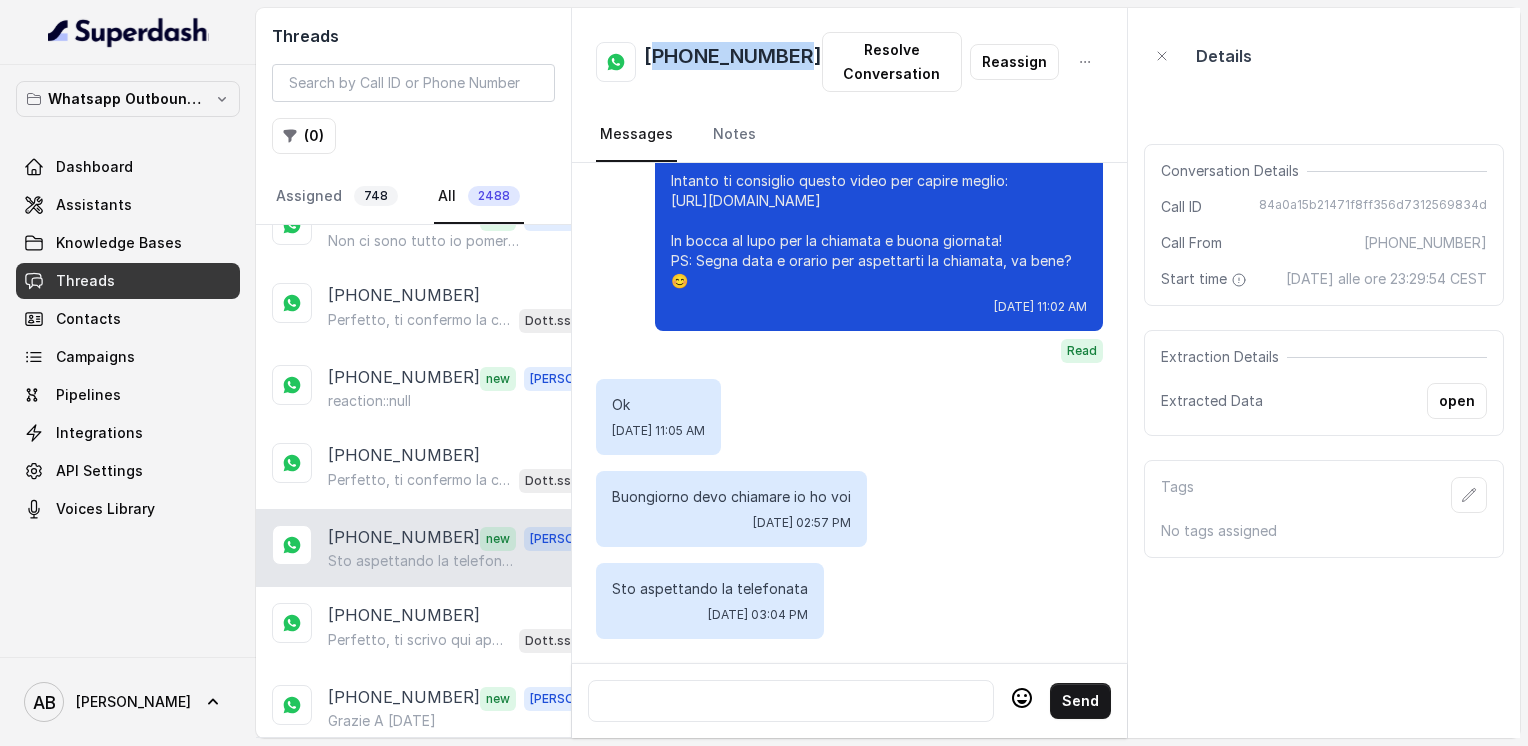 click on "+393282245471" at bounding box center (733, 62) 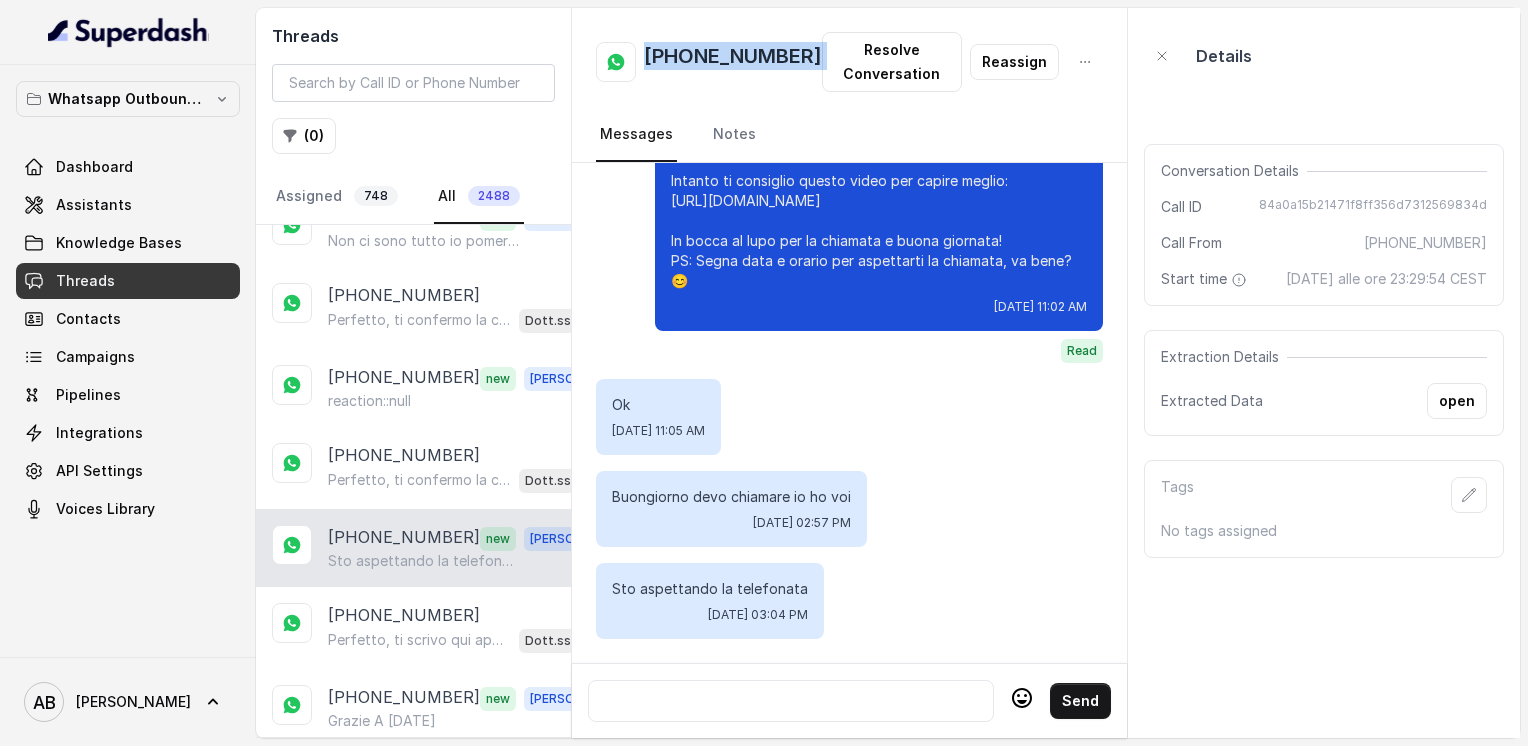 click on "+393282245471" at bounding box center (733, 62) 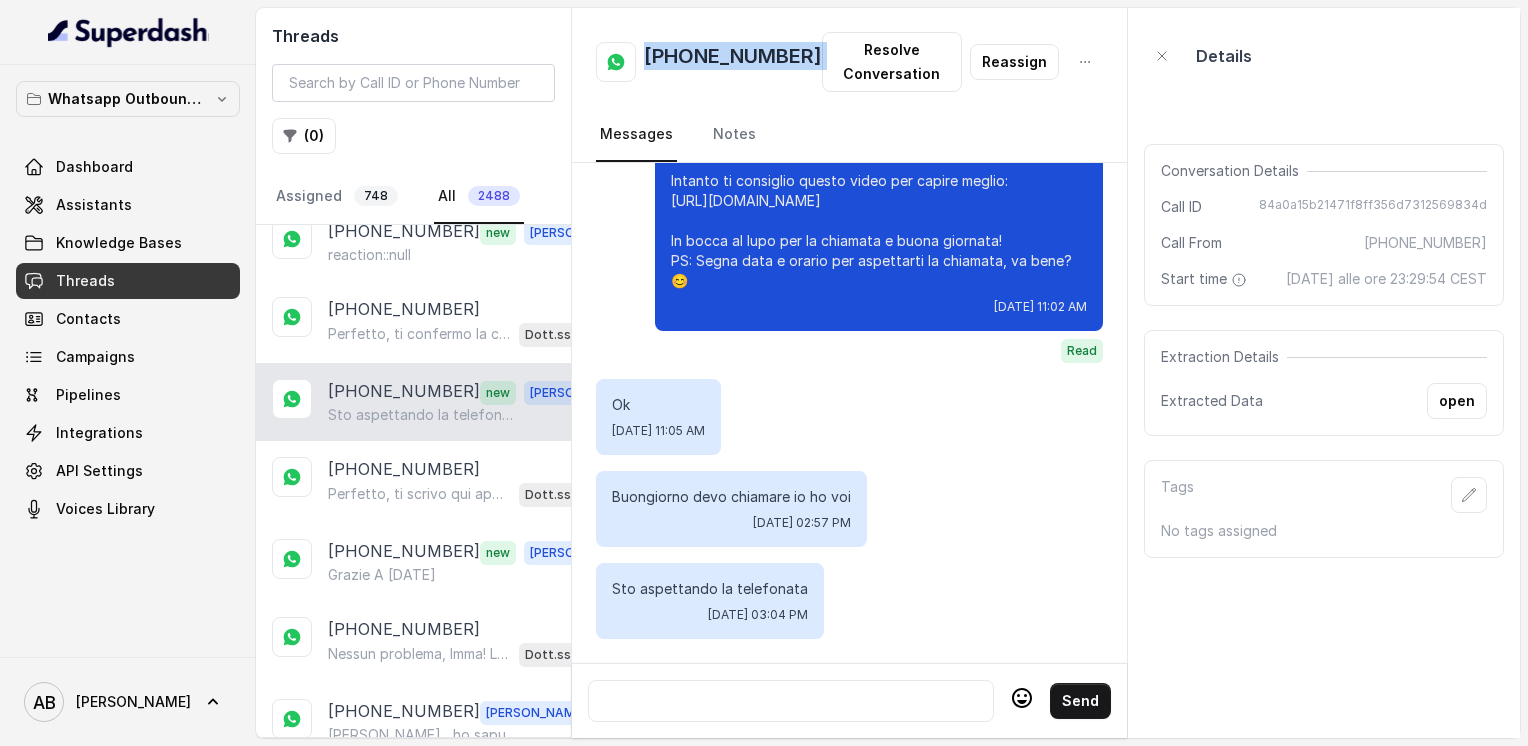 scroll, scrollTop: 400, scrollLeft: 0, axis: vertical 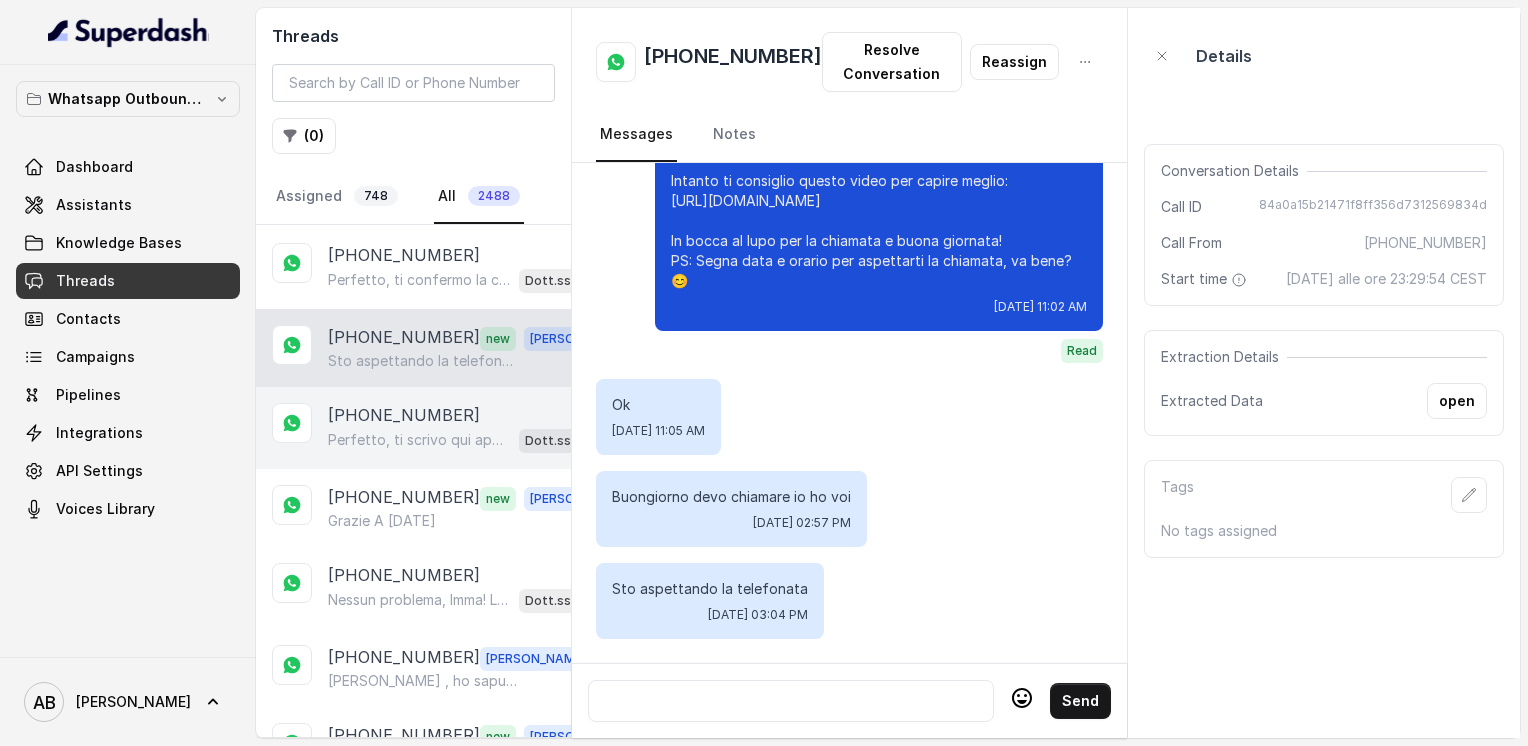 click on "[PHONE_NUMBER]" at bounding box center [404, 415] 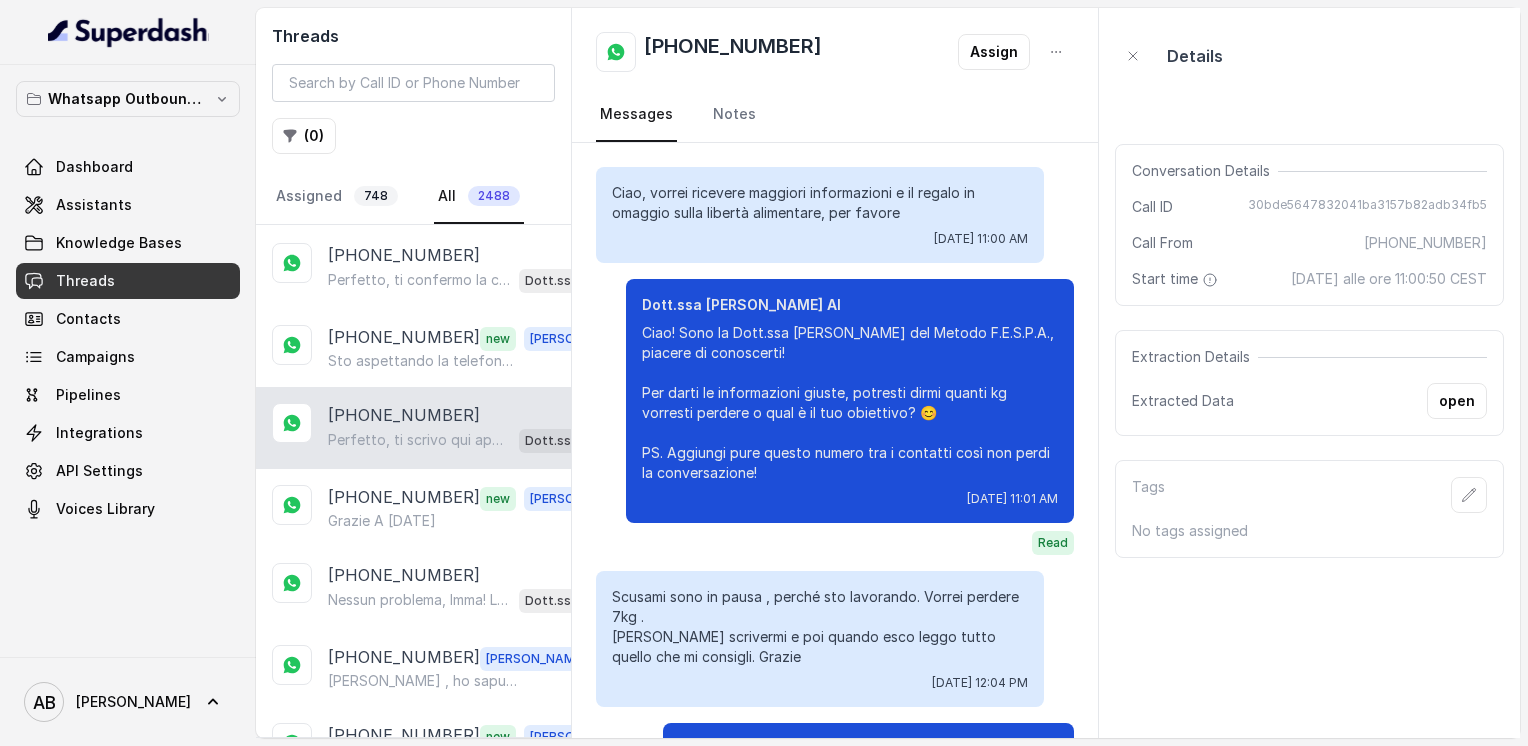 scroll, scrollTop: 1680, scrollLeft: 0, axis: vertical 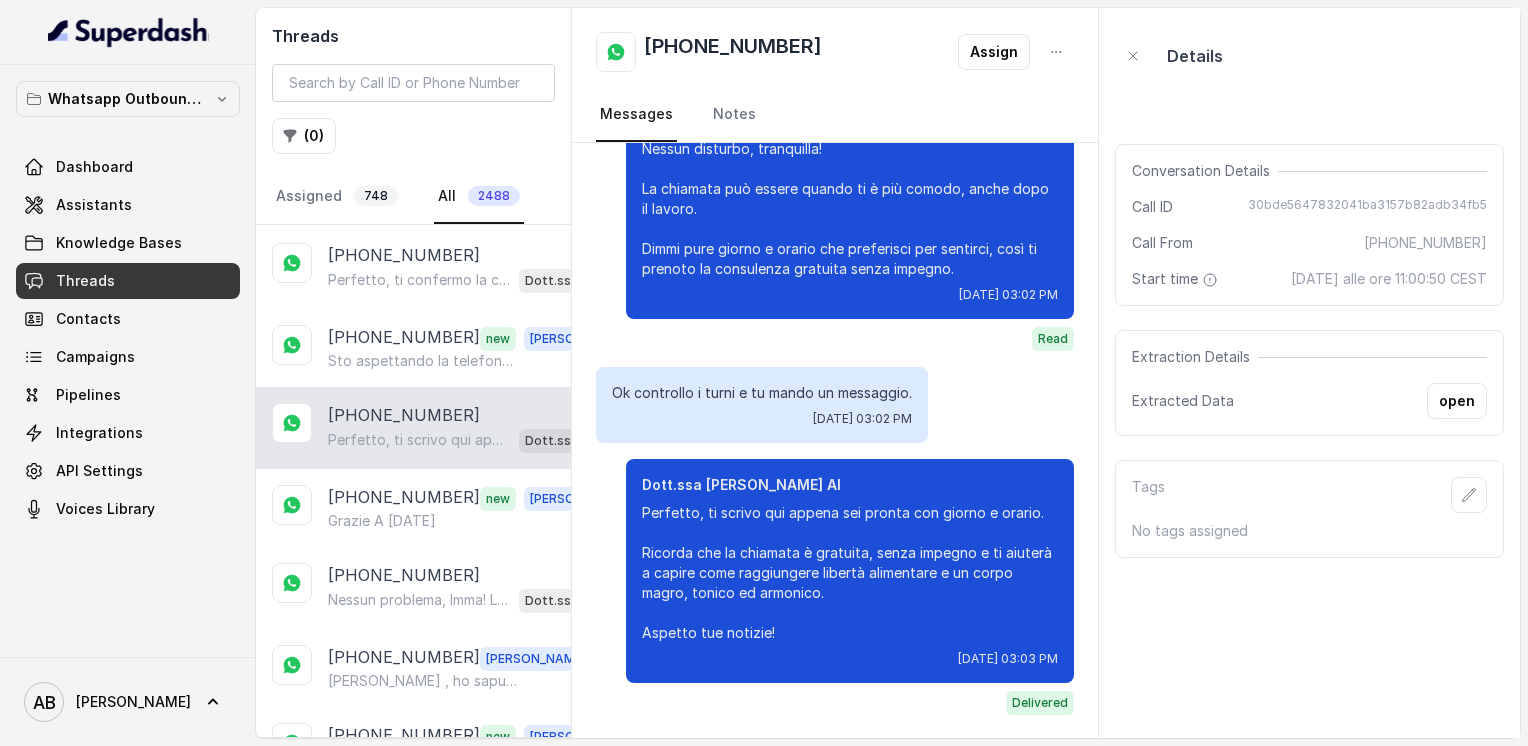 click on "+393420619789   Perfetto, ti scrivo qui appena sei pronta con giorno e orario.
Ricorda che la chiamata è gratuita, senza impegno e ti aiuterà a capire come raggiungere libertà alimentare e un corpo magro, tonico ed armonico.
Aspetto tue notizie! Dott.ssa Saccone Federica AI" at bounding box center (413, 428) 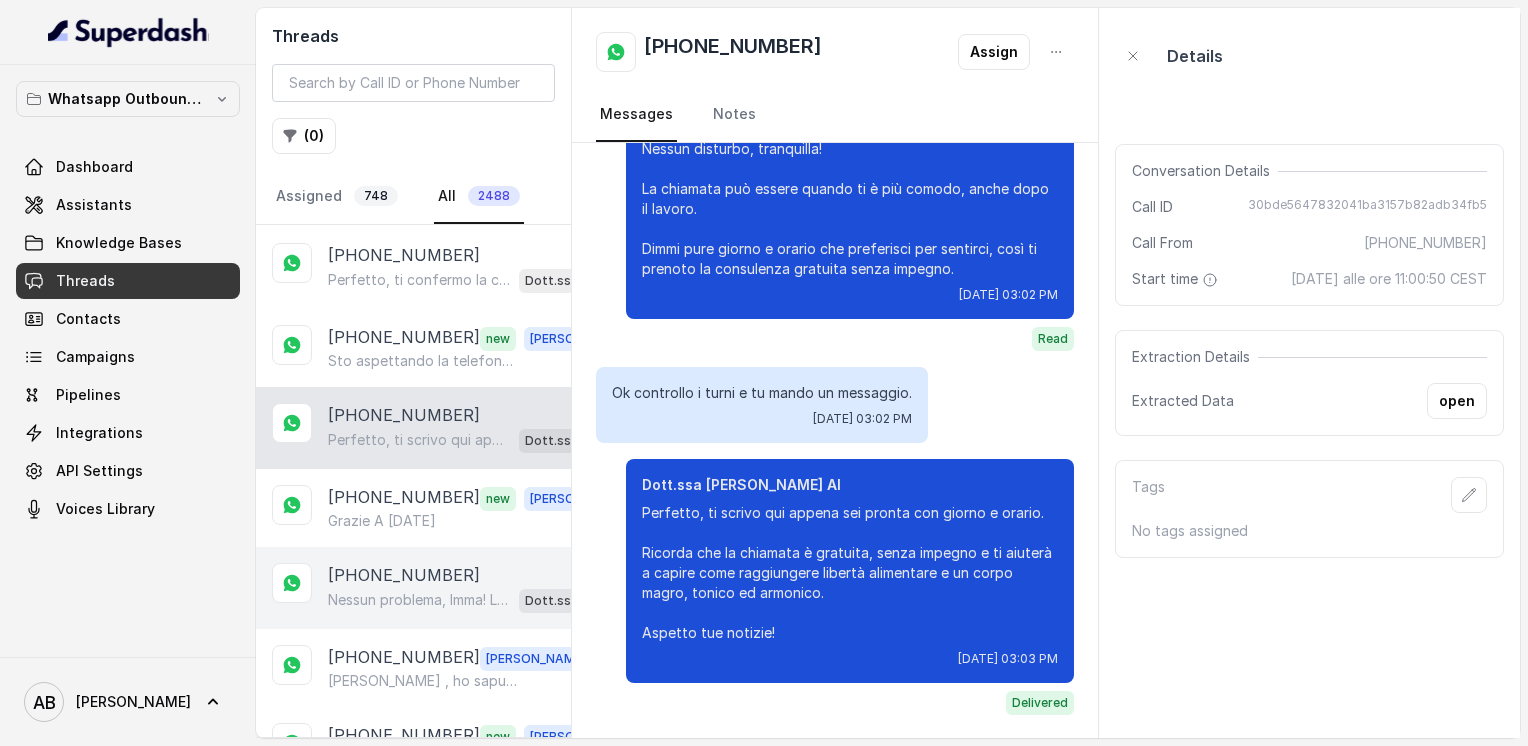 click on "+393205346192   Nessun problema, Imma!
La chiamata può essere fatta nel giorno e orario che preferisci, senza fretta.
Dimmi quando ti sarebbe più comodo e troviamo insieme il momento migliore per te. 😊 Dott.ssa Saccone Federica AI" at bounding box center [413, 588] 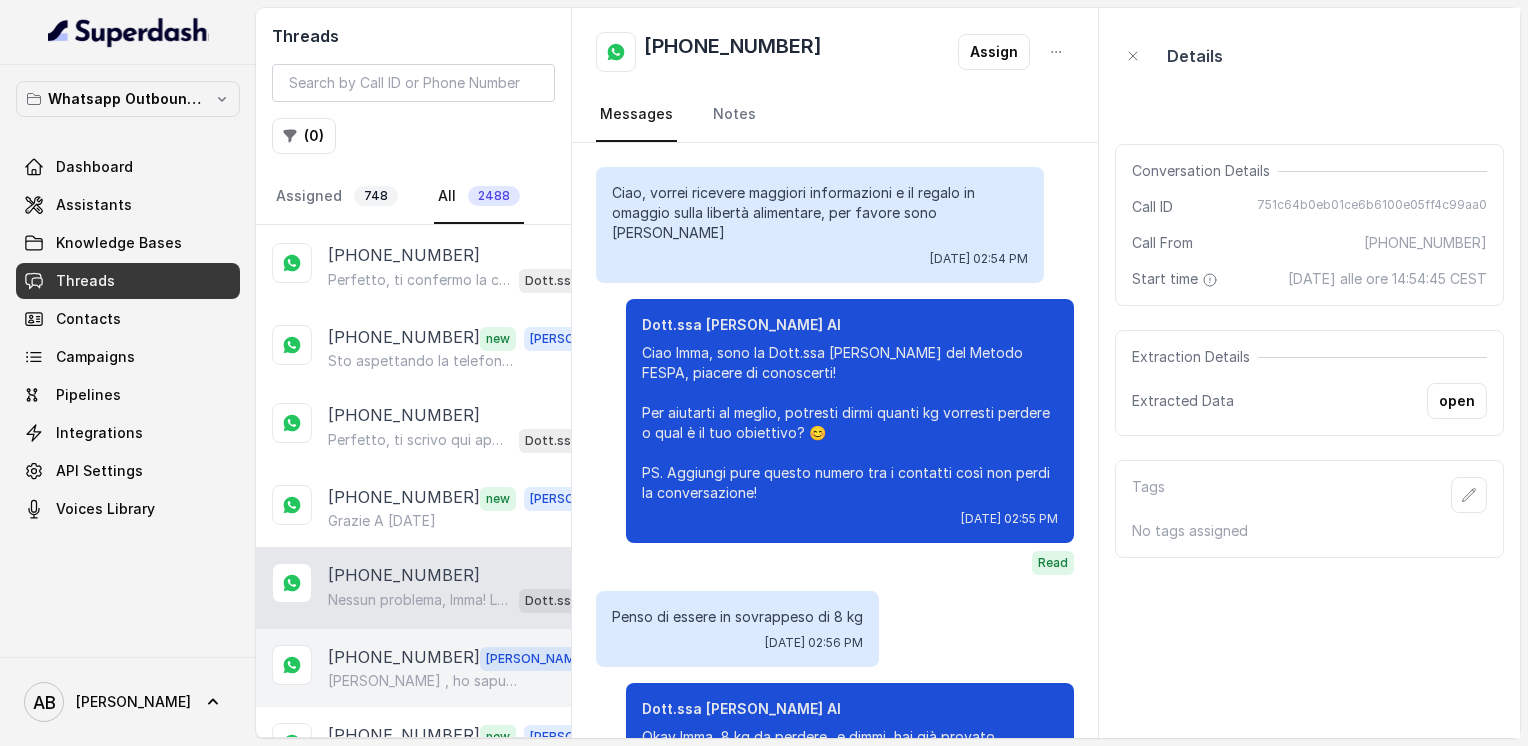 scroll, scrollTop: 1400, scrollLeft: 0, axis: vertical 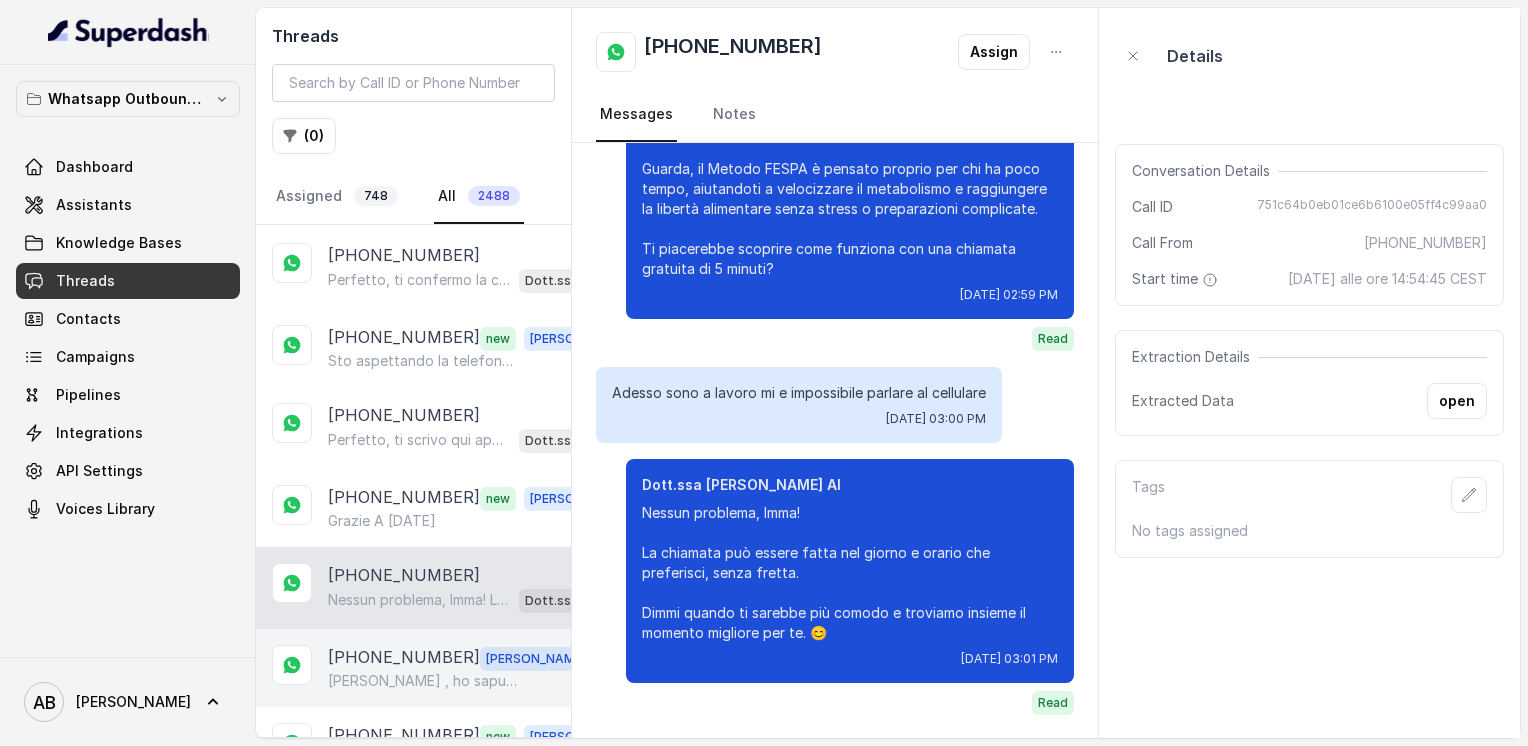 click on "+393201661100   Alessandro Ciao cara , ho saputo che non è andata bene la chiamata con la mia assistente Asia ...Posso sapere cosa non è andato per il verso giusto ?" at bounding box center [413, 668] 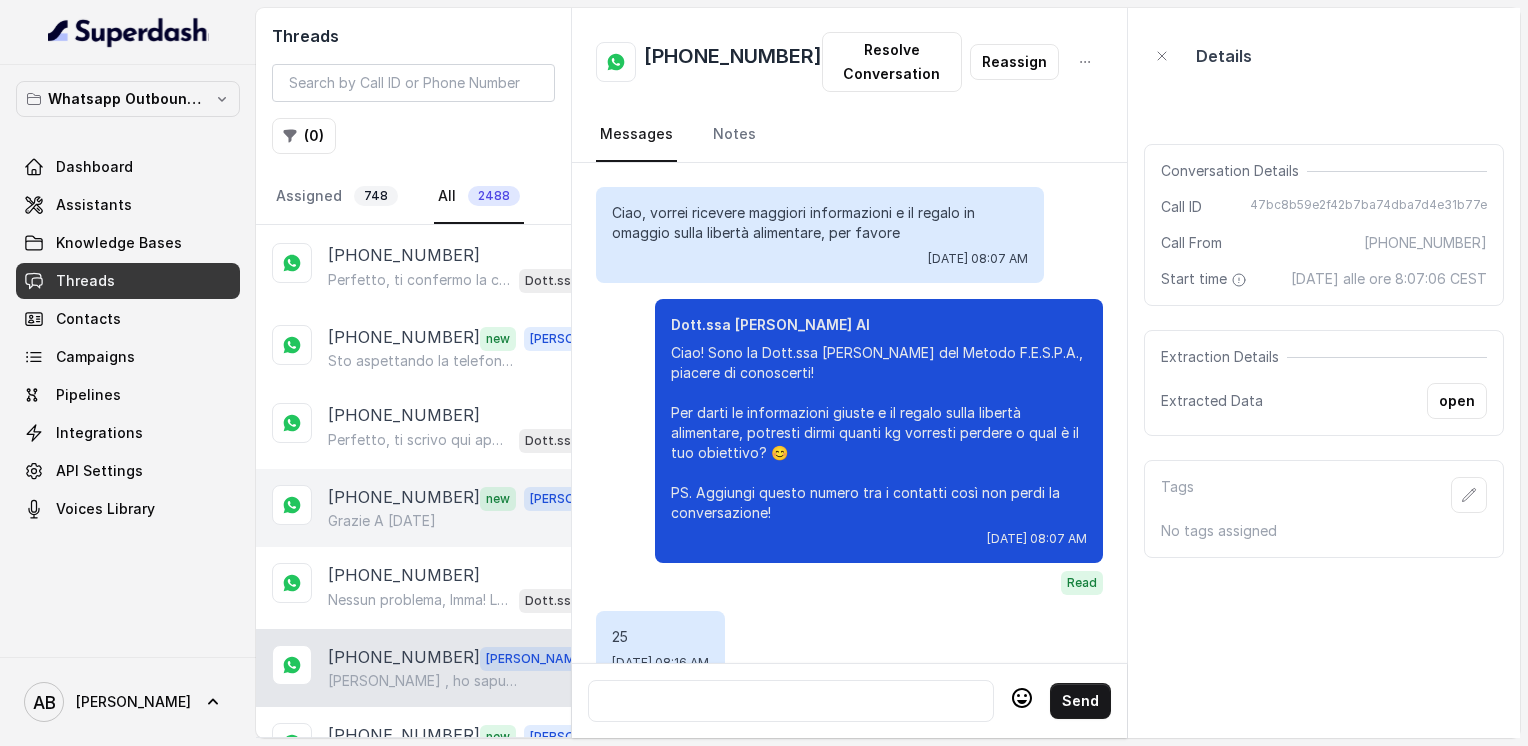 scroll, scrollTop: 4644, scrollLeft: 0, axis: vertical 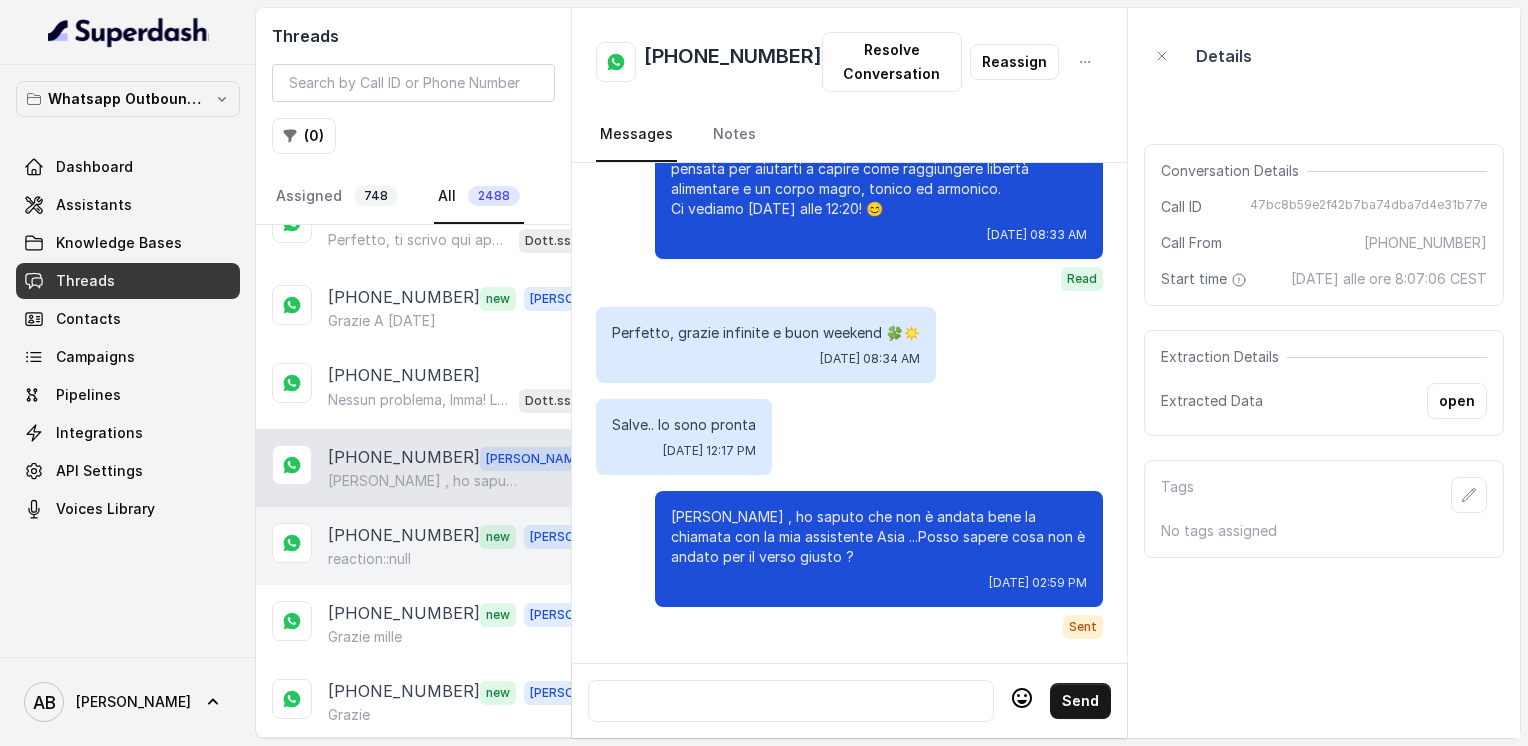 click on "reaction::null" at bounding box center (369, 559) 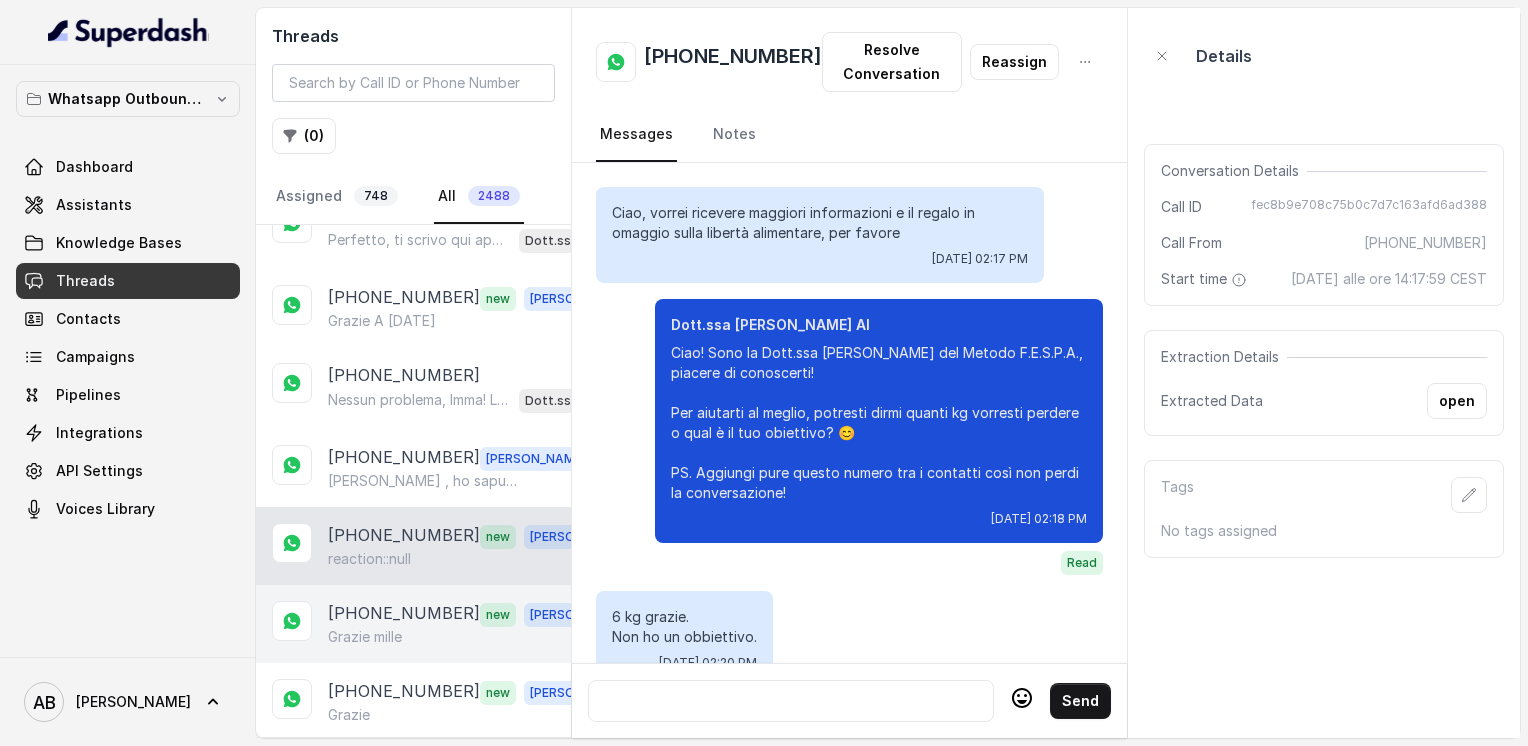 scroll, scrollTop: 6852, scrollLeft: 0, axis: vertical 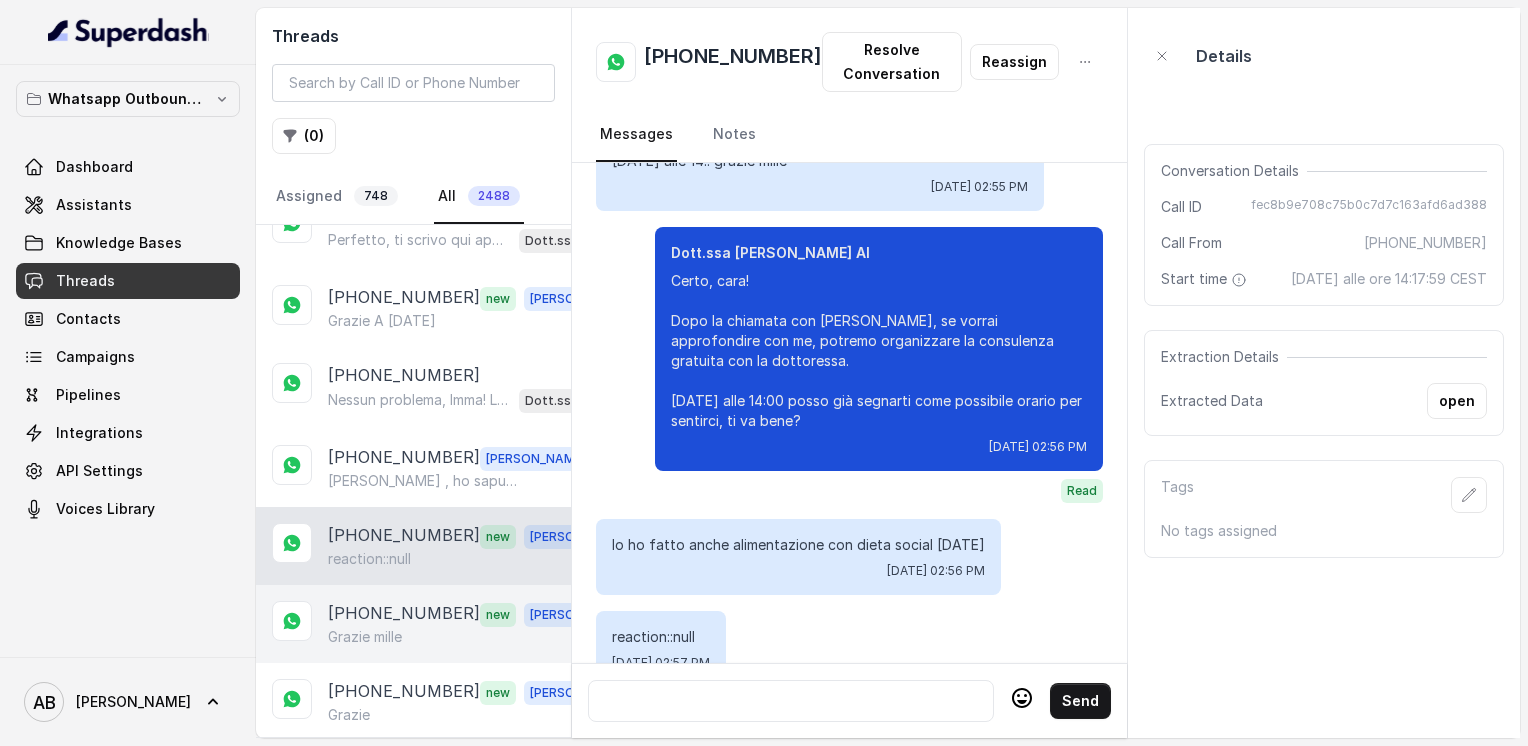click on "Grazie mille" at bounding box center [469, 637] 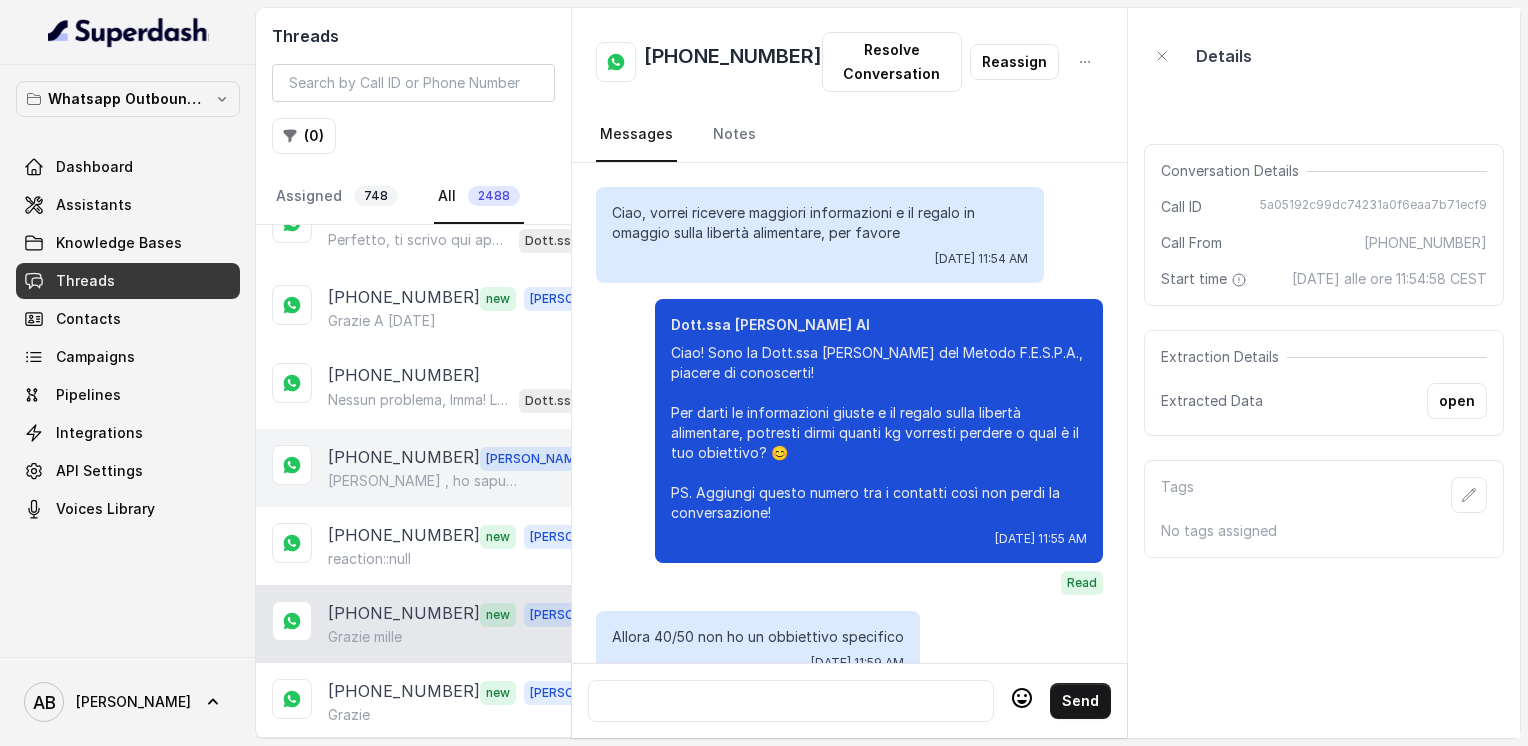 scroll, scrollTop: 2264, scrollLeft: 0, axis: vertical 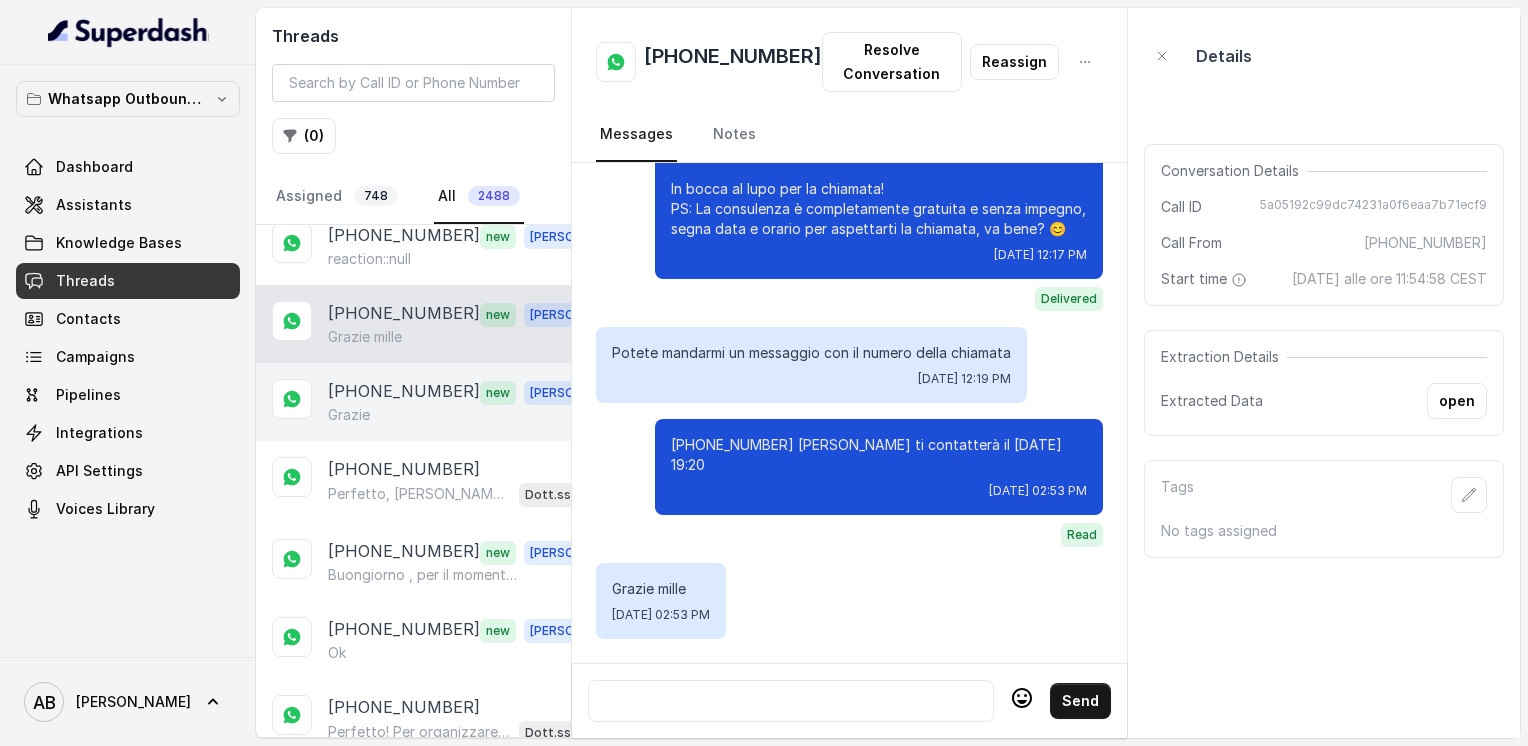 click on "Grazie" at bounding box center [469, 415] 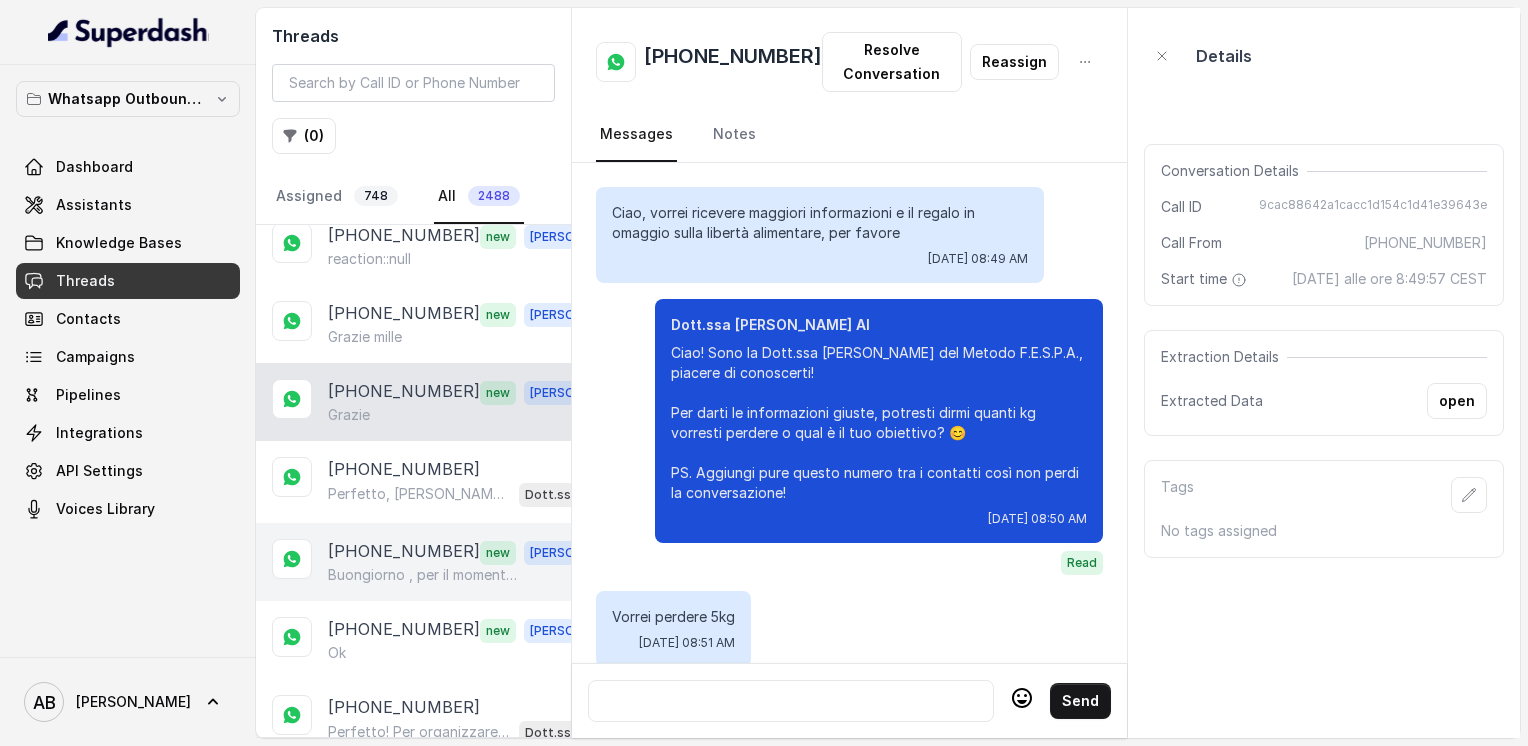 scroll, scrollTop: 2724, scrollLeft: 0, axis: vertical 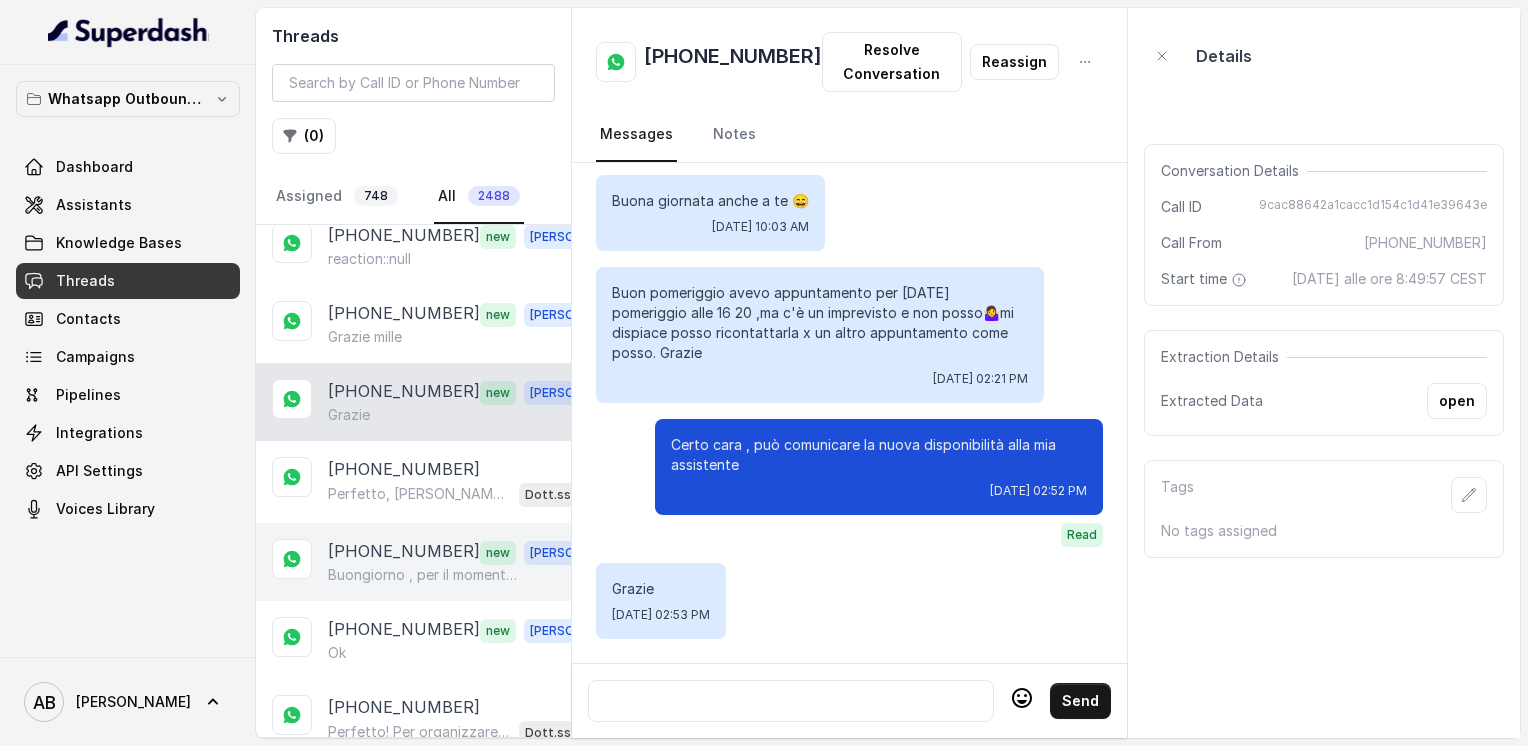 click on "[PHONE_NUMBER]" at bounding box center [404, 552] 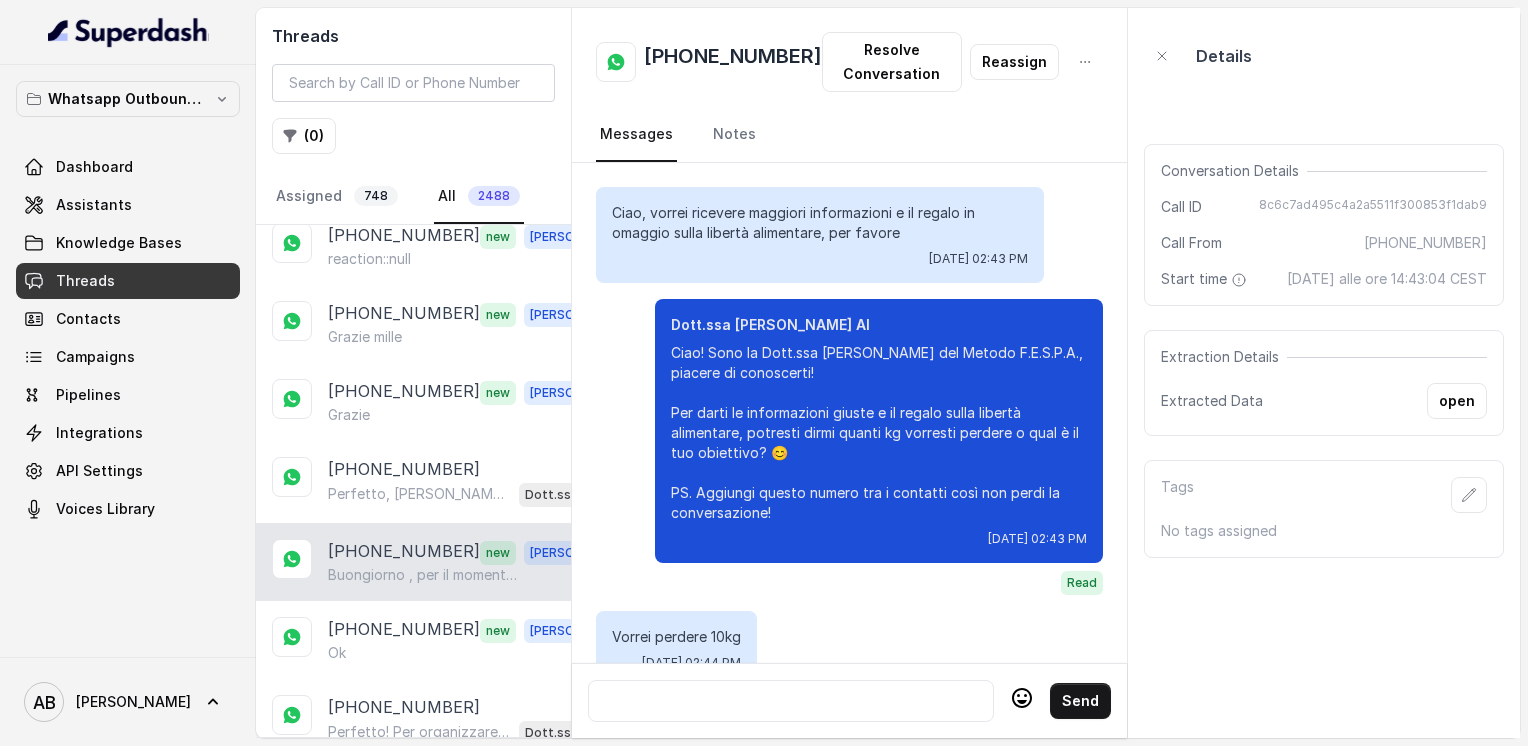 scroll, scrollTop: 2296, scrollLeft: 0, axis: vertical 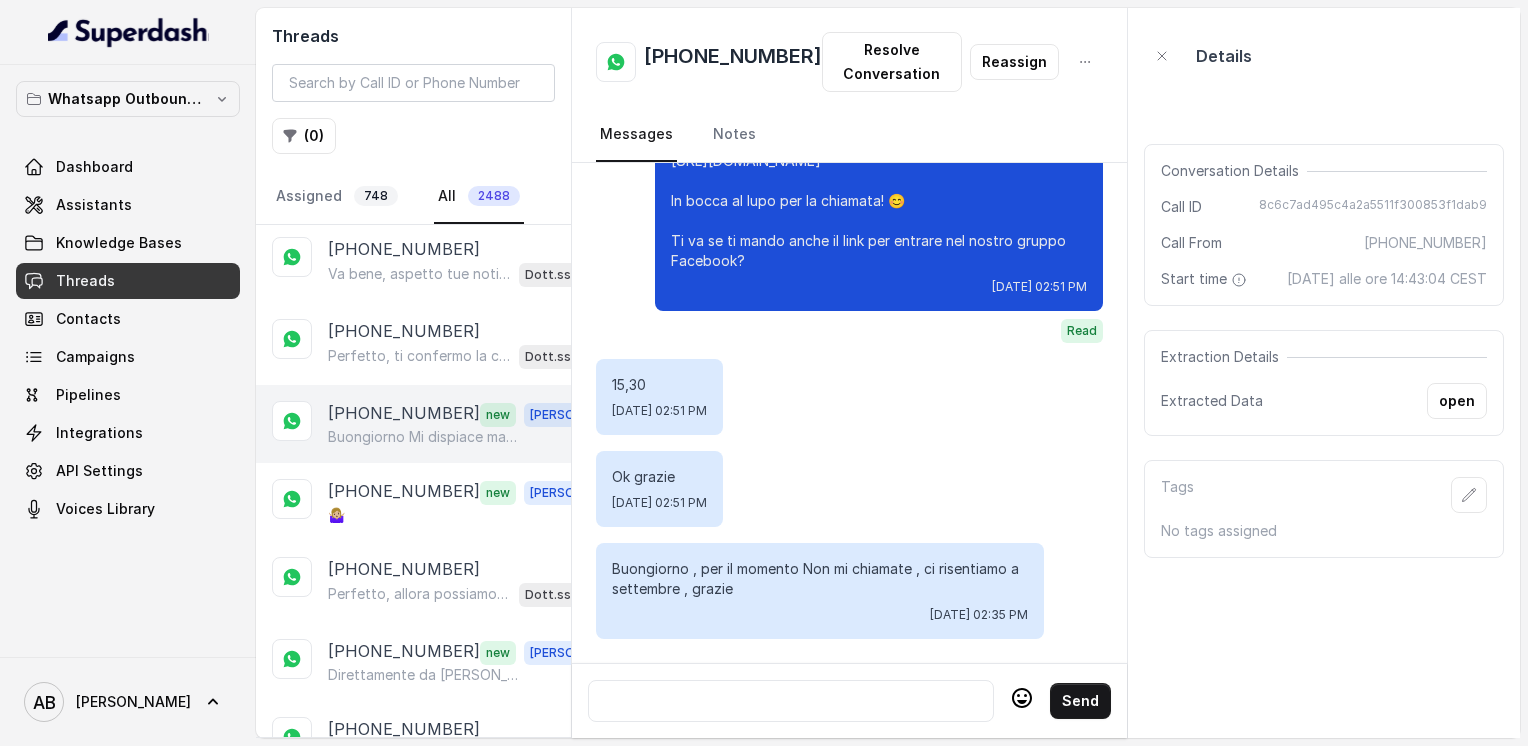 click on "Buongiorno Mi dispiace ma non posso stare al telefono Quindi l'appuntamento delle ore 15:00 telefonicamente non è possibile perché ho mia mamma all'ospedale e non posso parlare Ci sentiremo più qua a settembre" at bounding box center [424, 437] 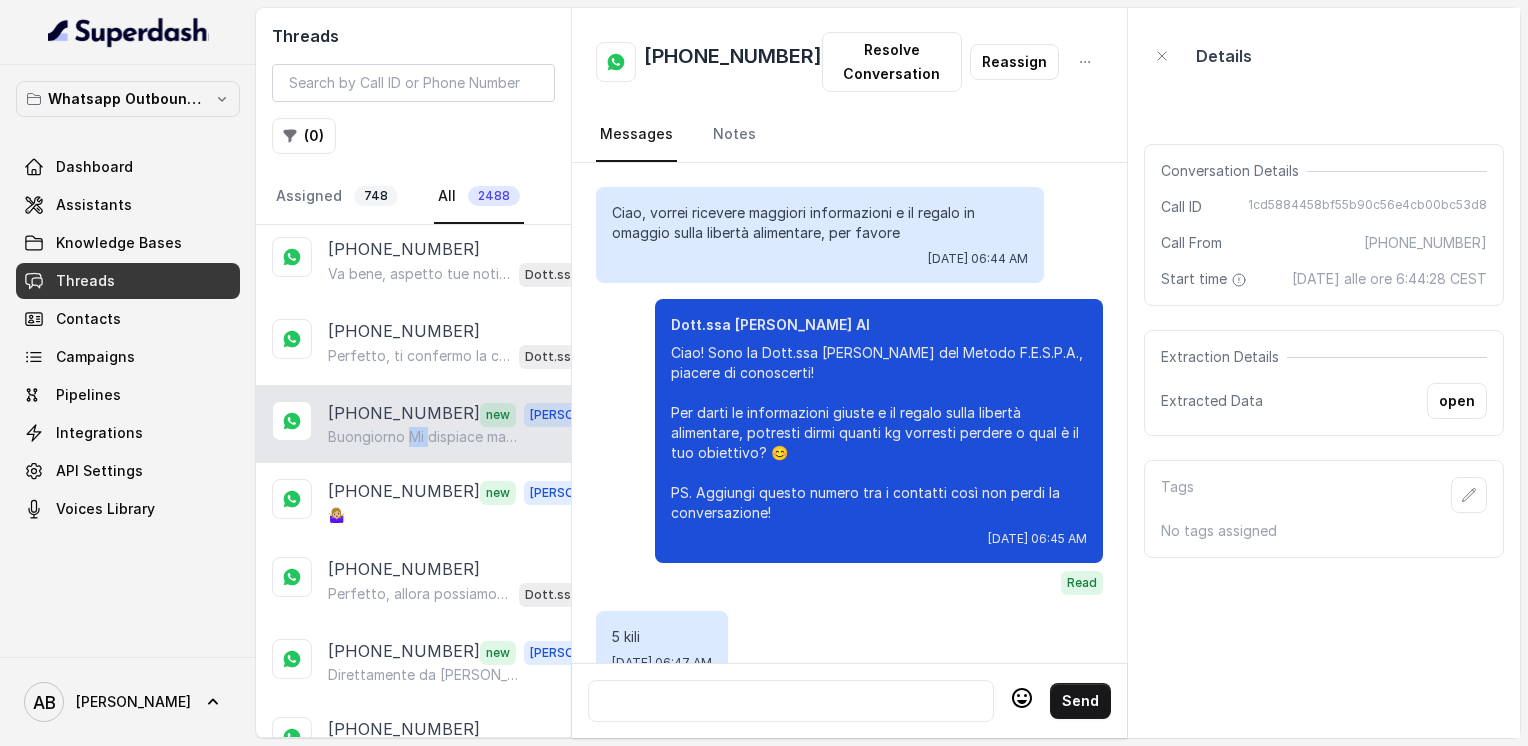 scroll, scrollTop: 1920, scrollLeft: 0, axis: vertical 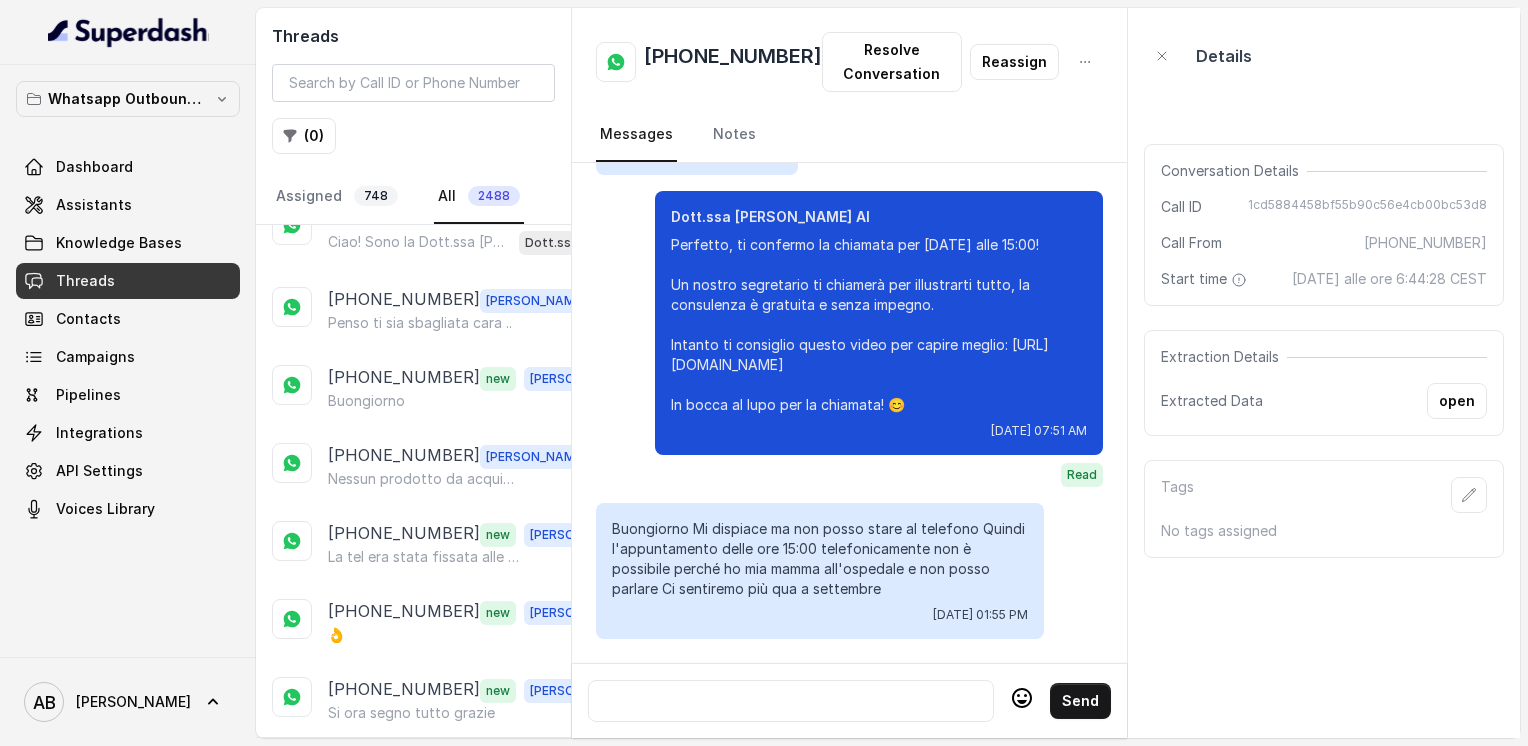 click on "[PHONE_NUMBER]" at bounding box center (404, 456) 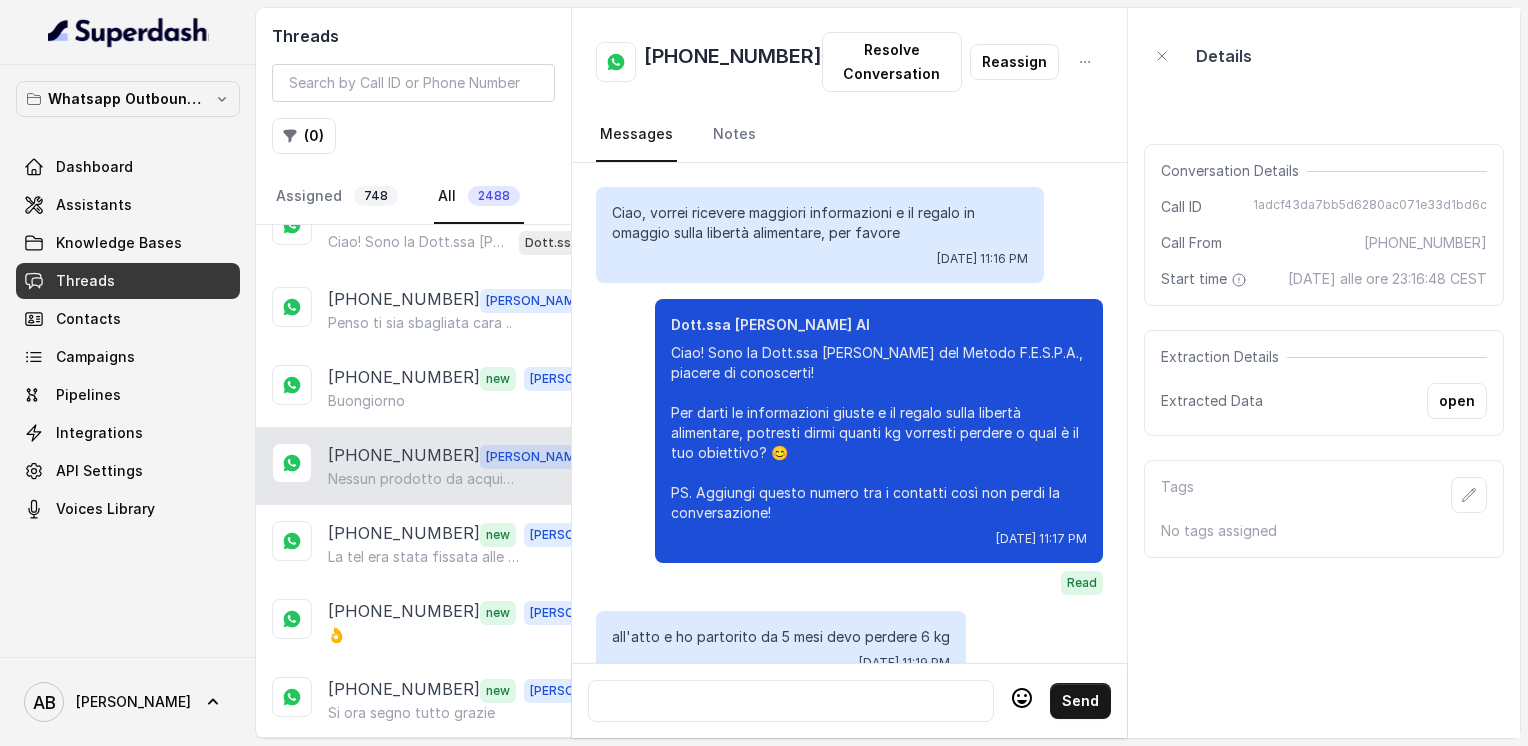 scroll, scrollTop: 1904, scrollLeft: 0, axis: vertical 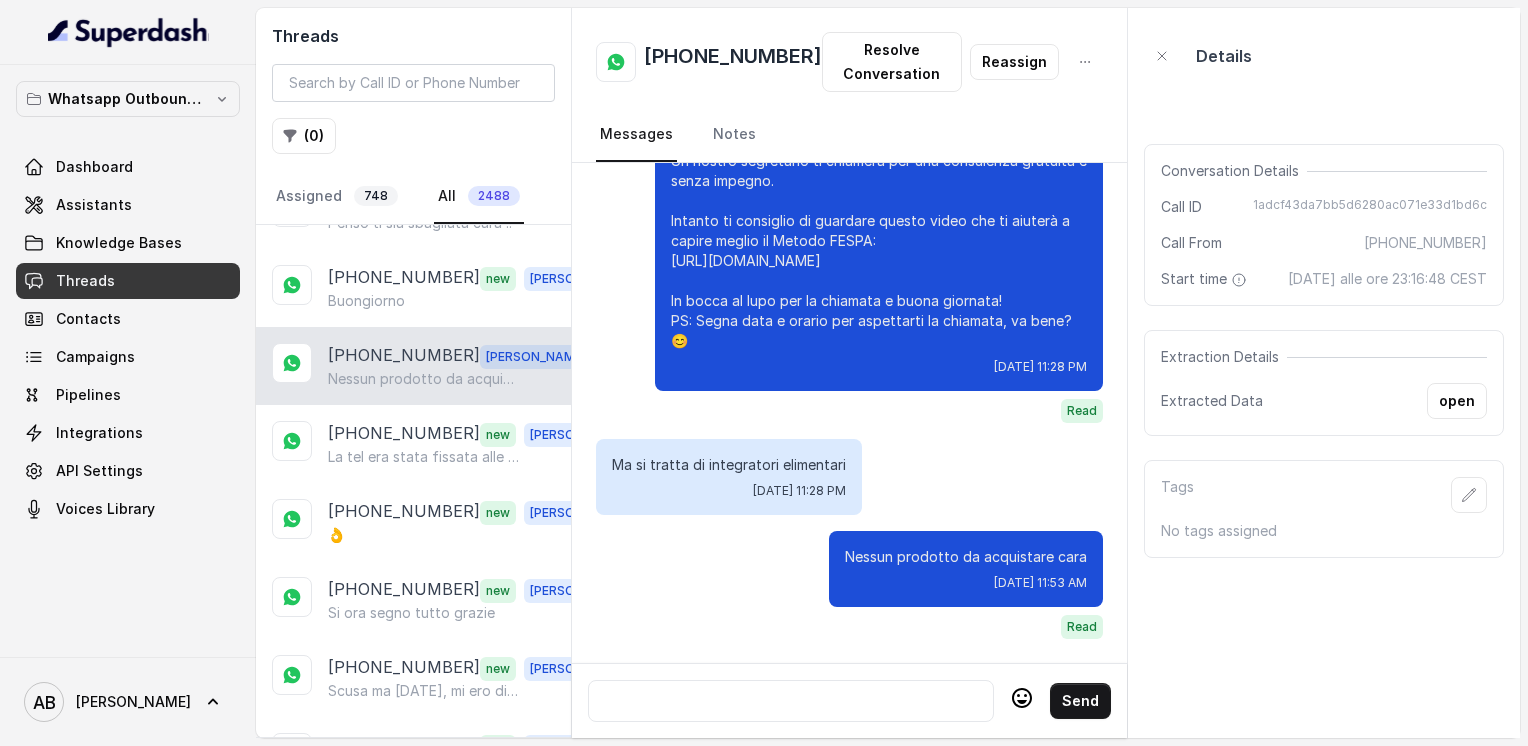 click on "La tel era stata fissata alle ore 11,20 nella giornata di [DATE] [DATE]" at bounding box center (424, 457) 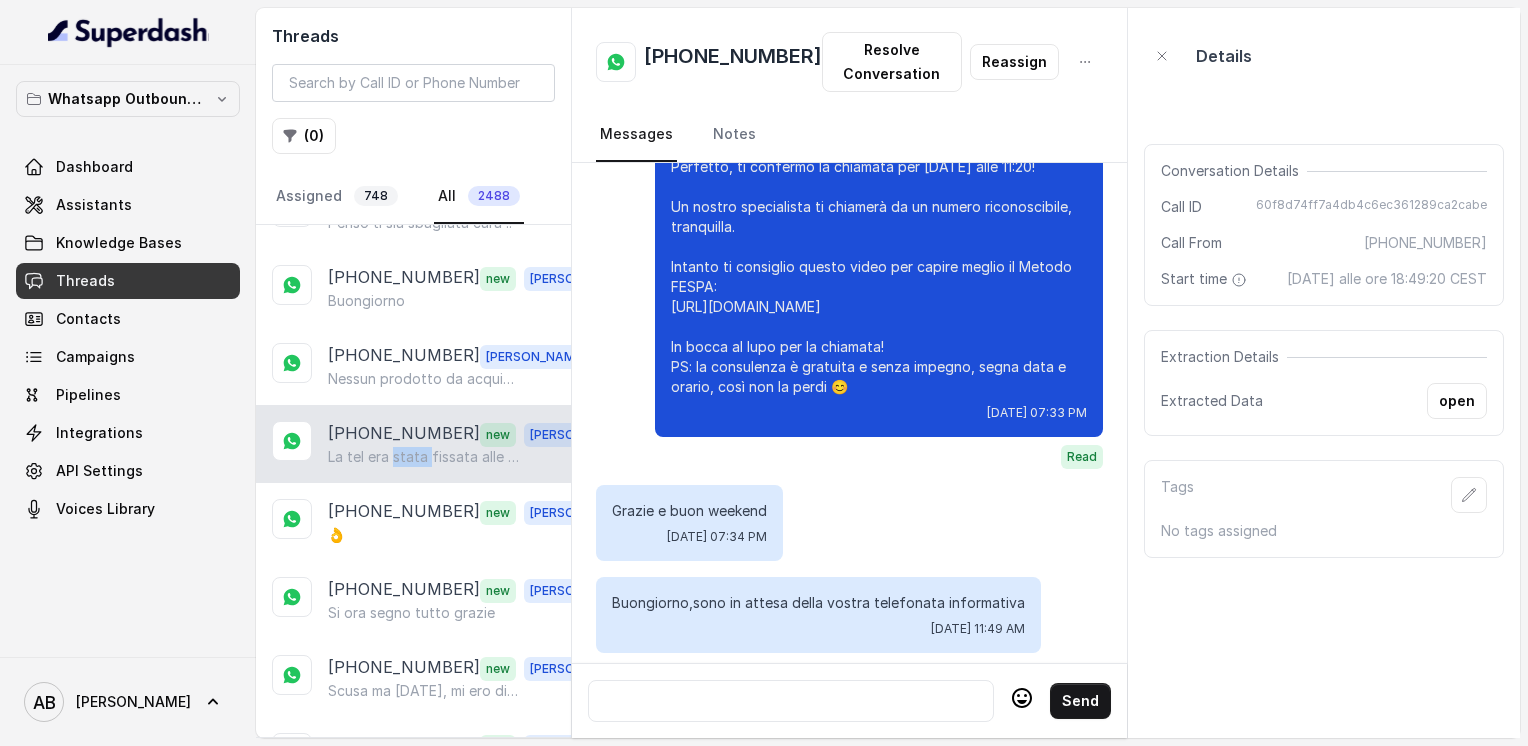 scroll, scrollTop: 2464, scrollLeft: 0, axis: vertical 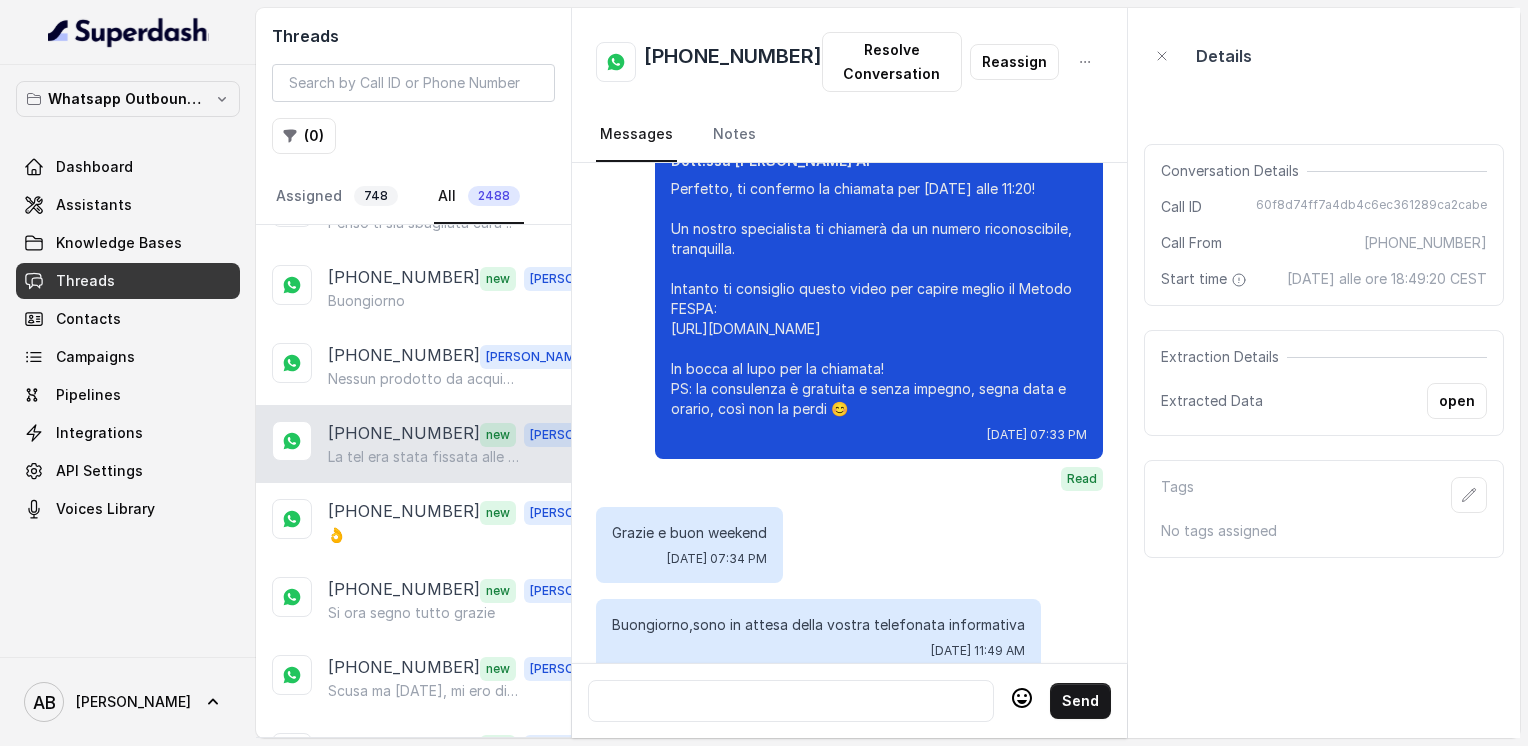 click on "[PHONE_NUMBER]" at bounding box center [733, 62] 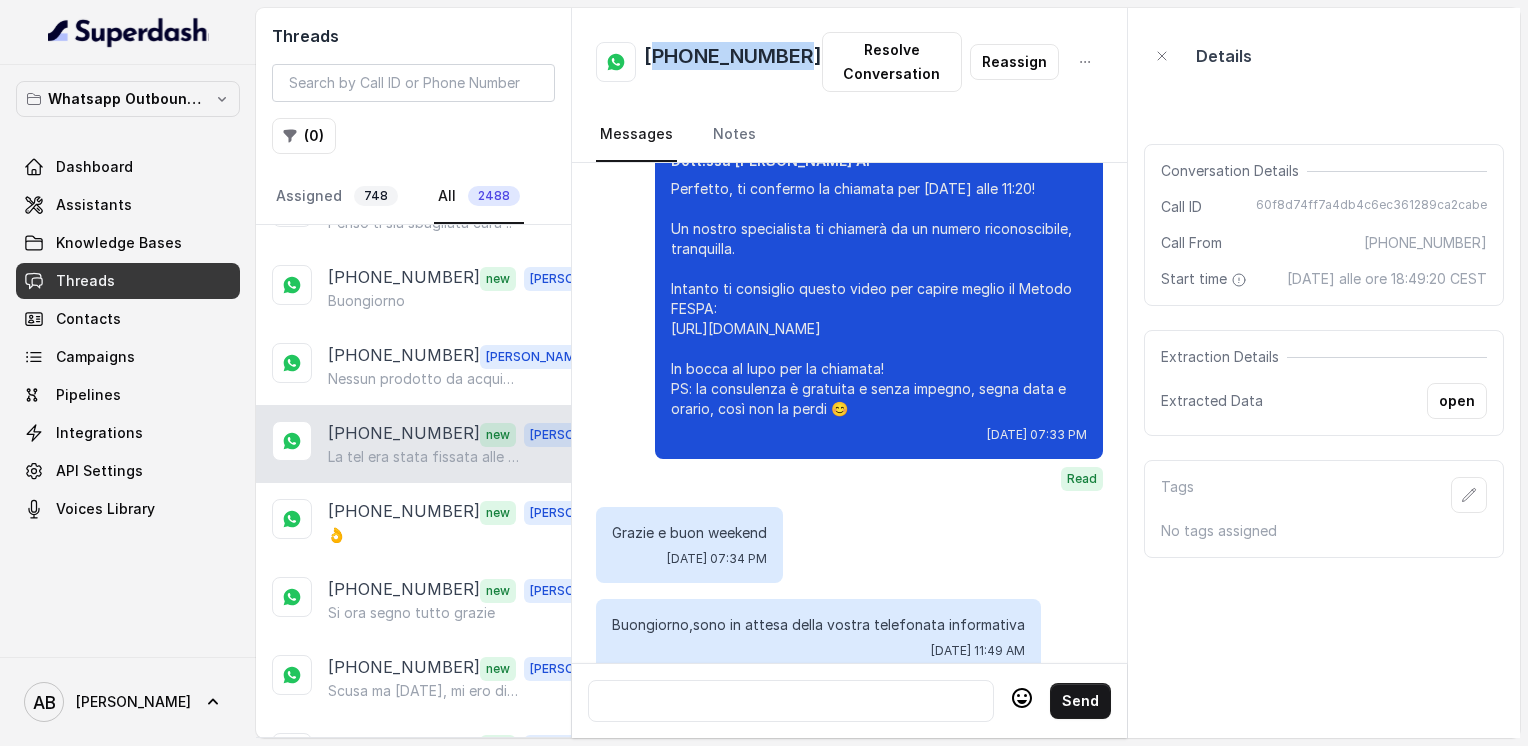 click on "[PHONE_NUMBER]" at bounding box center [733, 62] 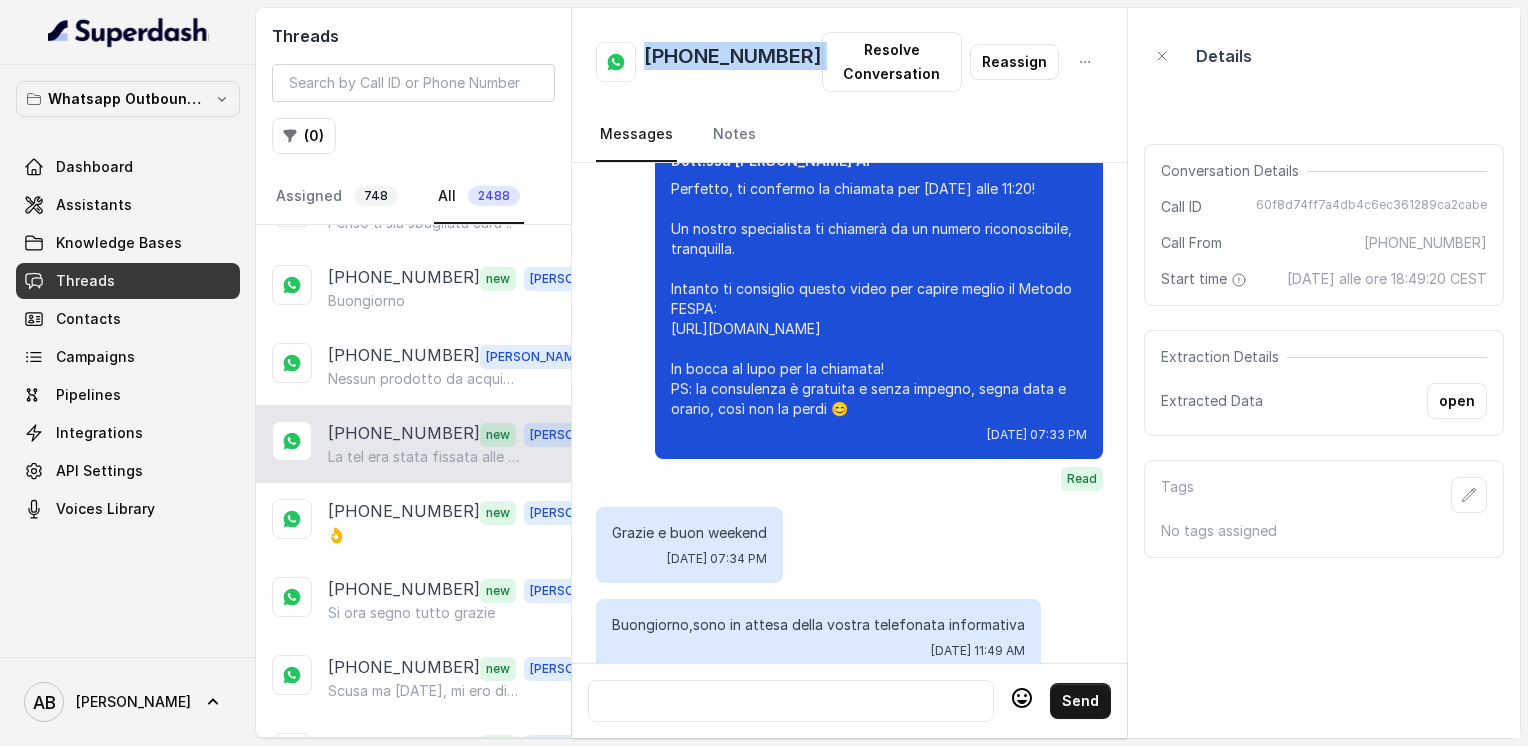 click on "[PHONE_NUMBER]" at bounding box center (733, 62) 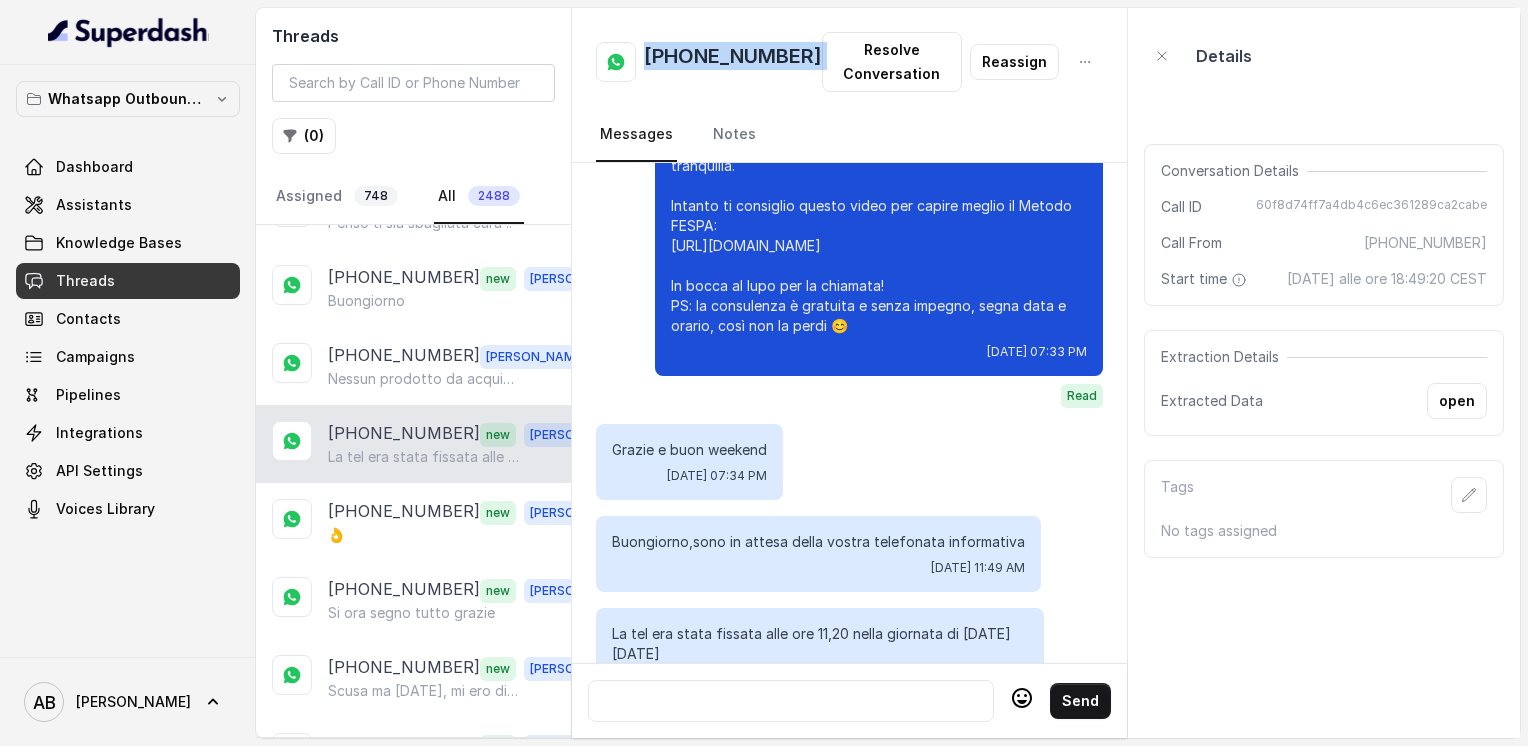 scroll, scrollTop: 2664, scrollLeft: 0, axis: vertical 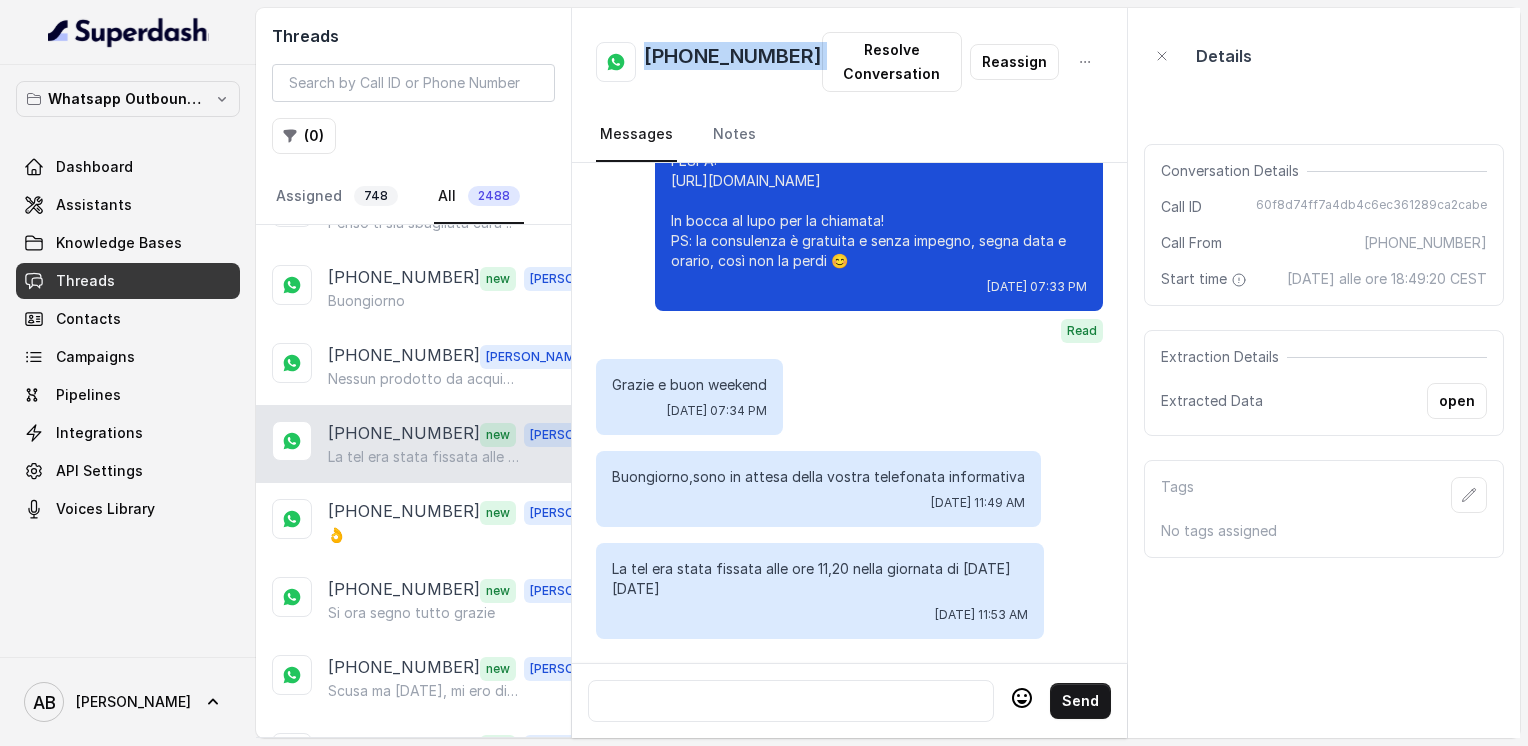 drag, startPoint x: 613, startPoint y: 462, endPoint x: 990, endPoint y: 572, distance: 392.72 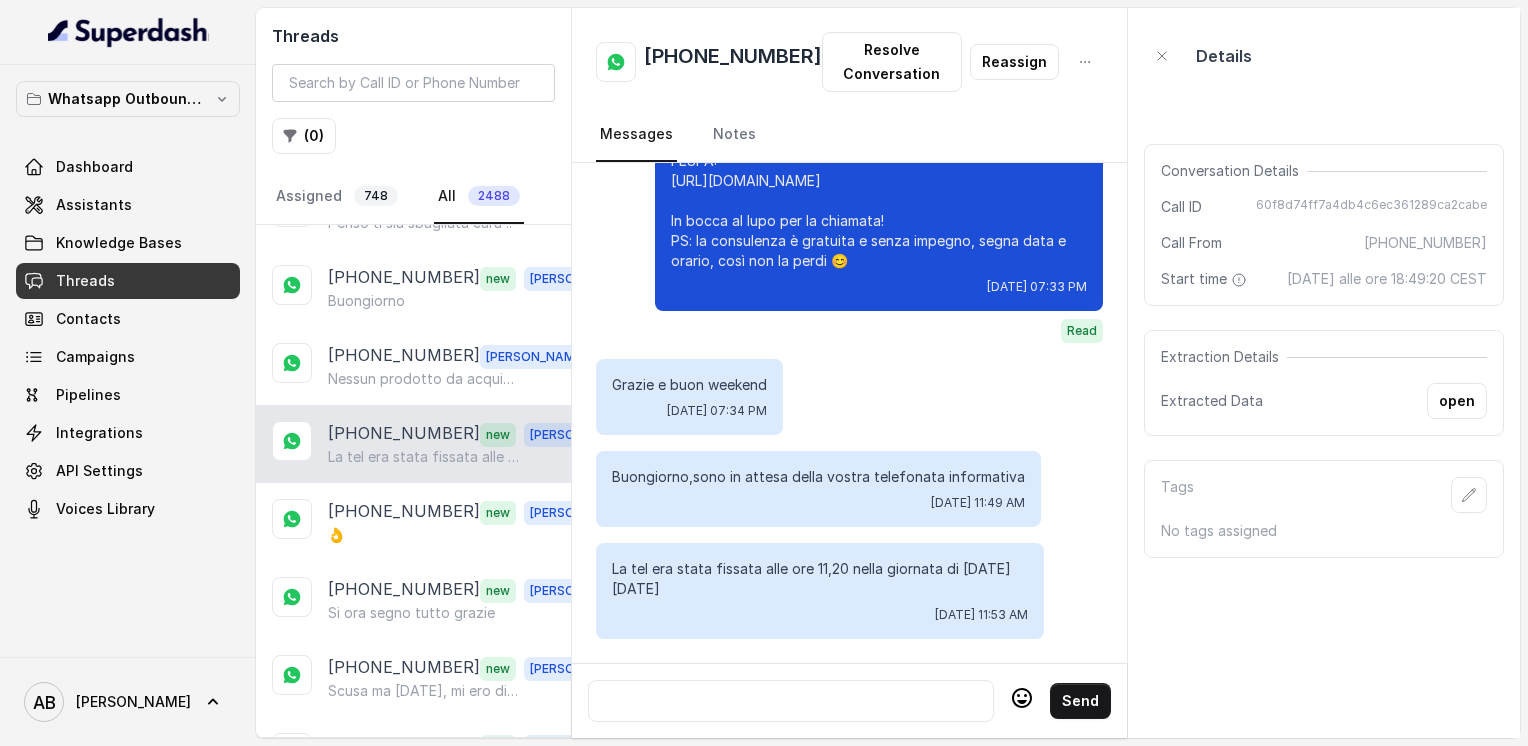 click at bounding box center [791, 701] 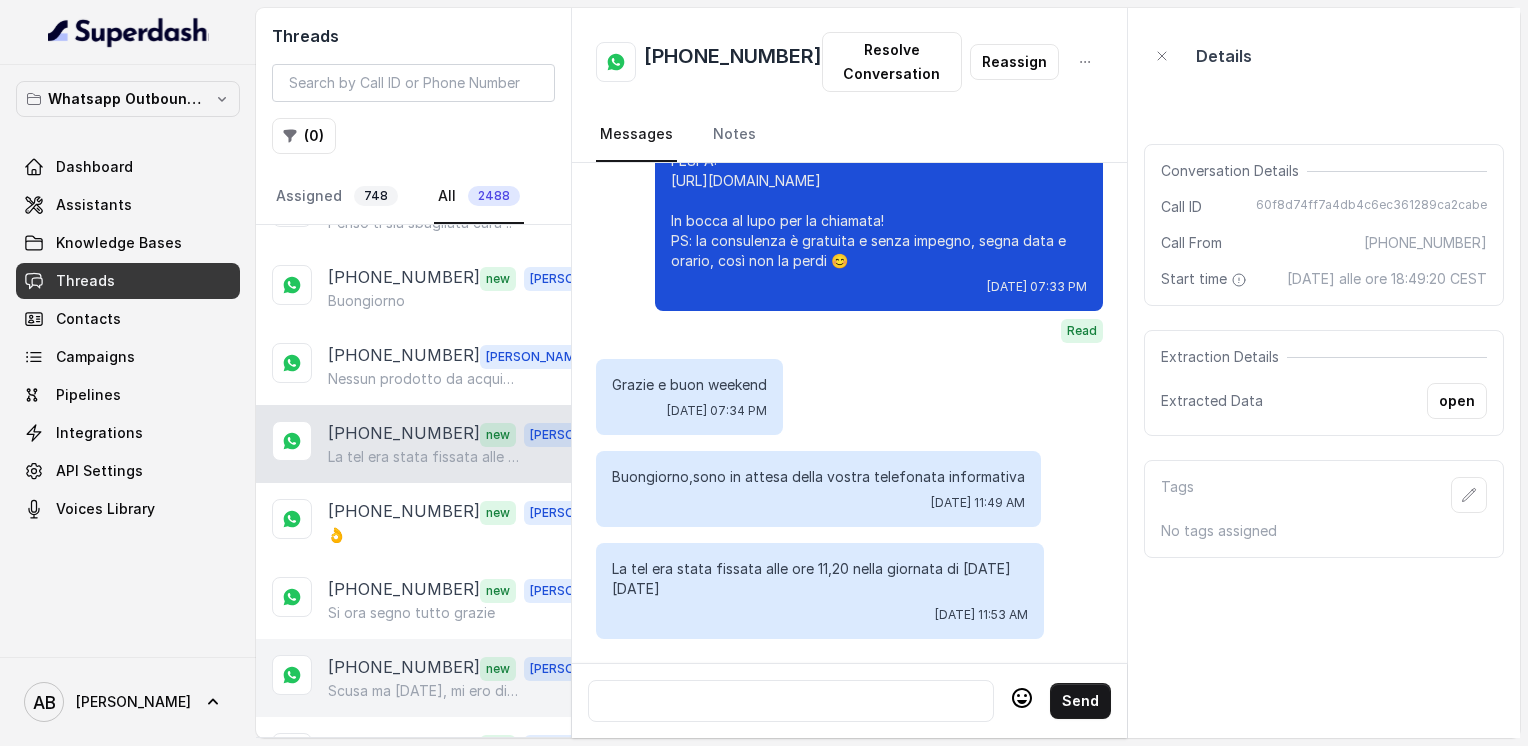 click on "+393348042544   new Alessandro Scusa ma domani, mi ero dimenticata,non posso , facciamo dopodomani" at bounding box center [413, 678] 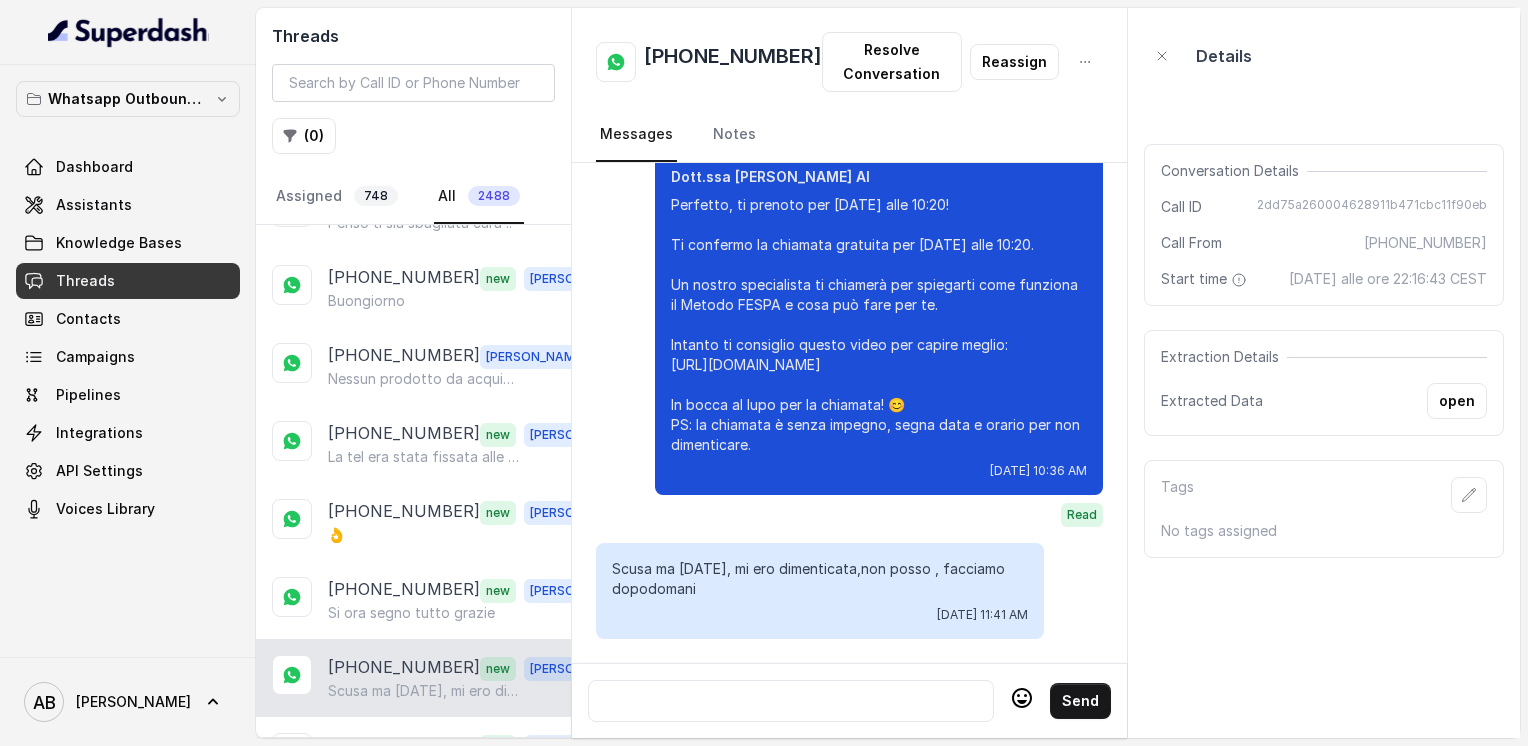 scroll, scrollTop: 2012, scrollLeft: 0, axis: vertical 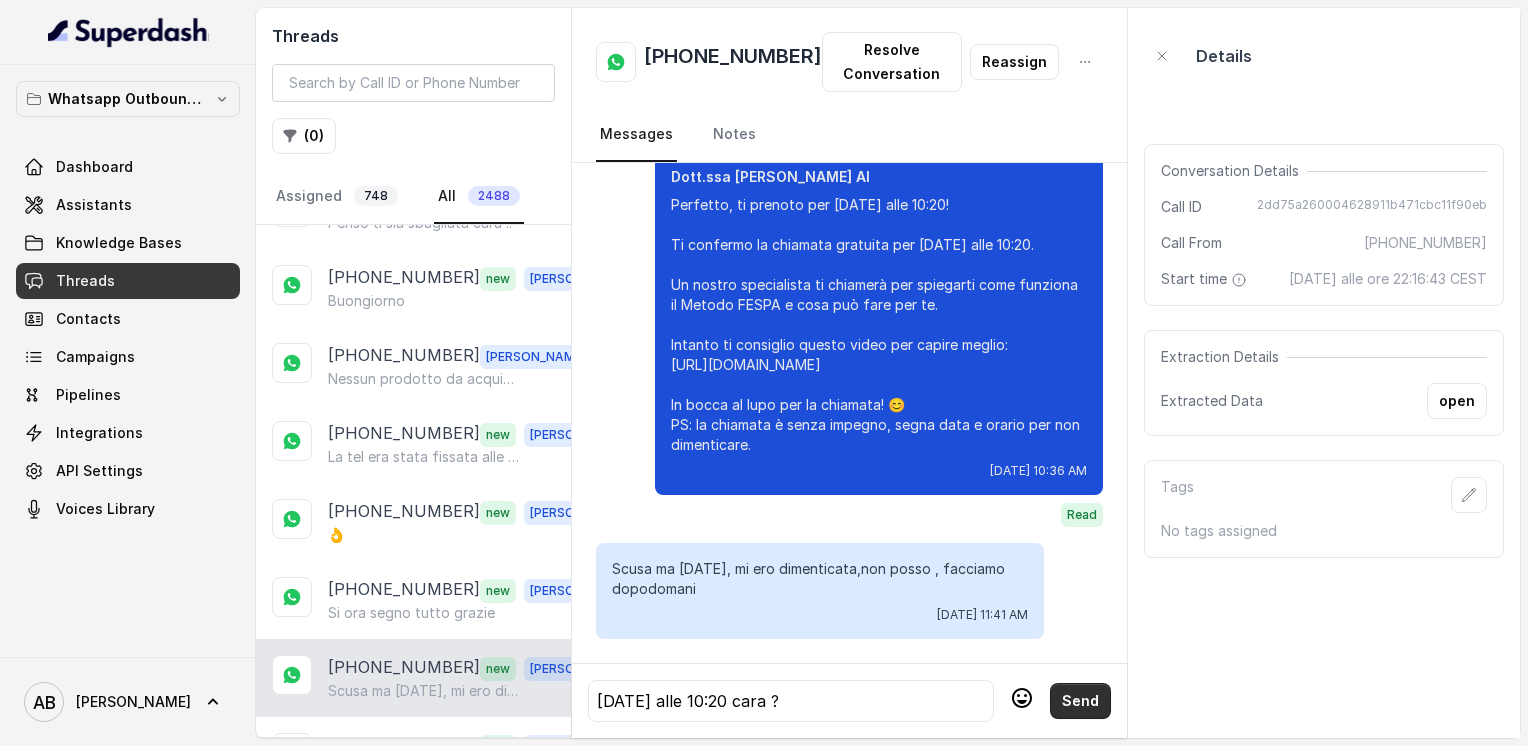 click on "Send" at bounding box center (1080, 701) 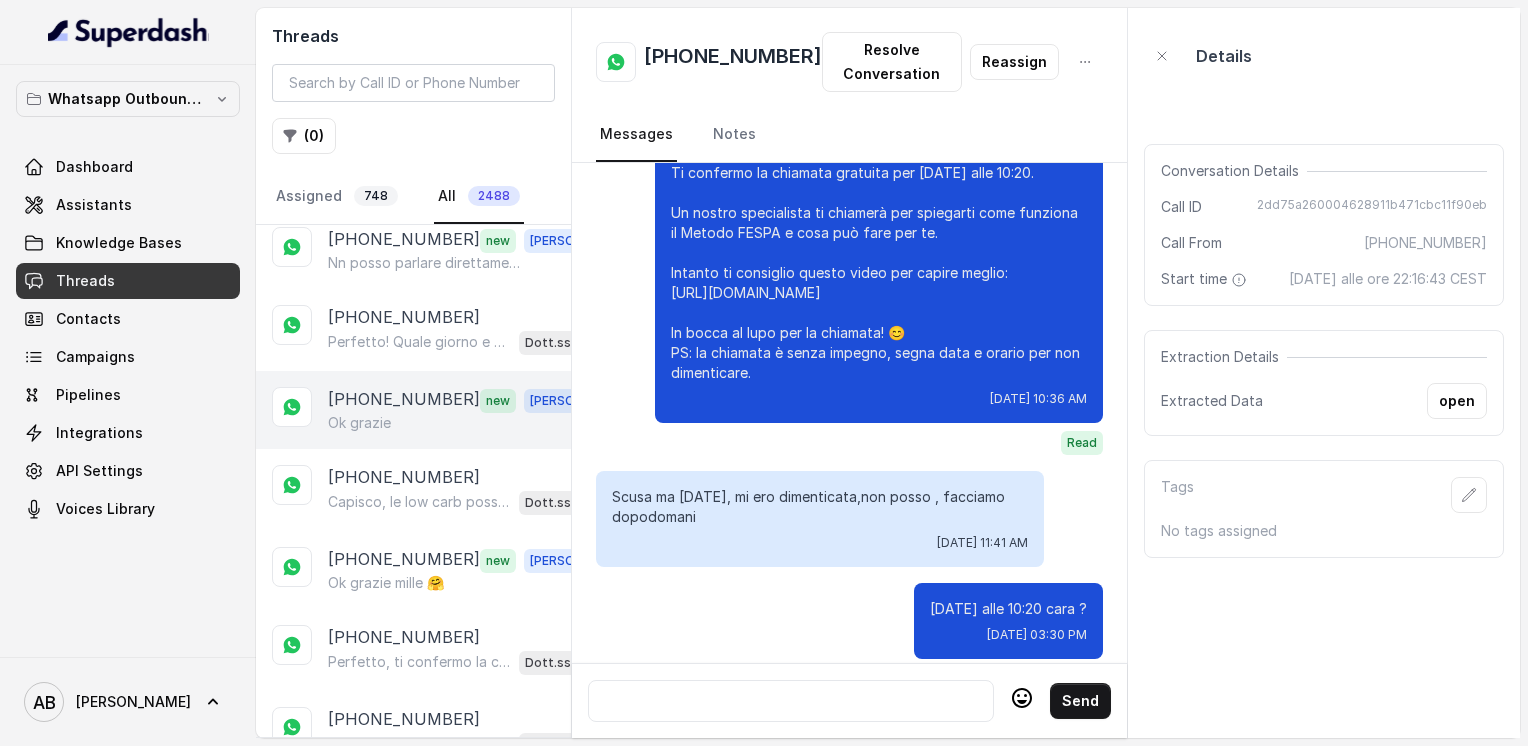 scroll, scrollTop: 3200, scrollLeft: 0, axis: vertical 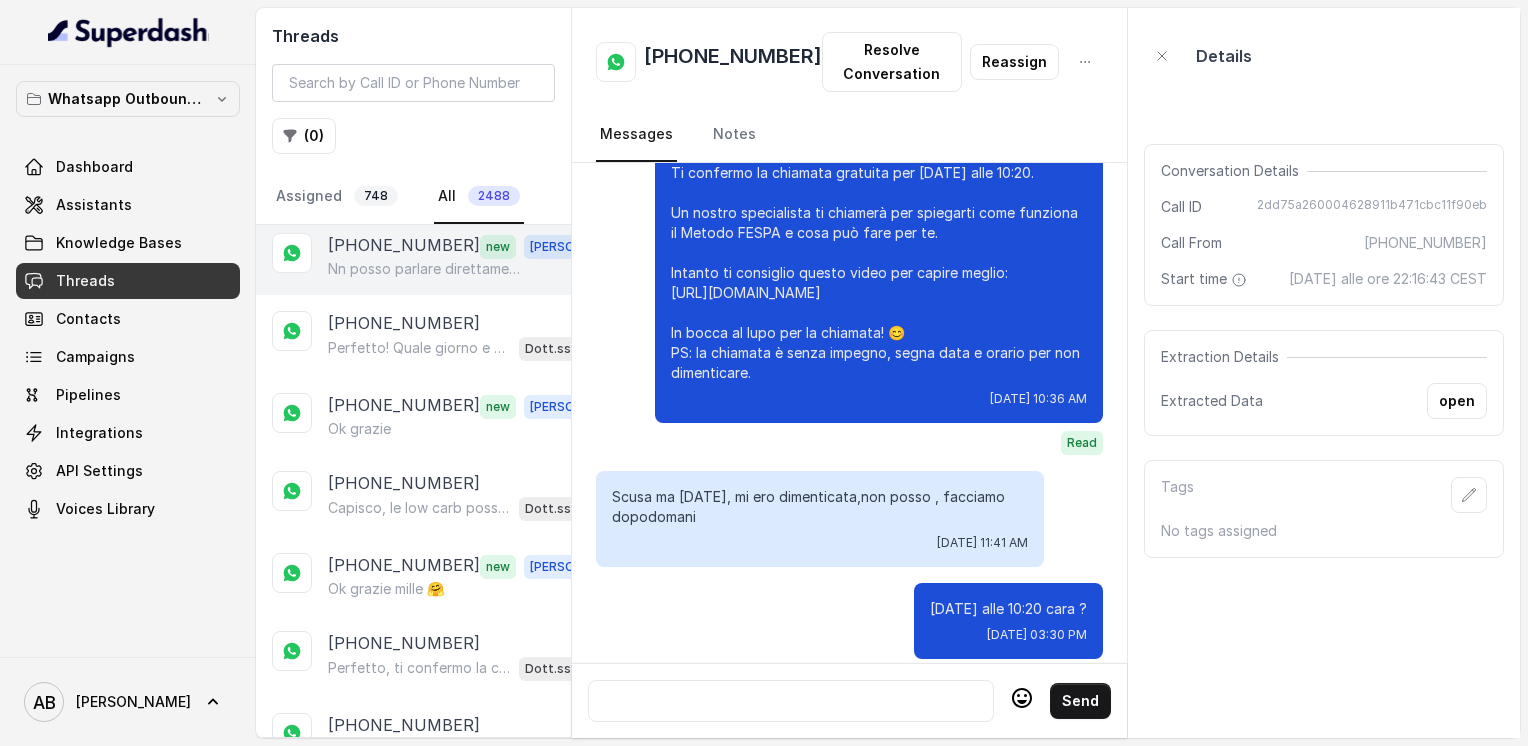 click on "Nn posso parlare direttamente con voi?" at bounding box center (424, 269) 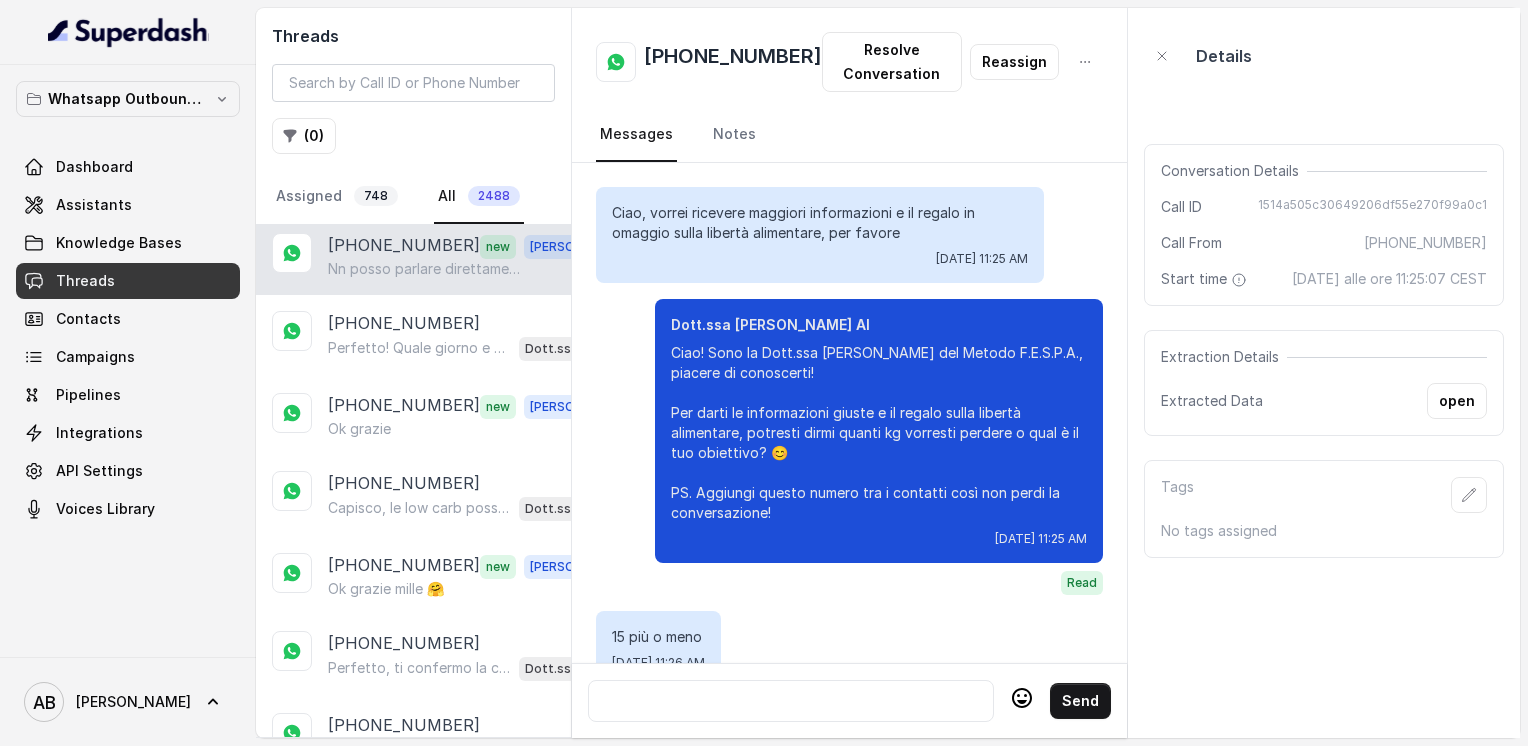 scroll, scrollTop: 4728, scrollLeft: 0, axis: vertical 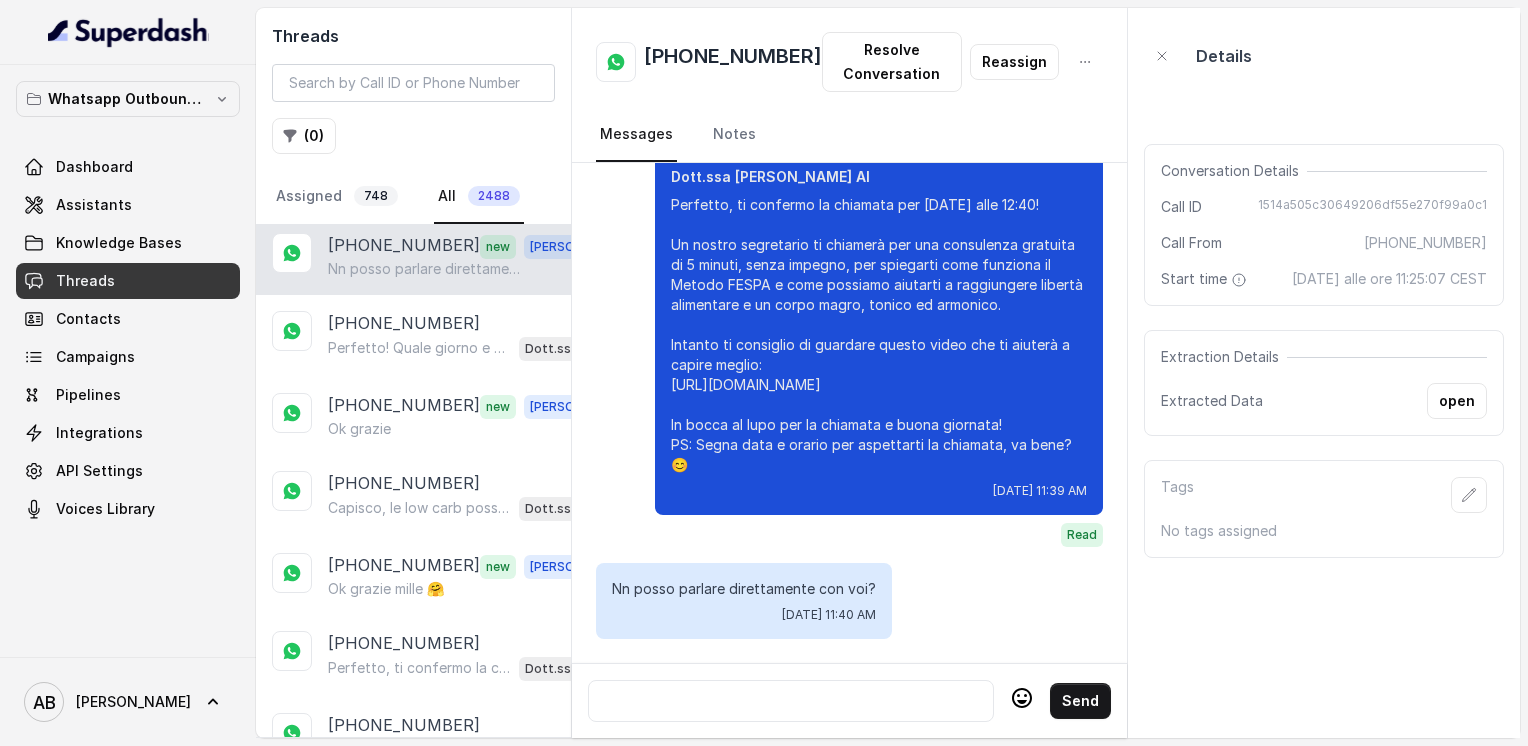 click at bounding box center (791, 701) 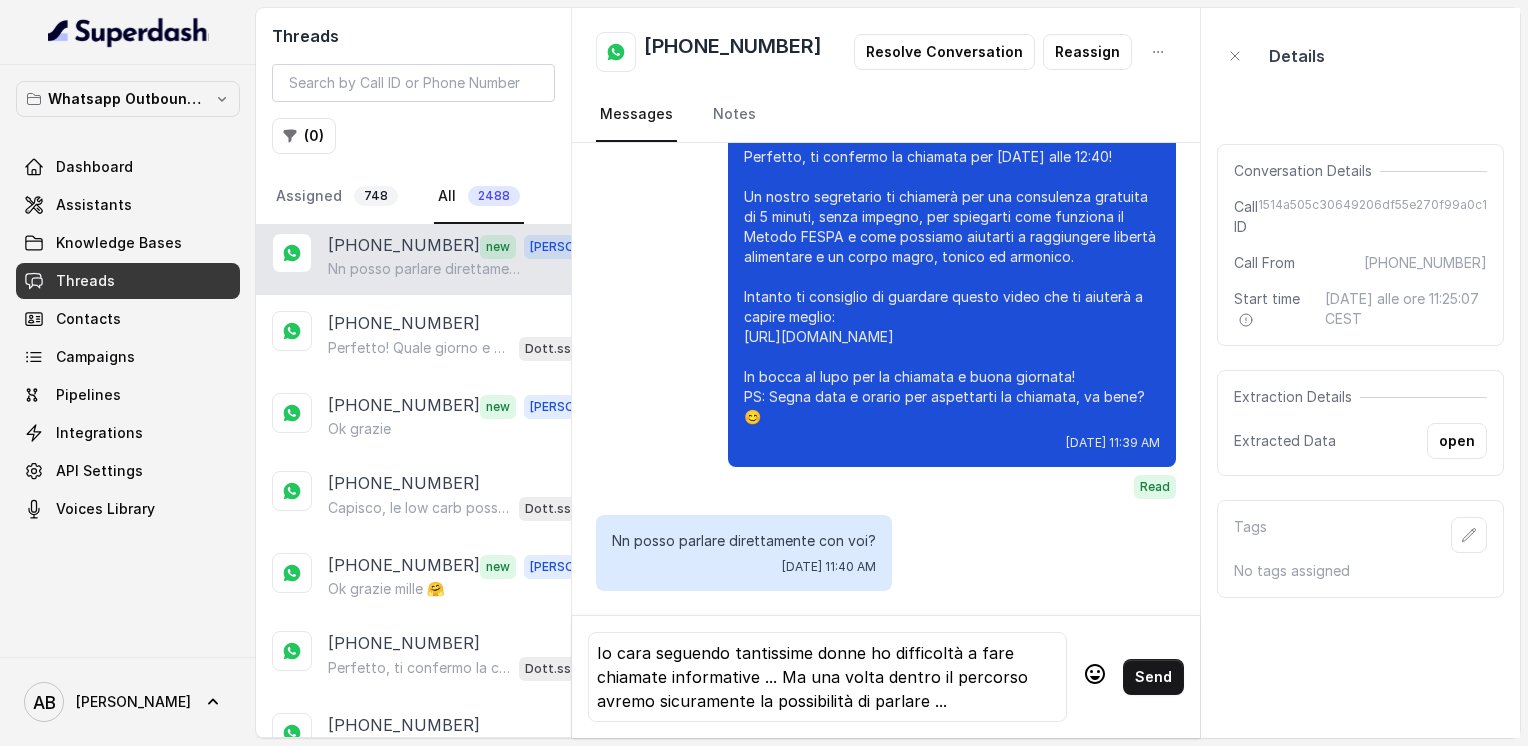 click 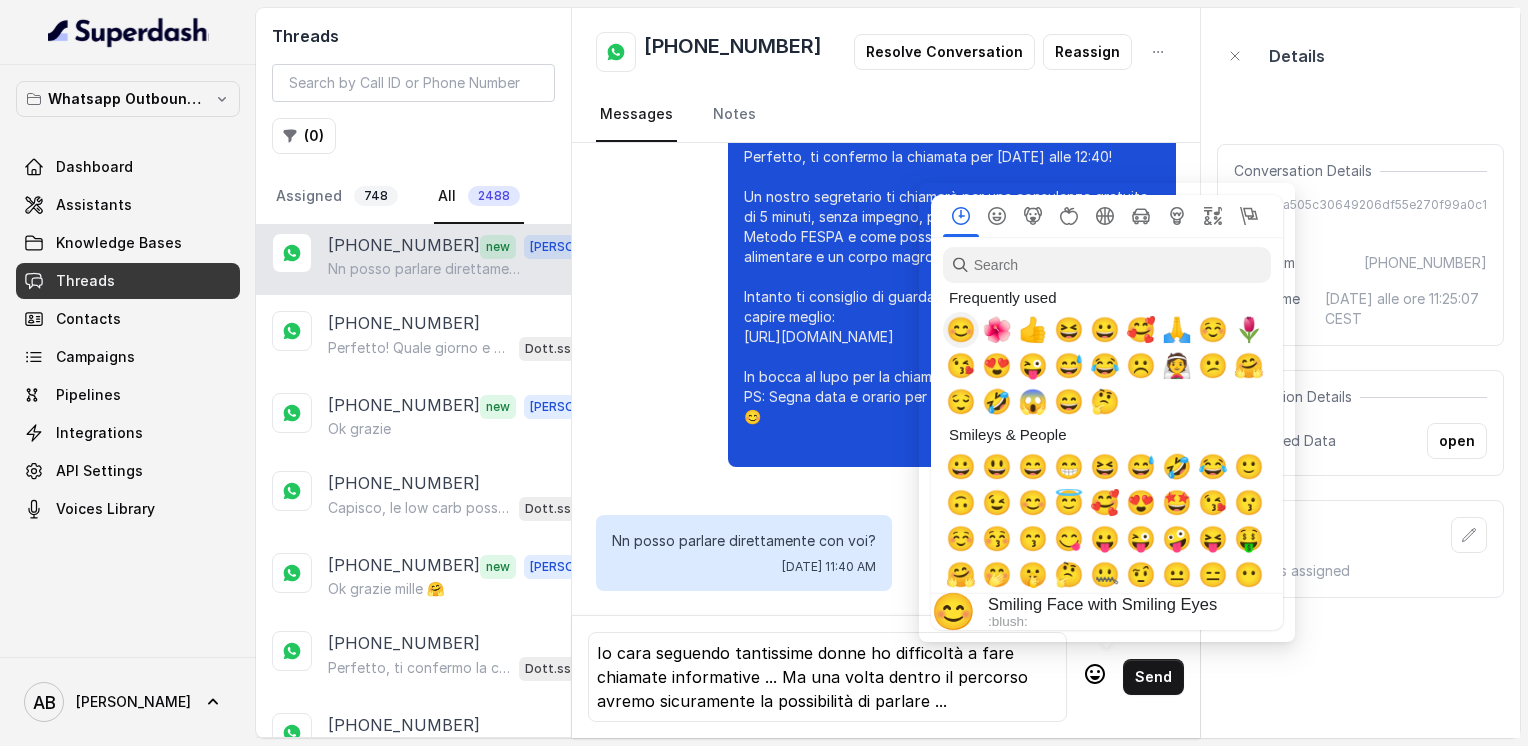 click on "😊" at bounding box center [961, 330] 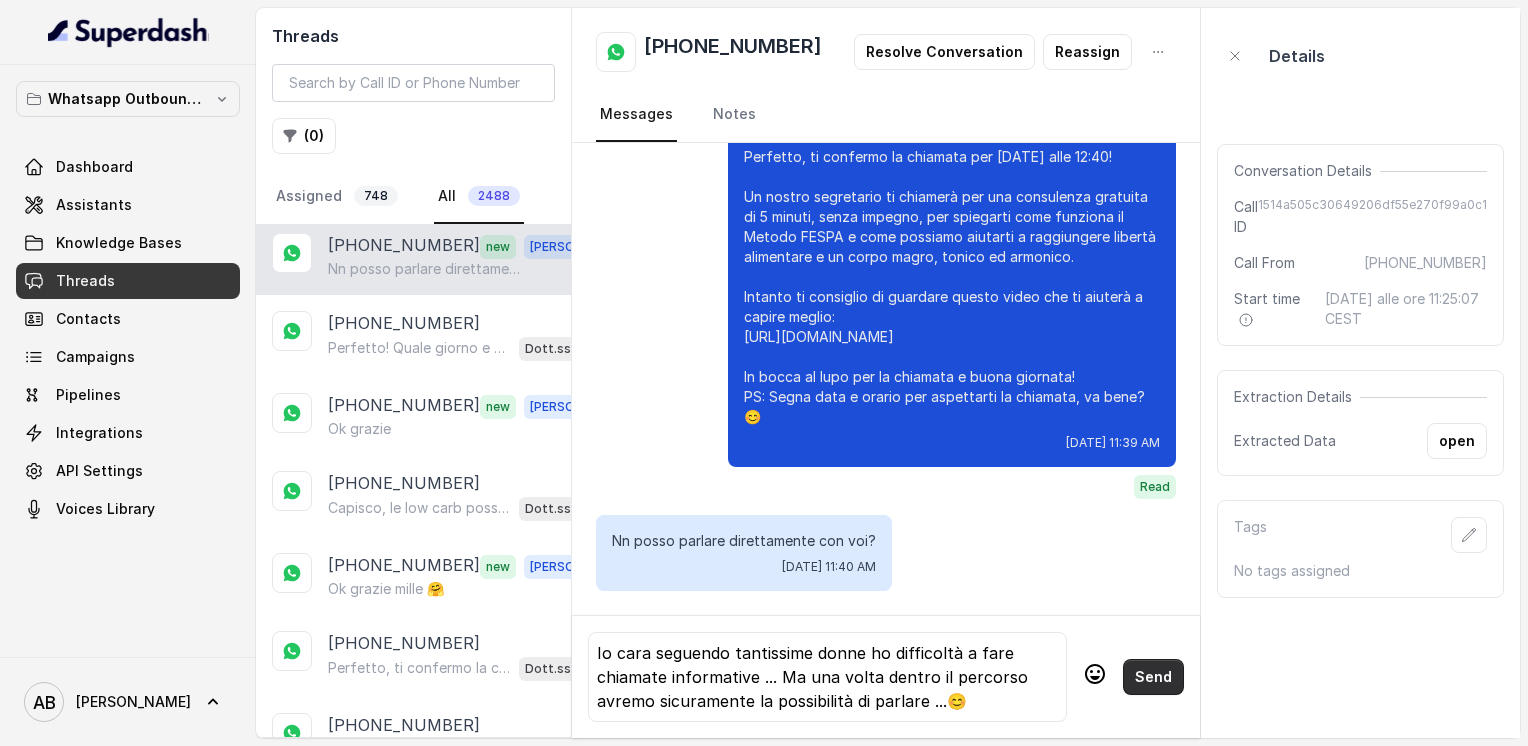 click on "Send" at bounding box center [1153, 677] 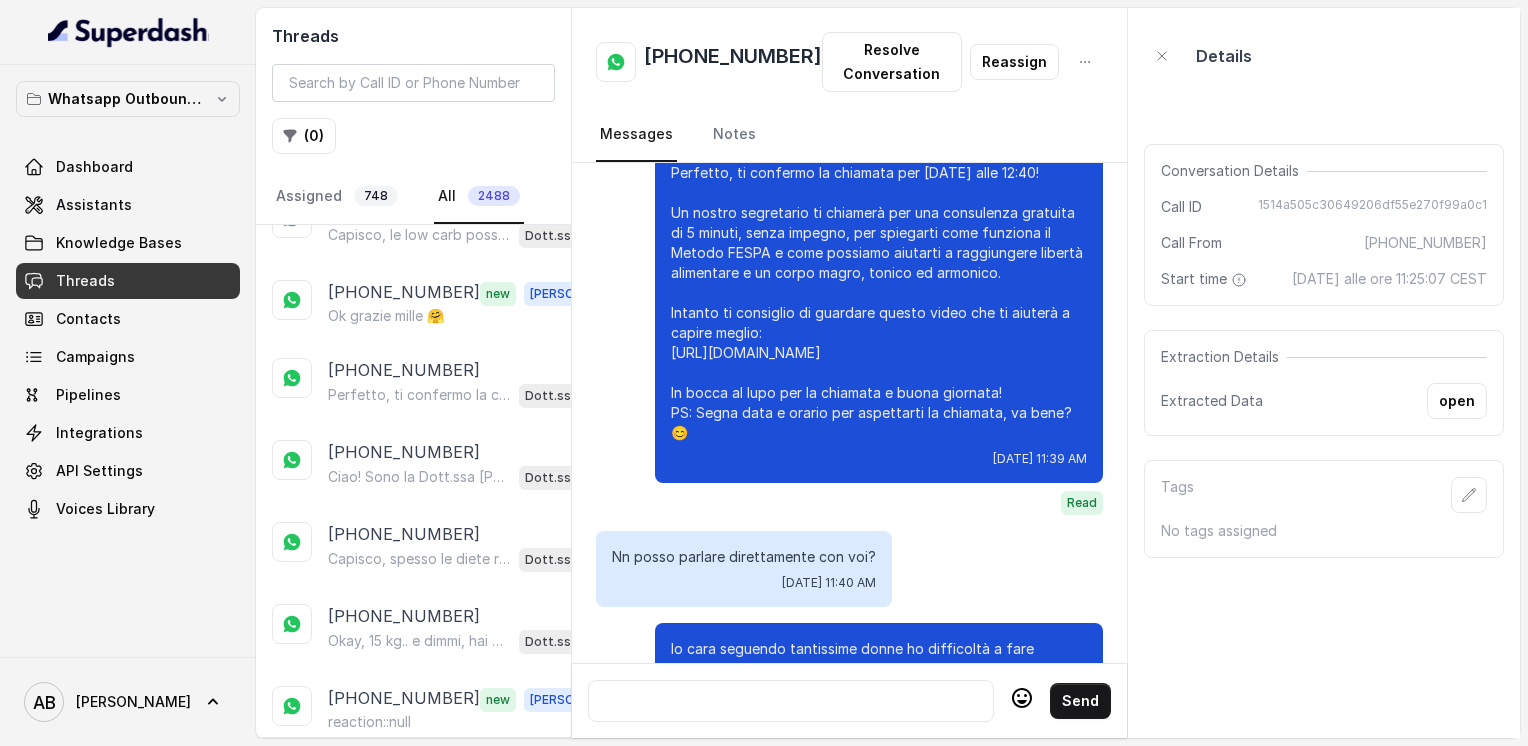 scroll, scrollTop: 3497, scrollLeft: 0, axis: vertical 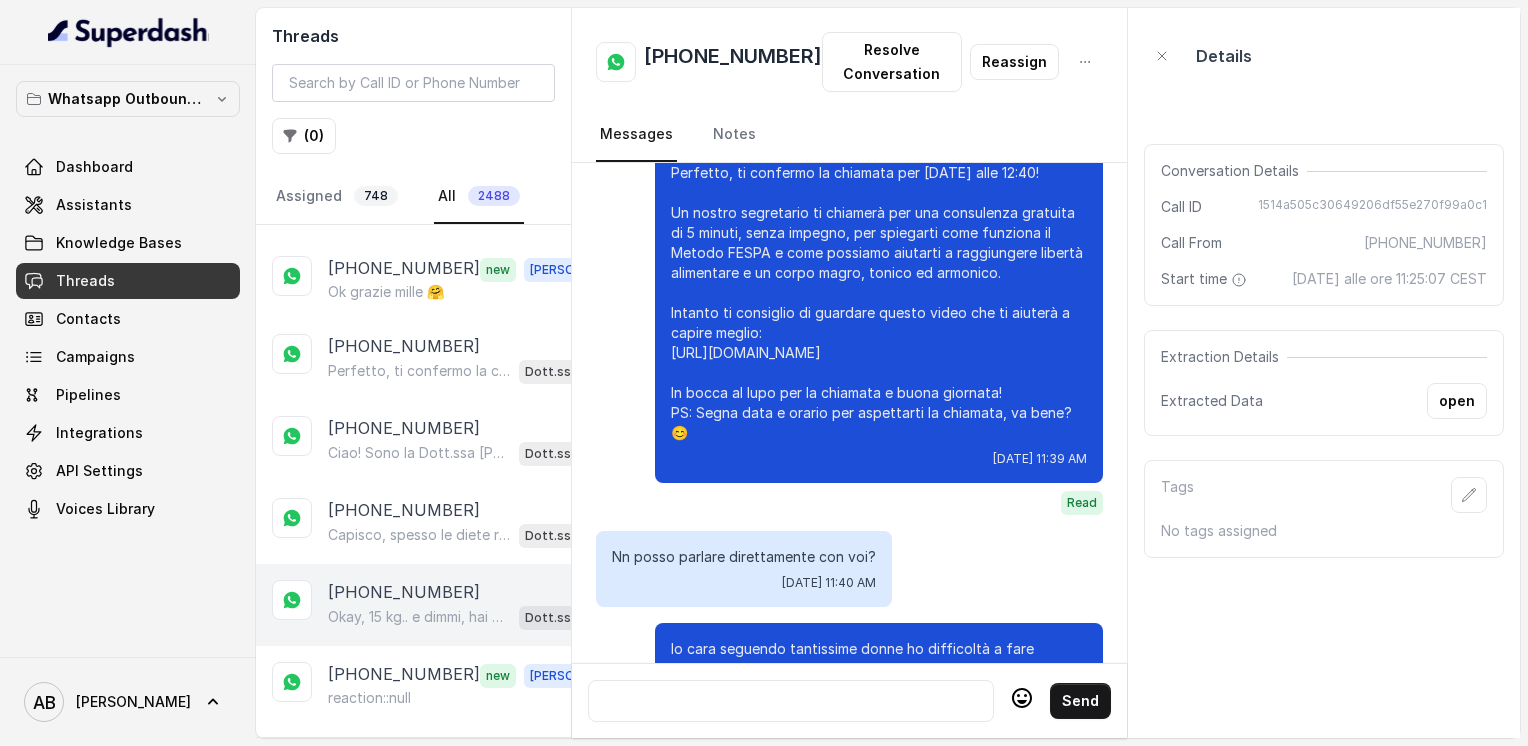 click on "Okay, 15 kg.. e dimmi, hai già provato qualcosa per perdere questi 15 kg?" at bounding box center (419, 617) 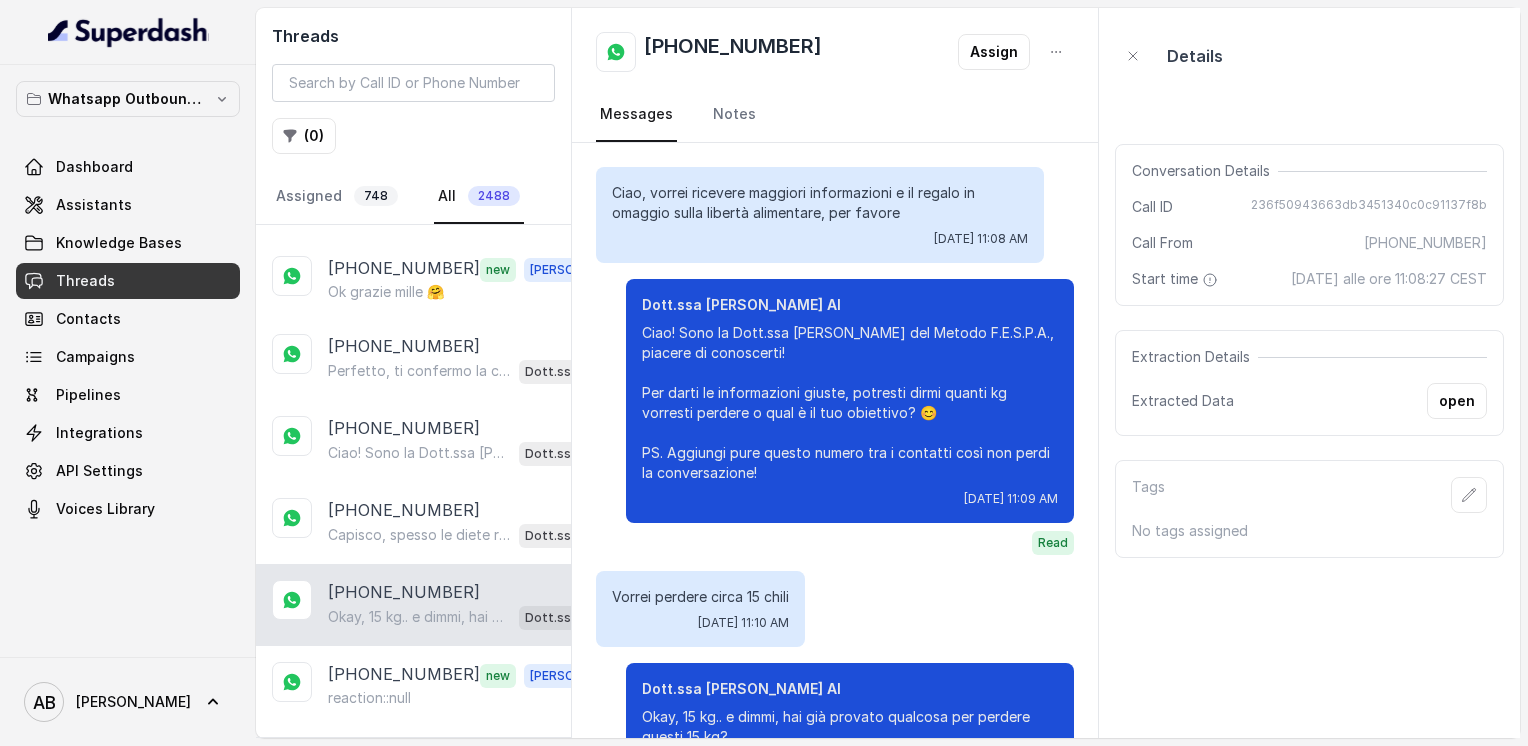 scroll, scrollTop: 104, scrollLeft: 0, axis: vertical 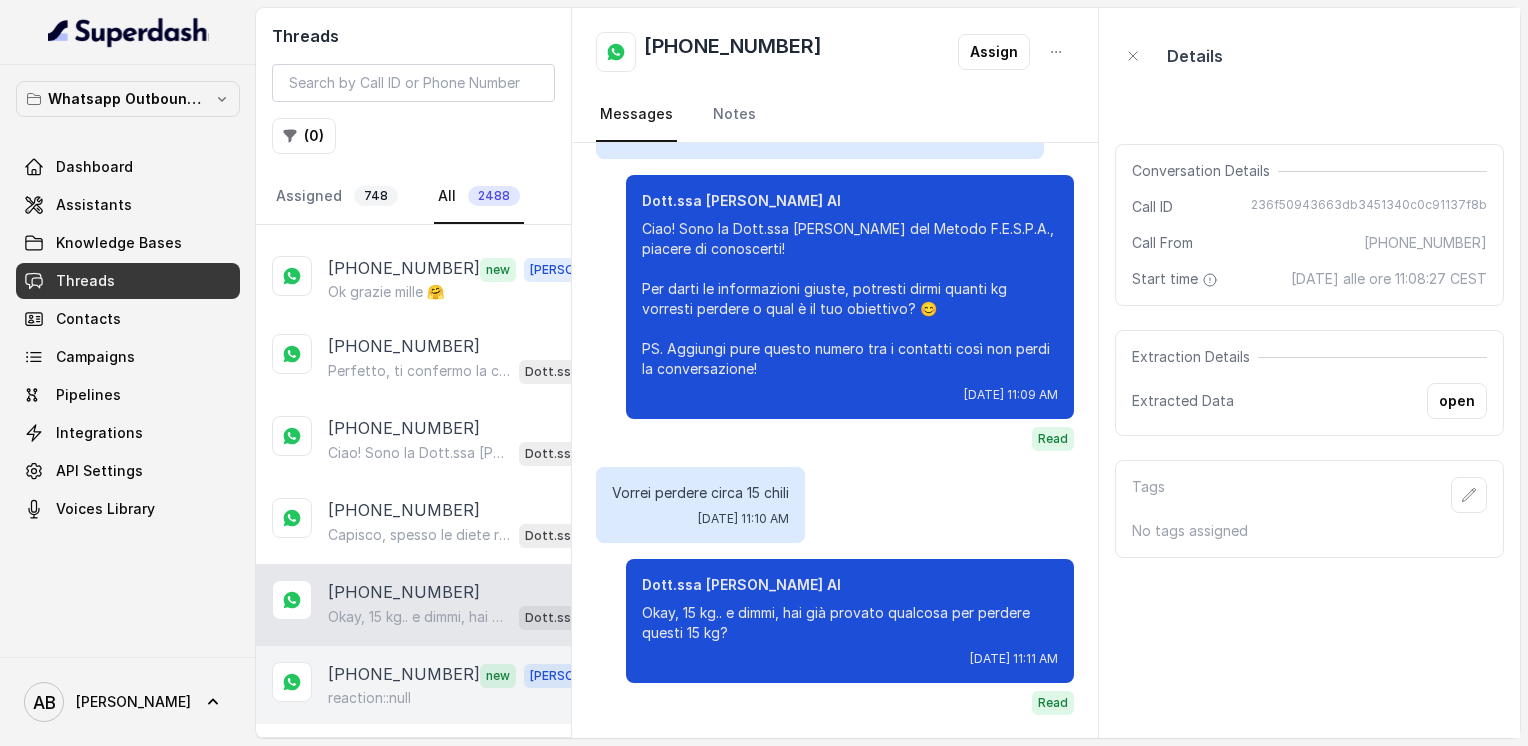 click on "[PHONE_NUMBER]" at bounding box center (404, 675) 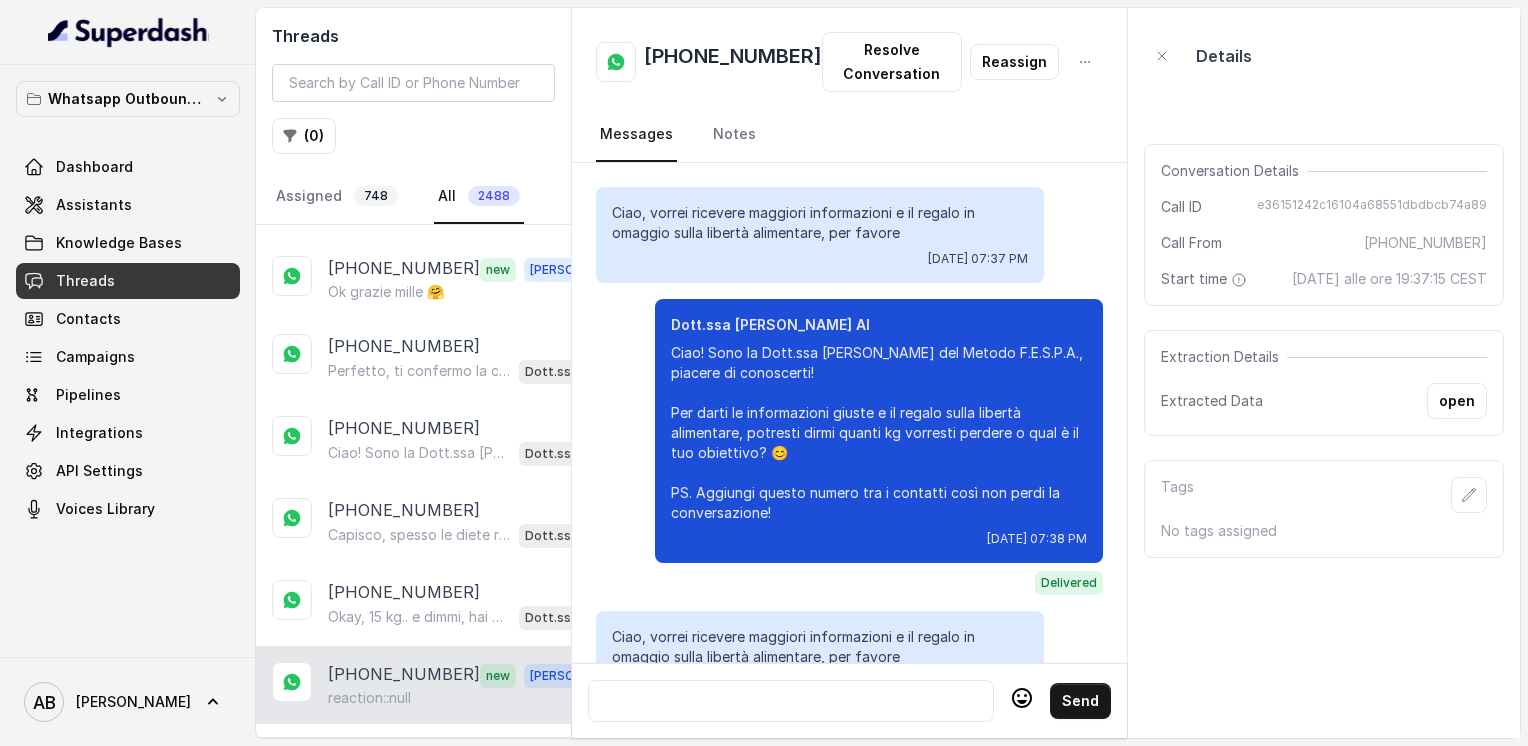 scroll, scrollTop: 3720, scrollLeft: 0, axis: vertical 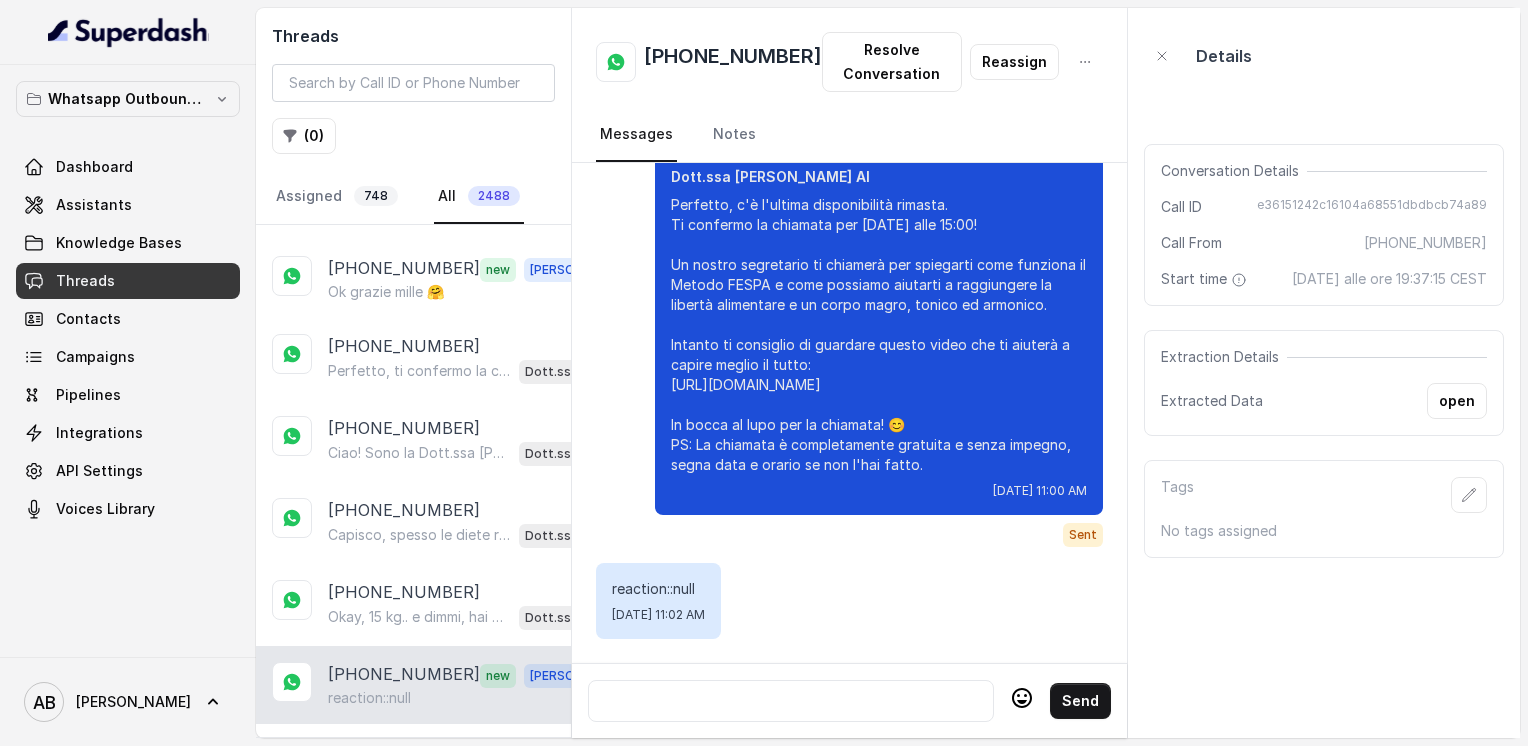 click on "Load more conversations" at bounding box center (414, 752) 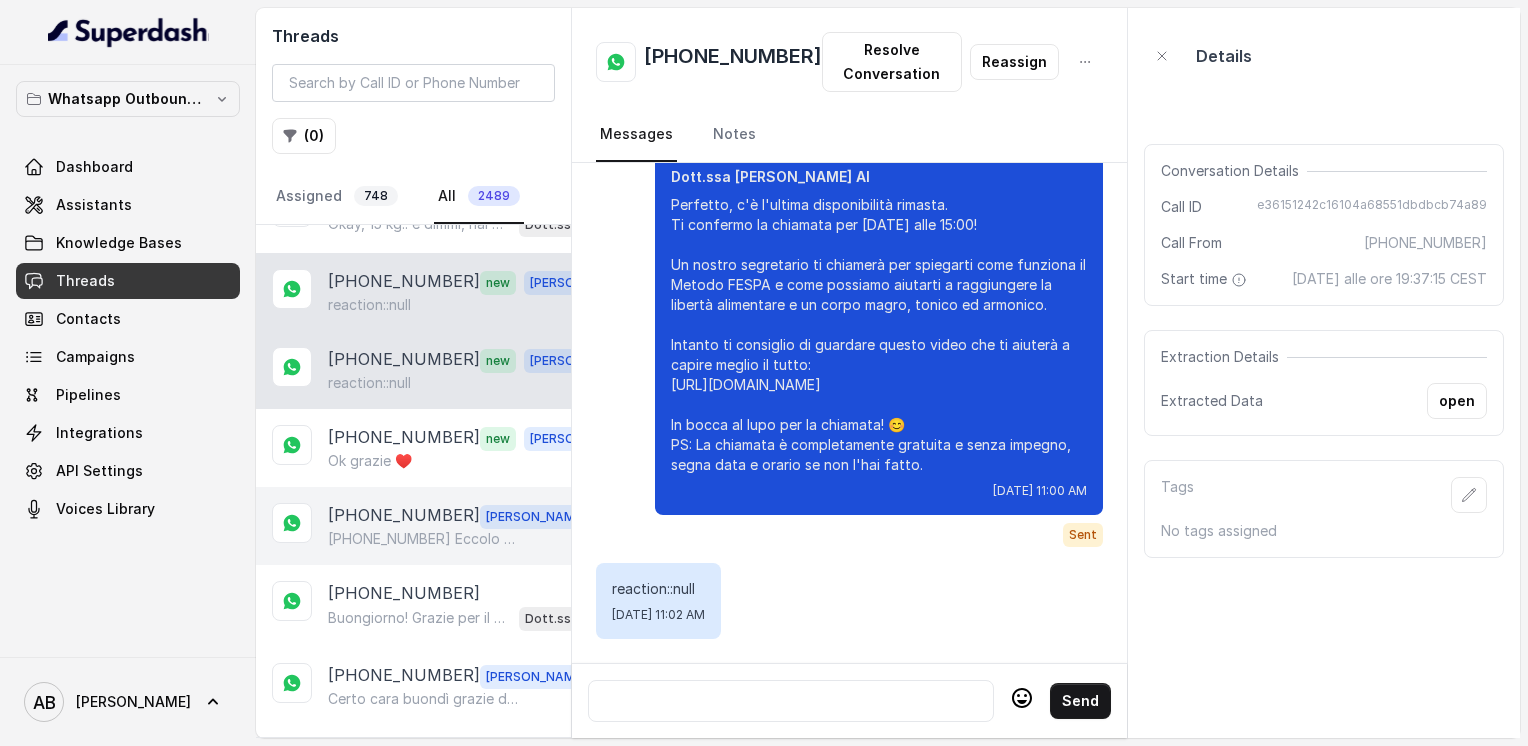 scroll, scrollTop: 3897, scrollLeft: 0, axis: vertical 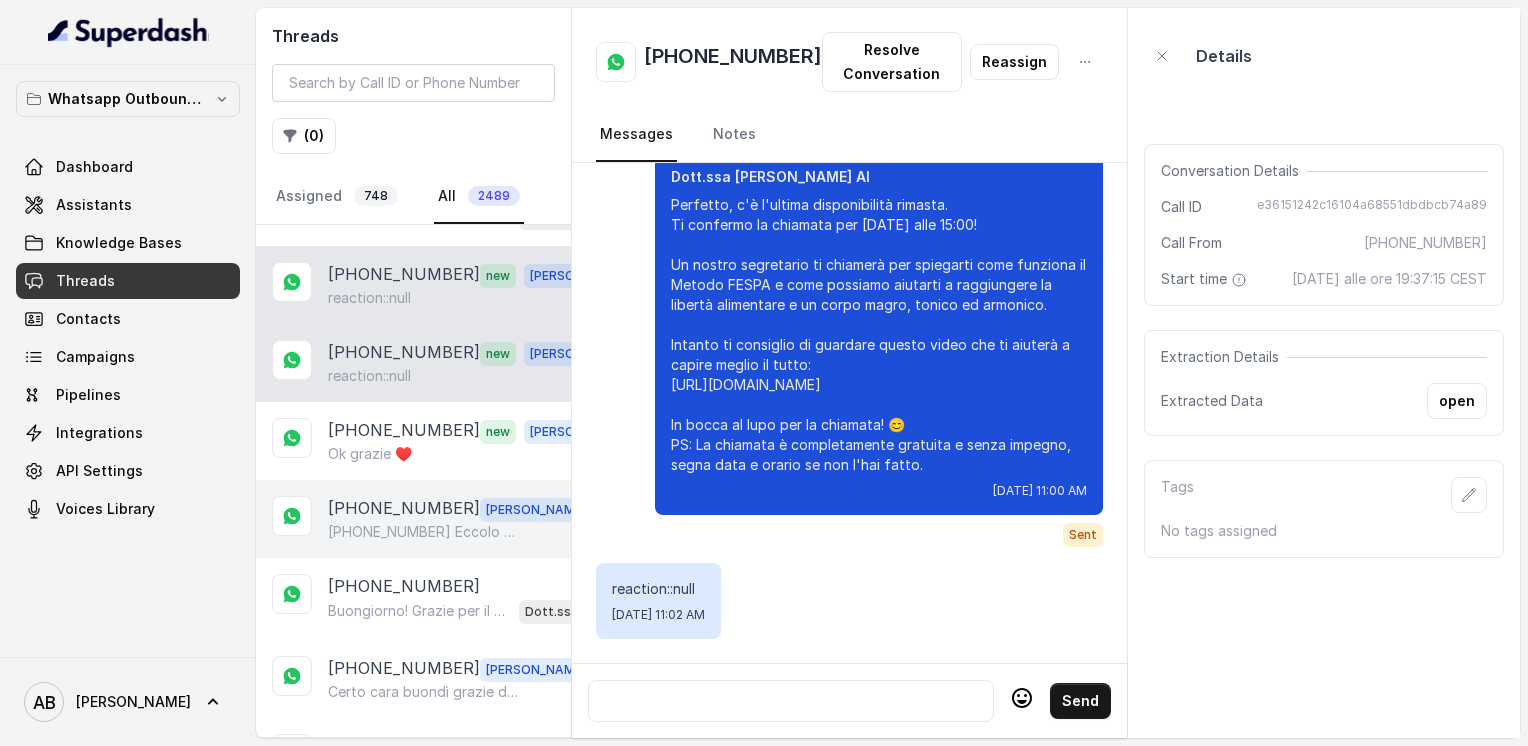 click on "[PHONE_NUMBER] Eccolo cara ti contatta la mia assistente [PERSON_NAME]" at bounding box center [424, 532] 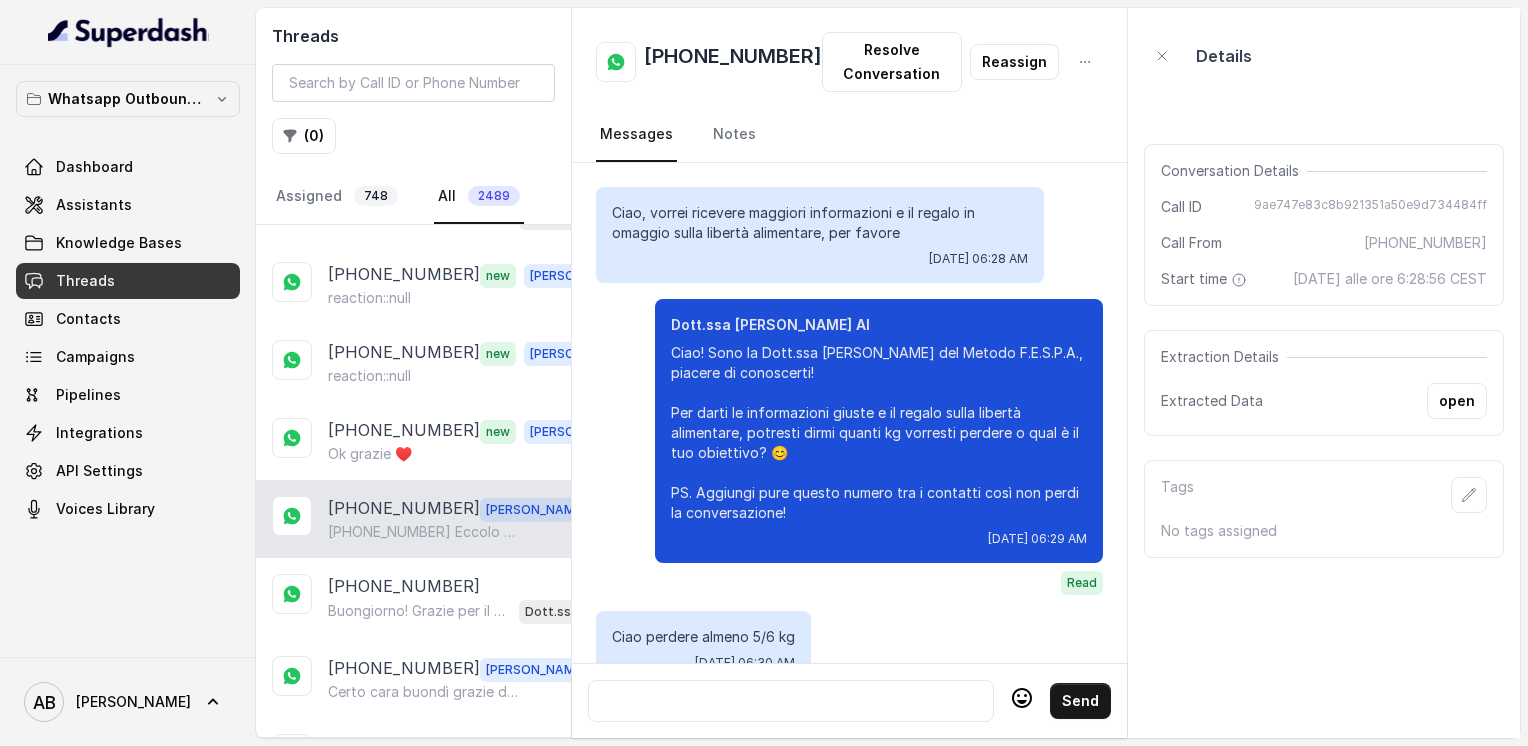scroll, scrollTop: 2500, scrollLeft: 0, axis: vertical 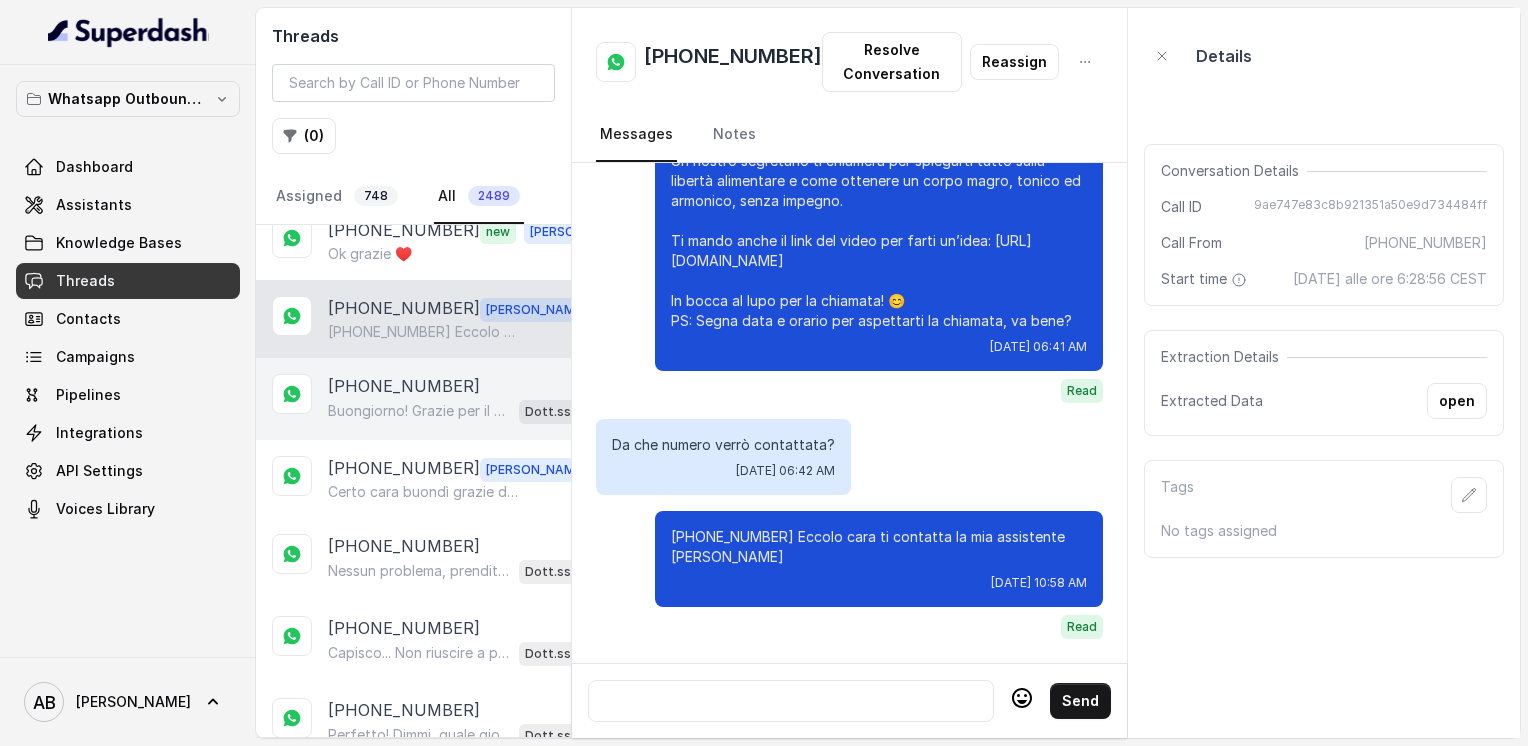 click on "[PHONE_NUMBER]" at bounding box center [469, 386] 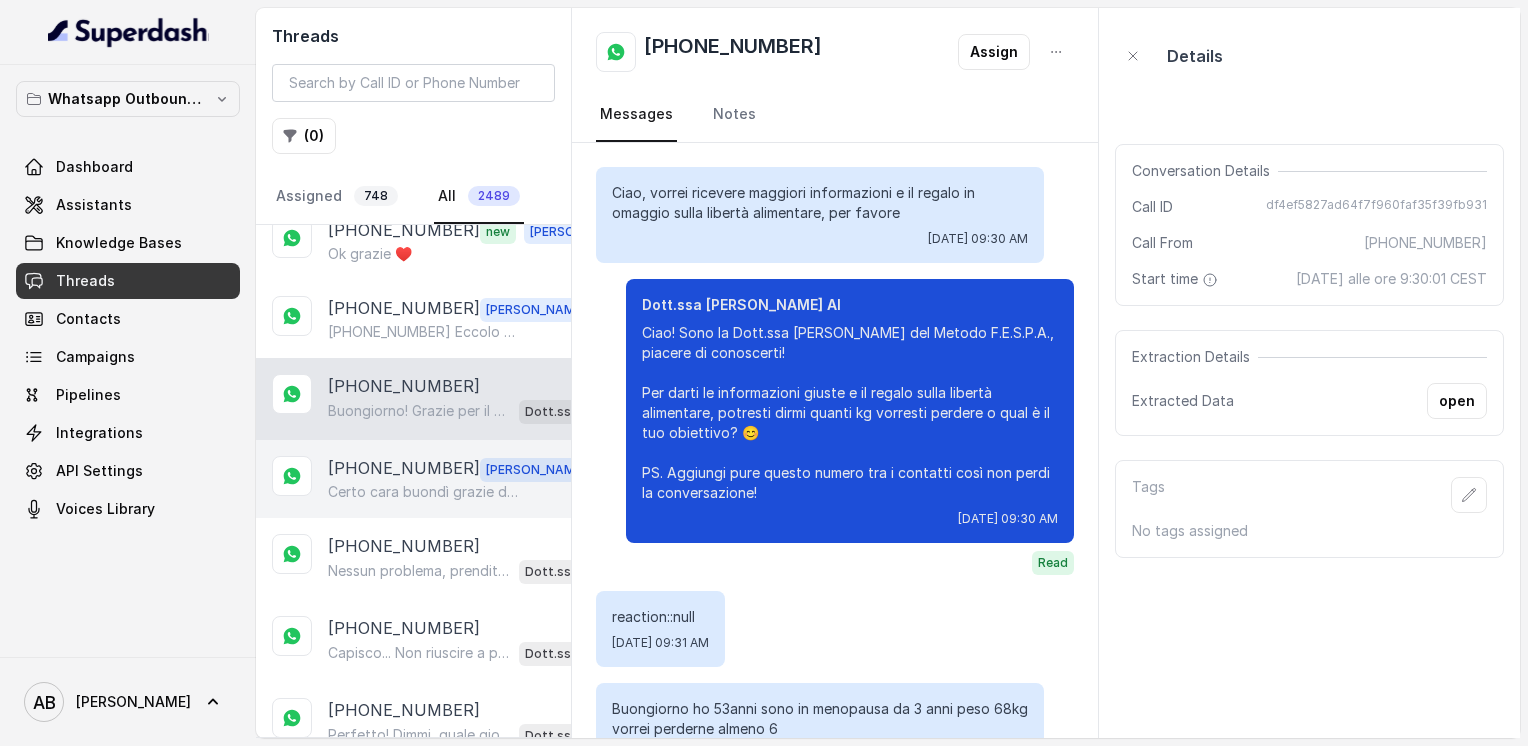 scroll, scrollTop: 592, scrollLeft: 0, axis: vertical 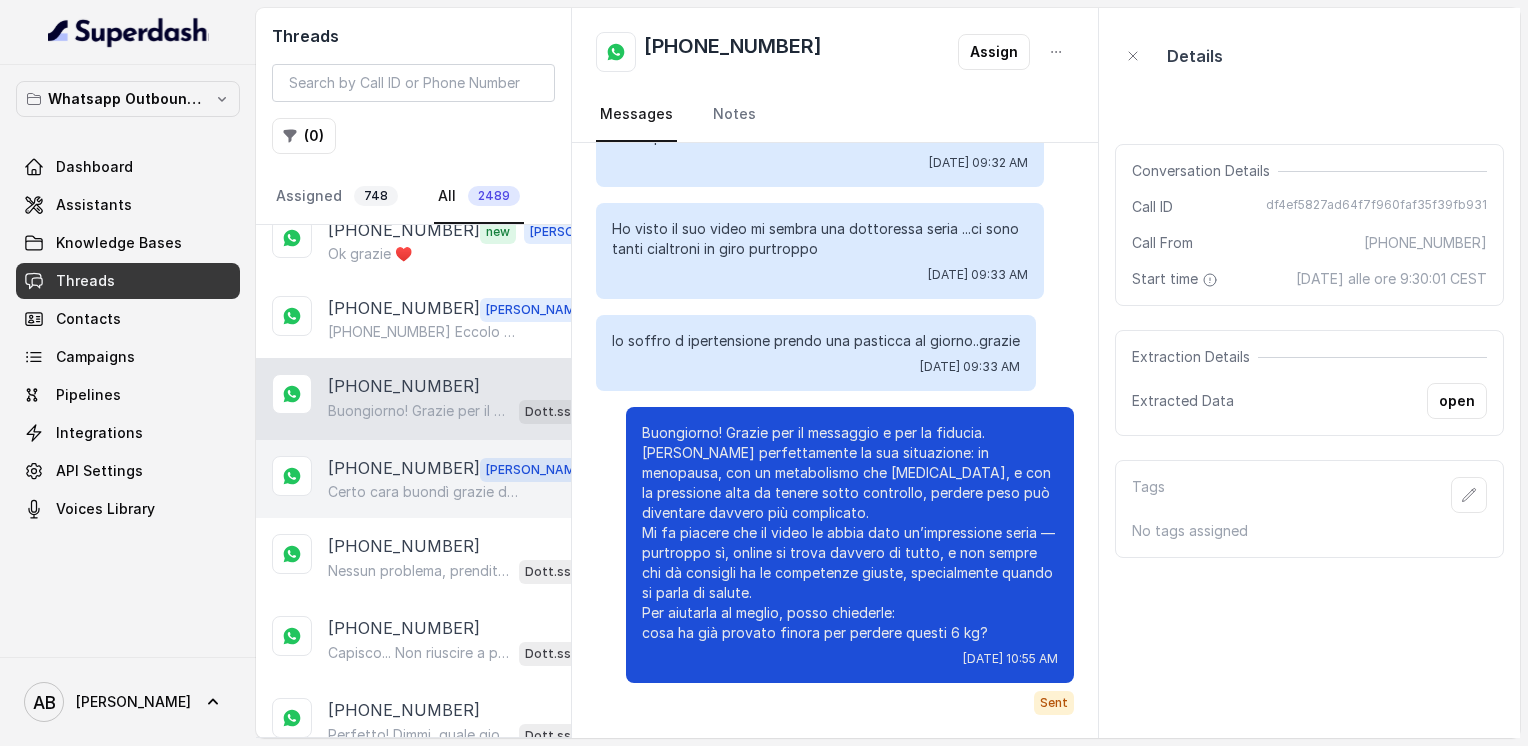 click on "[PHONE_NUMBER]" at bounding box center [404, 469] 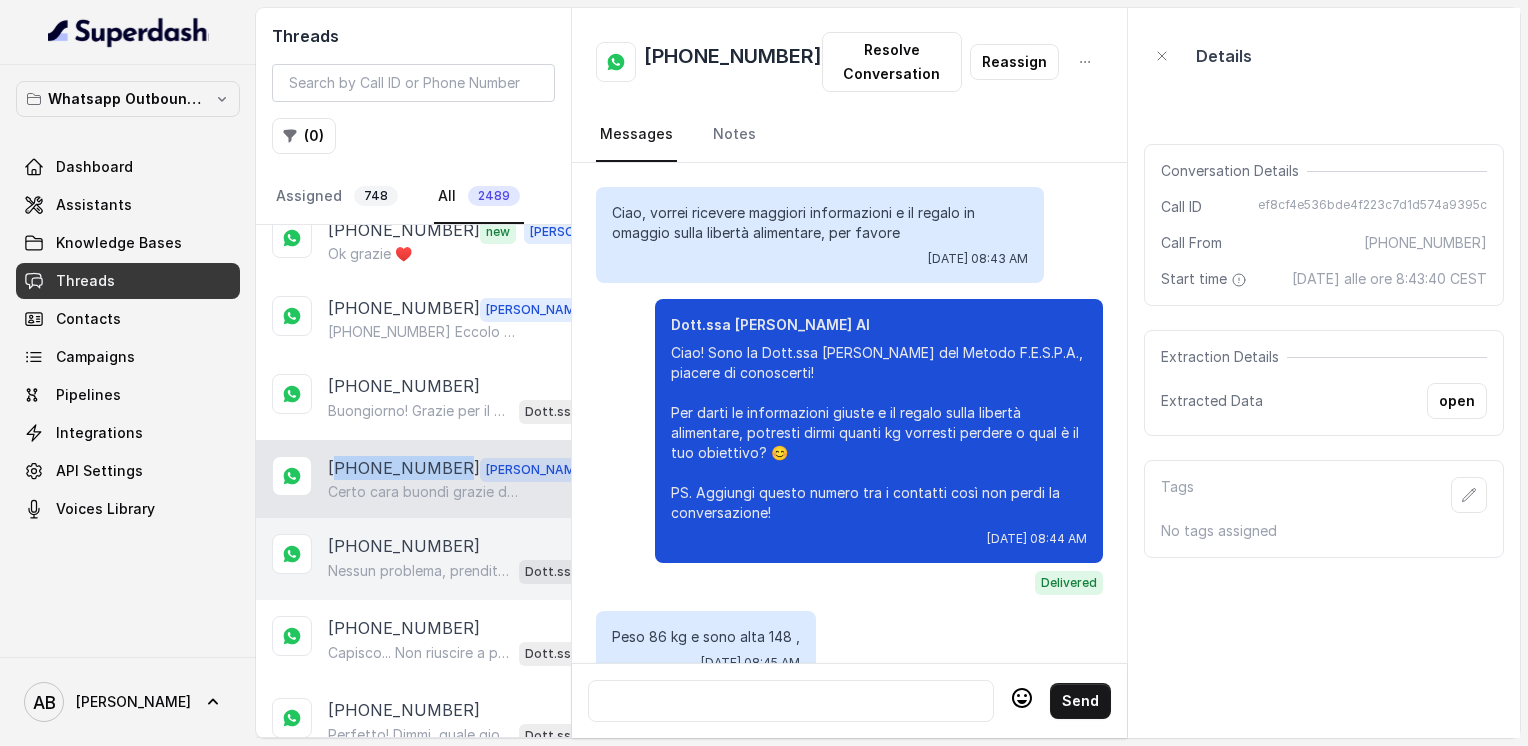 scroll, scrollTop: 2912, scrollLeft: 0, axis: vertical 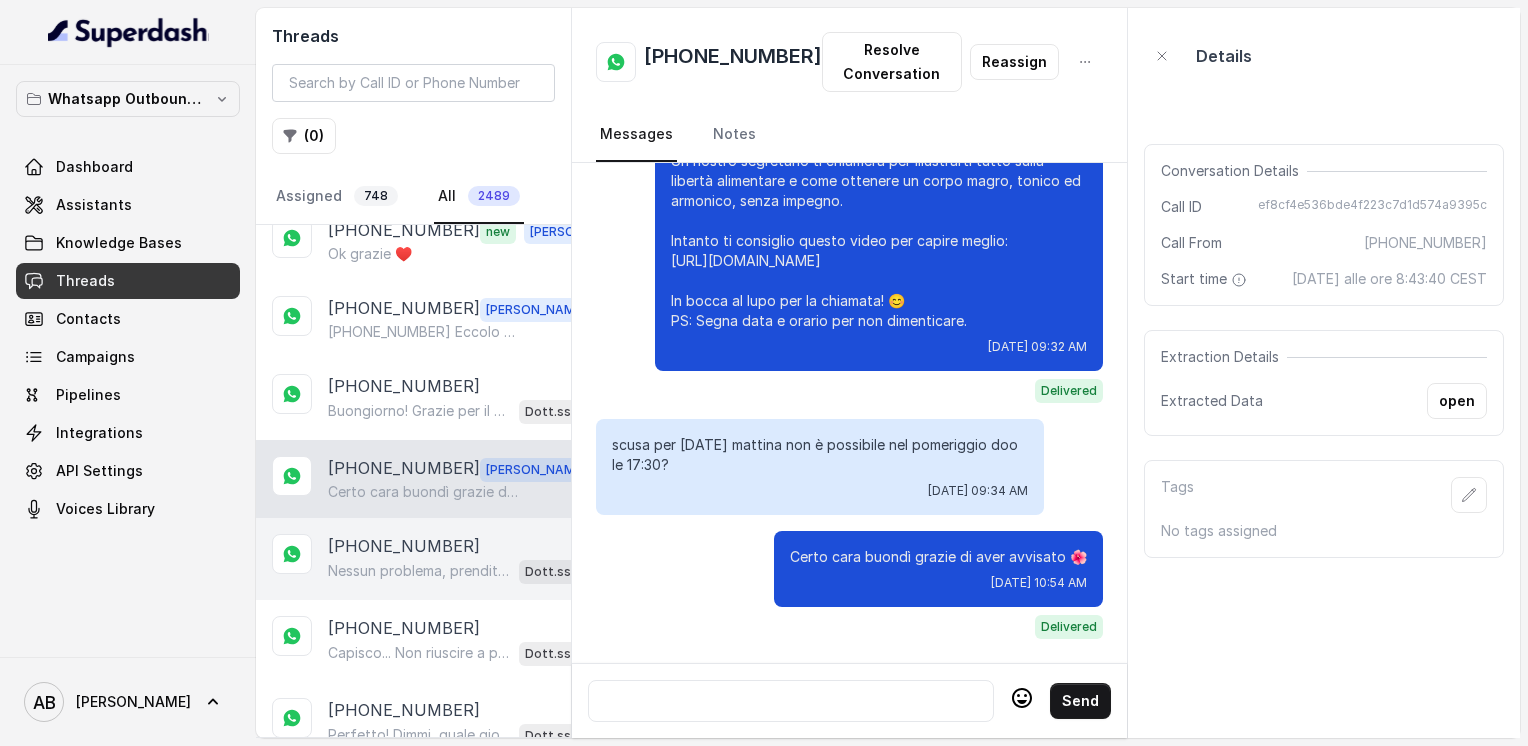 click on "Nessun problema, prenditi pure il tempo che ti serve.
Quando vuoi, fammi sapere giorno e orario che ti sono comodi per la chiamata gratuita di 5 minuti con lo specialista.
Resta a disposizione! 😊" at bounding box center (419, 571) 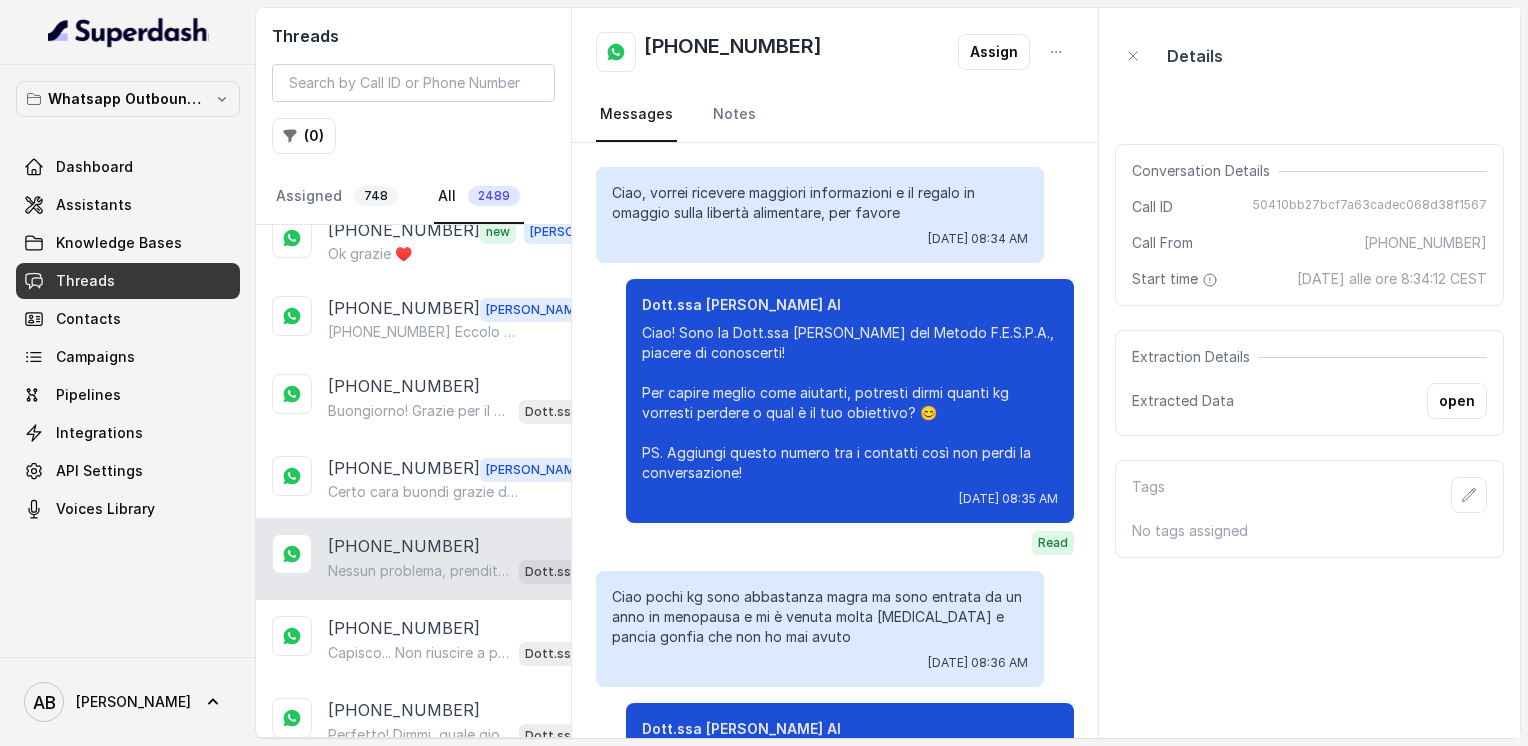 scroll, scrollTop: 1348, scrollLeft: 0, axis: vertical 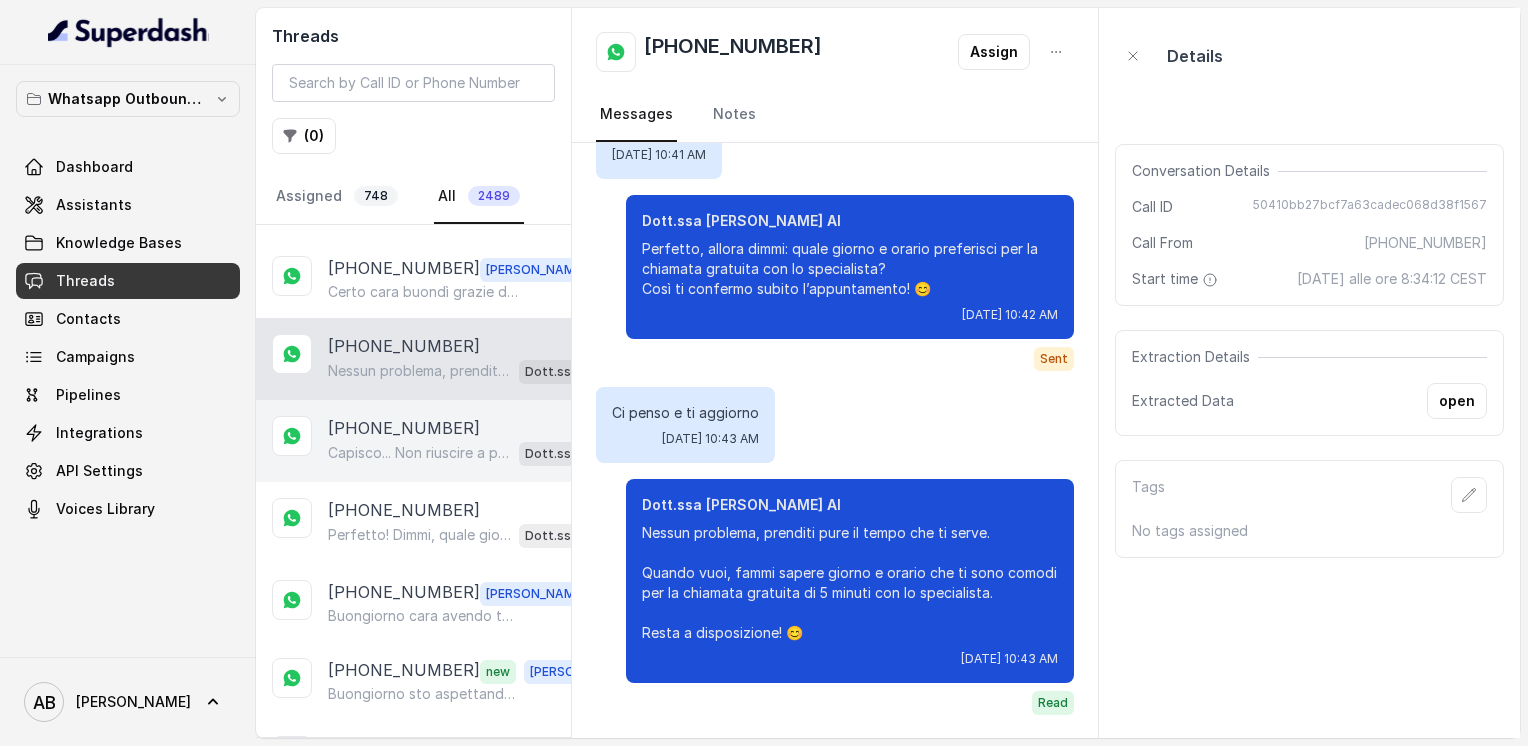 click on "Capisco... Non riuscire a perdere peso e sgonfiare la pancia è frustrante, ma non è un problema raro.
Guarda, spesso mangiare solo “leggero” non basta perché il metabolismo resta lento e si perde la libertà alimentare.
Il Metodo FESPA aiuta proprio a velocizzare il metabolismo e a raggiungere un corpo magro, tonico ed armonico senza stress.
Ti piacerebbe scoprire come funziona con una chiamata gratuita di 5 minuti?" at bounding box center [419, 453] 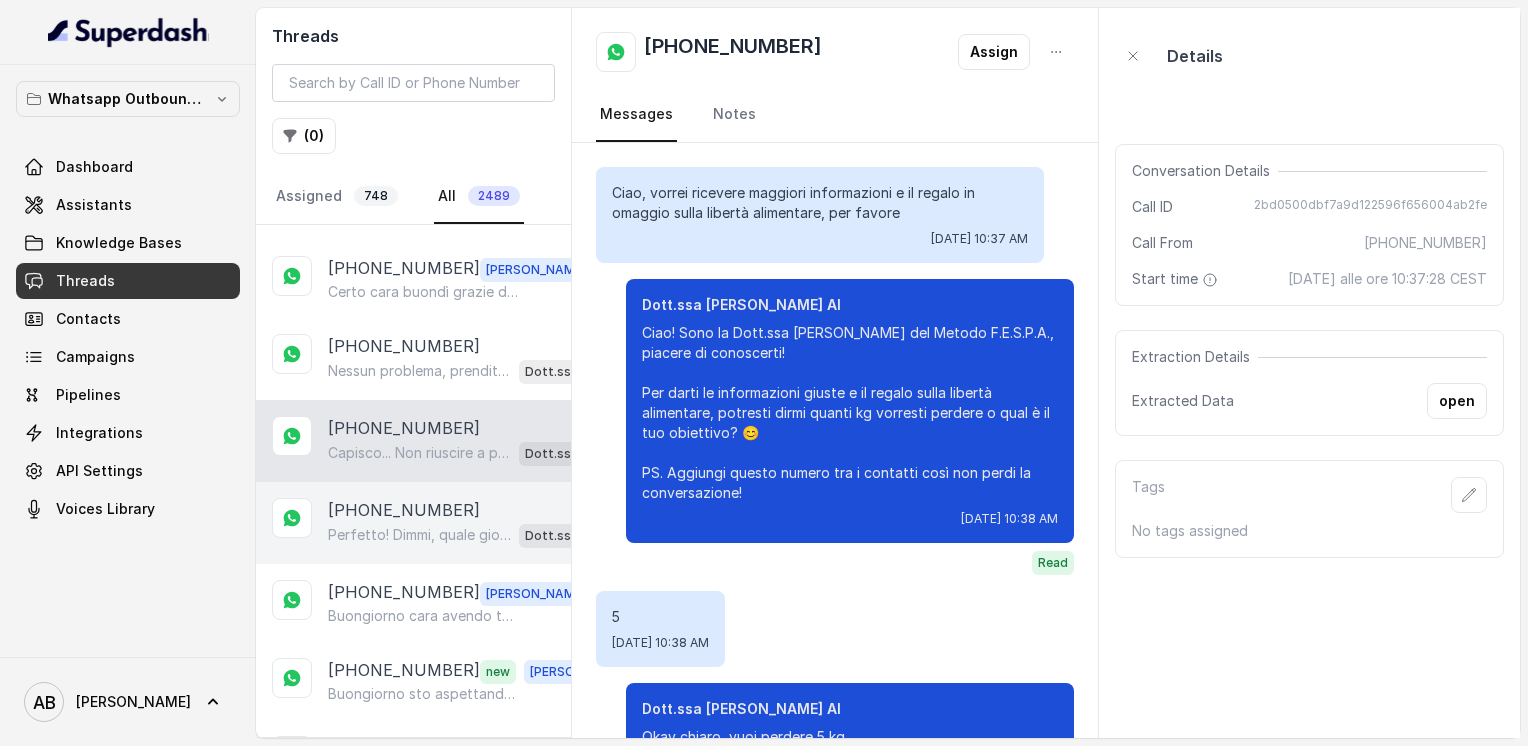 scroll, scrollTop: 932, scrollLeft: 0, axis: vertical 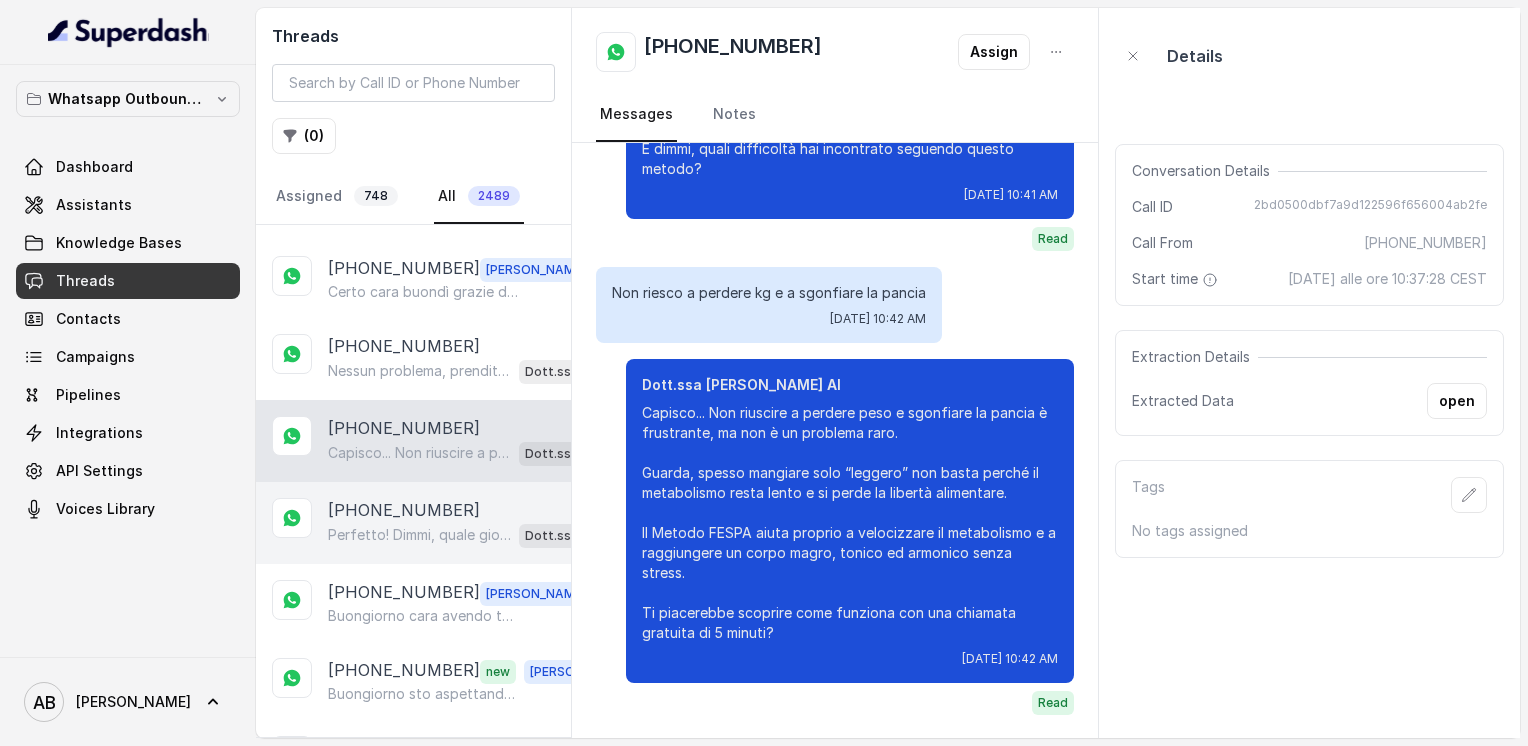 click on "+393806368037   Perfetto!
Dimmi, quale giorno e orario preferisci per la consulenza gratuita con lo specialista?
Così ti prenoto subito. 😊 Dott.ssa Saccone Federica AI" at bounding box center [413, 523] 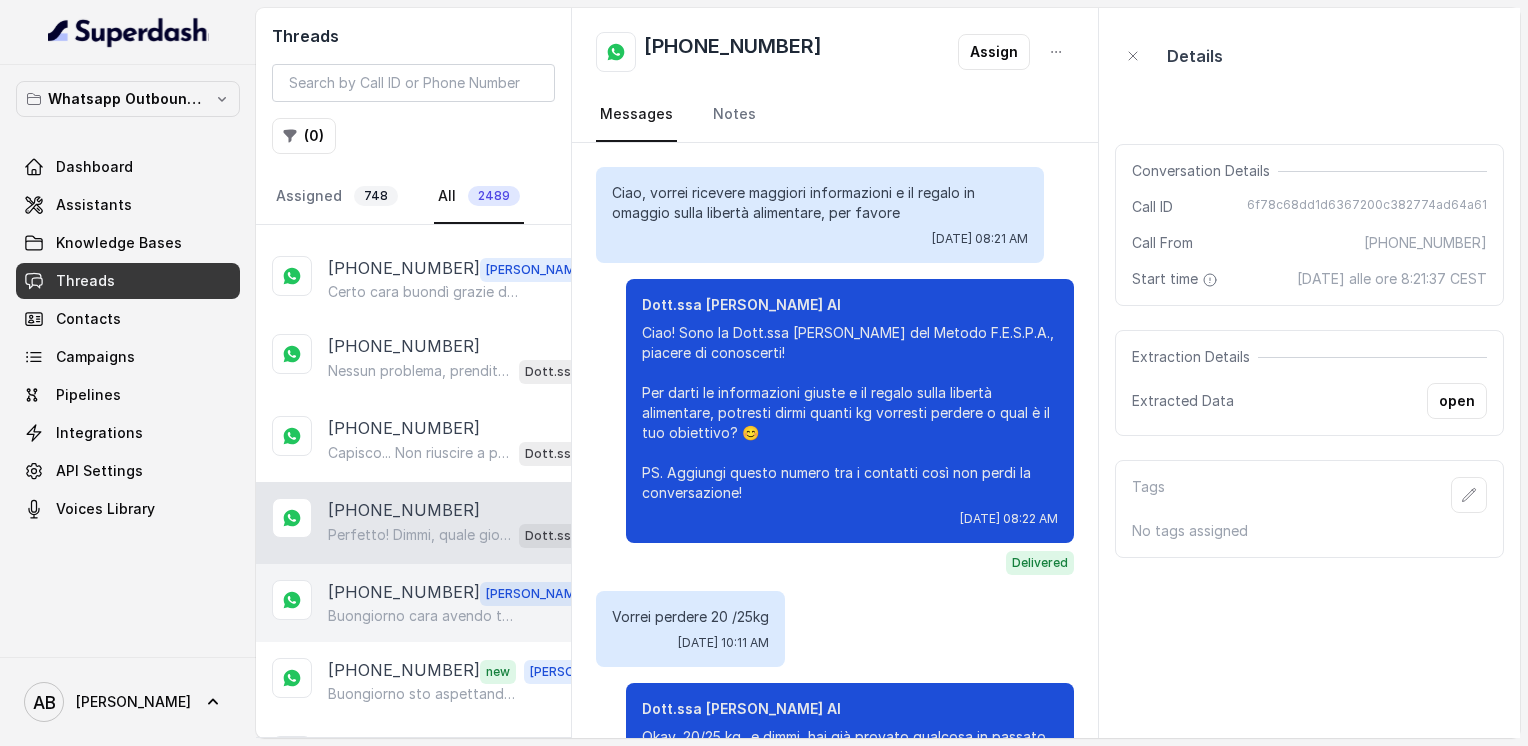scroll, scrollTop: 2288, scrollLeft: 0, axis: vertical 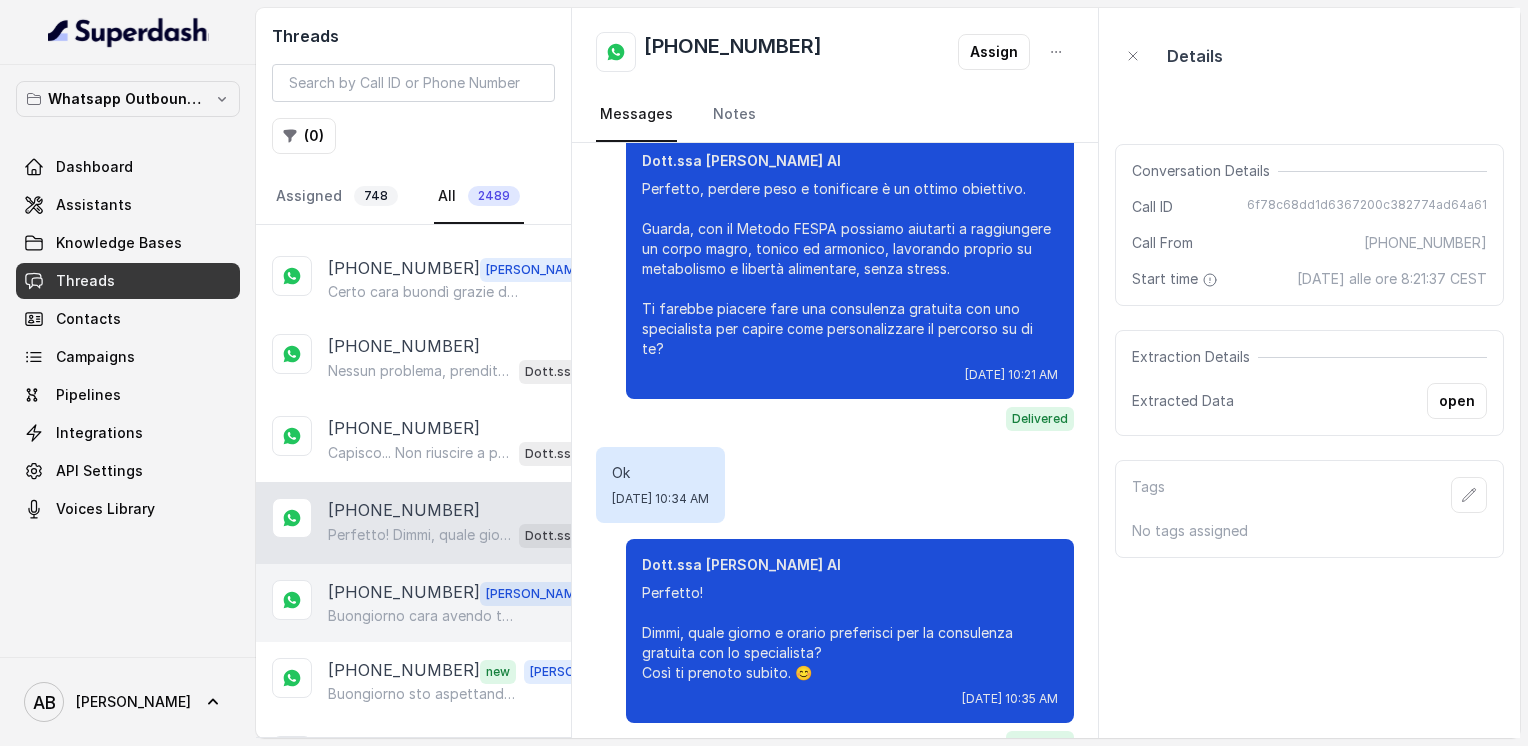 click on "Buongiorno cara avendo tantissime richieste la chiamata può slittare di una decina di minuti" at bounding box center [424, 616] 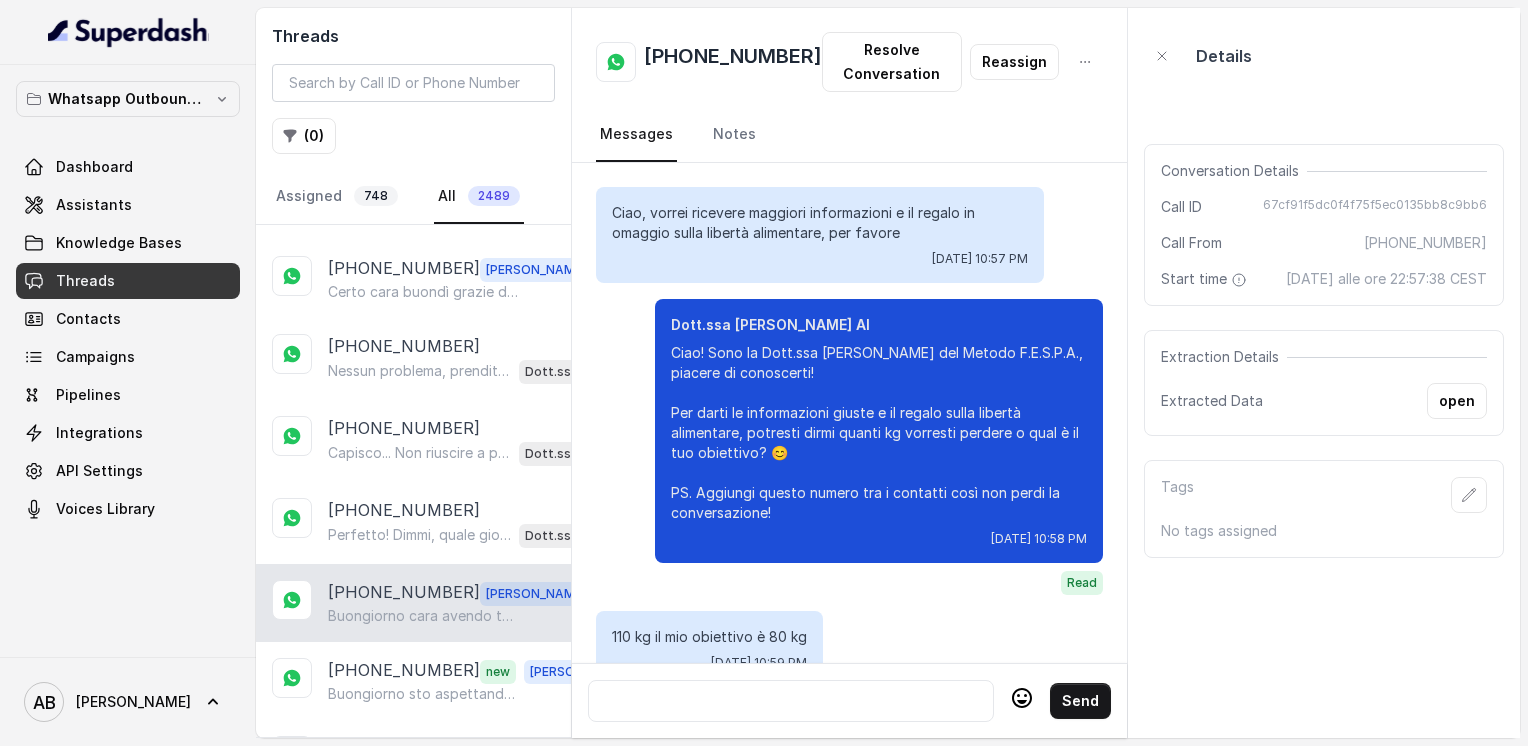 scroll, scrollTop: 2532, scrollLeft: 0, axis: vertical 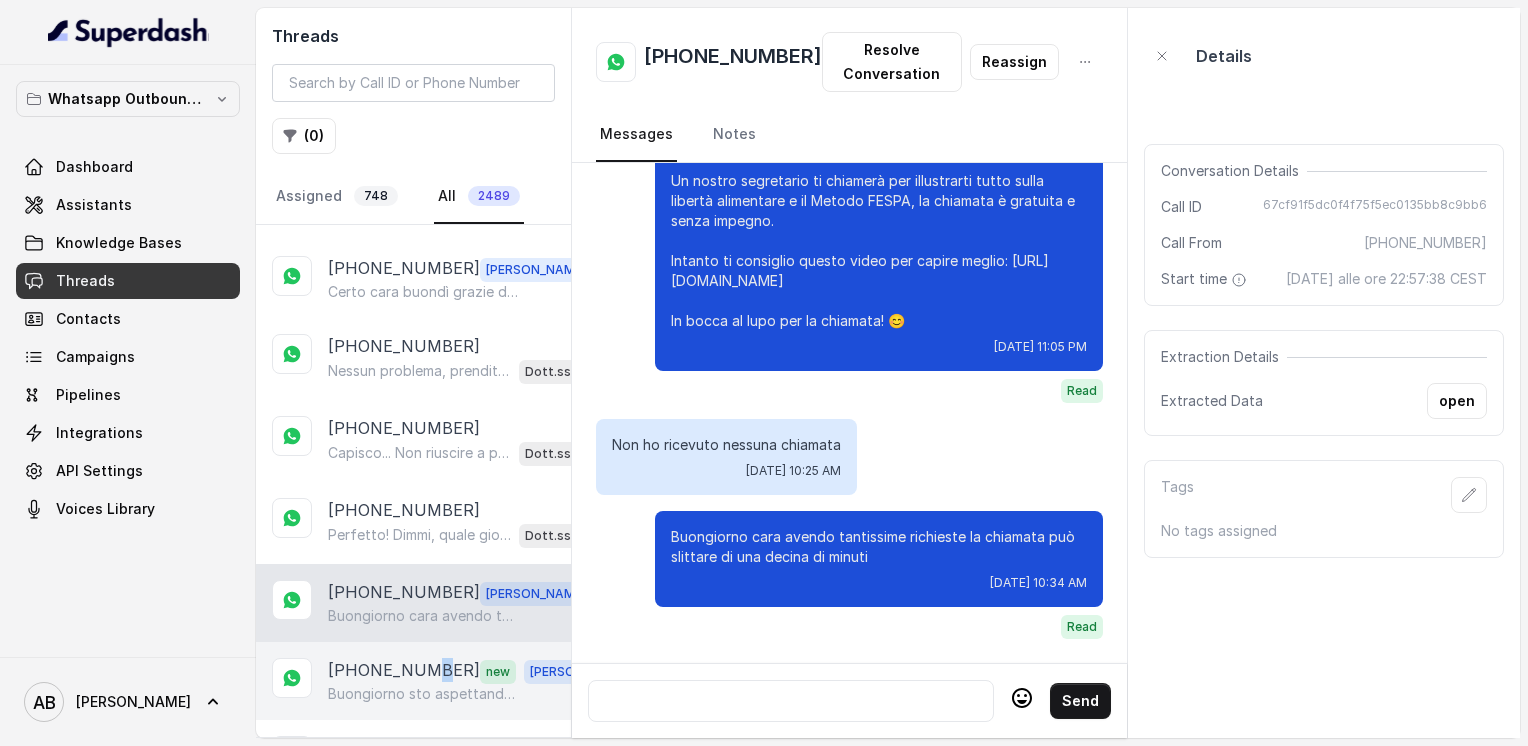 click on "+393476870047" at bounding box center (404, 671) 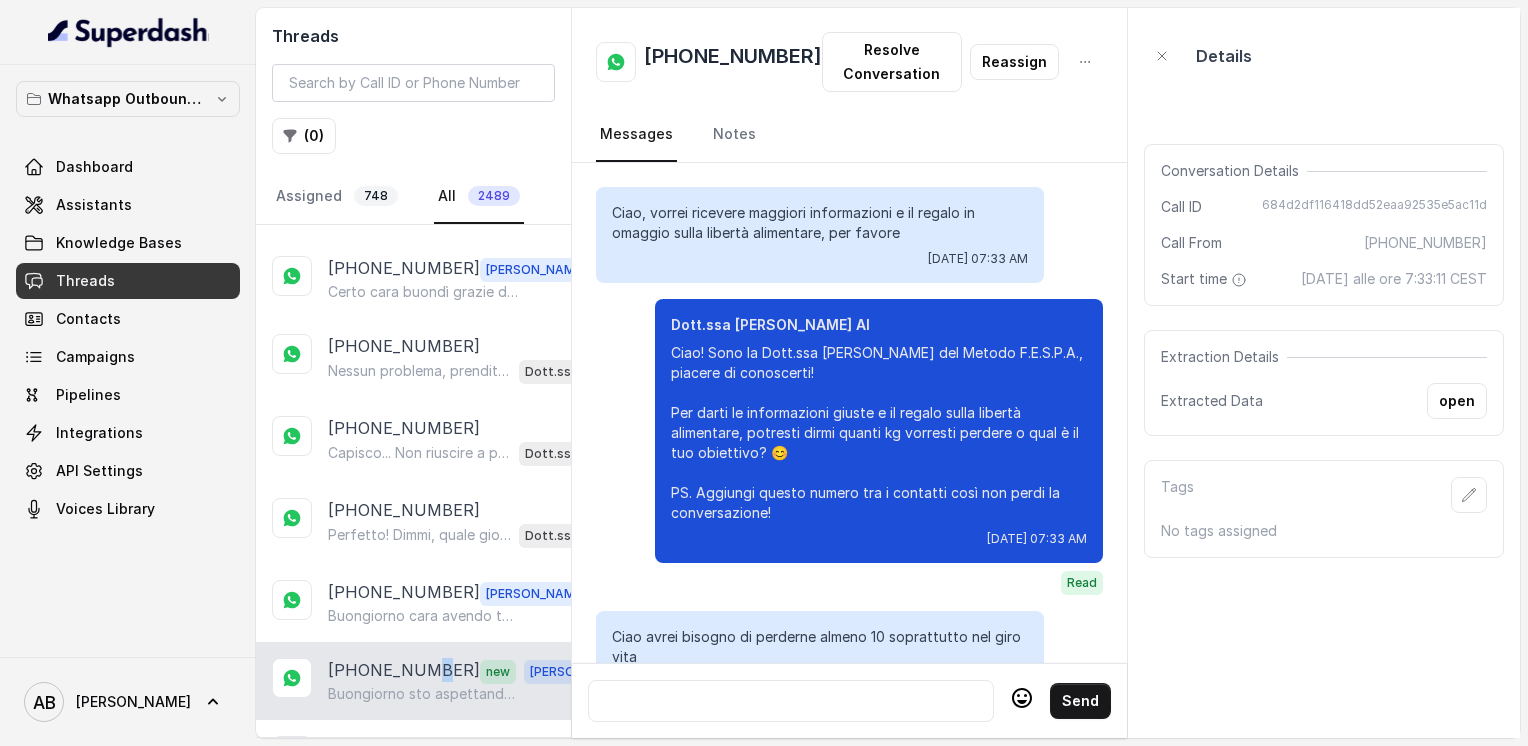scroll, scrollTop: 2760, scrollLeft: 0, axis: vertical 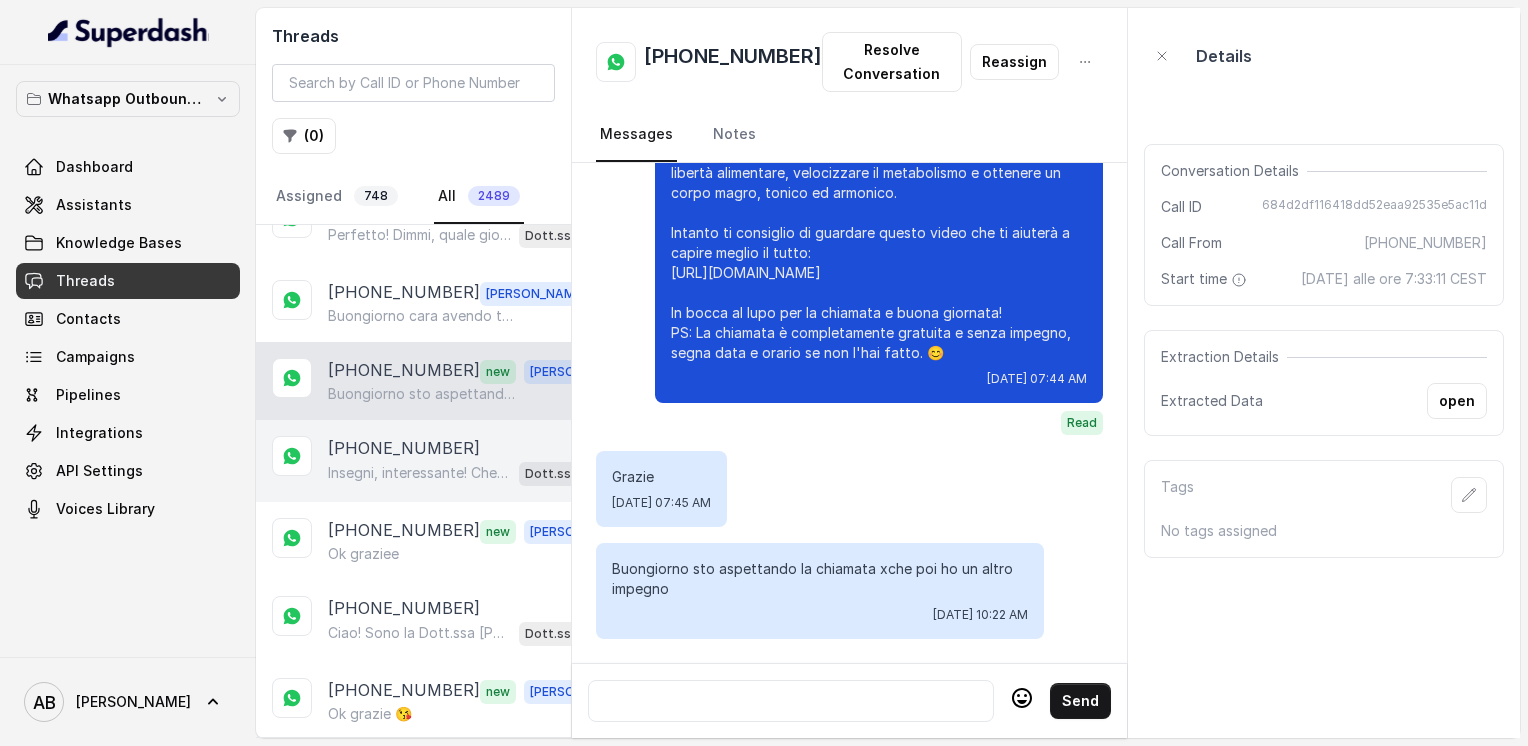 click on "Insegni, interessante! Che tipo di insegnamento fai?
Così capisco meglio la tua routine e come possiamo aiutarti a velocizzare il metabolismo senza stravolgere le tue giornate." at bounding box center [419, 473] 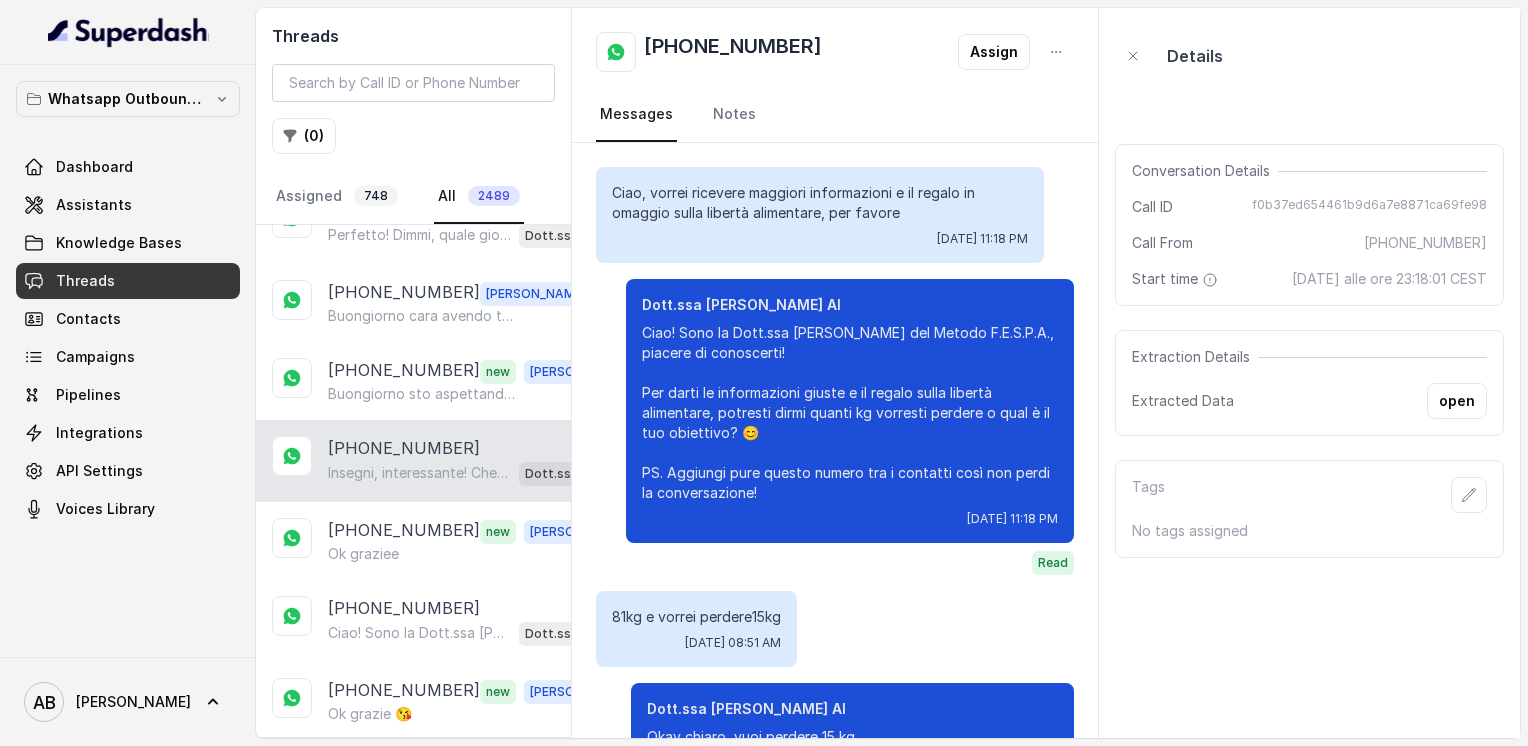 scroll, scrollTop: 2292, scrollLeft: 0, axis: vertical 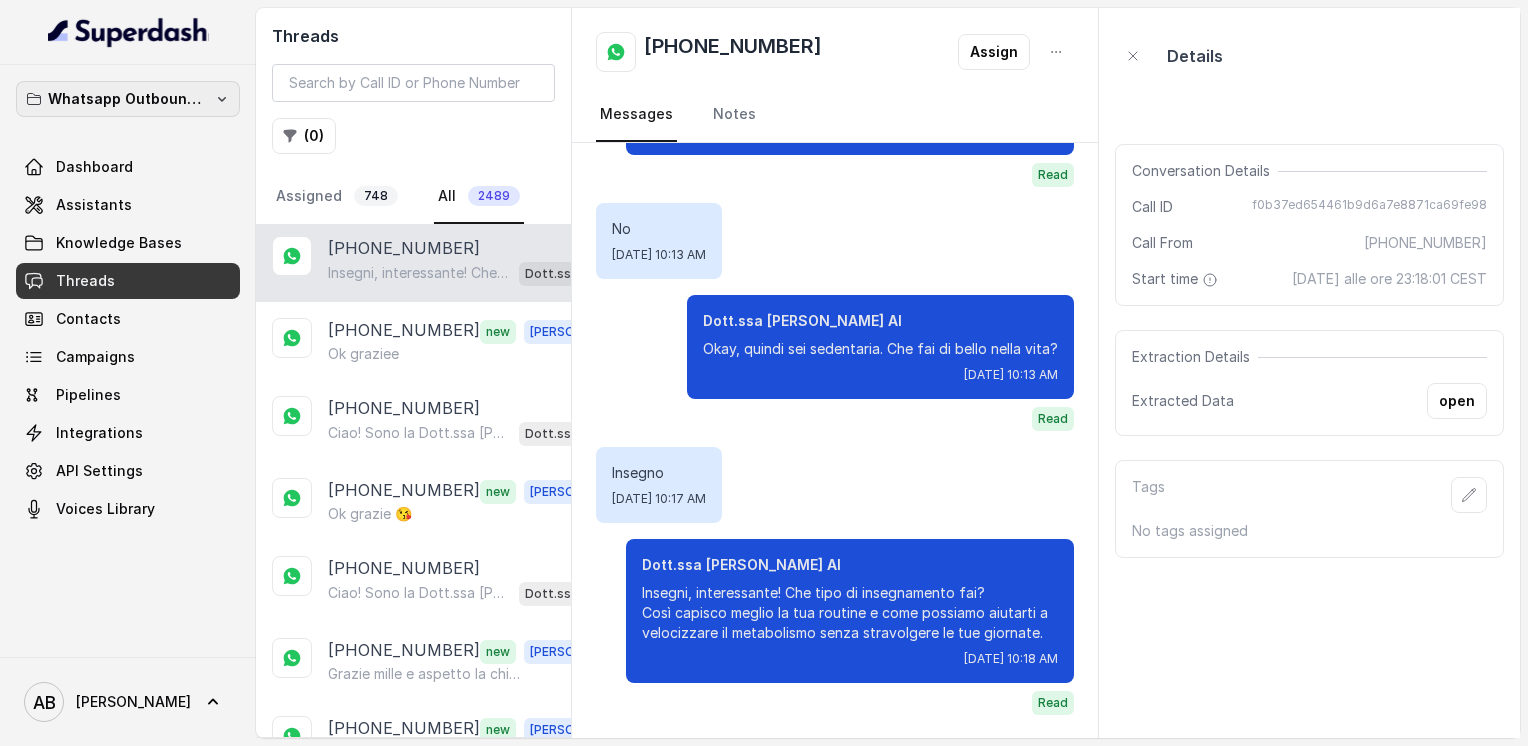 click on "Whatsapp Outbound Workspace" at bounding box center [128, 99] 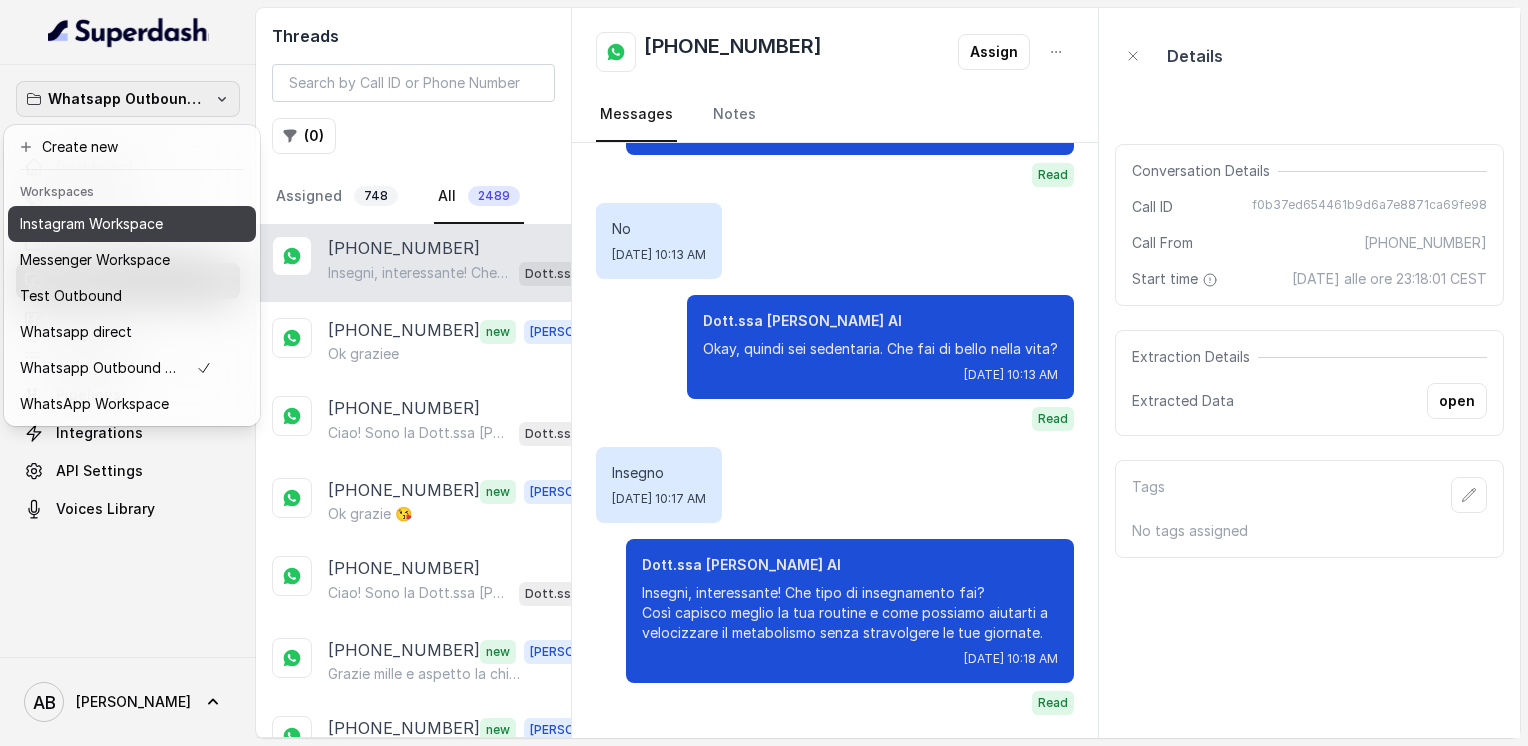 click on "Instagram Workspace" at bounding box center (132, 224) 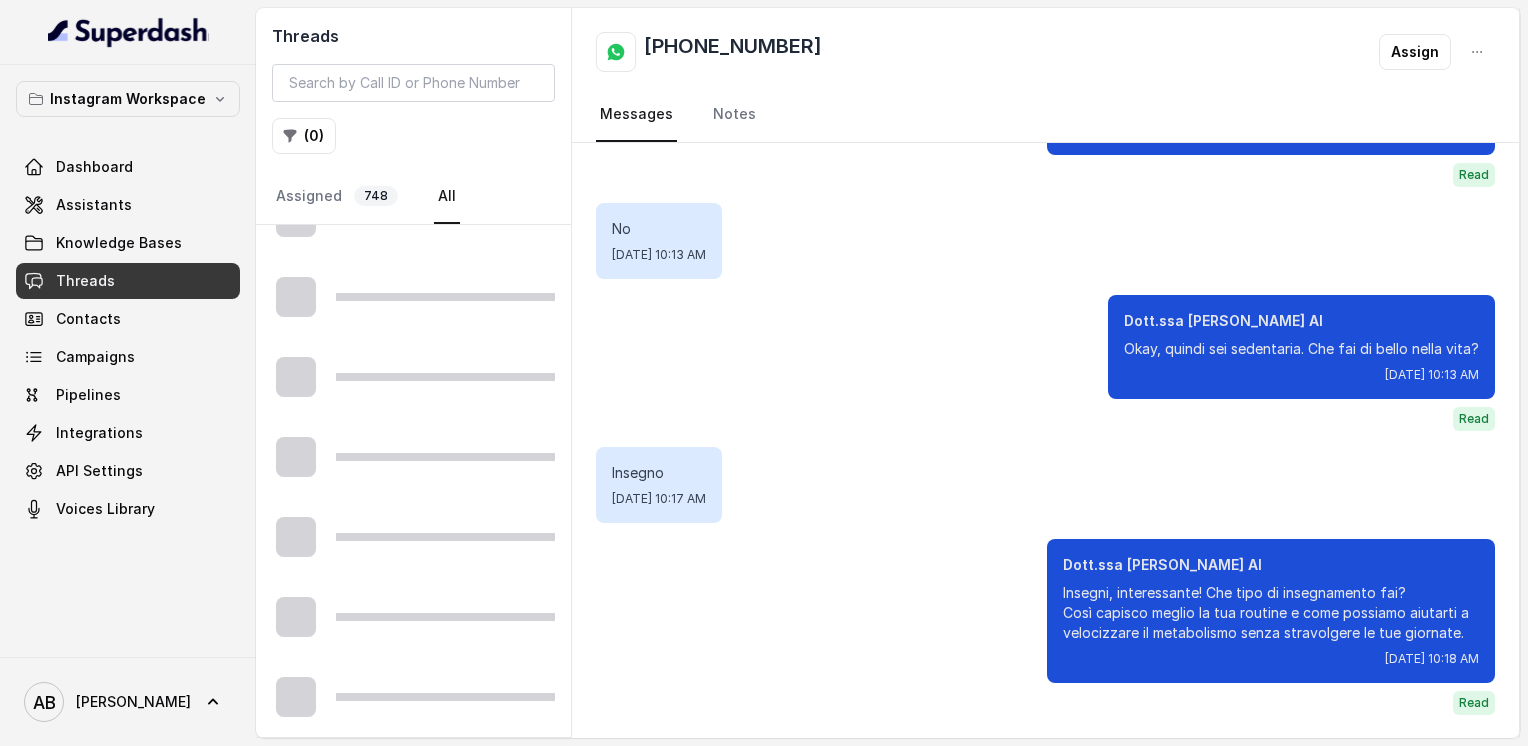 scroll, scrollTop: 1085, scrollLeft: 0, axis: vertical 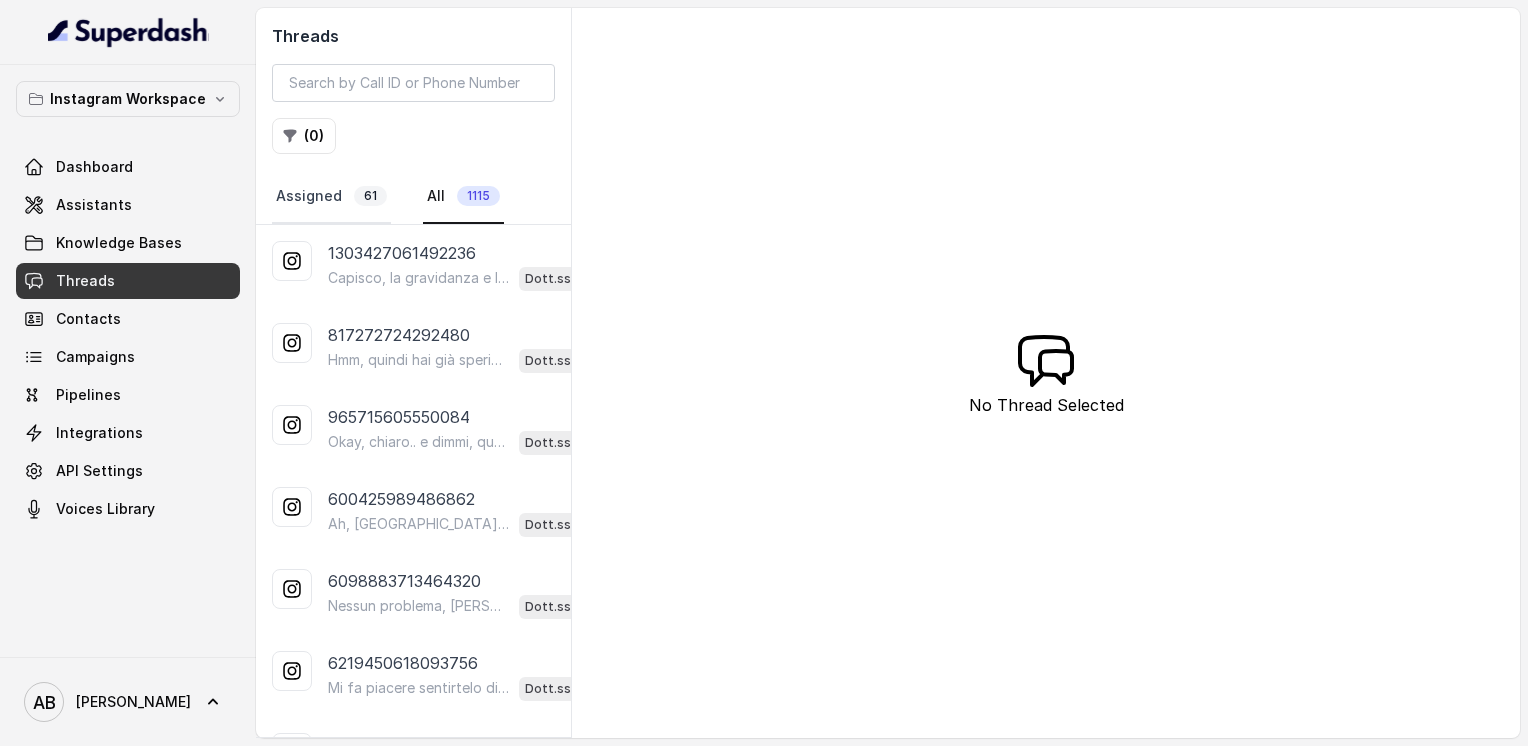click on "Assigned 61" at bounding box center (331, 197) 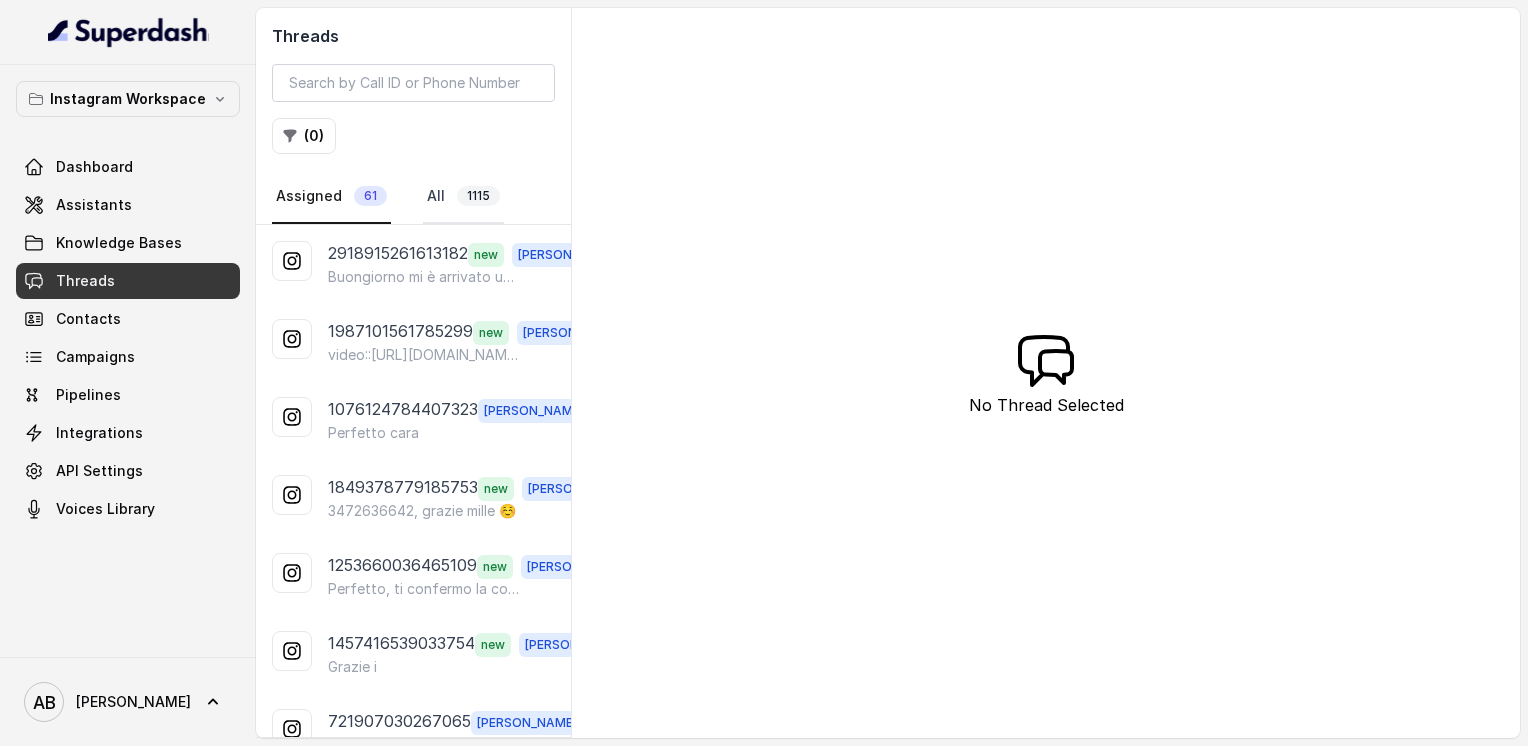 click on "All 1115" at bounding box center (463, 197) 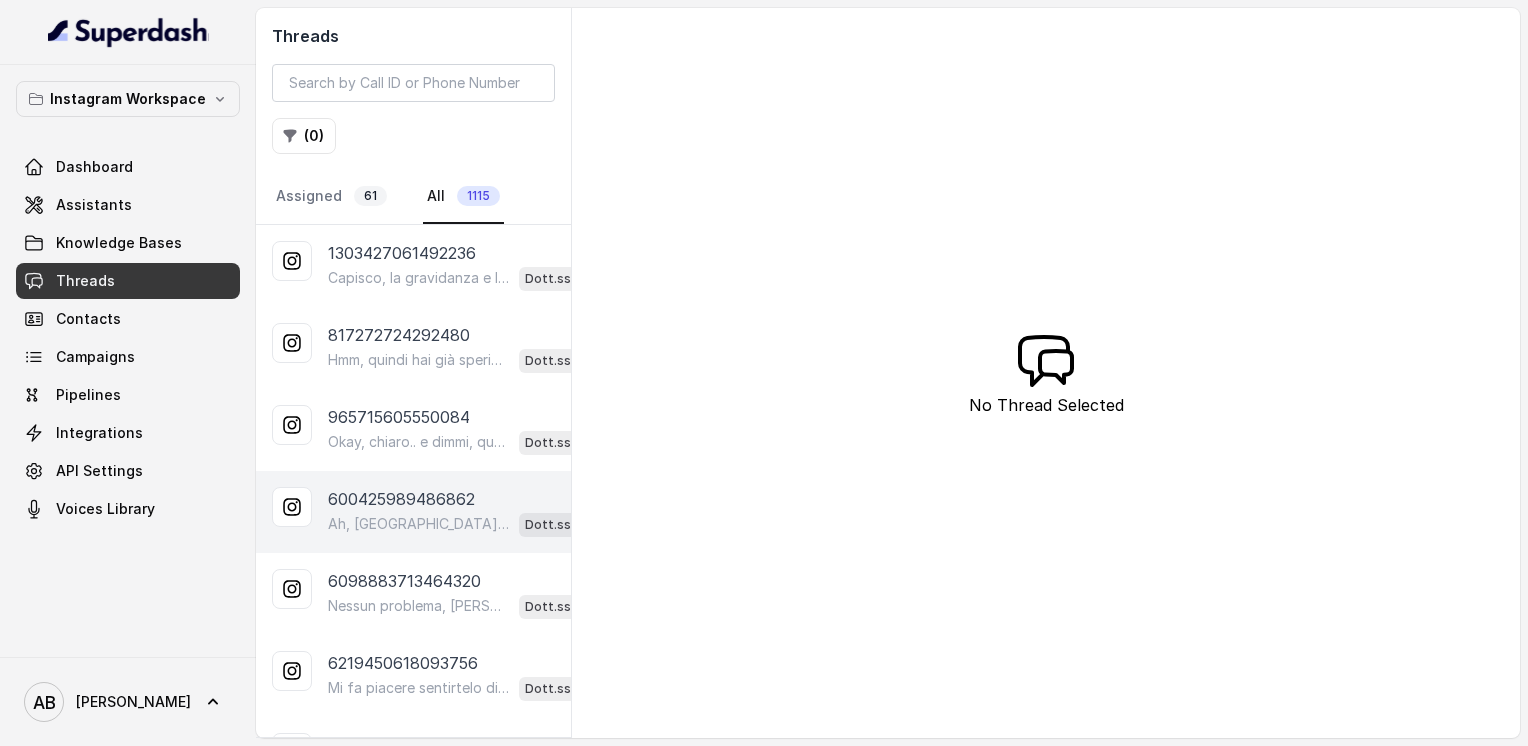click on "Ah, Napoli è un posto fantastico per la pizza, non c’è dubbio! 😄 A proposito, dimmi un po’, qual è il tuo obiettivo? Quanti kg vorresti perdere o cosa ti piacerebbe raggiungere con il Metodo FESPA?" at bounding box center (419, 524) 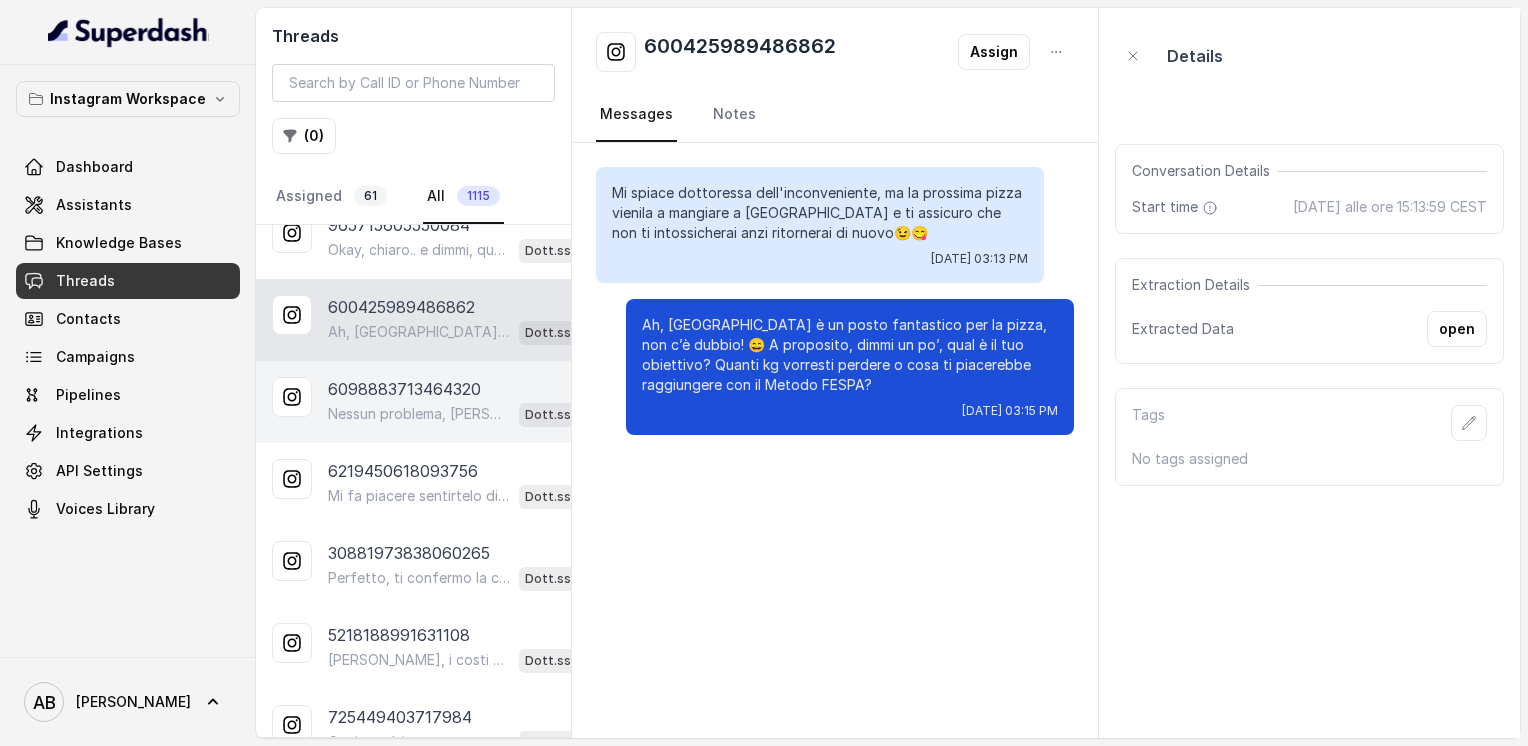 scroll, scrollTop: 200, scrollLeft: 0, axis: vertical 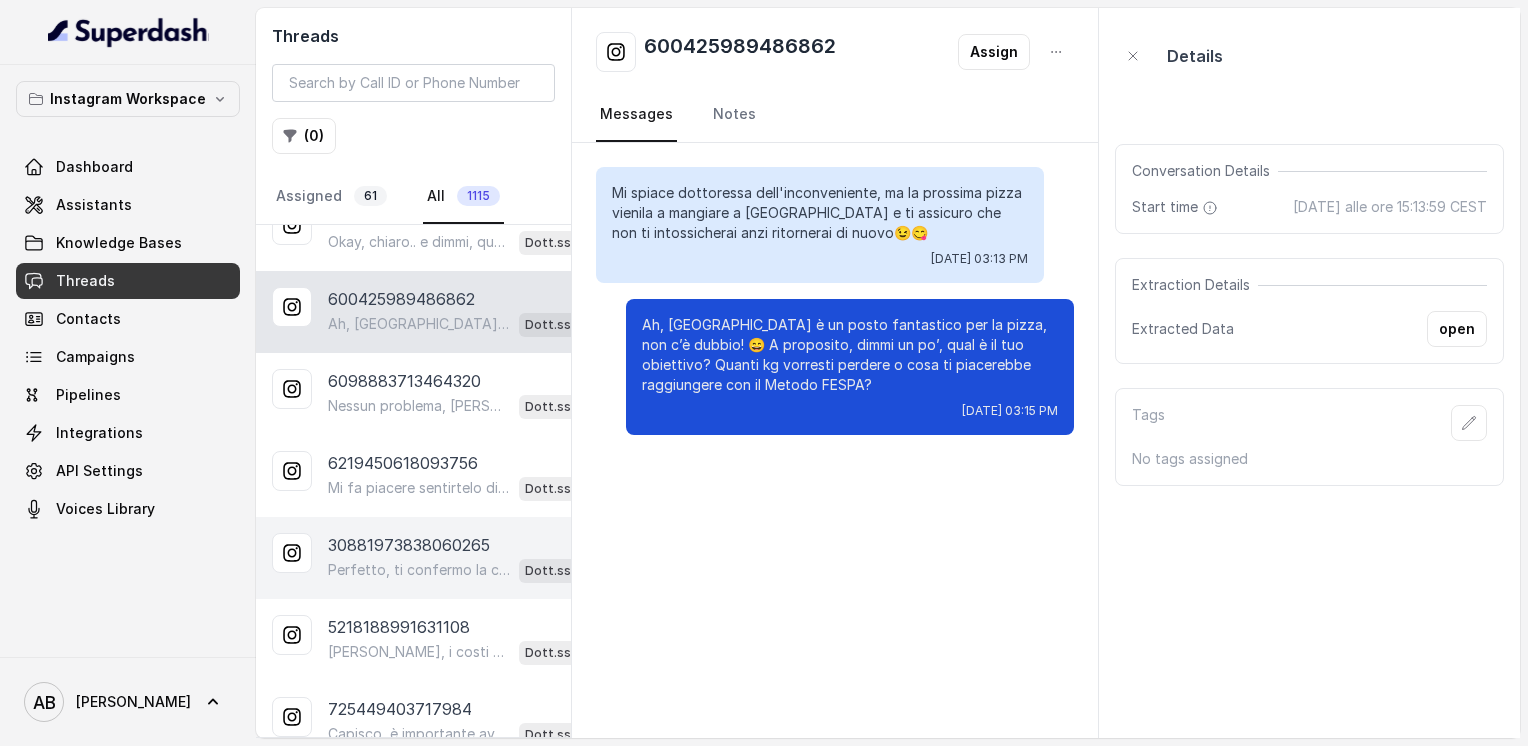 click on "30881973838060265   Perfetto, ti confermo la chiamata per oggi alle 16:20!
Un nostro segretario ti chiamerà per la consulenza gratuita e senza impegno.
Intanto ti consiglio di guardare questo video che ti aiuterà a capire meglio il Metodo FESPA:
https://www.youtube.com/watch?v=Jxv2h0j77wk&list=PLp86nNx124CpS-mrAGLVkX-ChxUk04KF3&index=1
E in più, il link della guida sulla libertà alimentare in omaggio:
https://drive.google.com/file/d/1JzHawrrX-2beWtyZCW-2wbq1qub6C4D2/view?usp=sharing
Ti ricordo che la chiamata sarà completamente gratuita e senza impegno. 😊
A dopo! Dott.ssa Saccone Federica" at bounding box center (413, 558) 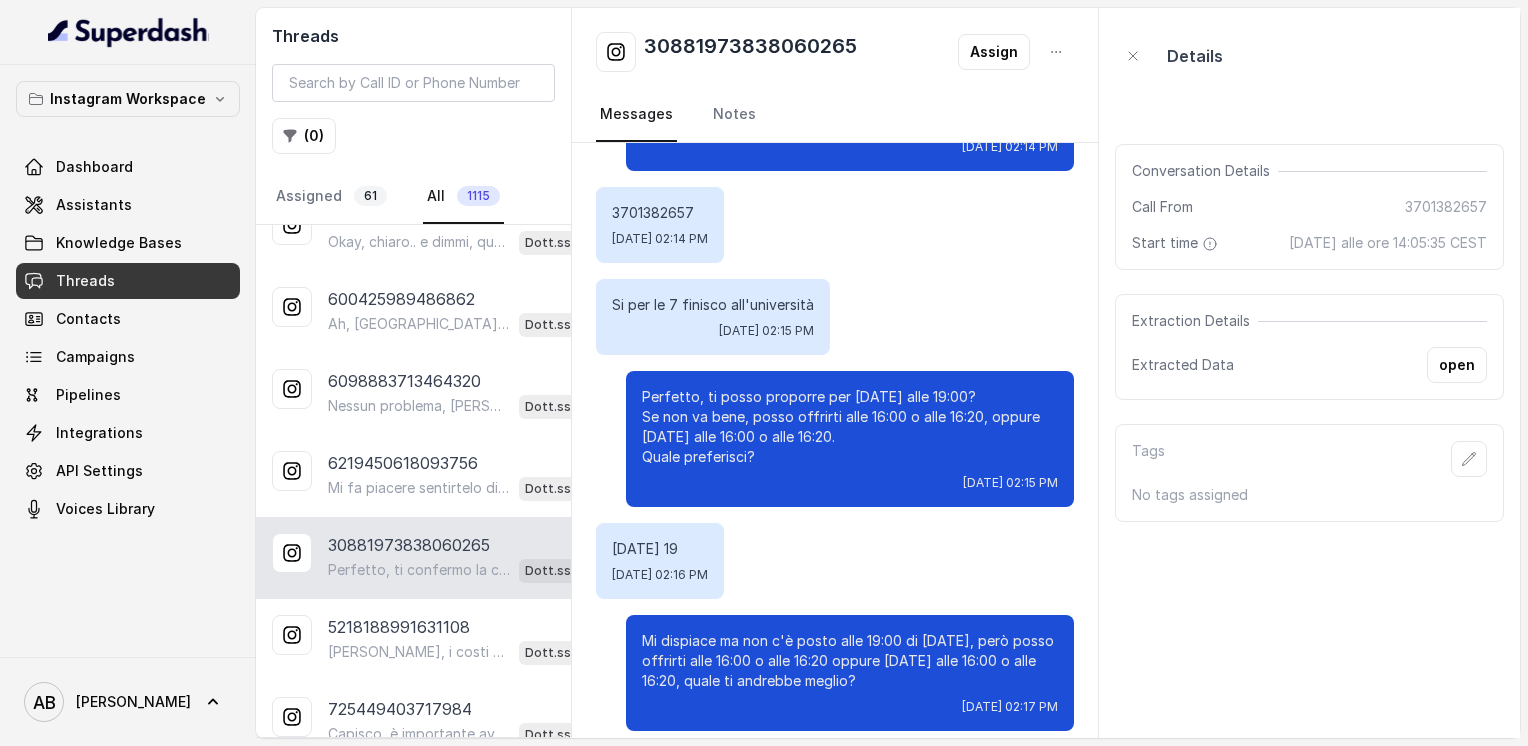 scroll, scrollTop: 1444, scrollLeft: 0, axis: vertical 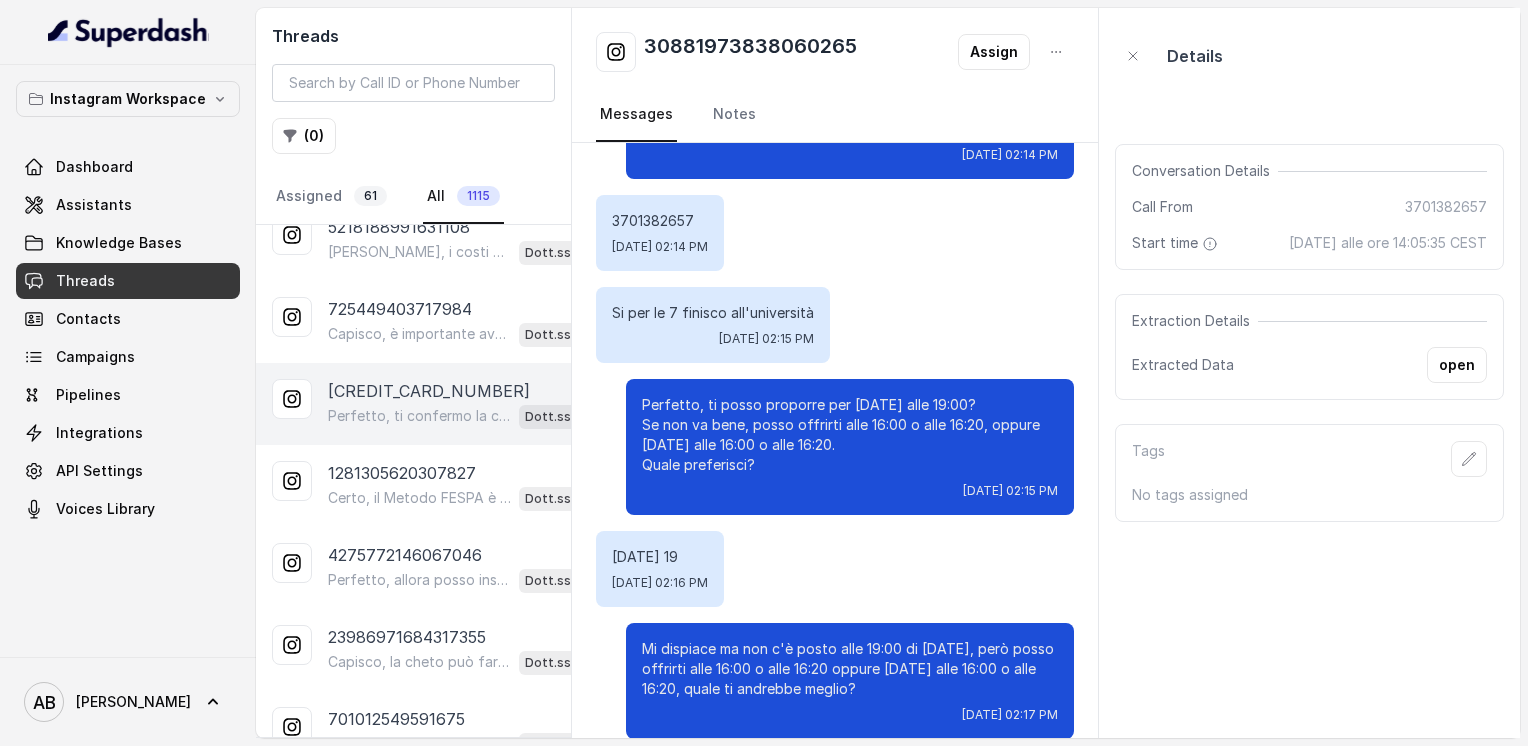 click on "629303503526963" at bounding box center (429, 391) 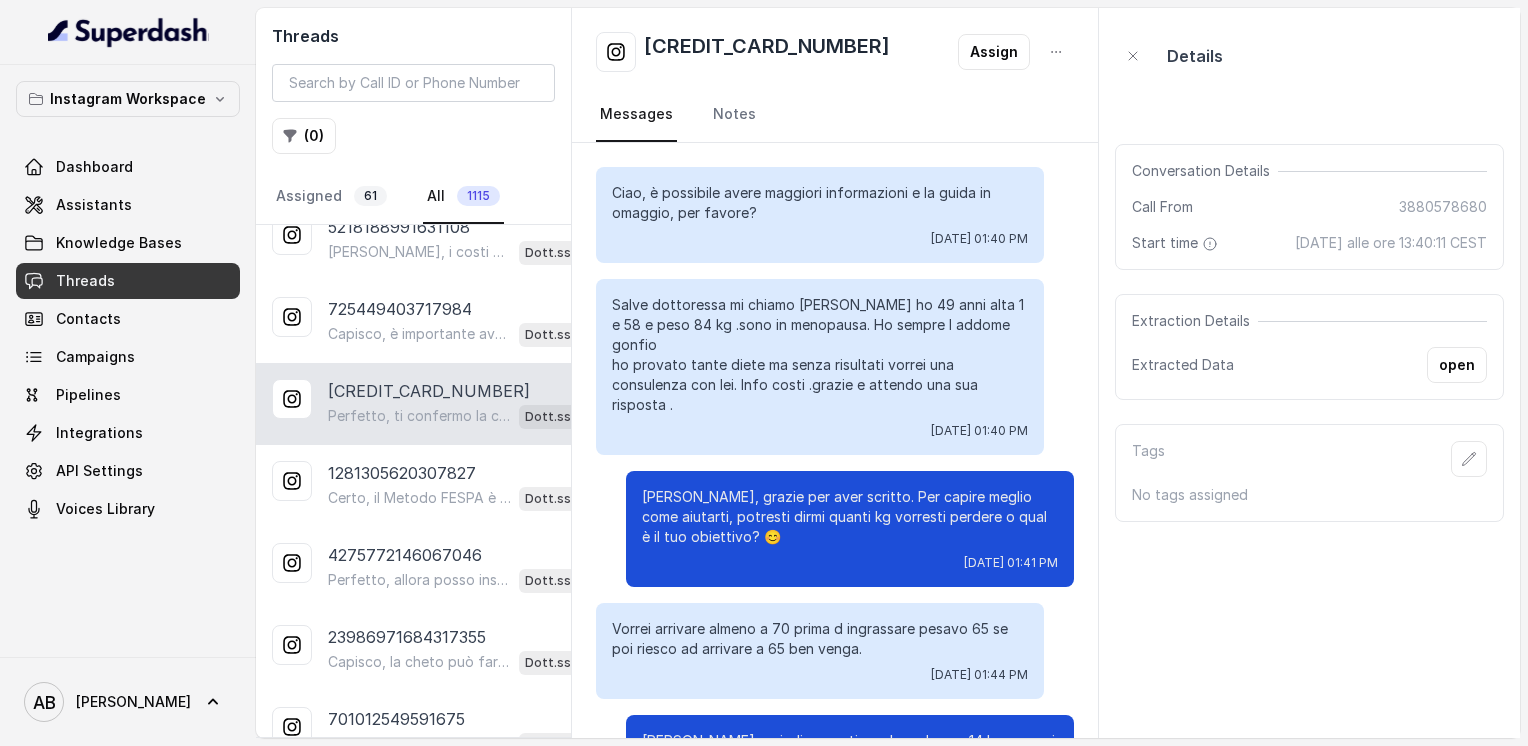scroll, scrollTop: 1636, scrollLeft: 0, axis: vertical 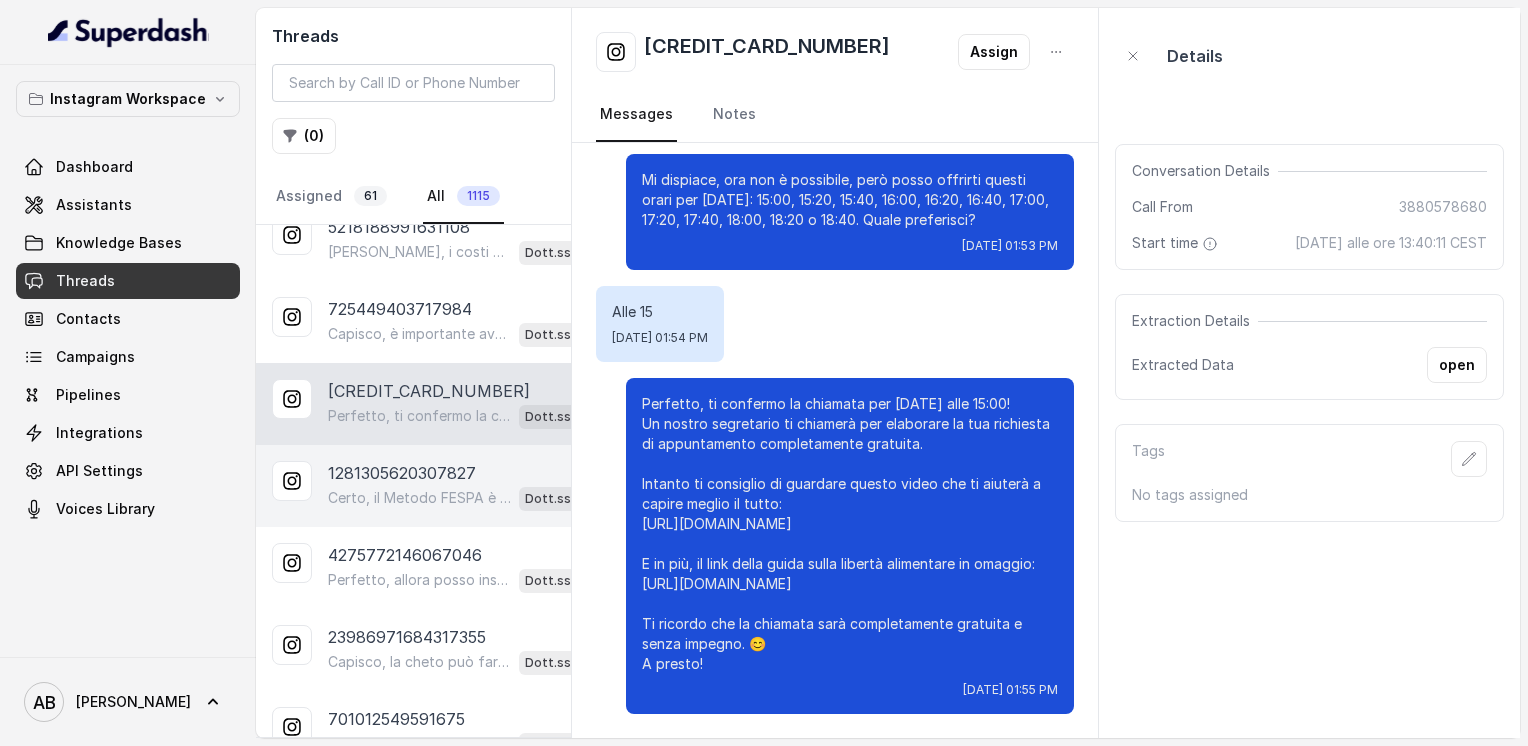 click on "Certo, il Metodo FESPA è un percorso di rieducazione alimentare che ti aiuta a raggiungere la libertà alimentare, velocizzare il metabolismo e ottenere un corpo magro, tonico ed armonico.
Se ti fa piacere, possiamo fare una breve chiamata informativa gratuita di 5 minuti per spiegarti tutto meglio, pensi possa essere utile? 😊" at bounding box center [419, 498] 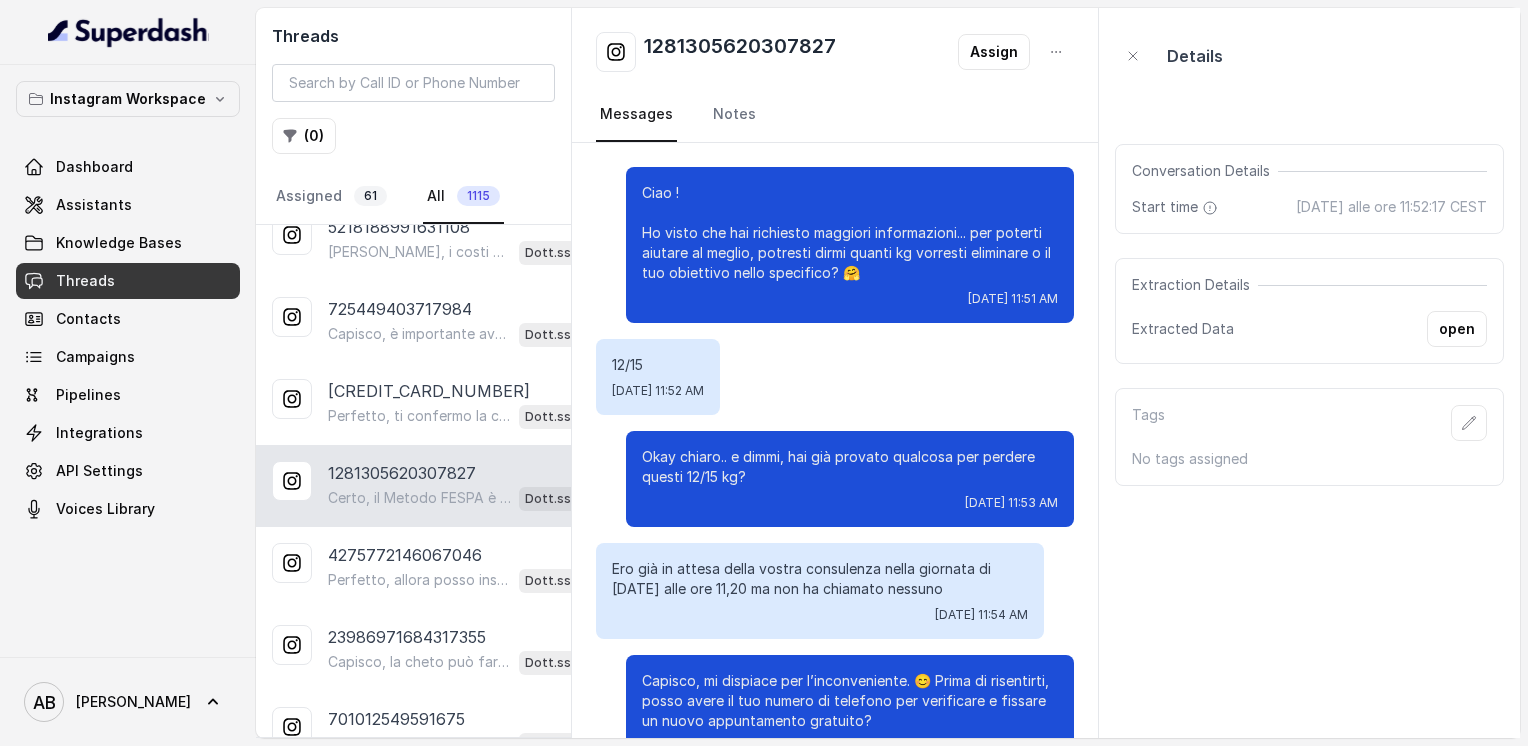 scroll, scrollTop: 788, scrollLeft: 0, axis: vertical 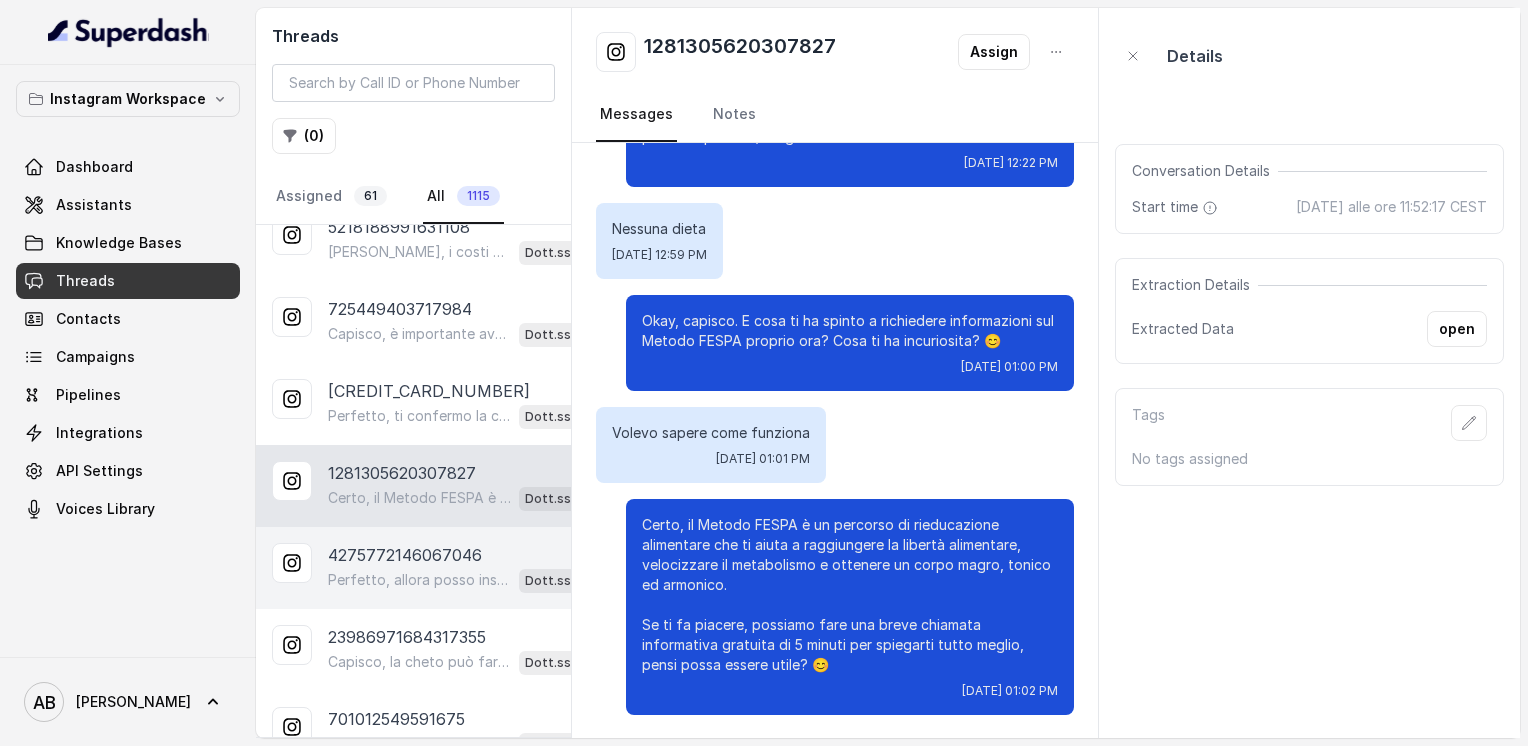 click on "4275772146067046" at bounding box center [405, 555] 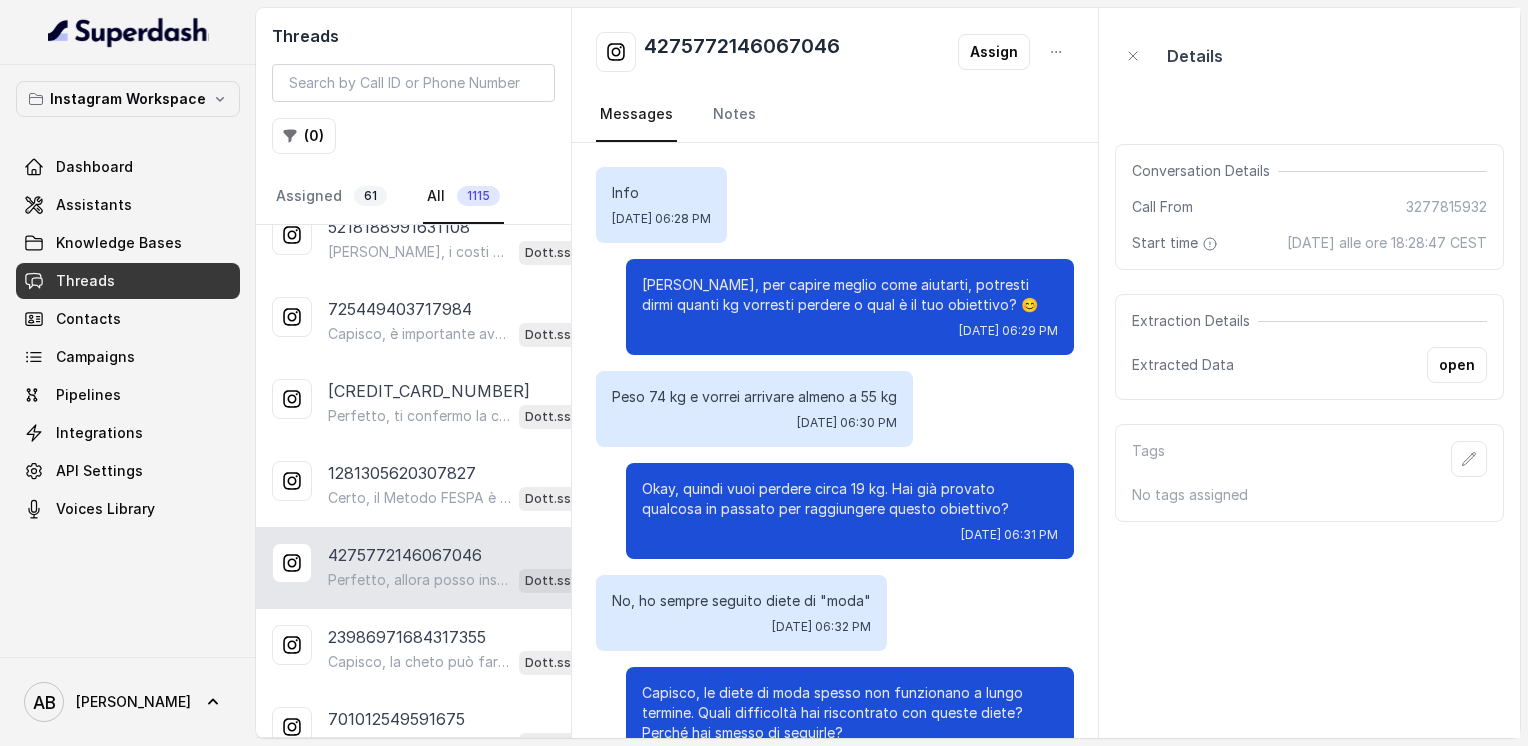scroll, scrollTop: 2848, scrollLeft: 0, axis: vertical 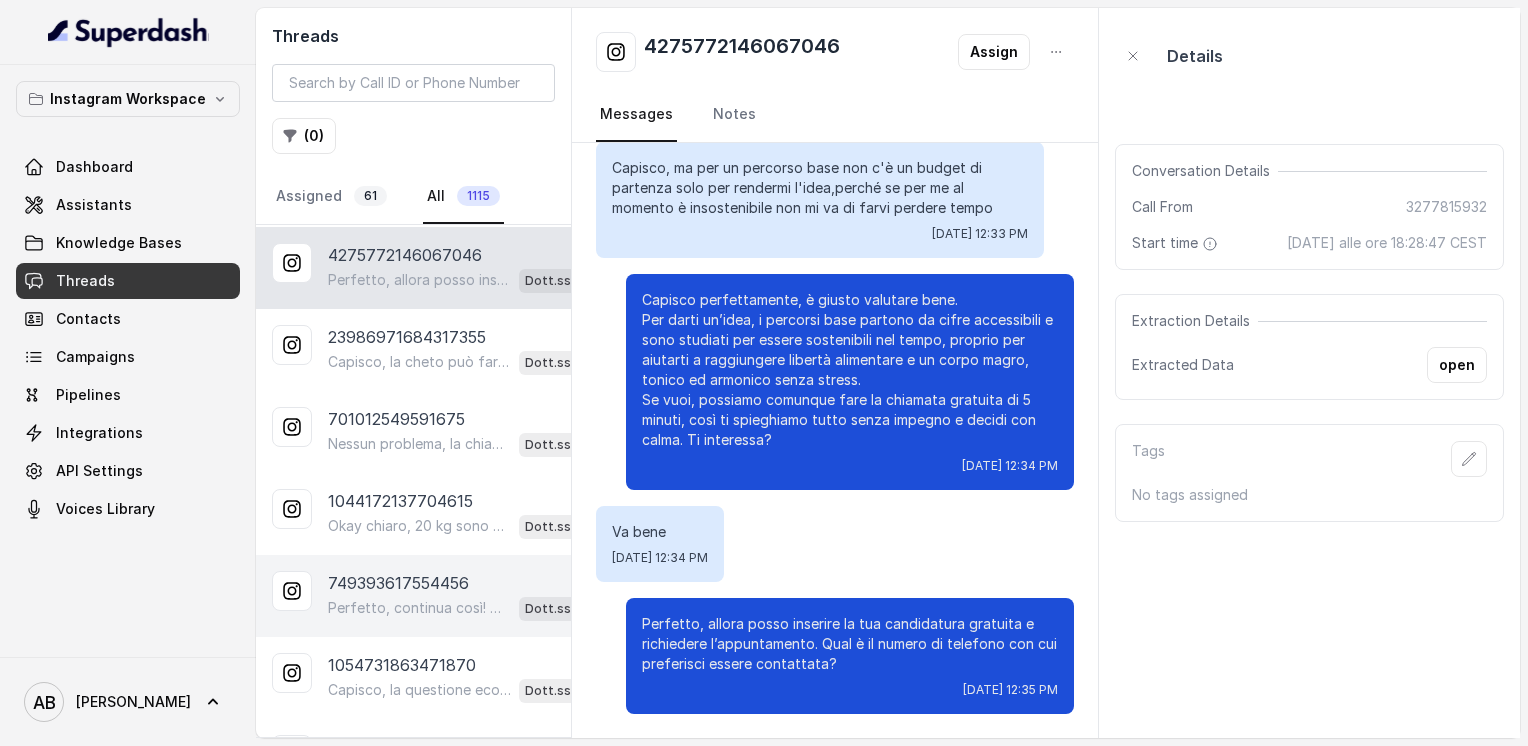 click on "749393617554456" at bounding box center (398, 583) 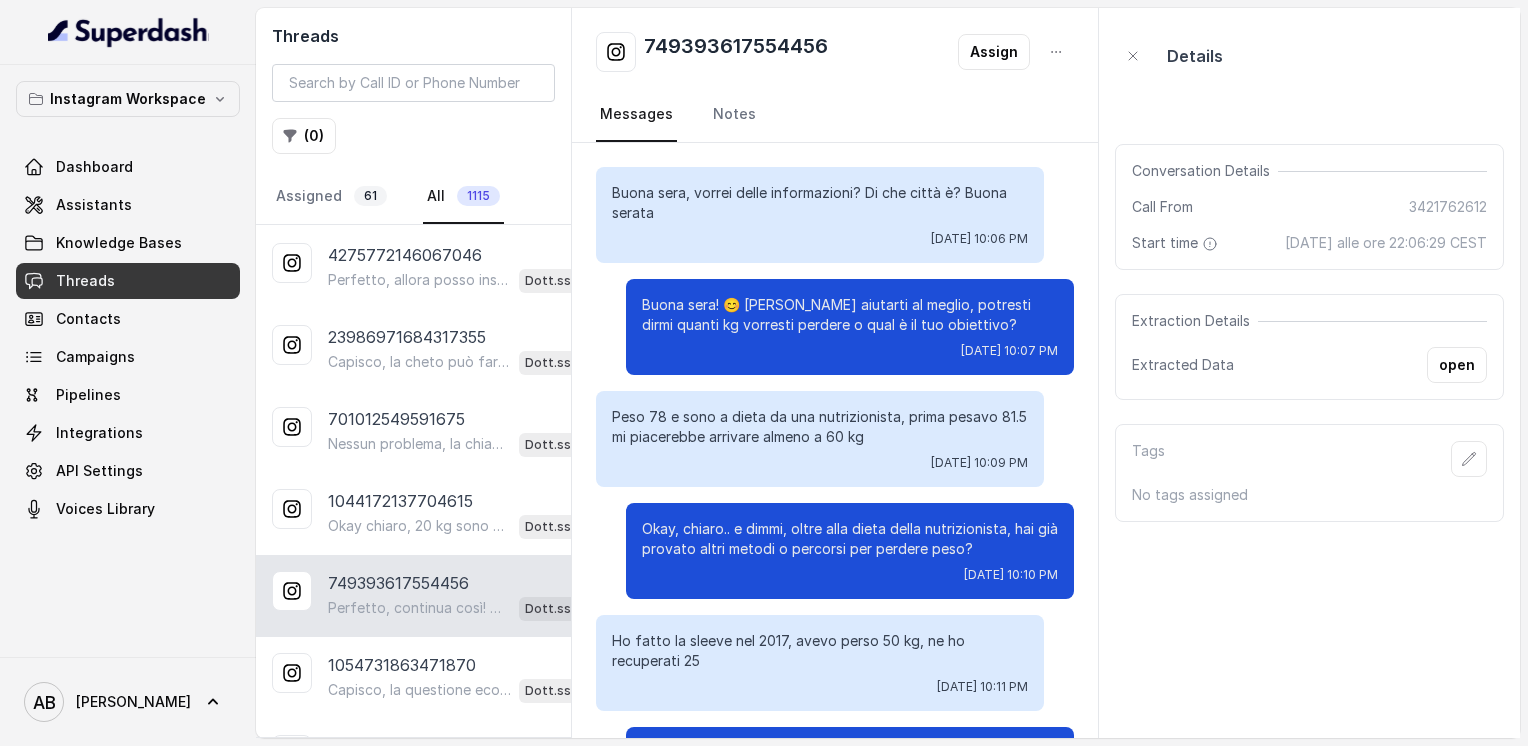scroll, scrollTop: 2636, scrollLeft: 0, axis: vertical 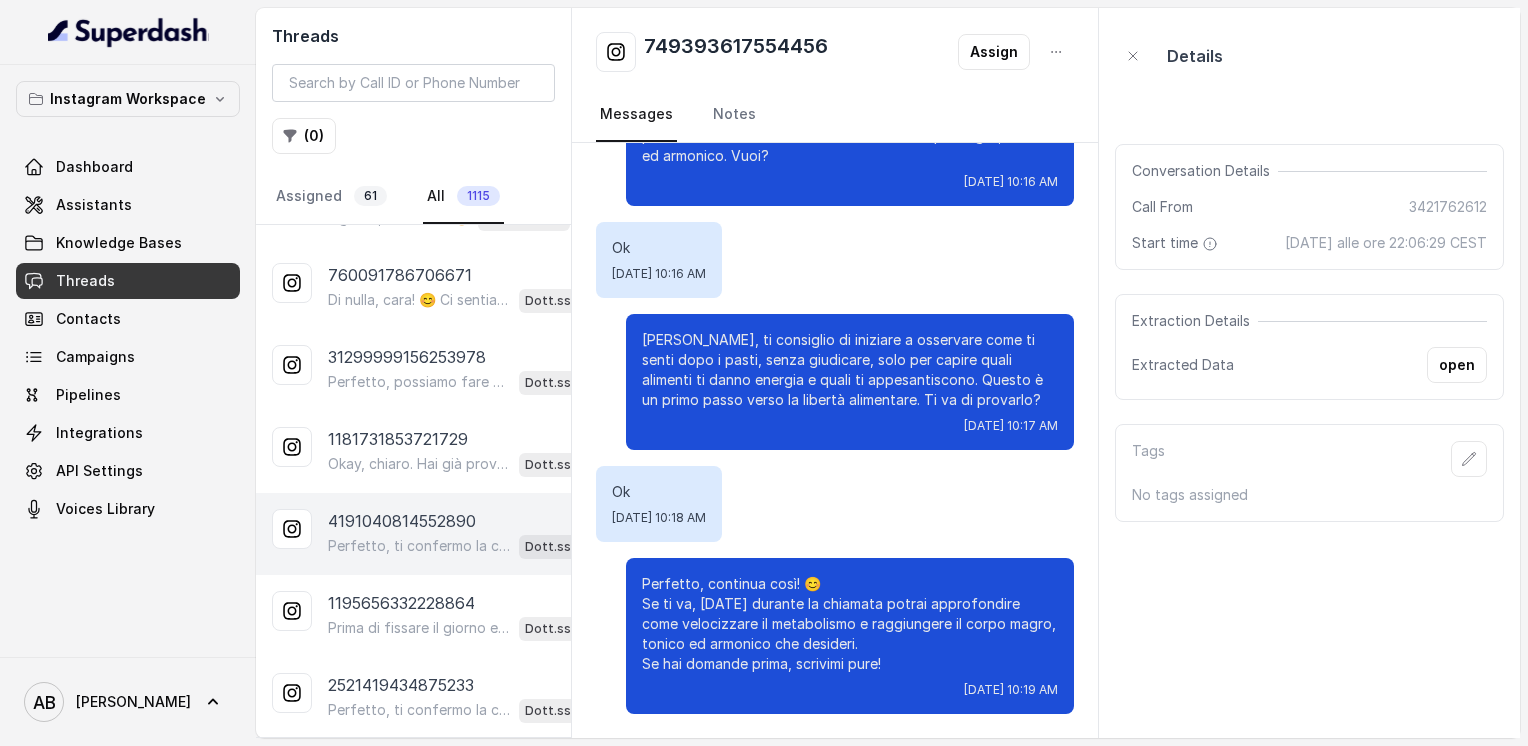 click on "4191040814552890   Perfetto, ti confermo la chiamata per domani alle 17:40!
Un nostro segretario ti chiamerà per la consulenza gratuita e senza impegno.
Intanto ti consiglio di guardare questo video che ti aiuterà a capire meglio il Metodo FESPA:
https://www.youtube.com/watch?v=Jxv2h0j77wk&list=PLp86nNx124CpS-mrAGLVkX-ChxUk04KF3&index=1
A presto e buona giornata! 😊 Dott.ssa Saccone Federica" at bounding box center [413, 534] 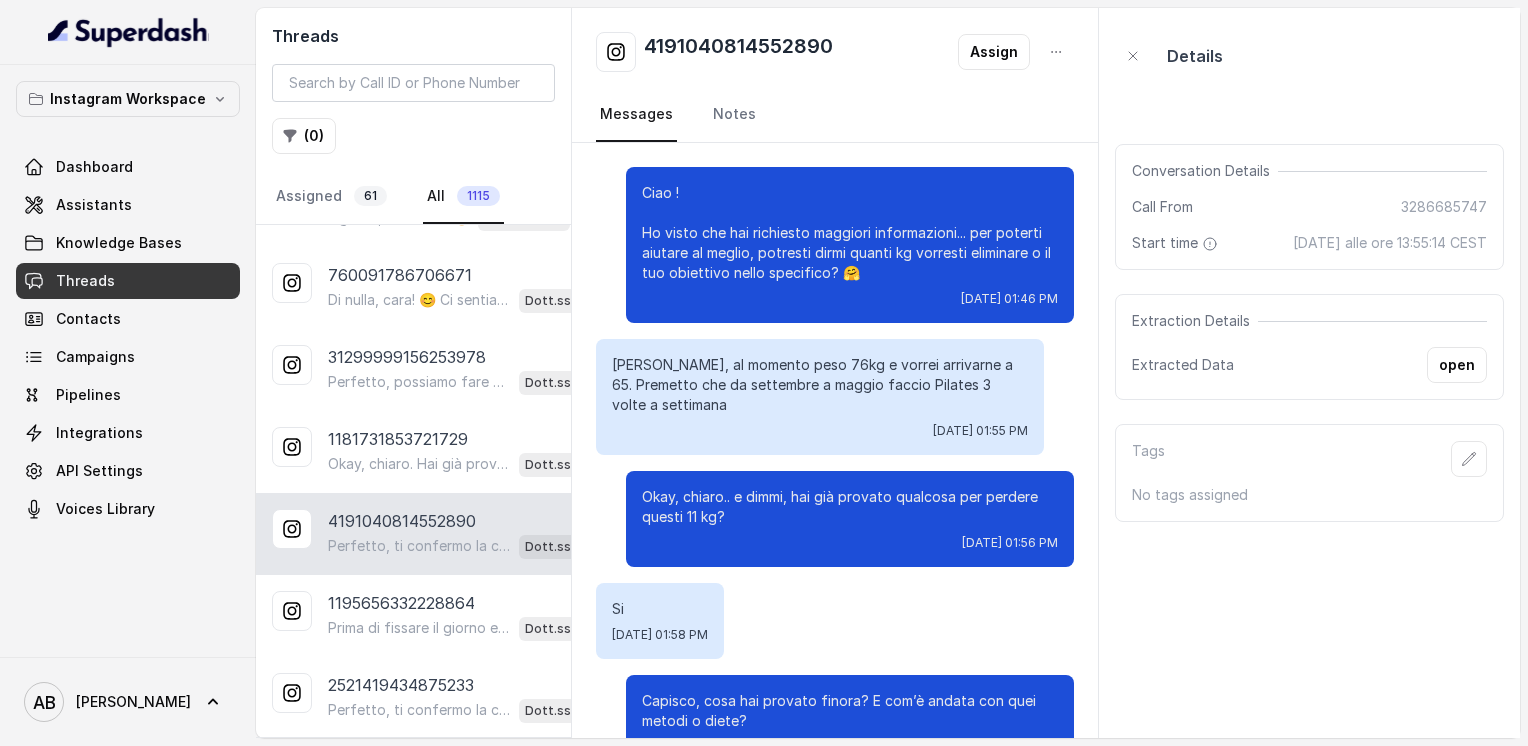 scroll, scrollTop: 1760, scrollLeft: 0, axis: vertical 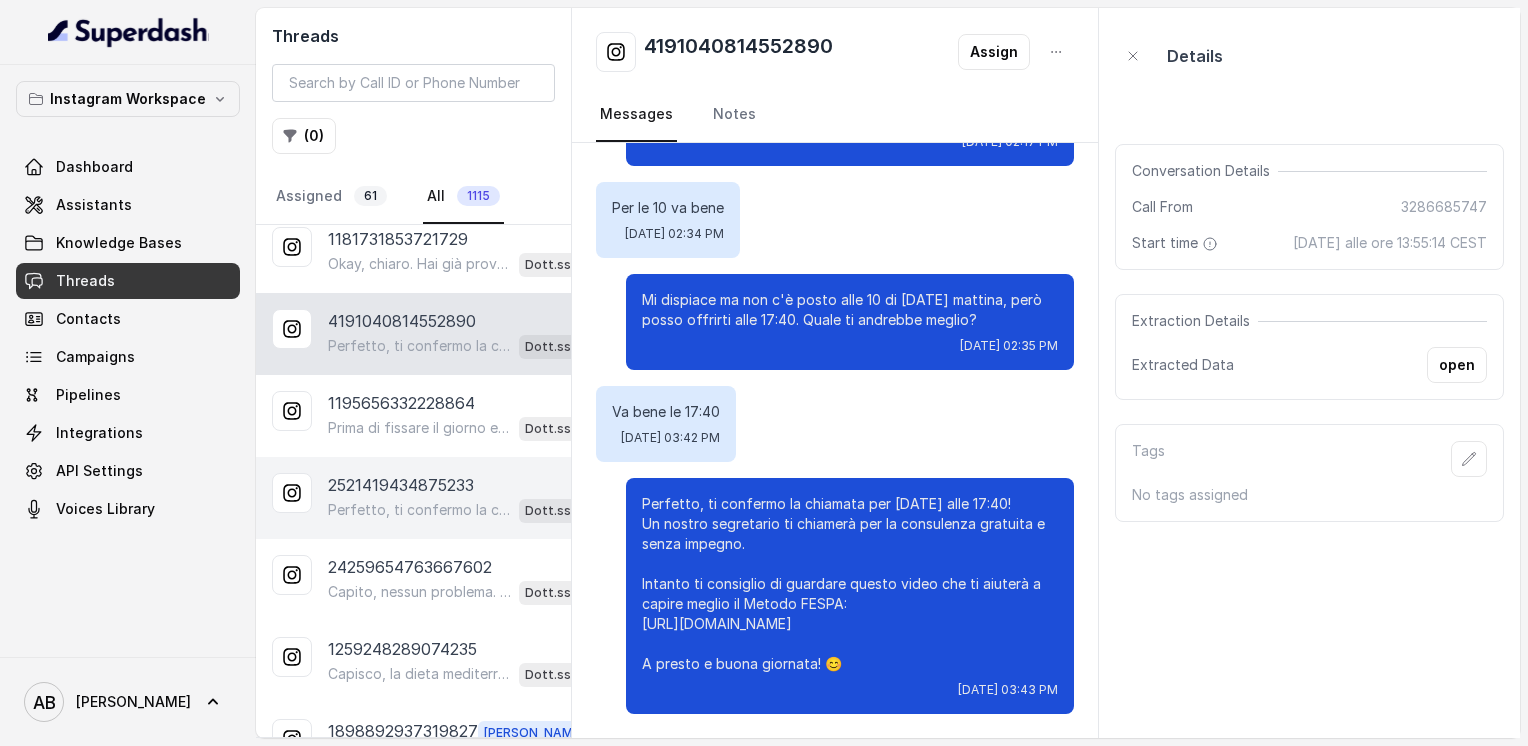 click on "Perfetto, ti confermo la chiamata per sabato 16 agosto alle 16:40!
Un nostro segretario ti chiamerà per la consulenza gratuita di 5 minuti, senza impegno, per spiegarti come funziona il Metodo FESPA e cosa può fare per te.
Intanto ti consiglio di guardare questo video che ti aiuterà a capire meglio il tutto:
https://www.youtube.com/watch?v=Jxv2h0j77wk&list=PLp86nNx124CpS-mrAGLVkX-ChxUk04KF3&index=1
E in più, il link della guida sulla libertà alimentare in omaggio:
https://drive.google.com/file/d/1JzHawrrX-2beWtyZCW-2wbq1qub6C4D2/view?usp=sharing
Ti ricordo che la chiamata sarà completamente gratuita e senza impegno. 😊
A presto! Dott.ssa Saccone Federica" at bounding box center [469, 510] 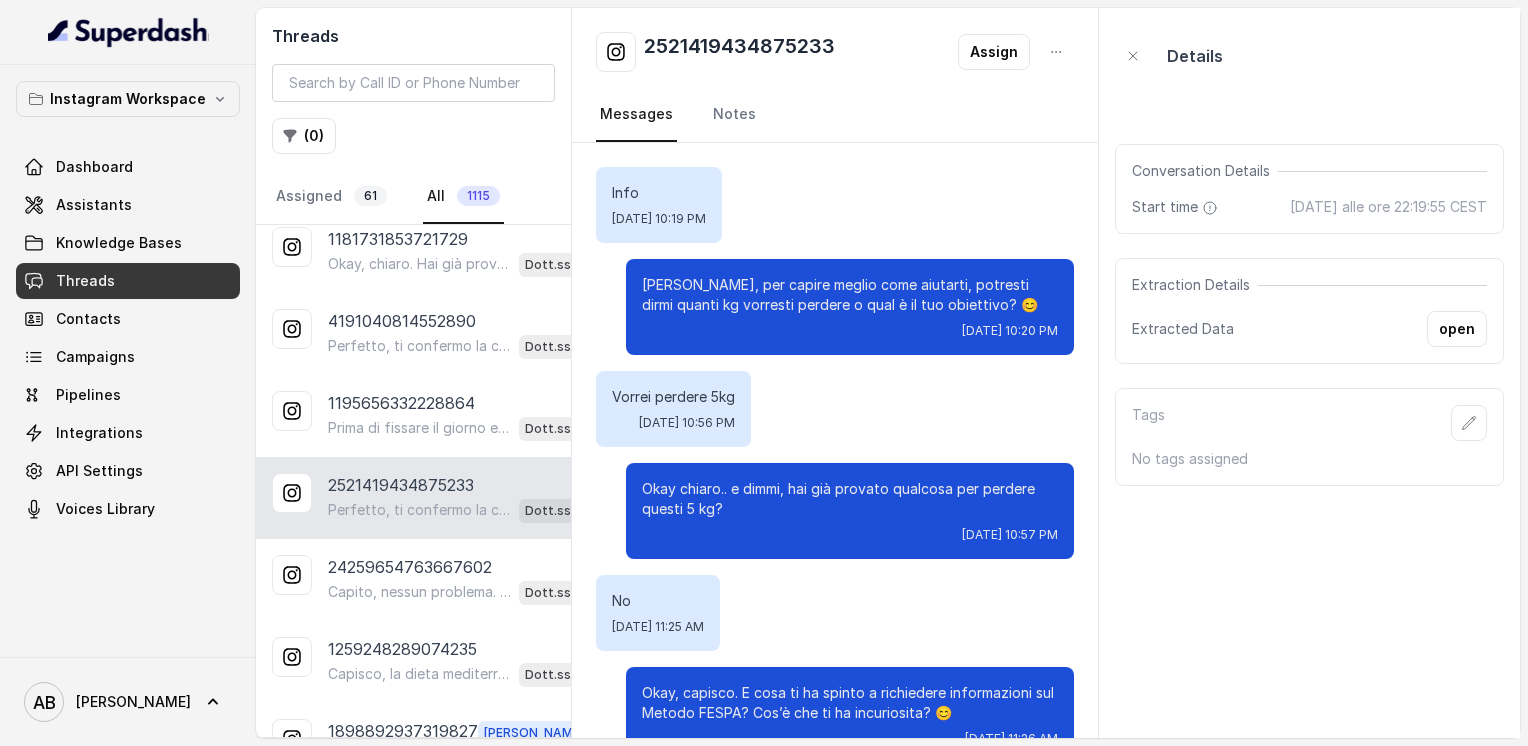 scroll, scrollTop: 1872, scrollLeft: 0, axis: vertical 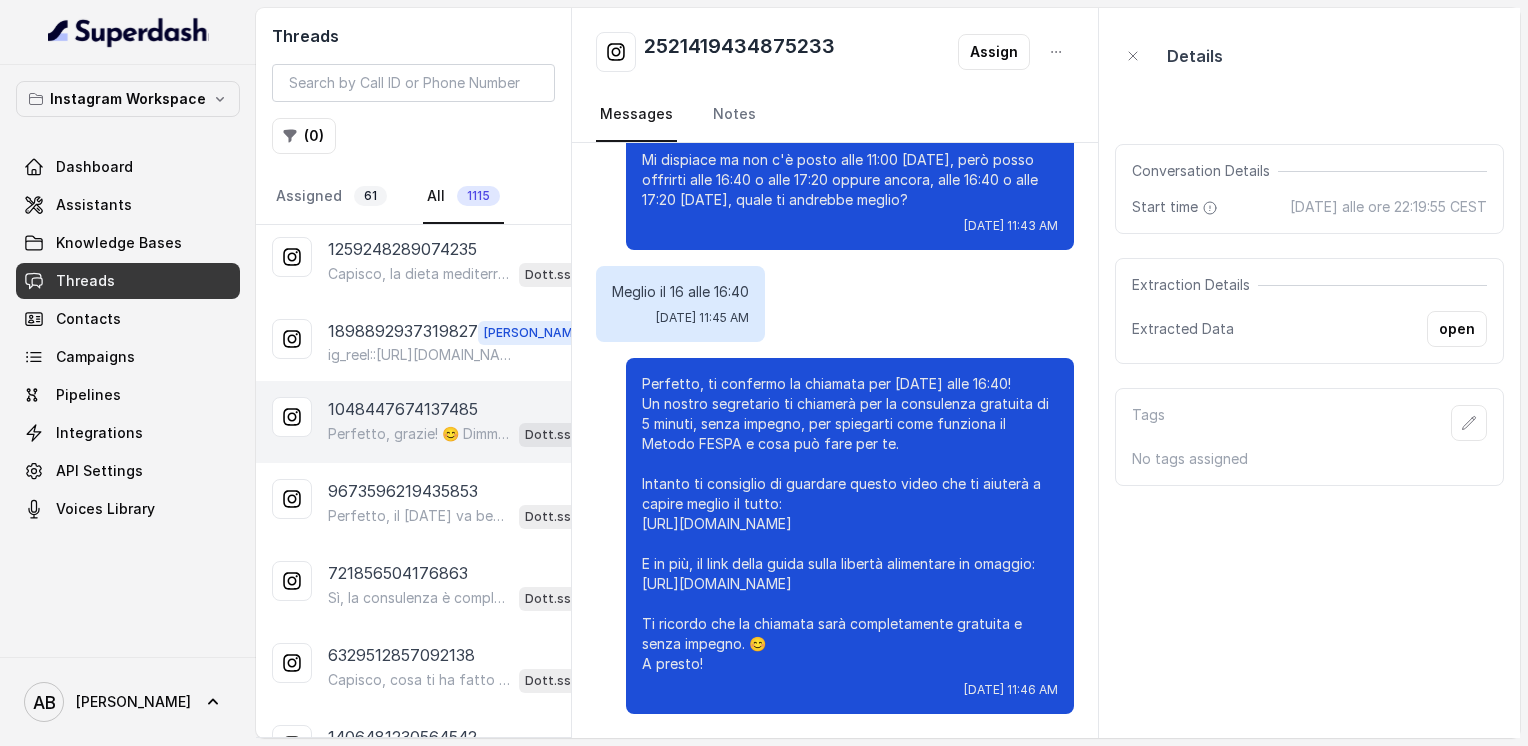 click on "Perfetto, grazie! 😊
Dimmi, in quale giorno e a che ora preferisci essere contattata per la chiamata gratuita e senza impegno?" at bounding box center (419, 434) 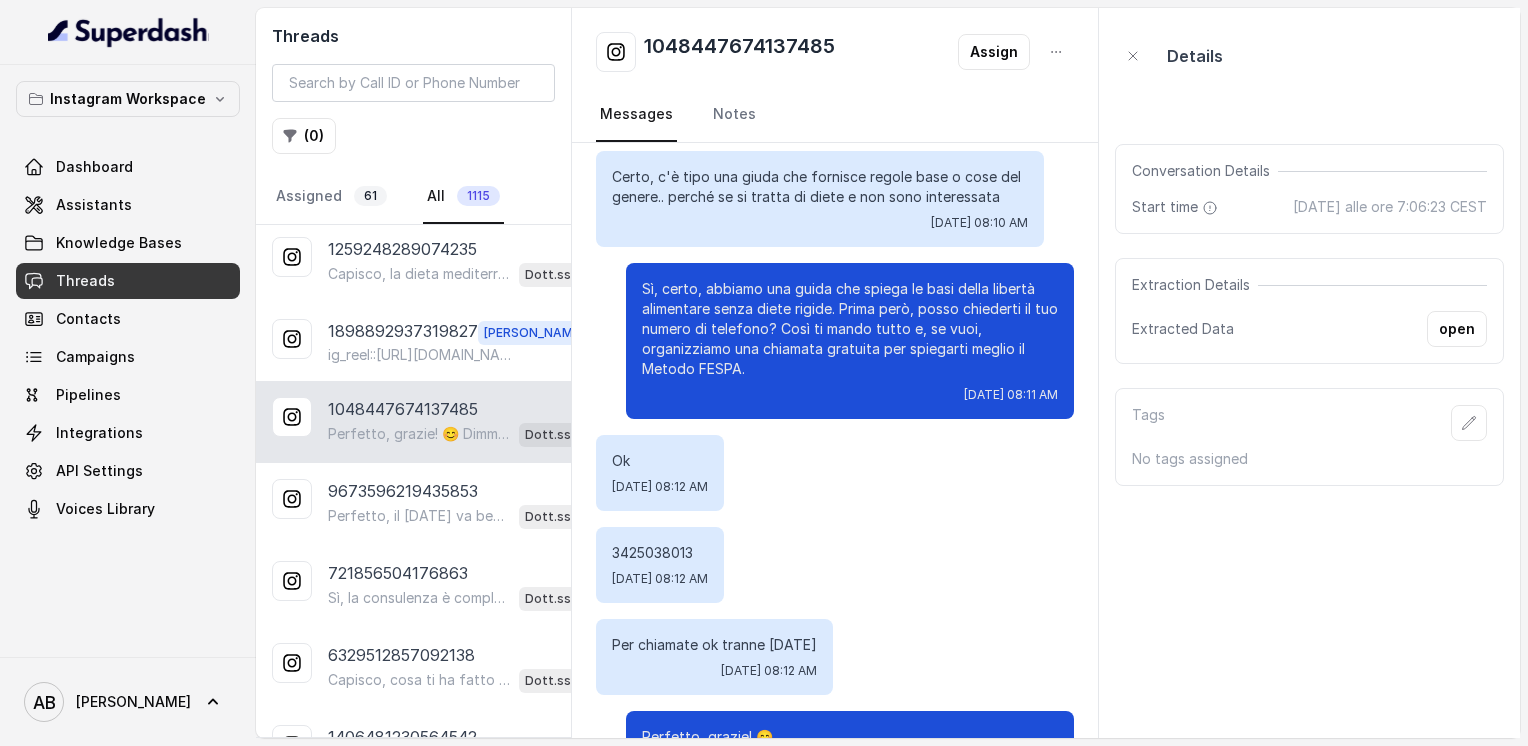 scroll, scrollTop: 688, scrollLeft: 0, axis: vertical 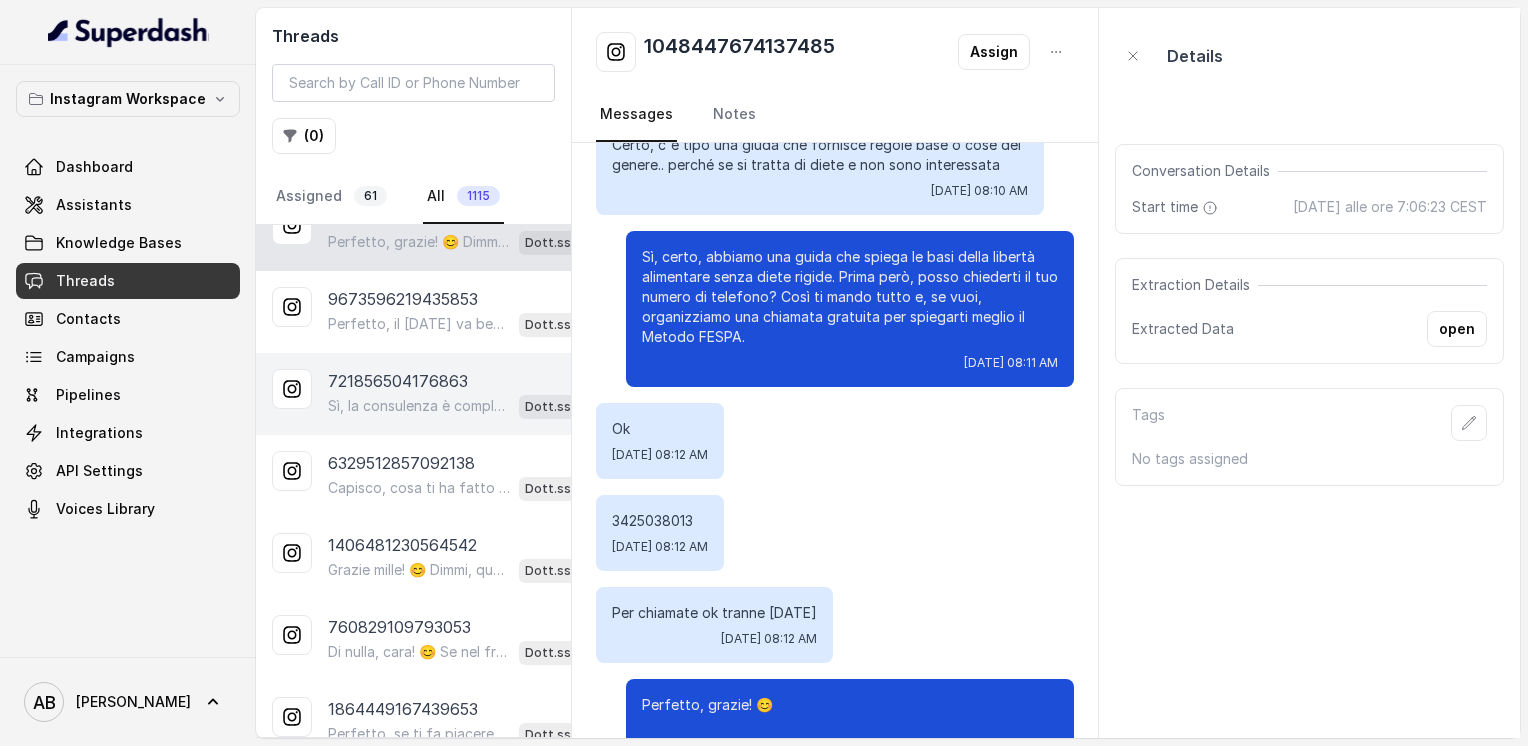 click on "1406481230564542   Grazie mille! 😊 Dimmi, quanti kg vorresti perdere o qual è il tuo obiettivo? Dott.ssa Saccone Federica" at bounding box center (413, 558) 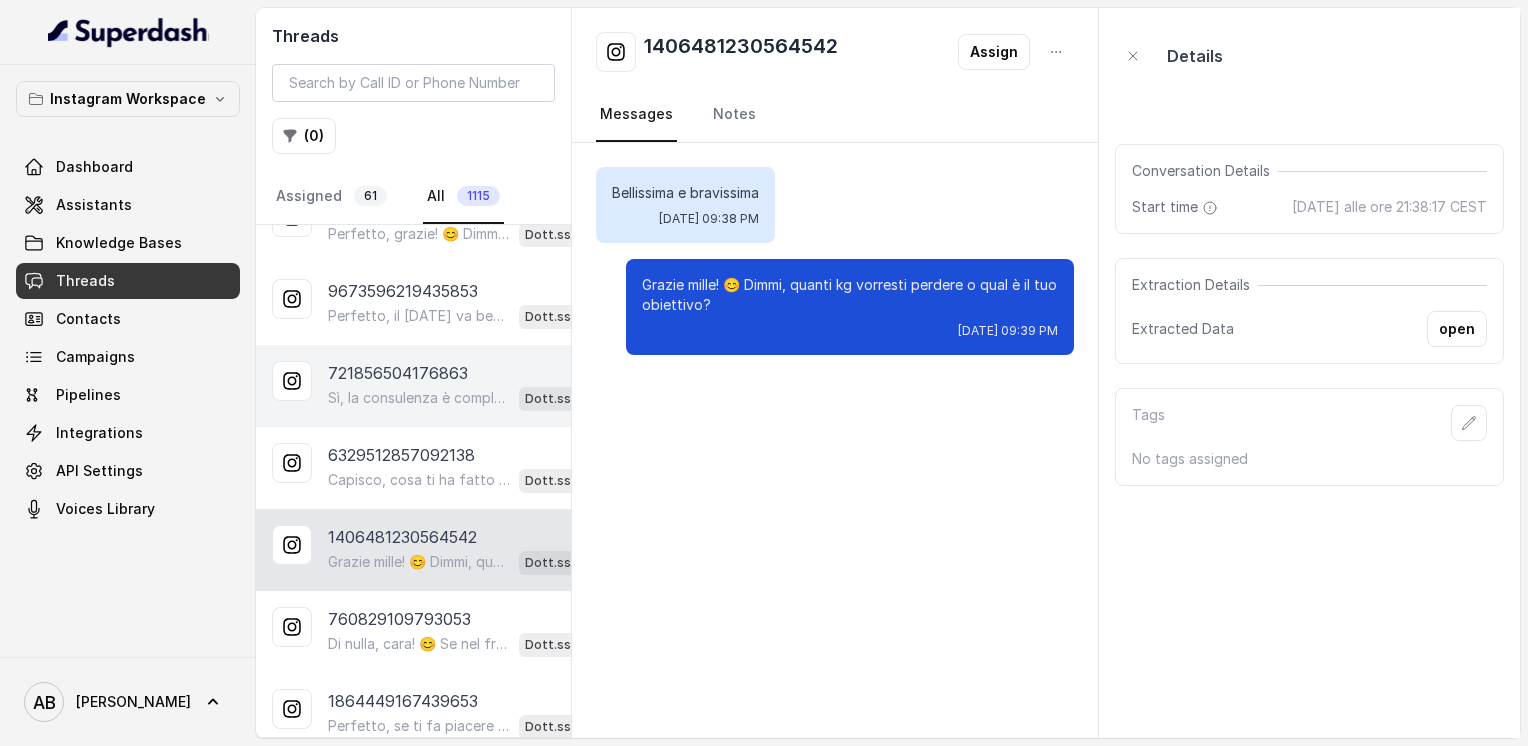 click on "Sì, la consulenza è completamente gratuita e senza impegno. 😊
Ti aiuterà a capire come funziona il Metodo FESPA e cosa può essere più adatto a te.
Ti va di fissare una breve chiamata informativa di 5 minuti?" at bounding box center (419, 398) 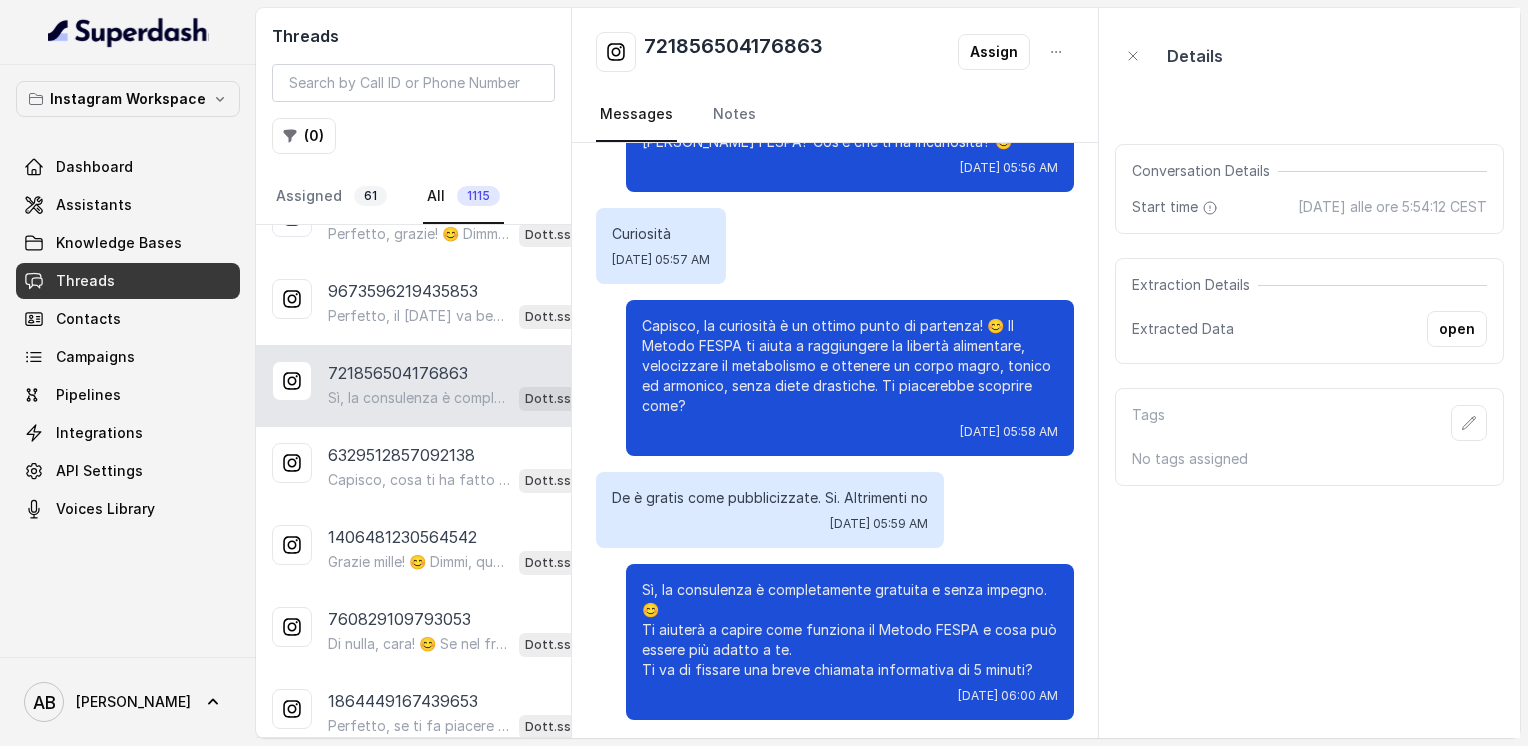 scroll, scrollTop: 544, scrollLeft: 0, axis: vertical 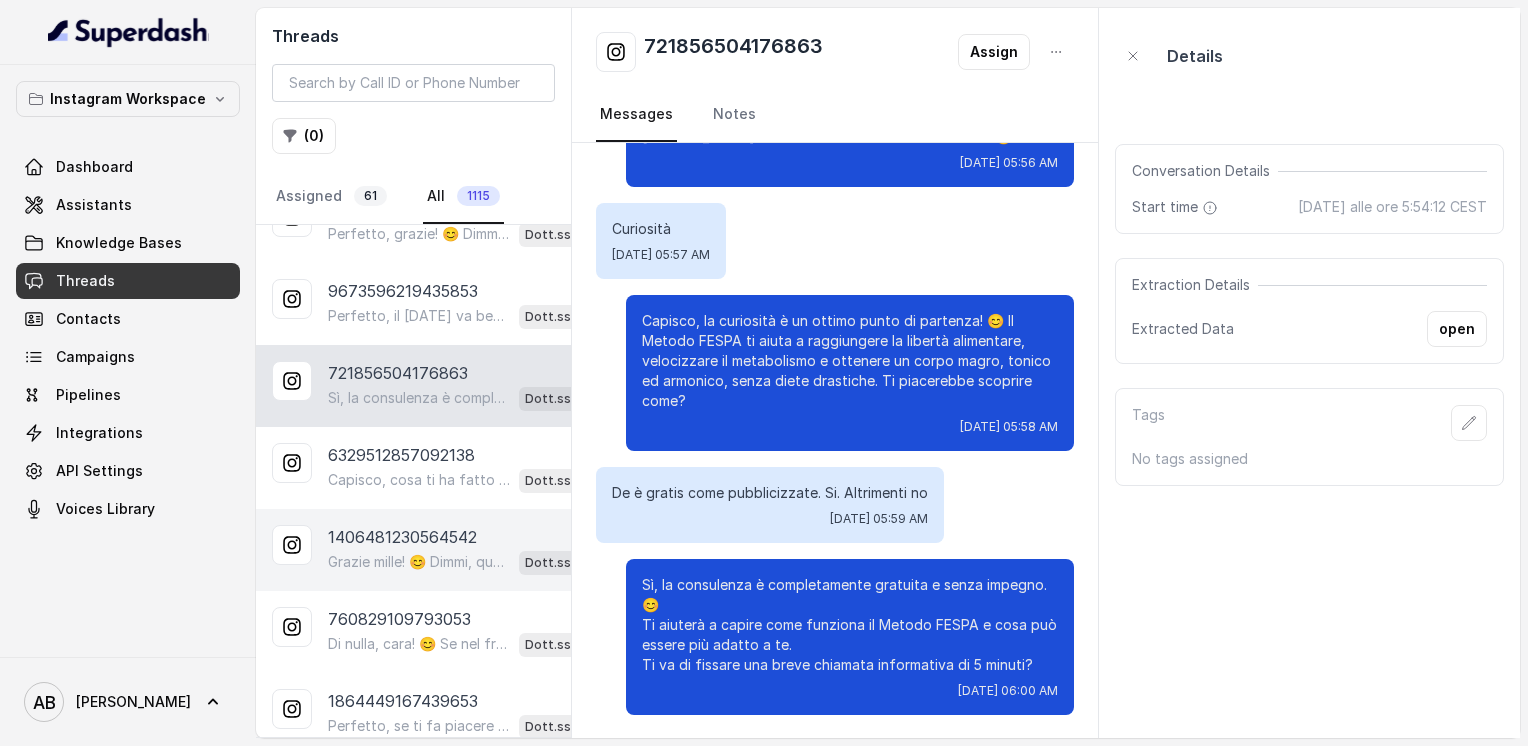 click on "Grazie mille! 😊 Dimmi, quanti kg vorresti perdere o qual è il tuo obiettivo?" at bounding box center (419, 562) 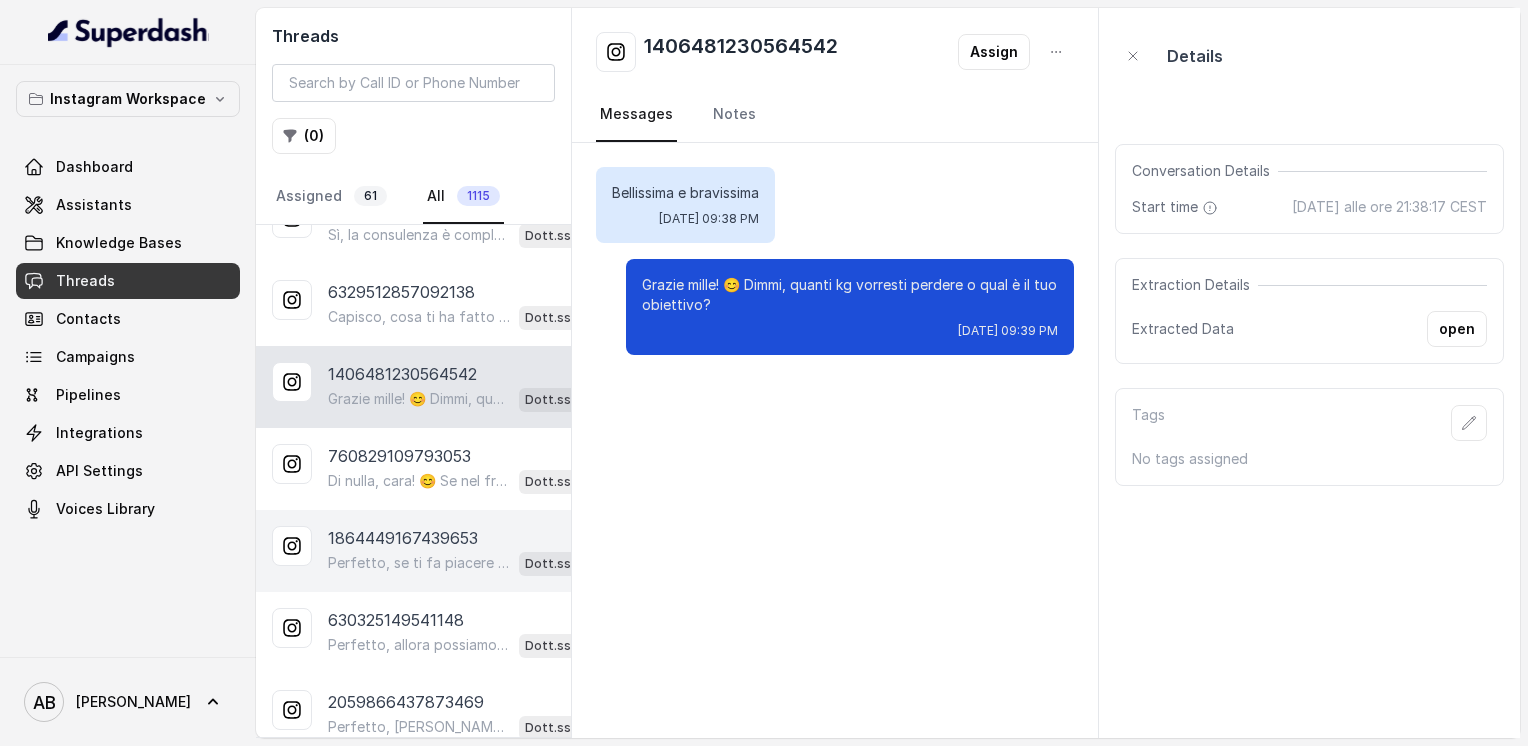 scroll, scrollTop: 2700, scrollLeft: 0, axis: vertical 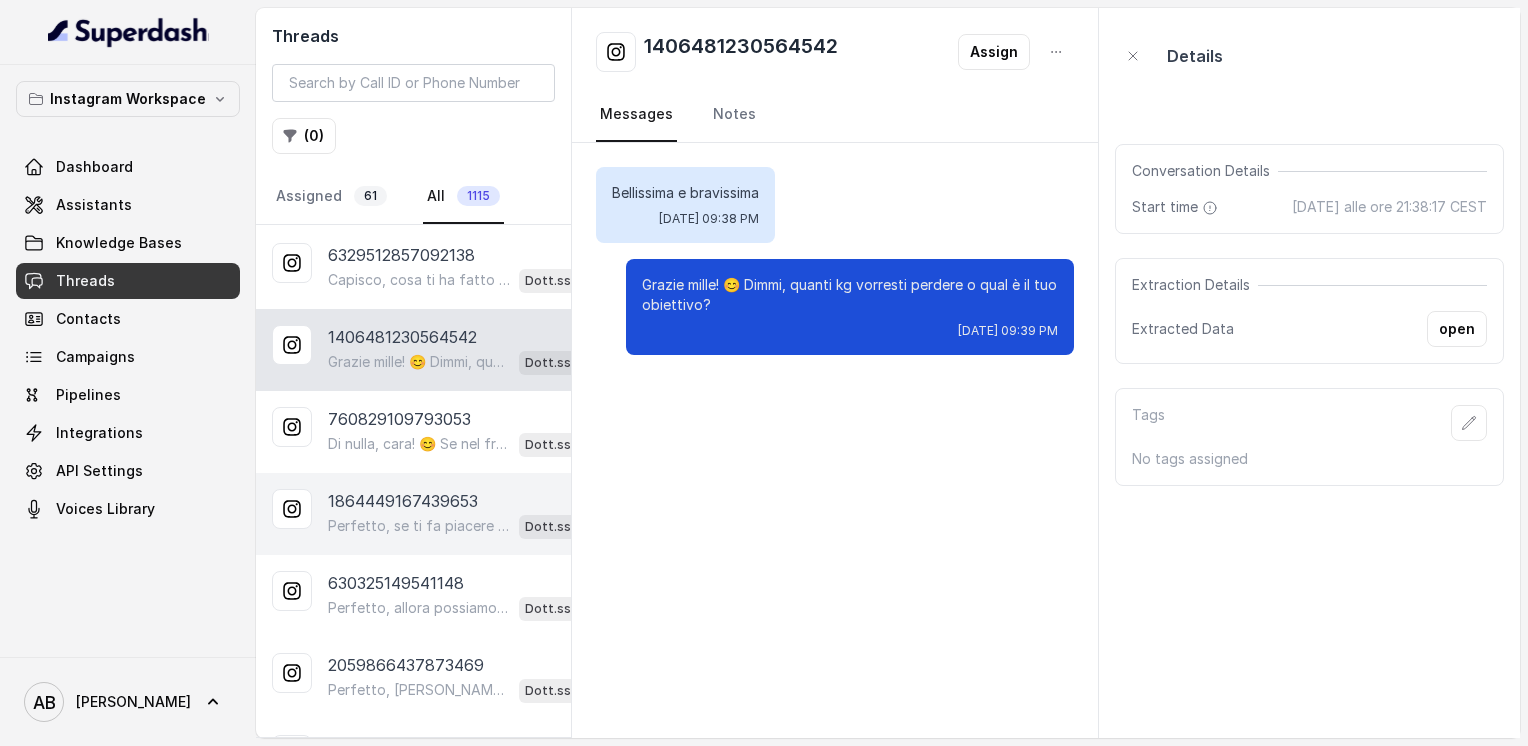 click on "Perfetto, se ti fa piacere possiamo fare una breve chiamata informativa di 5 minuti, gratuita e senza impegno, per spiegarti come funziona il Metodo FESPA e cosa può fare per te. Ti interessa? 😊 Dott.ssa Saccone Federica" at bounding box center [469, 526] 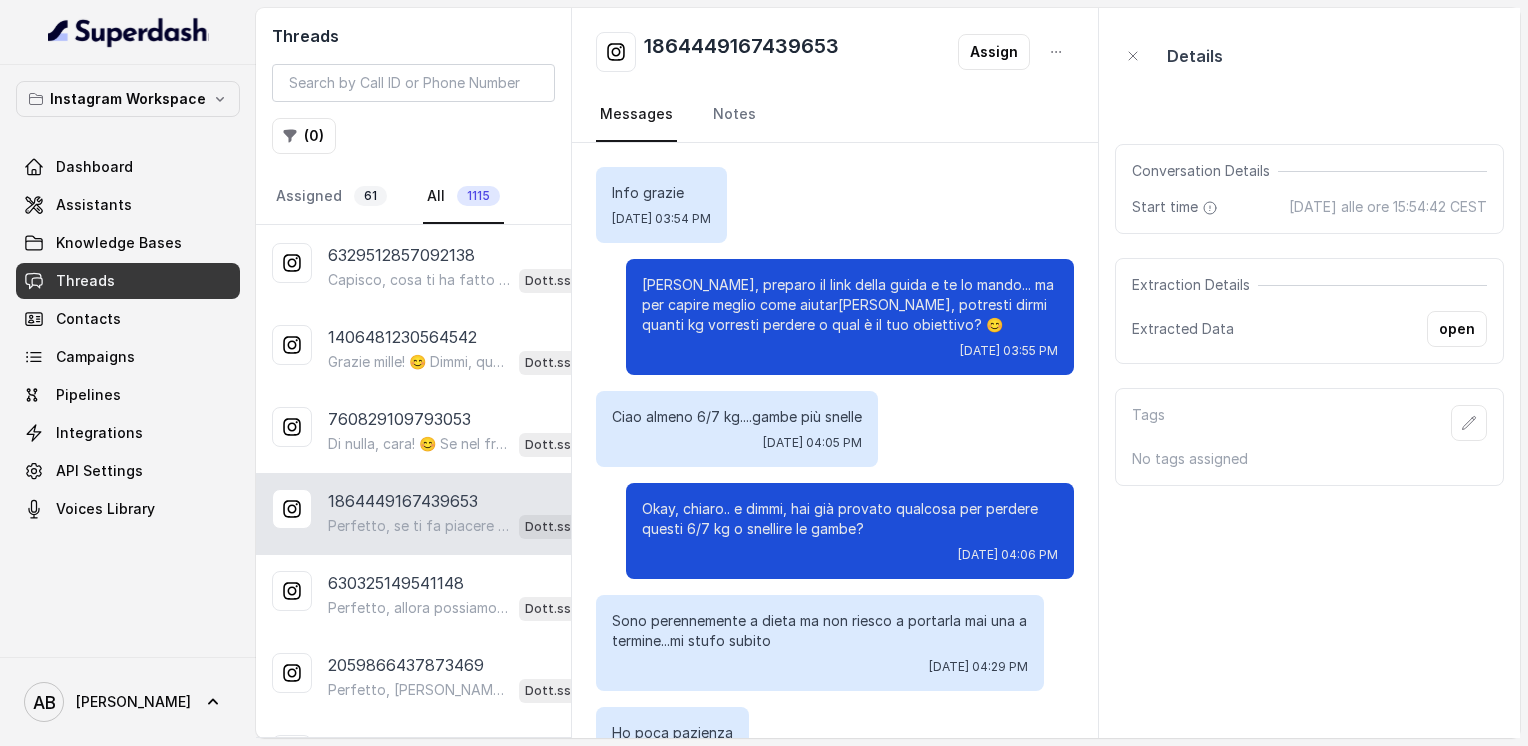 scroll, scrollTop: 464, scrollLeft: 0, axis: vertical 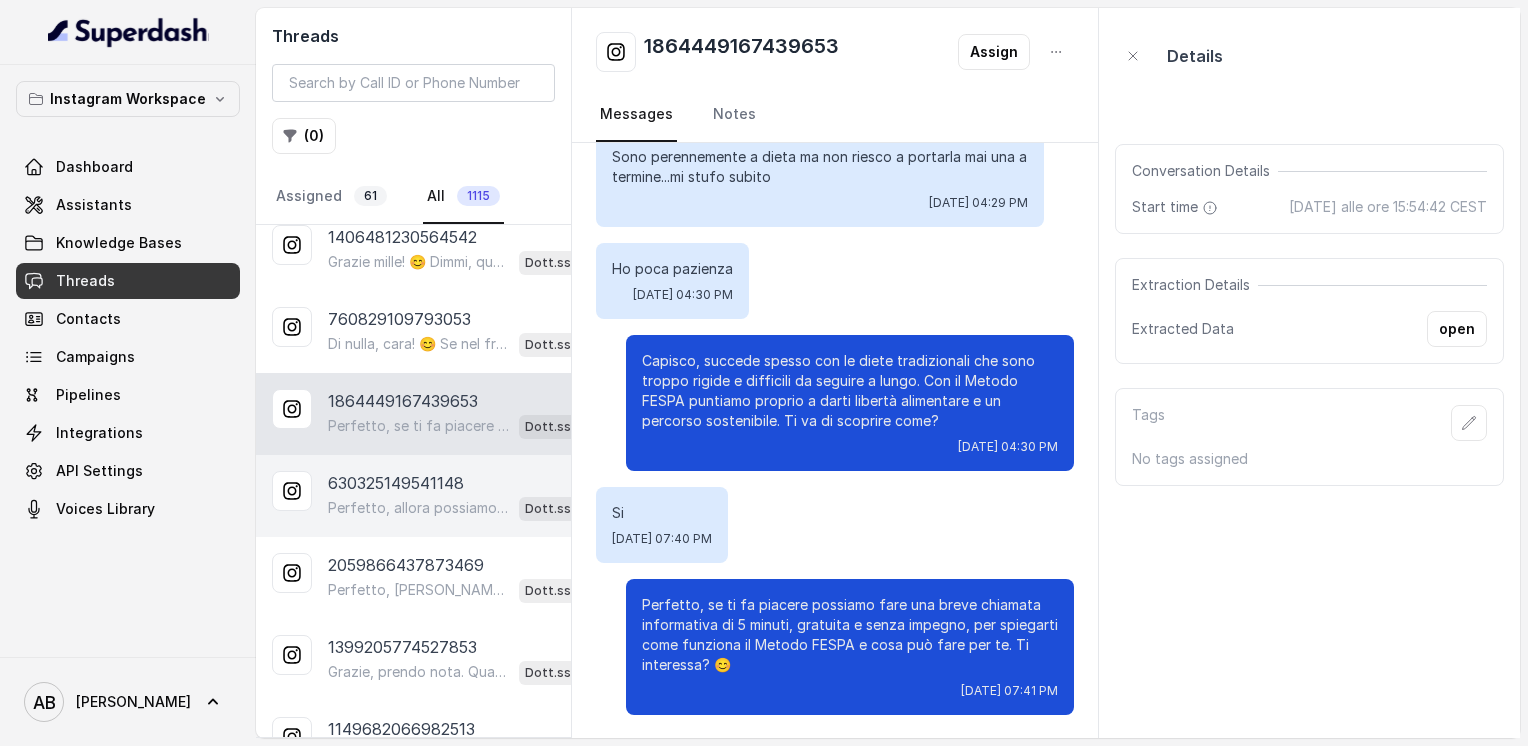 click on "Perfetto, allora possiamo fare una breve chiamata informativa di 5 minuti, gratuita e senza impegno, per spiegarti come funziona il Metodo FESPA e cosa può fare per te. Qual è il tuo numero di telefono?" at bounding box center [419, 508] 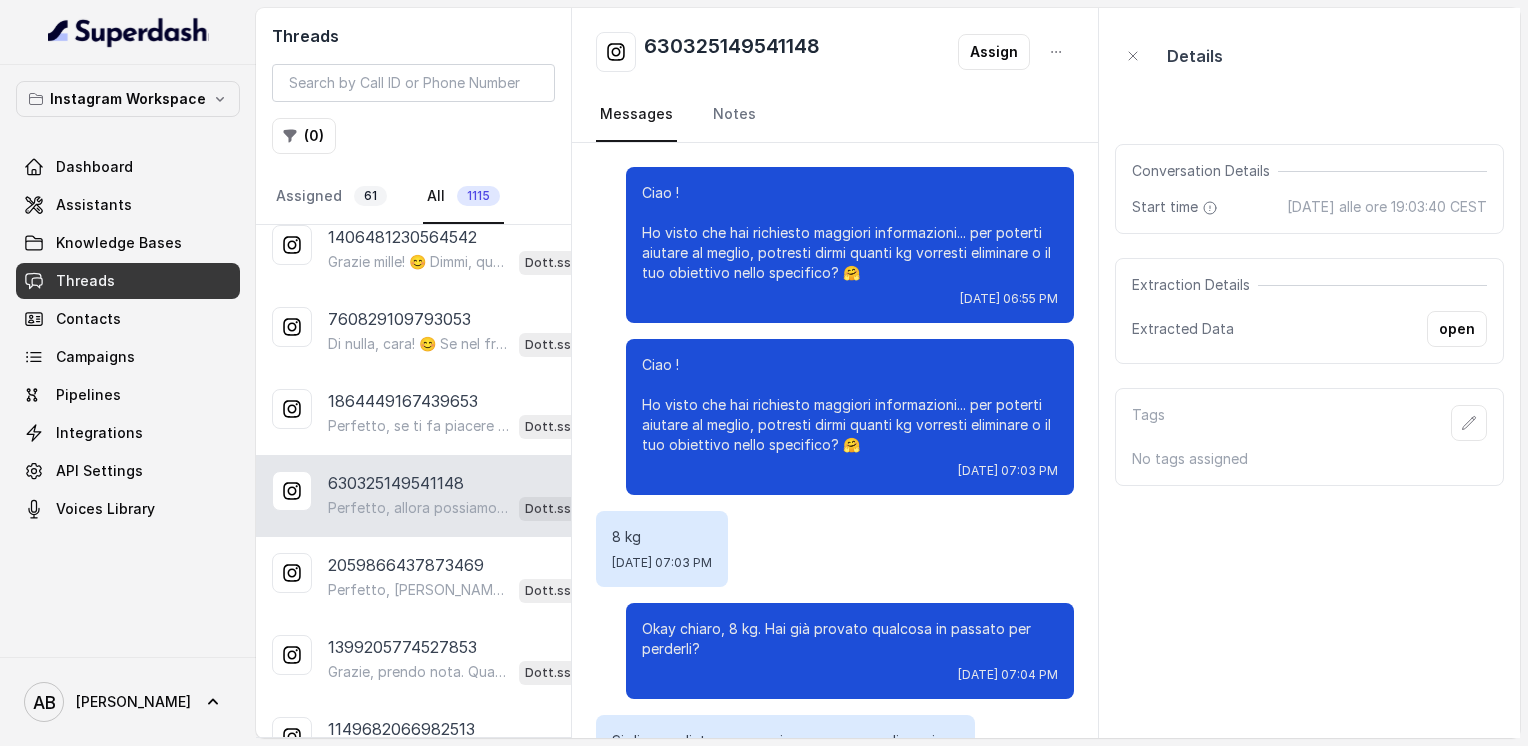 scroll, scrollTop: 492, scrollLeft: 0, axis: vertical 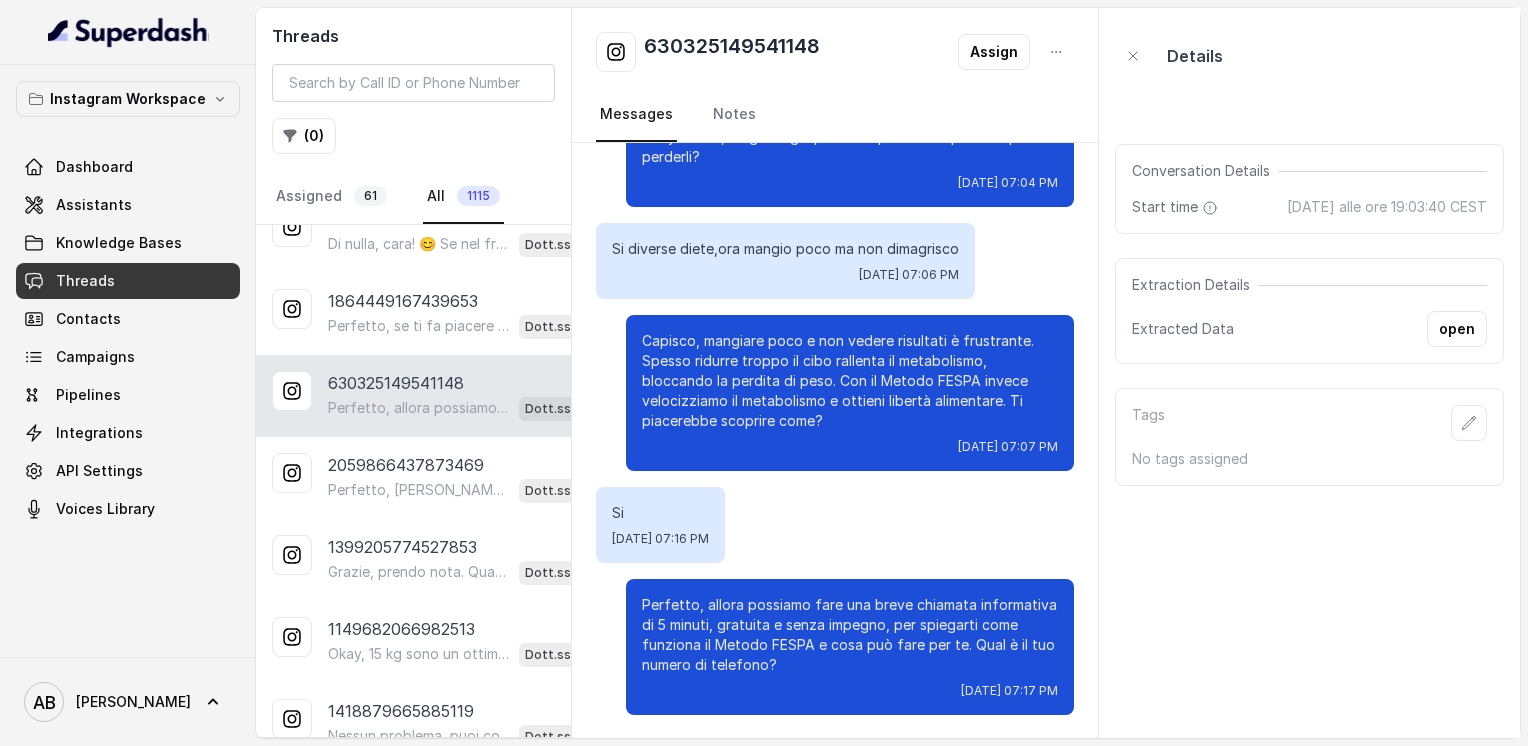 click on "2059866437873469   Perfetto, Isabelle, ti confermo la chiamata per mercoledì 23 luglio alle 11:00!
Un nostro segretario ti chiamerà per la consulenza gratuita e senza impegno.
Intanto ti consiglio questo video per capire meglio il Metodo FESPA:
https://www.youtube.com/watch?v=Jxv2h0j77wk&list=PLp86nNx124CpS-mrAGLVkX-ChxUk04KF3&index=1
Ecco anche la guida sulla libertà alimentare in omaggio:
https://drive.google.com/file/d/1JzHawrrX-2beWtyZCW-2wbq1qub6C4D2/view?usp=sharing
A presto e buona giornata! 😊 Dott.ssa Saccone Federica" at bounding box center [413, 478] 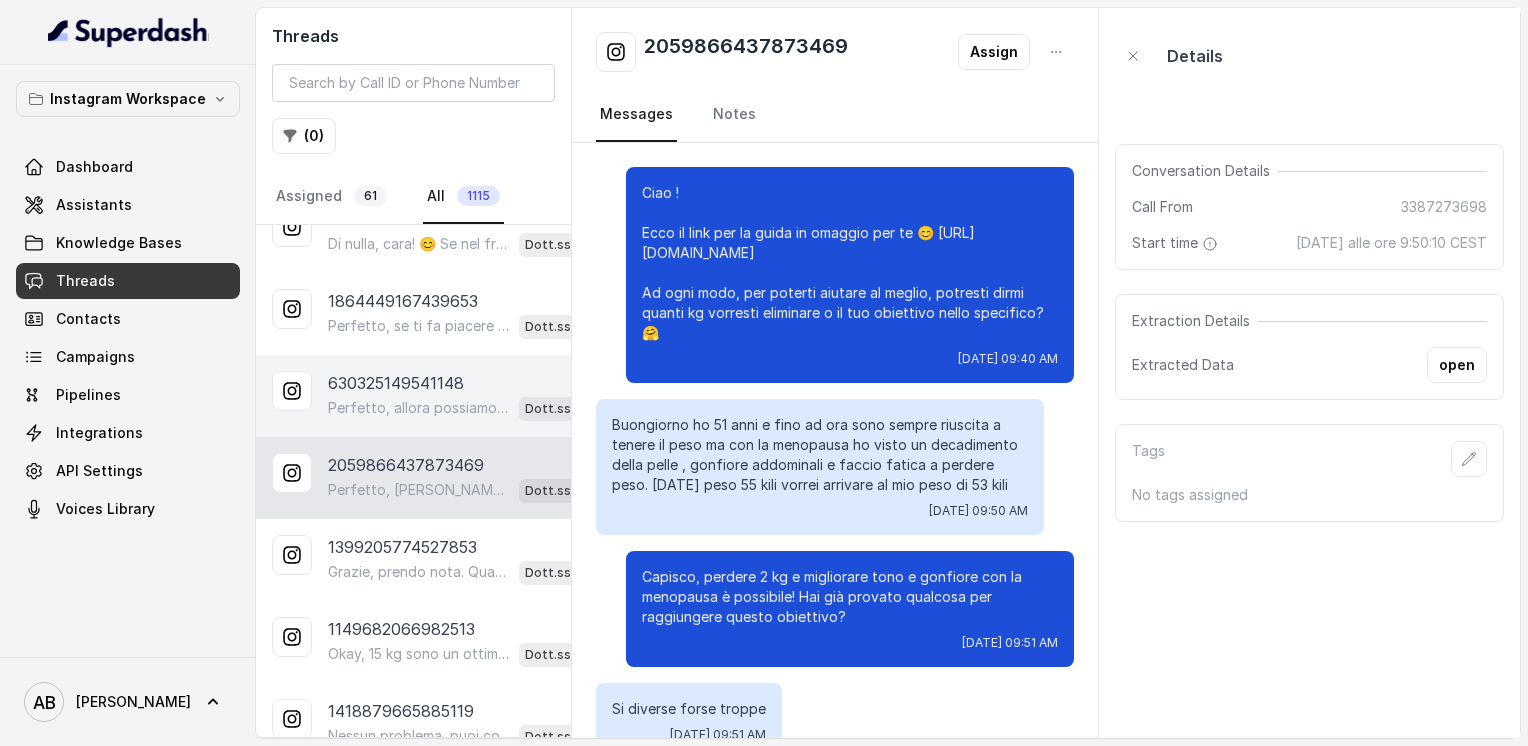 scroll, scrollTop: 1932, scrollLeft: 0, axis: vertical 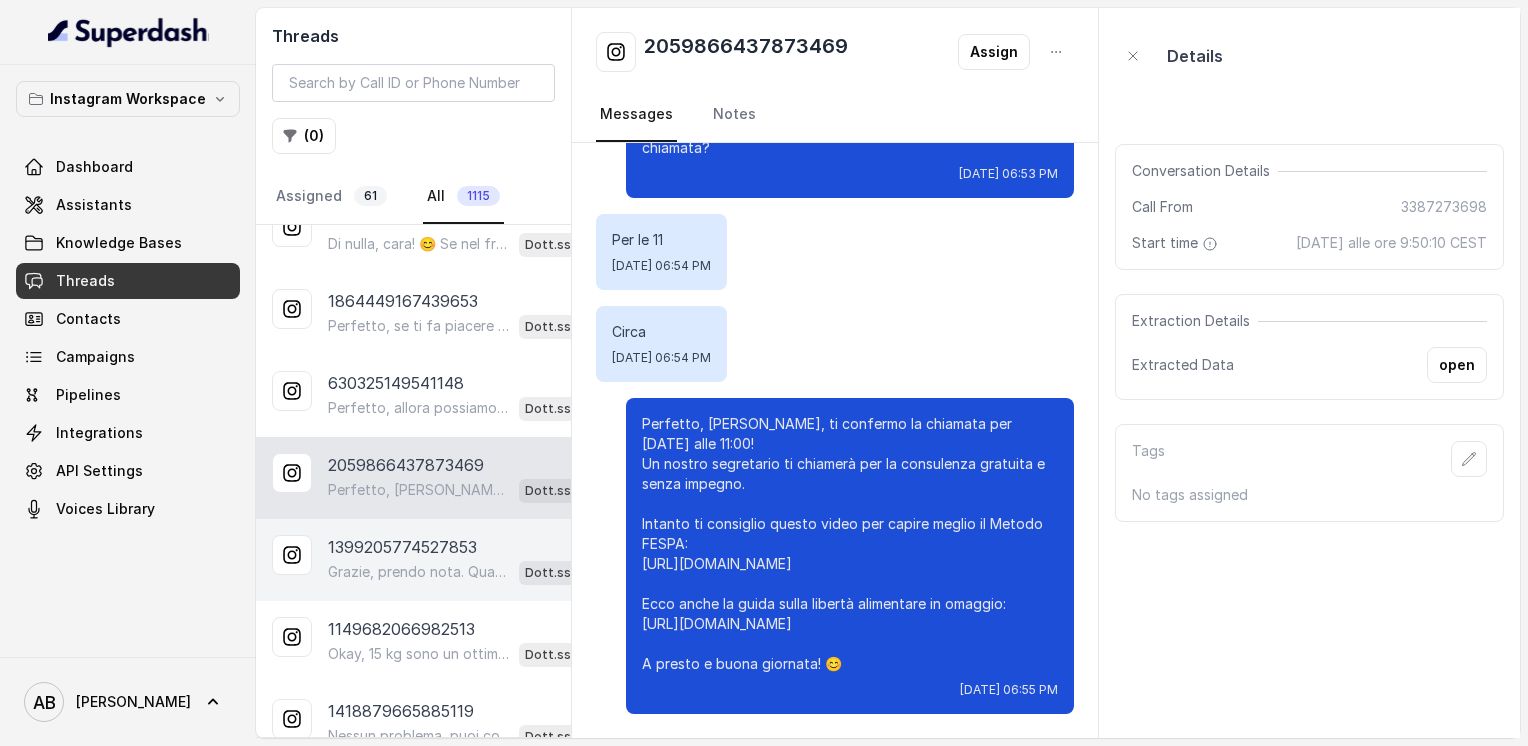 click on "Grazie, prendo nota. Quando preferisci essere chiamata? Dimmi giorno e orario che ti sono più comodi. 😊 Dott.ssa Saccone Federica" at bounding box center (469, 572) 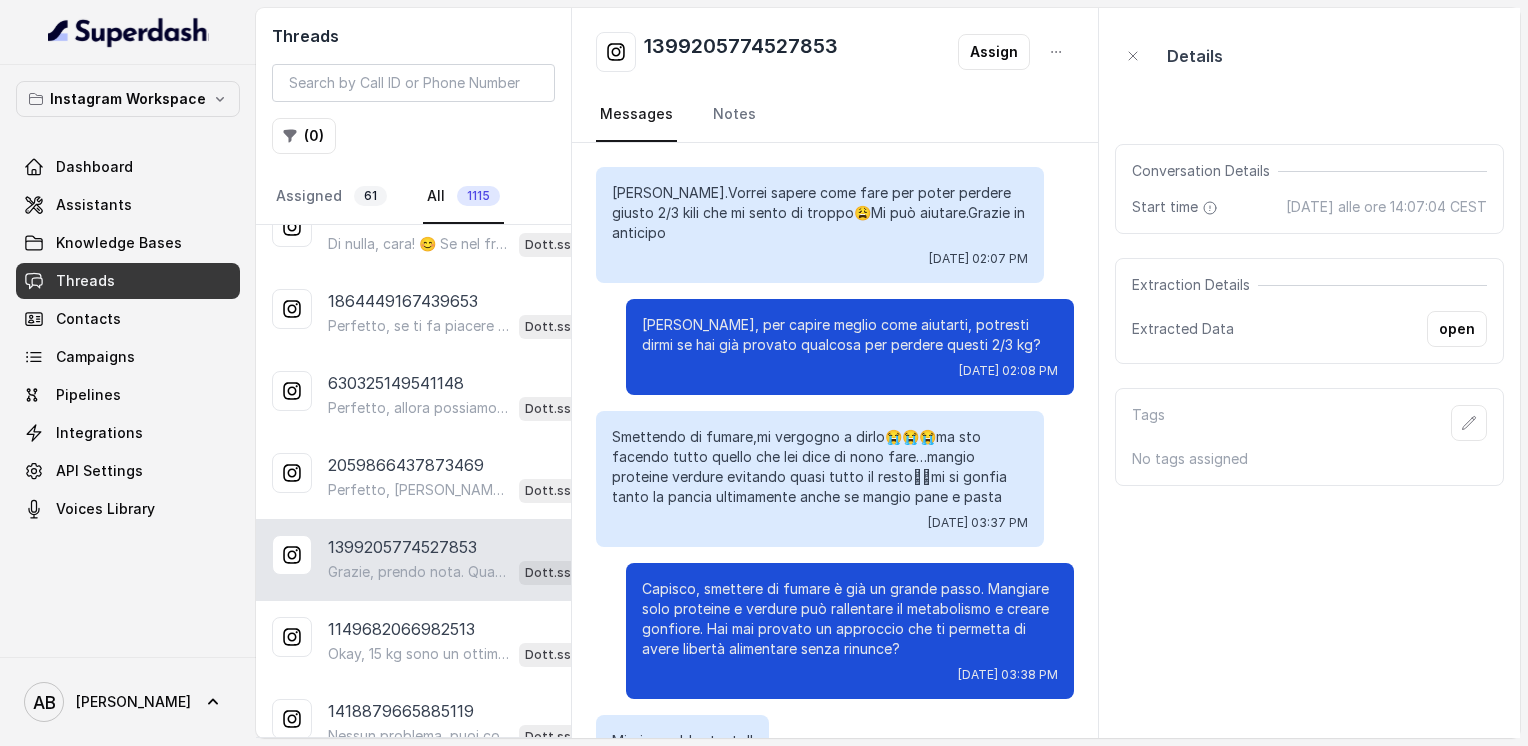 scroll, scrollTop: 768, scrollLeft: 0, axis: vertical 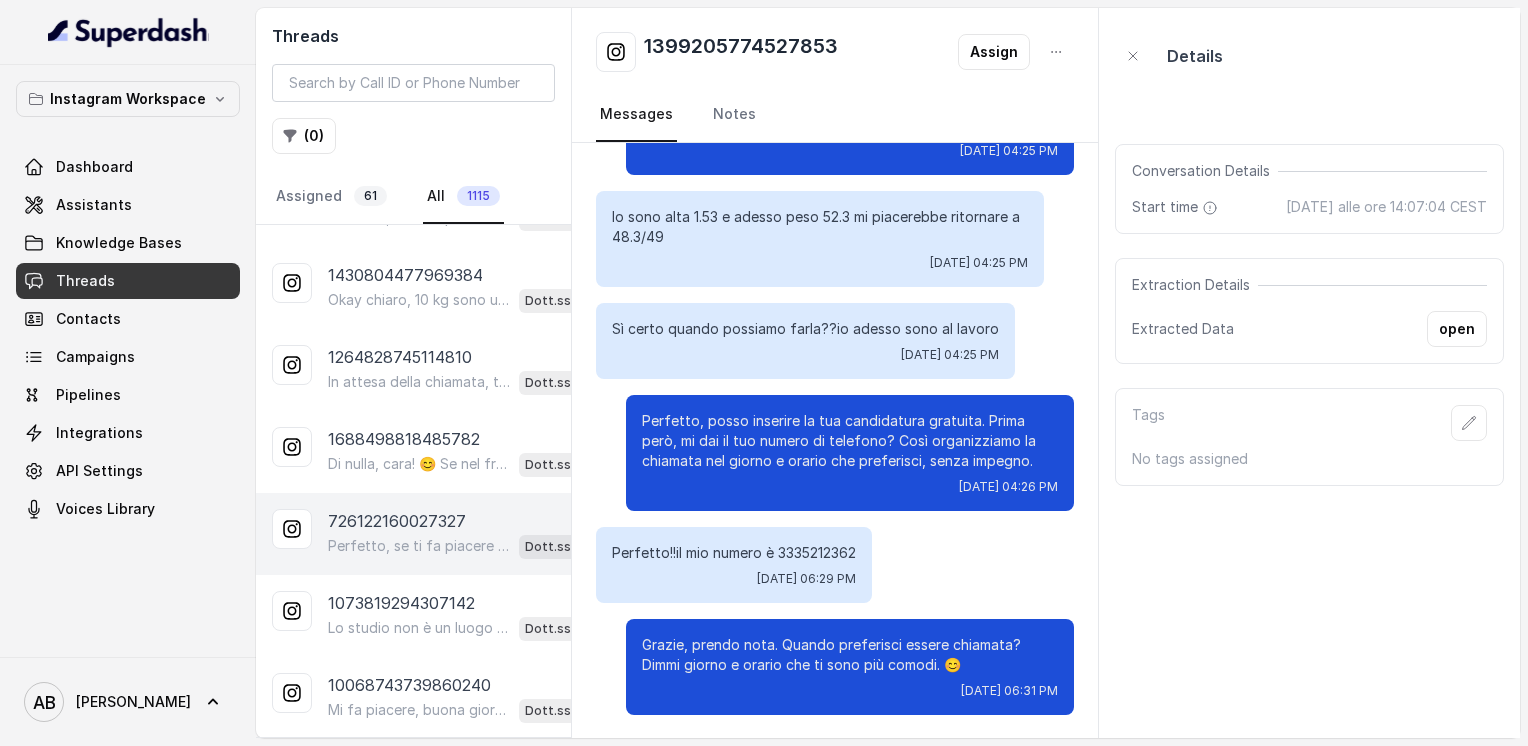 click on "Perfetto, se ti fa piacere possiamo fare una breve chiamata informativa di 5 minuti, gratuita e senza impegno, per spiegarti come funziona il Metodo FESPA e cosa può fare per te. Ti interessa? 😊" at bounding box center (419, 546) 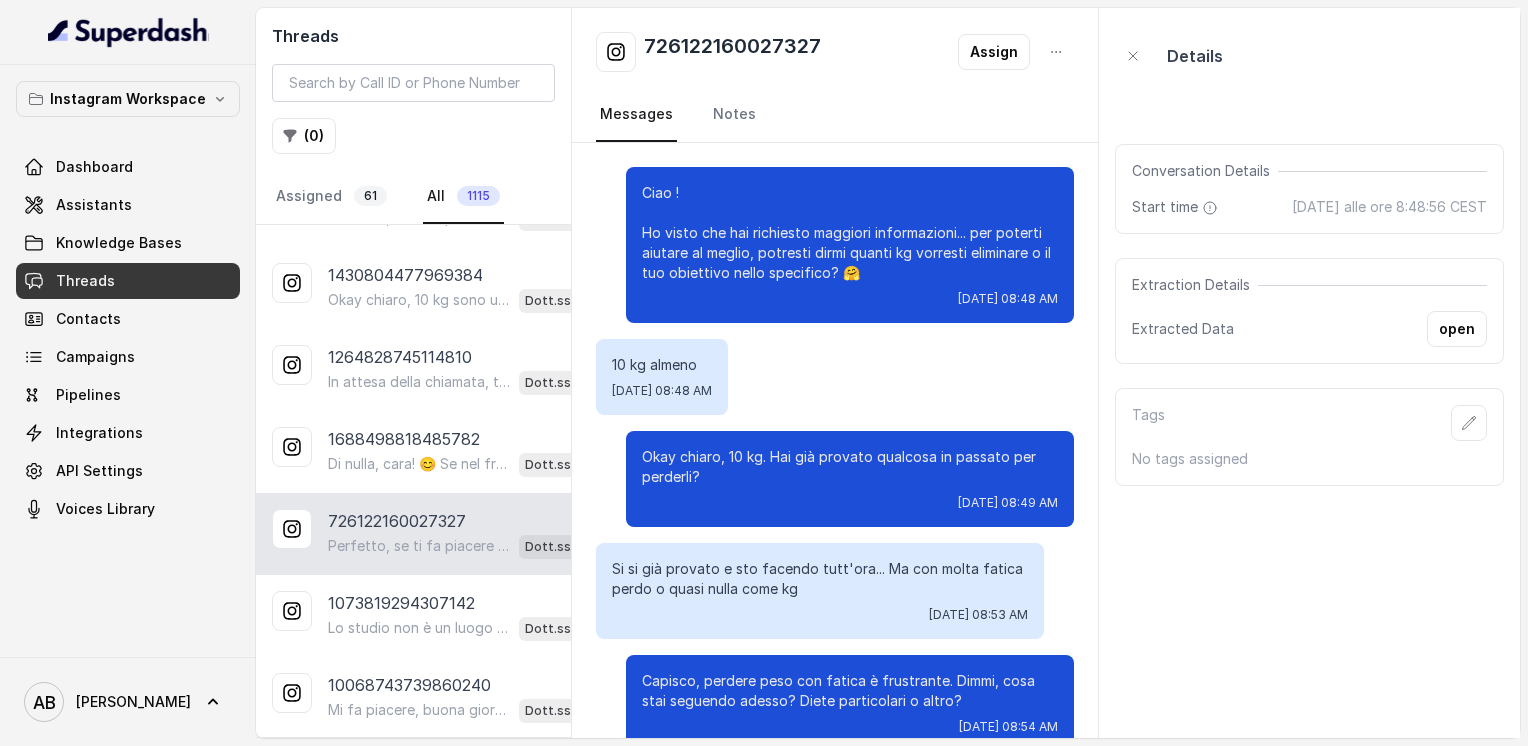 scroll, scrollTop: 584, scrollLeft: 0, axis: vertical 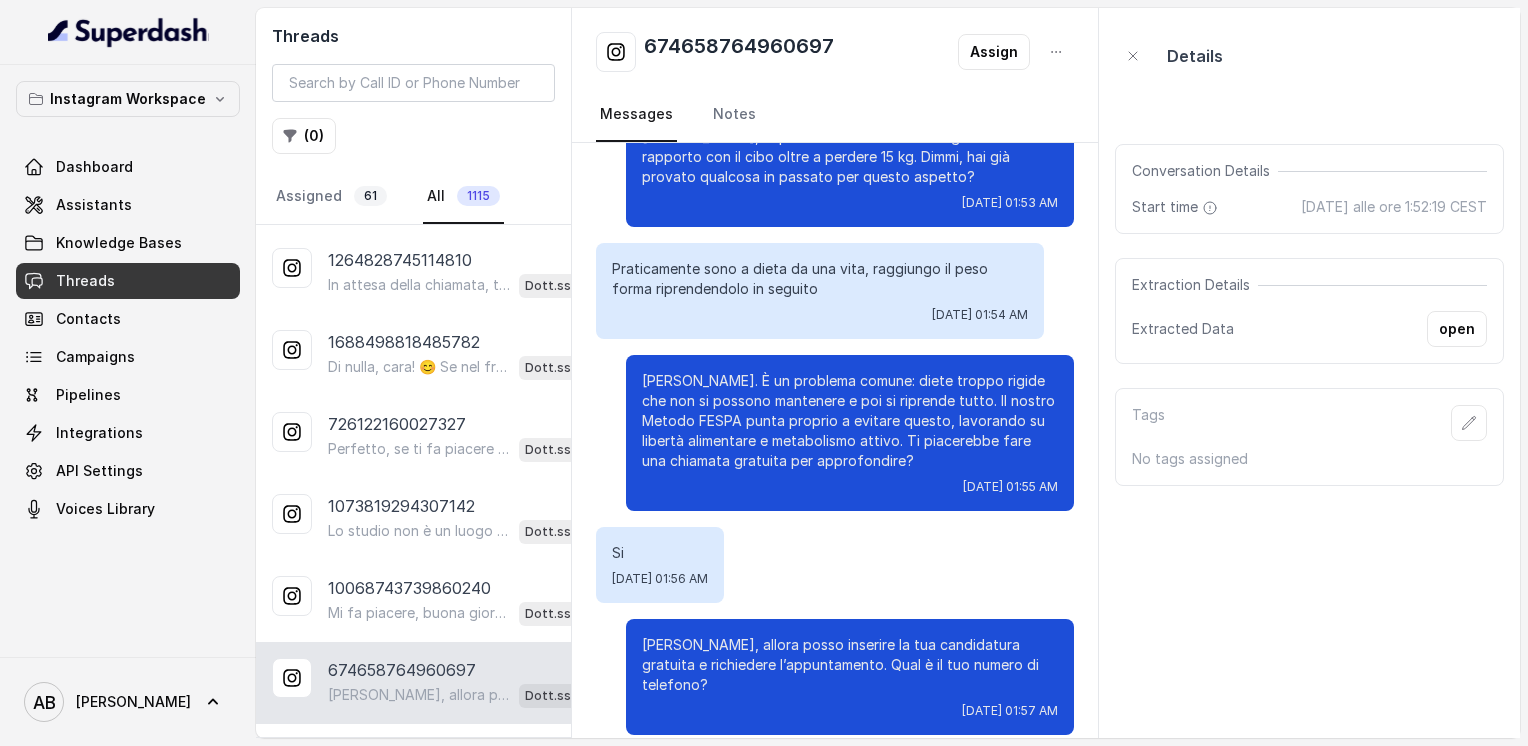 click on "Load more conversations" at bounding box center [414, 752] 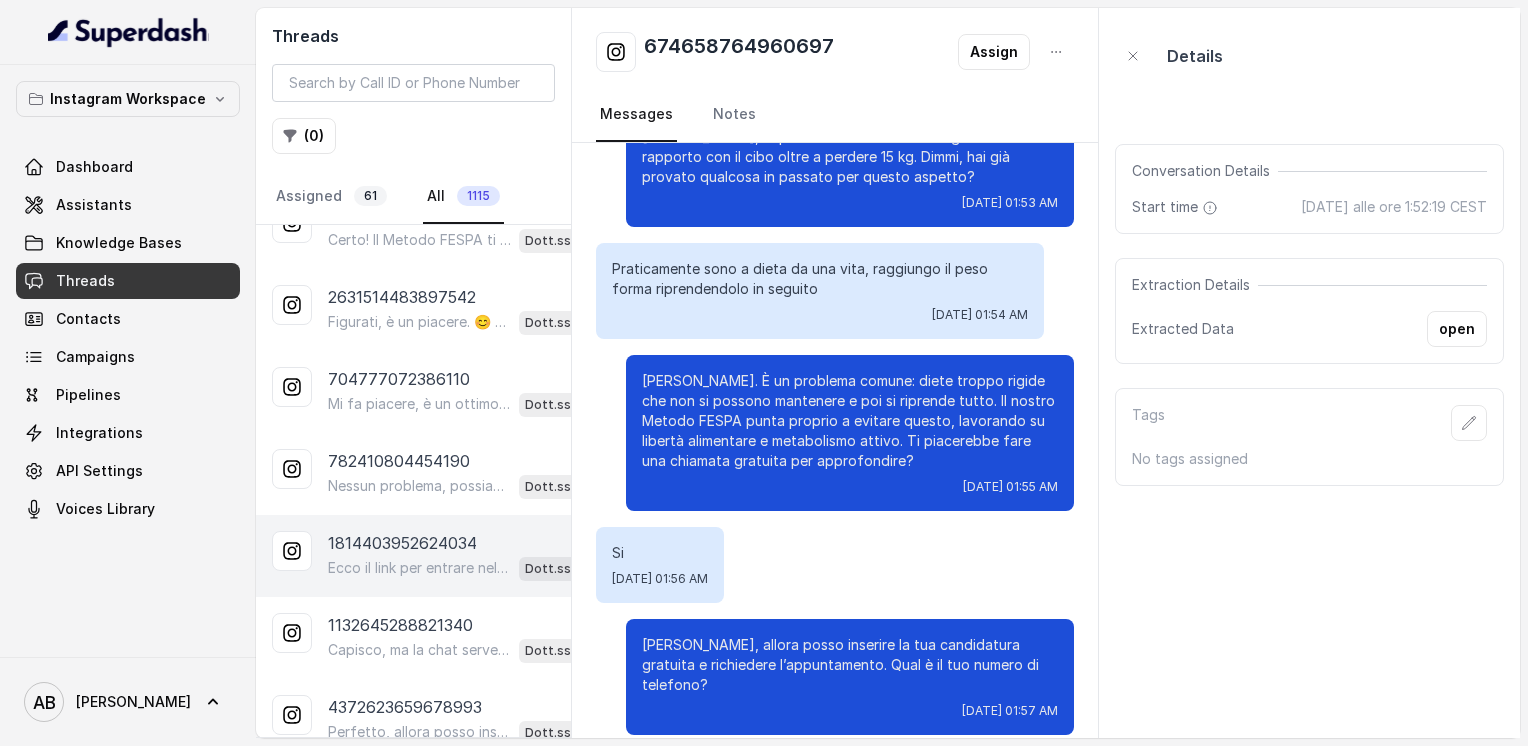 scroll, scrollTop: 4697, scrollLeft: 0, axis: vertical 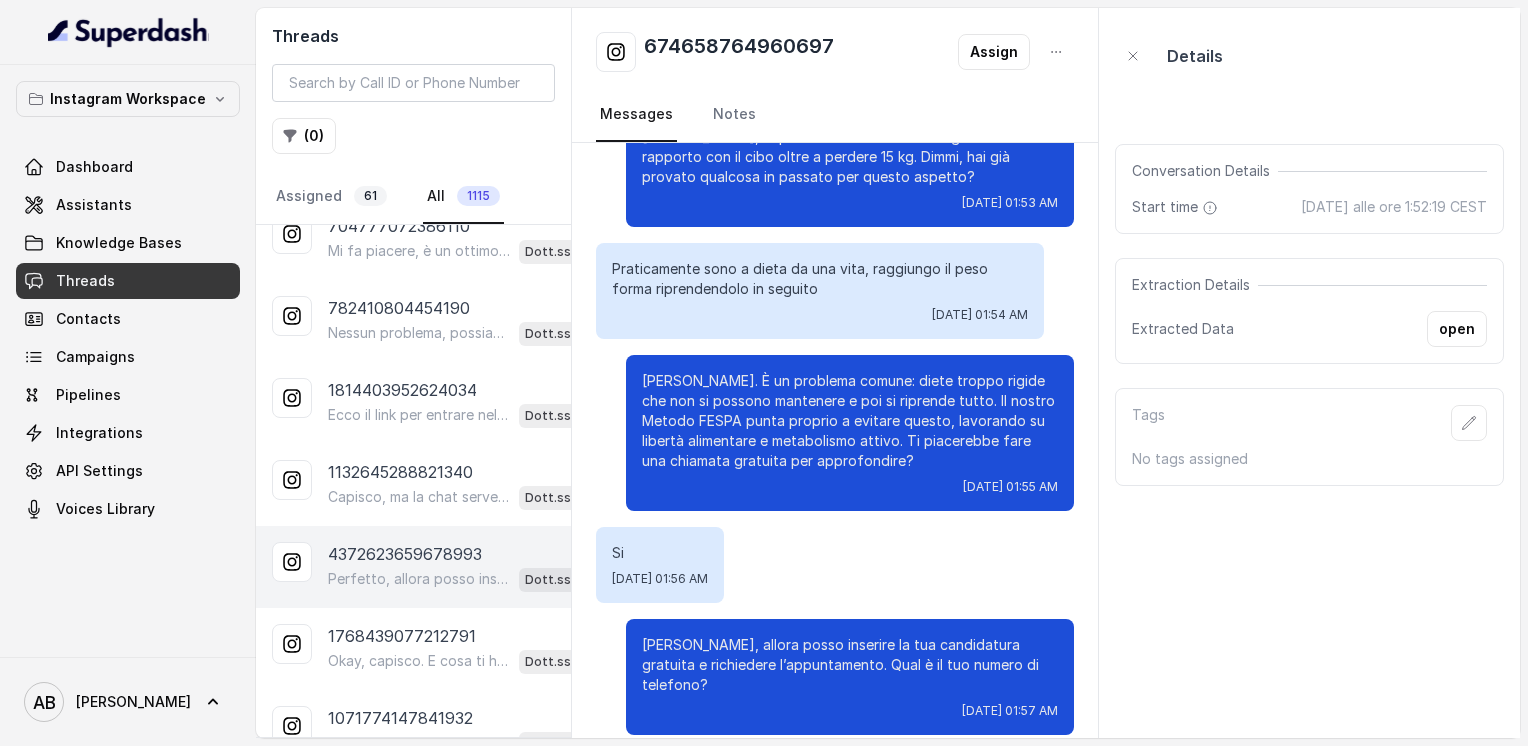 click on "Perfetto, allora posso inserire la tua candidatura gratuita e richiedere l’appuntamento. Qual è il tuo numero di telefono?" at bounding box center [419, 579] 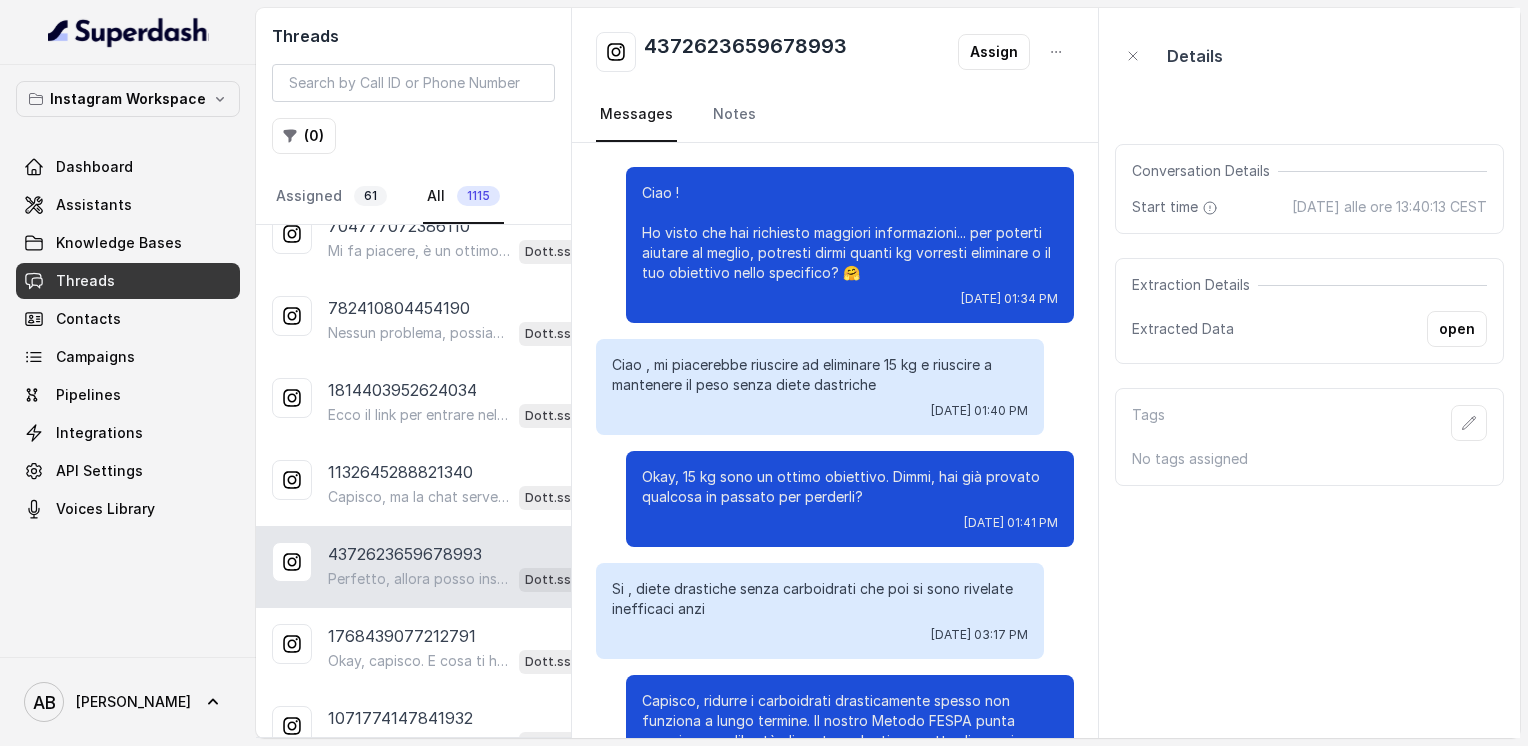 scroll, scrollTop: 564, scrollLeft: 0, axis: vertical 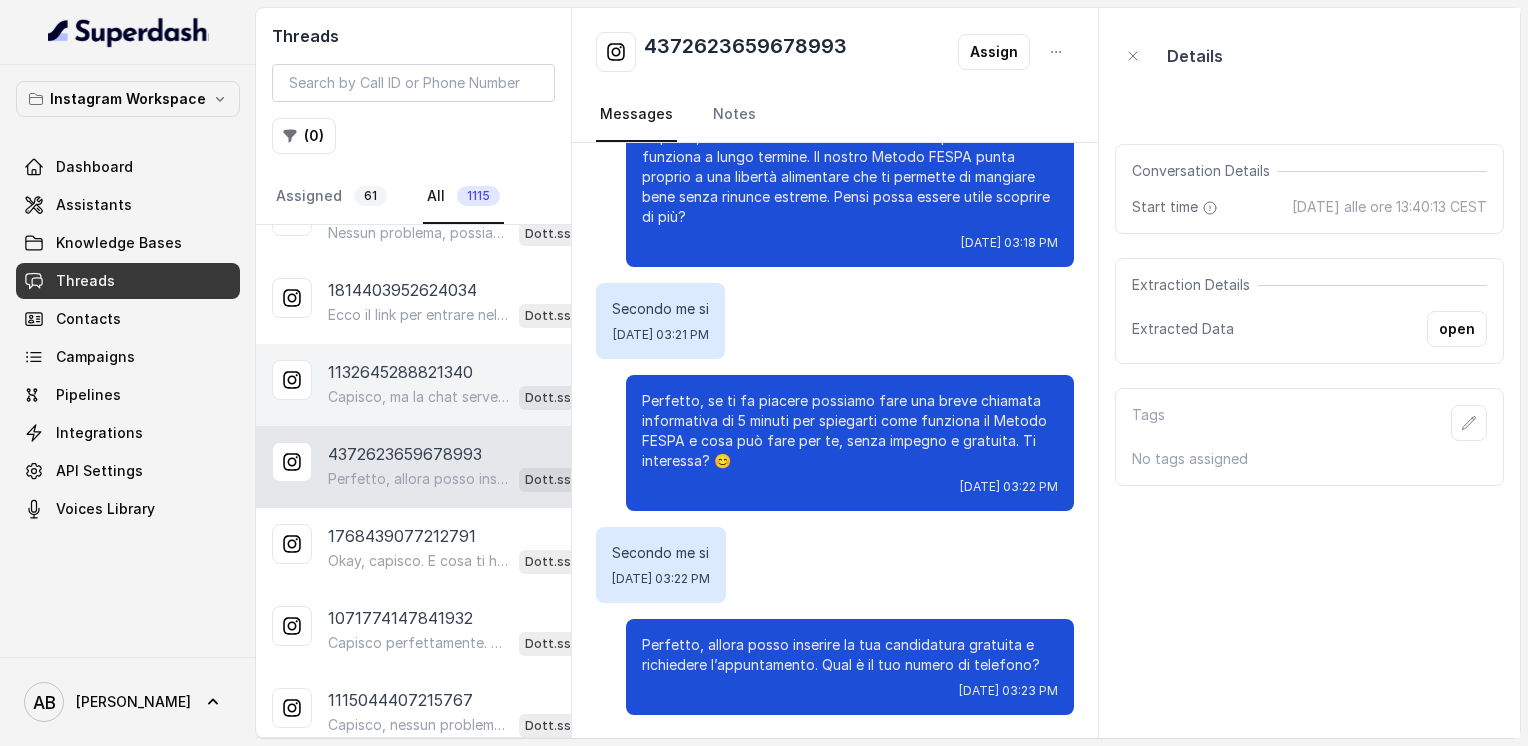 click on "Capisco, ma la chat serve solo per capire meglio il tuo obiettivo e proporti la consulenza gratuita. La chiamata informativa è veloce, senza impegno e ti aiuta a scoprire come raggiungere libertà alimentare e un corpo magro, tonico ed armonico. Ti va di provarla?" at bounding box center (419, 397) 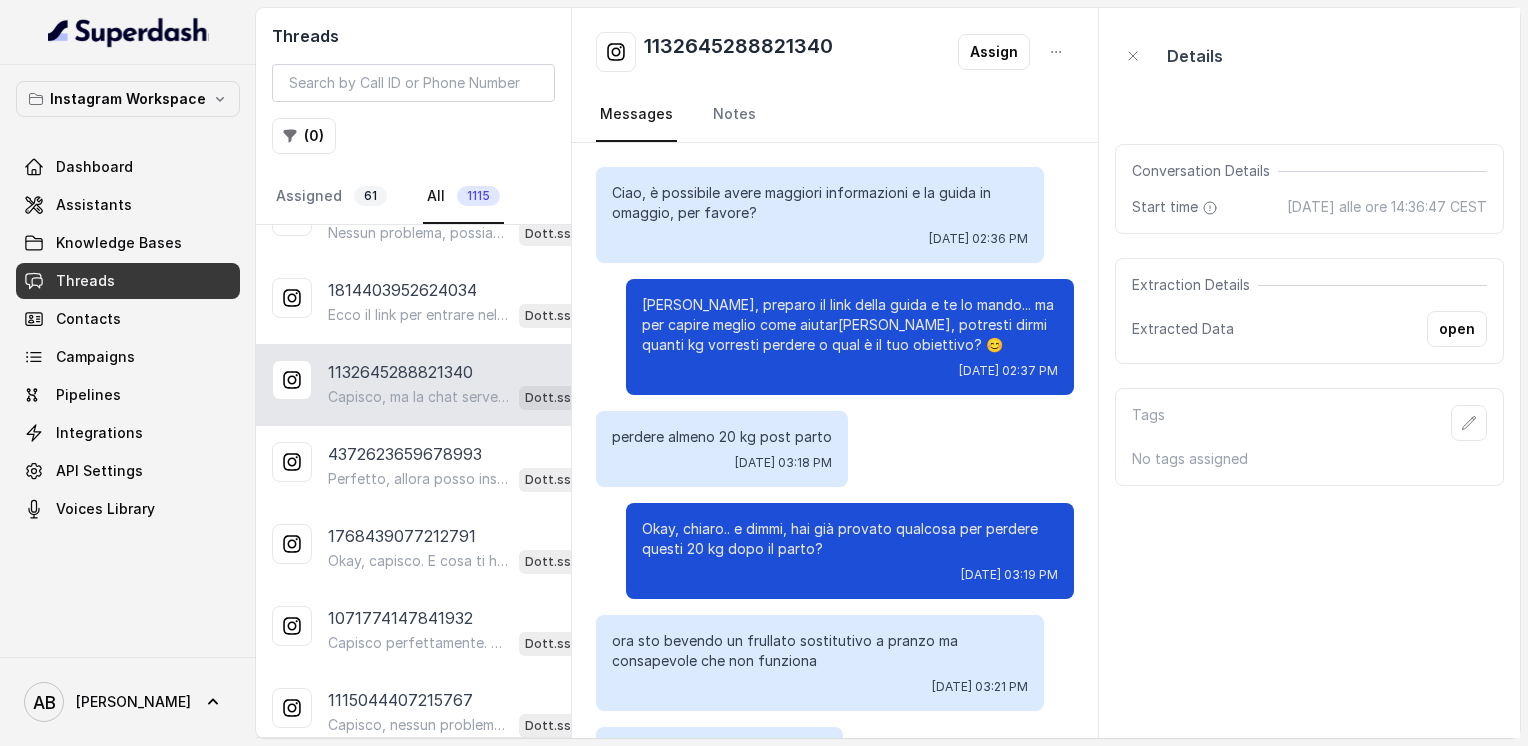 scroll, scrollTop: 1440, scrollLeft: 0, axis: vertical 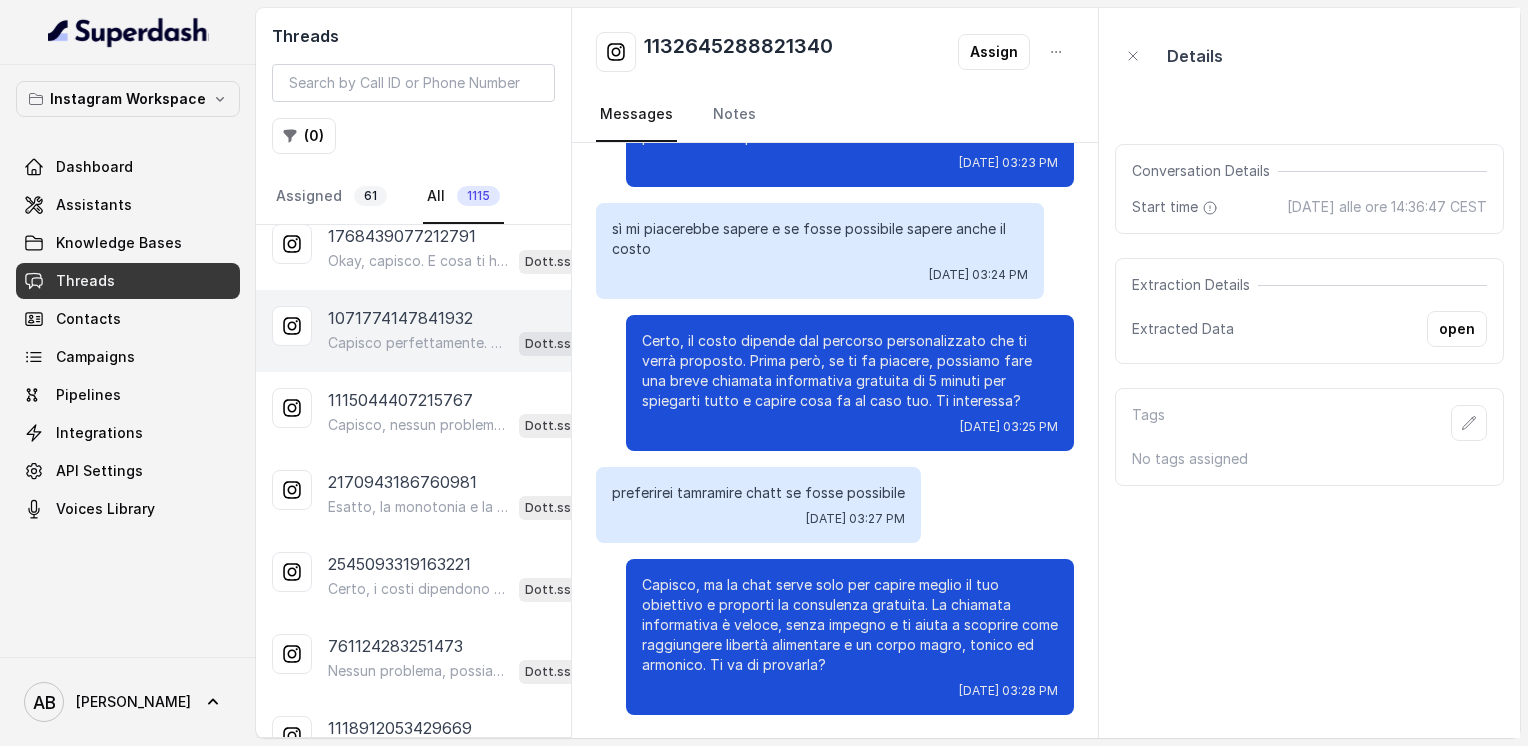 click on "1071774147841932   Capisco perfettamente. 😊 Però la chiamata è senza impegno e ti aiuta a capire se il Metodo FESPA può davvero fare la differenza per te, senza dover pensare subito ai costi. Ti va di darmi il numero? Così fissiamo quando ti è comodo. Dott.ssa Saccone Federica" at bounding box center [413, 331] 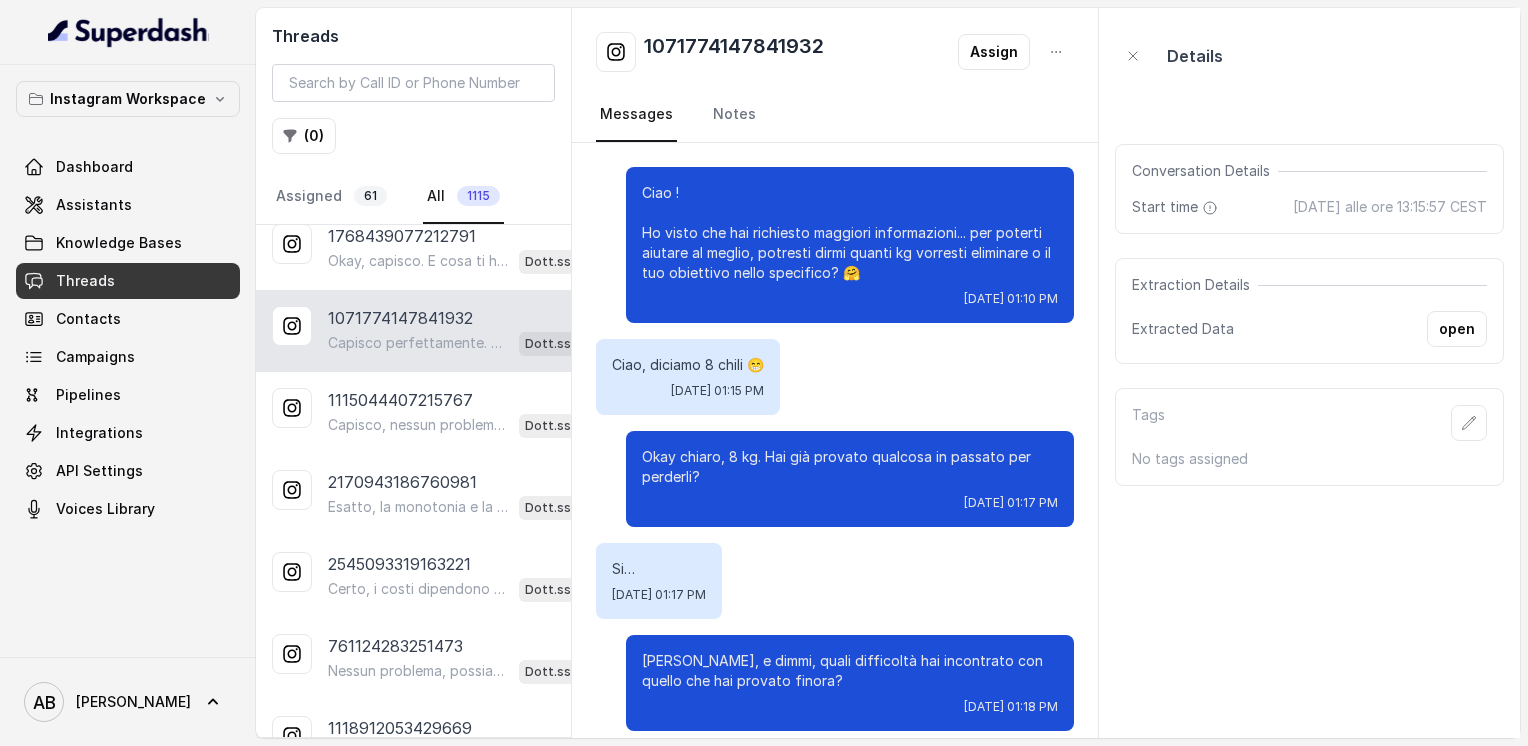 scroll, scrollTop: 2152, scrollLeft: 0, axis: vertical 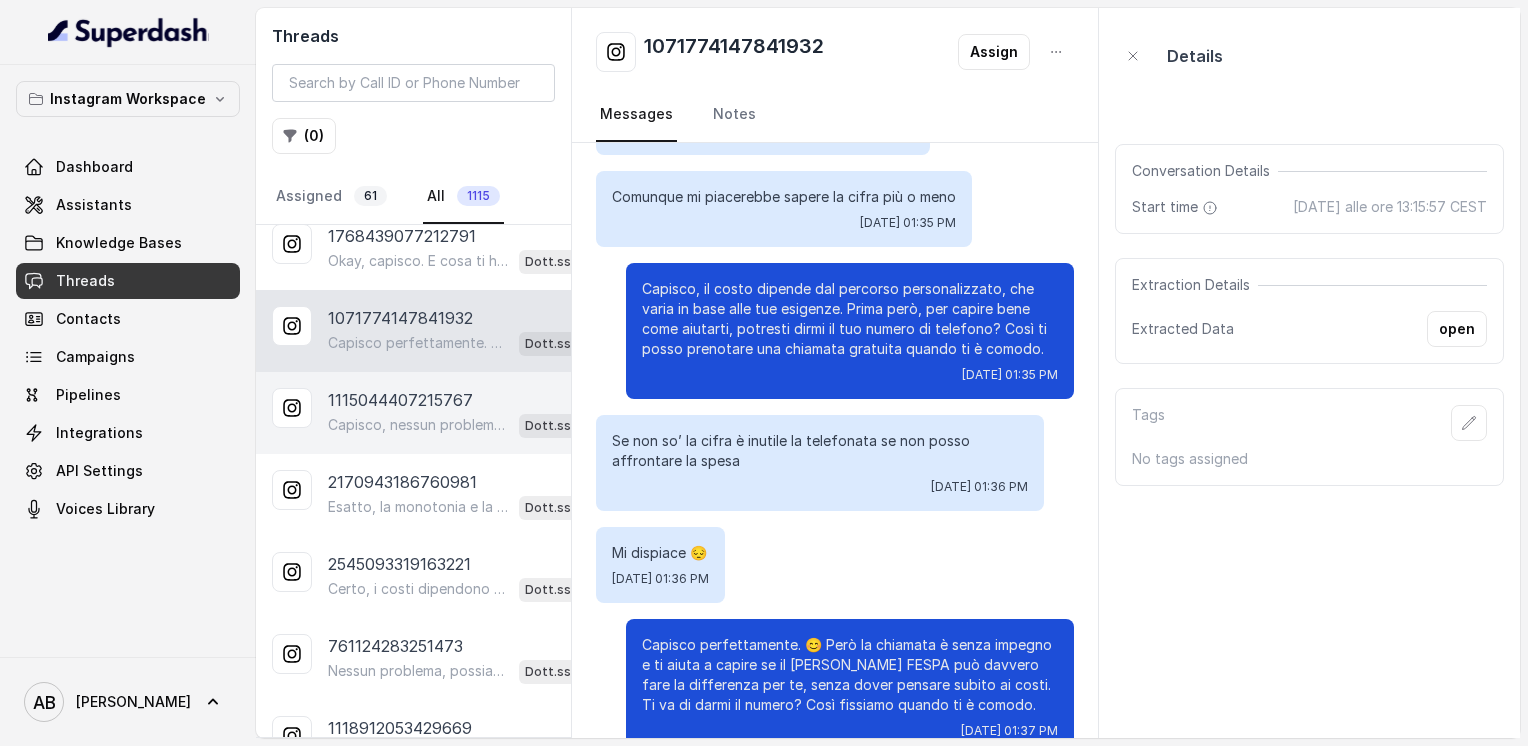 click on "Capisco, nessun problema. Quando ti sentirai pronta, scrivimi pure, sarò qui per aiutarti. Nel frattempo, ti lascio questo video che spiega il Metodo FESPA e i suoi benefici:
https://www.youtube.com/watch?v=Jxv2h0j77wk&list=PLp86nNx124CpS-mrAGLVkX-ChxUk04KF3&index=1
E la guida sulla libertà alimentare in omaggio:
https://drive.google.com/file/d/1JzHawrrX-2beWtyZCW-2wbq1qub6C4D2/view?usp=sharing
Buona giornata! 🌸 Dott.ssa Saccone Federica" at bounding box center (469, 425) 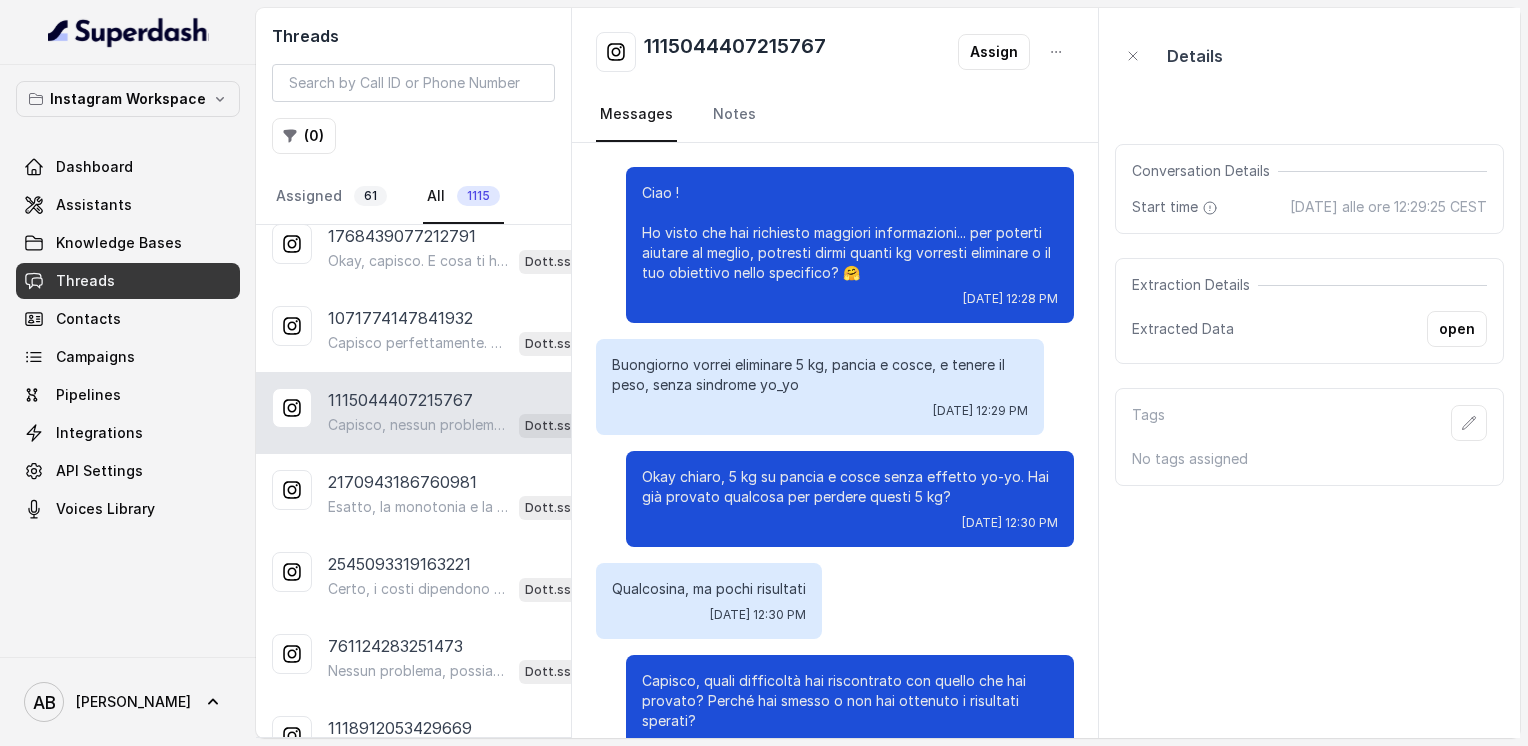scroll, scrollTop: 1344, scrollLeft: 0, axis: vertical 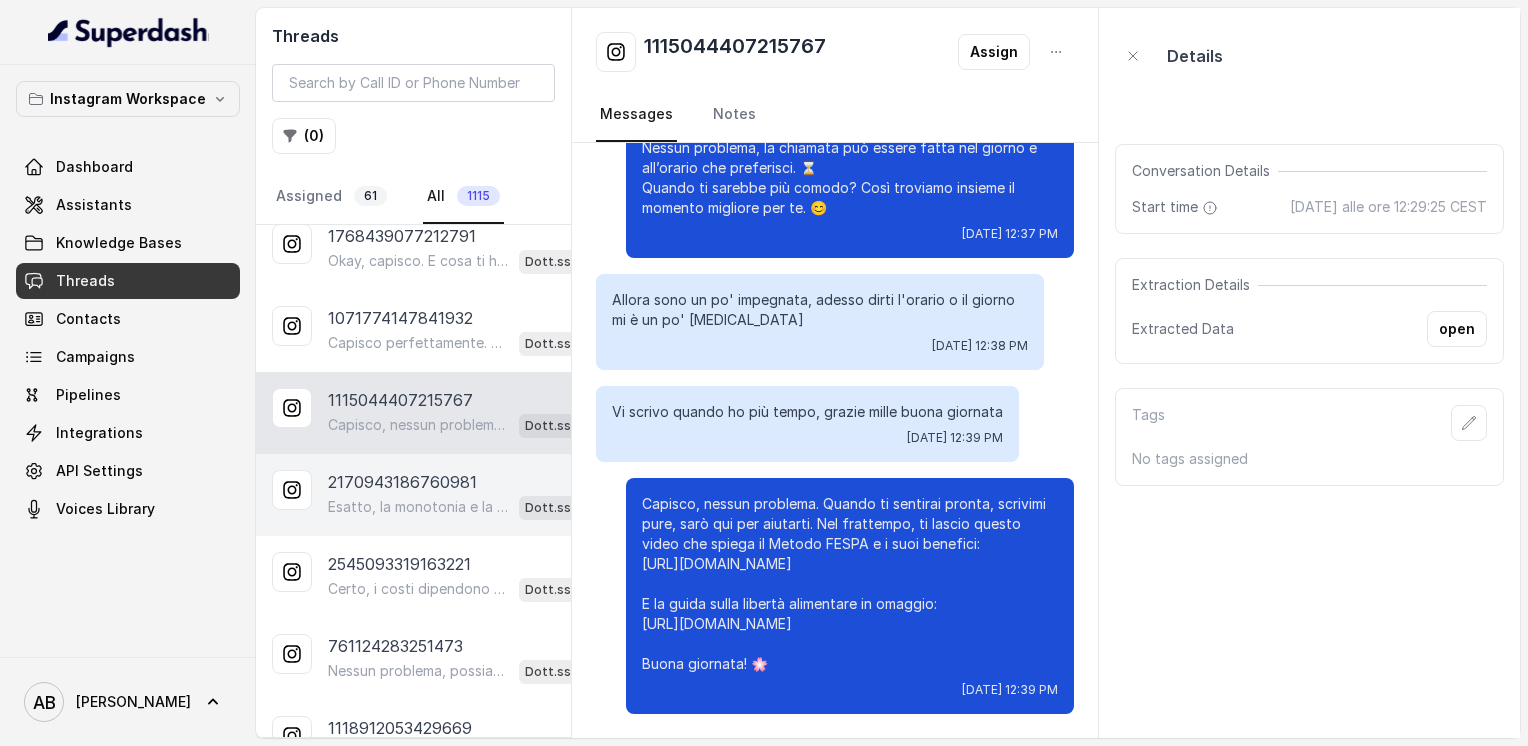 click on "2170943186760981" at bounding box center [402, 482] 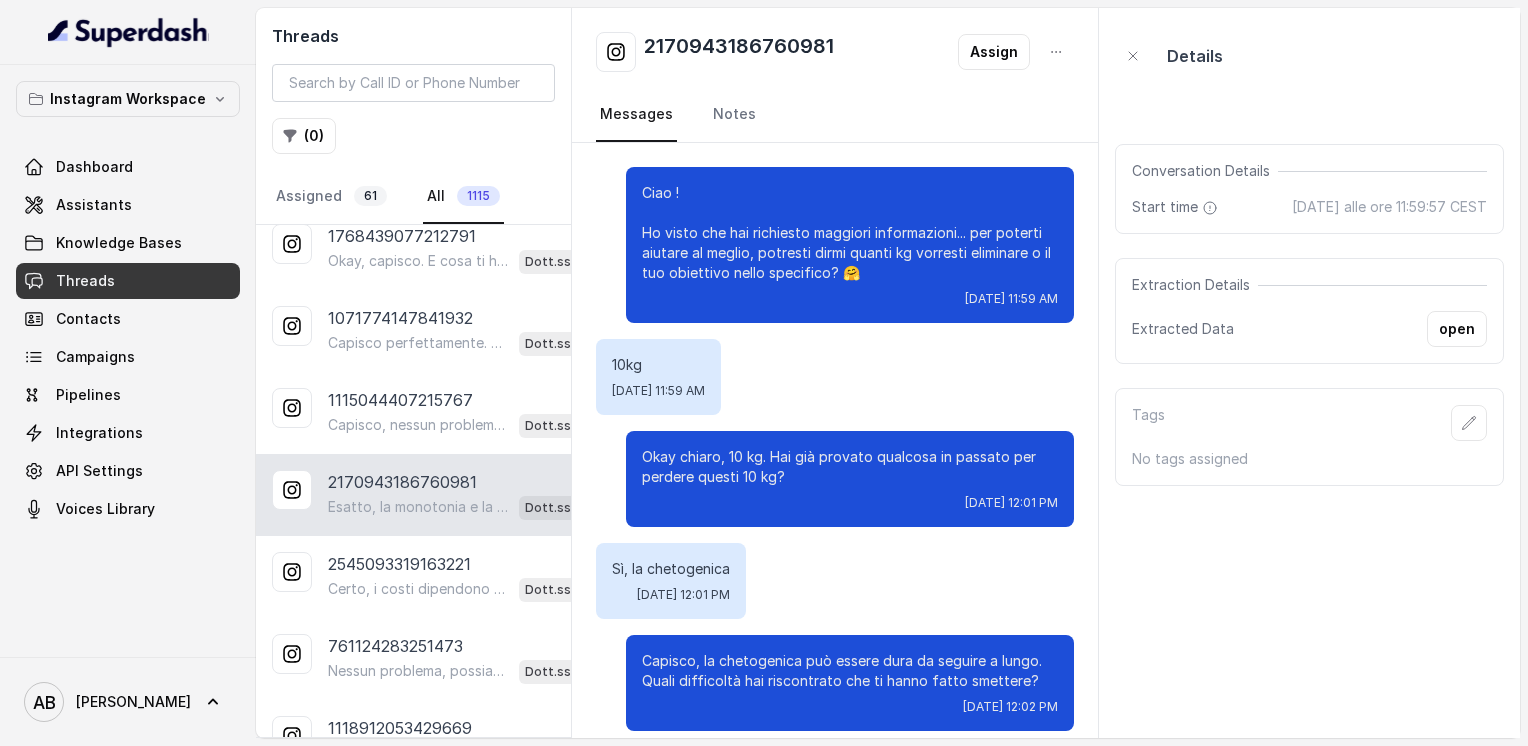 scroll, scrollTop: 300, scrollLeft: 0, axis: vertical 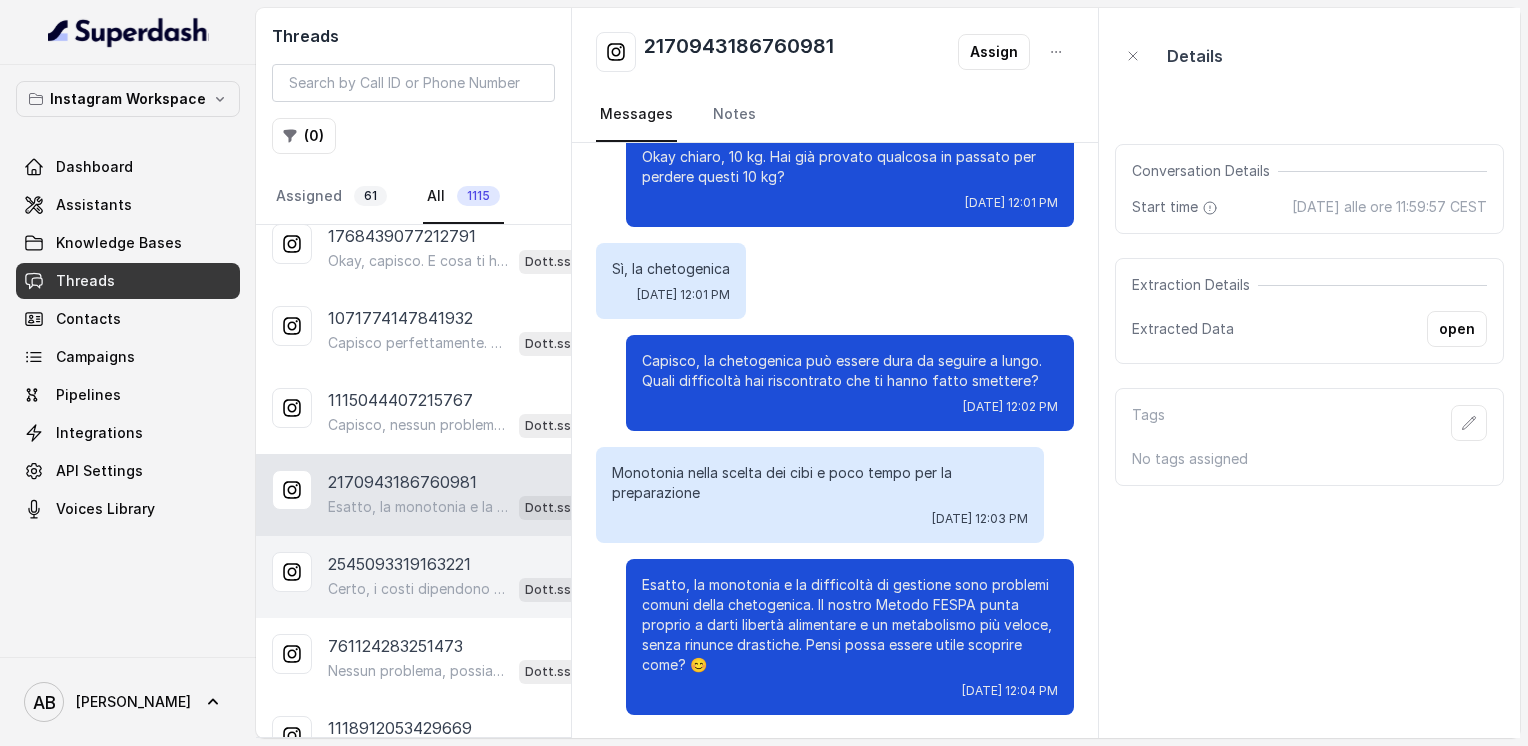 click on "Certo, i costi dipendono dal percorso personalizzato che fa per te. Possiamo fare una breve chiamata gratuita di 5 minuti con un nostro specialista, così ti spiega tutto nel dettaglio. Ti interessa?" at bounding box center (419, 589) 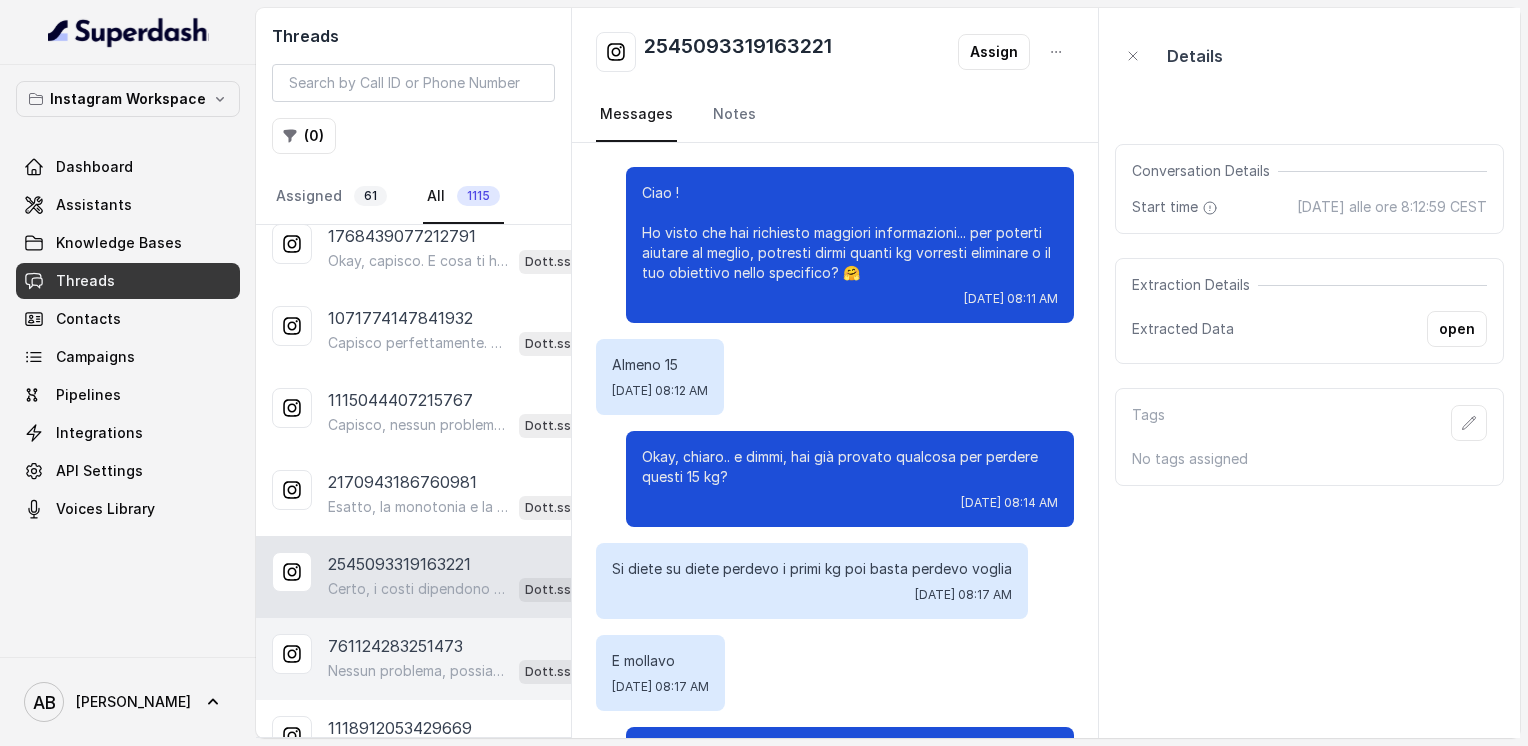 scroll, scrollTop: 412, scrollLeft: 0, axis: vertical 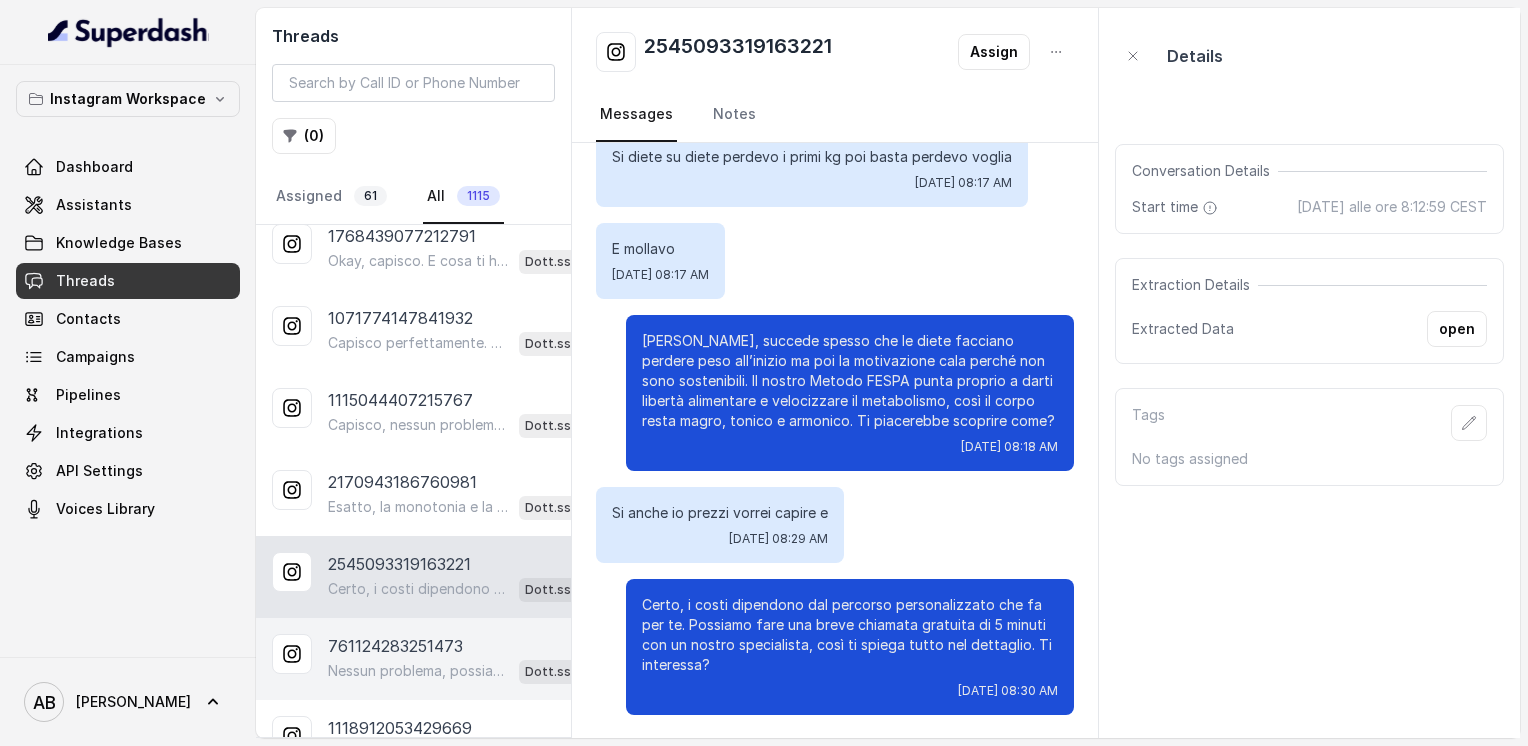 drag, startPoint x: 441, startPoint y: 606, endPoint x: 443, endPoint y: 627, distance: 21.095022 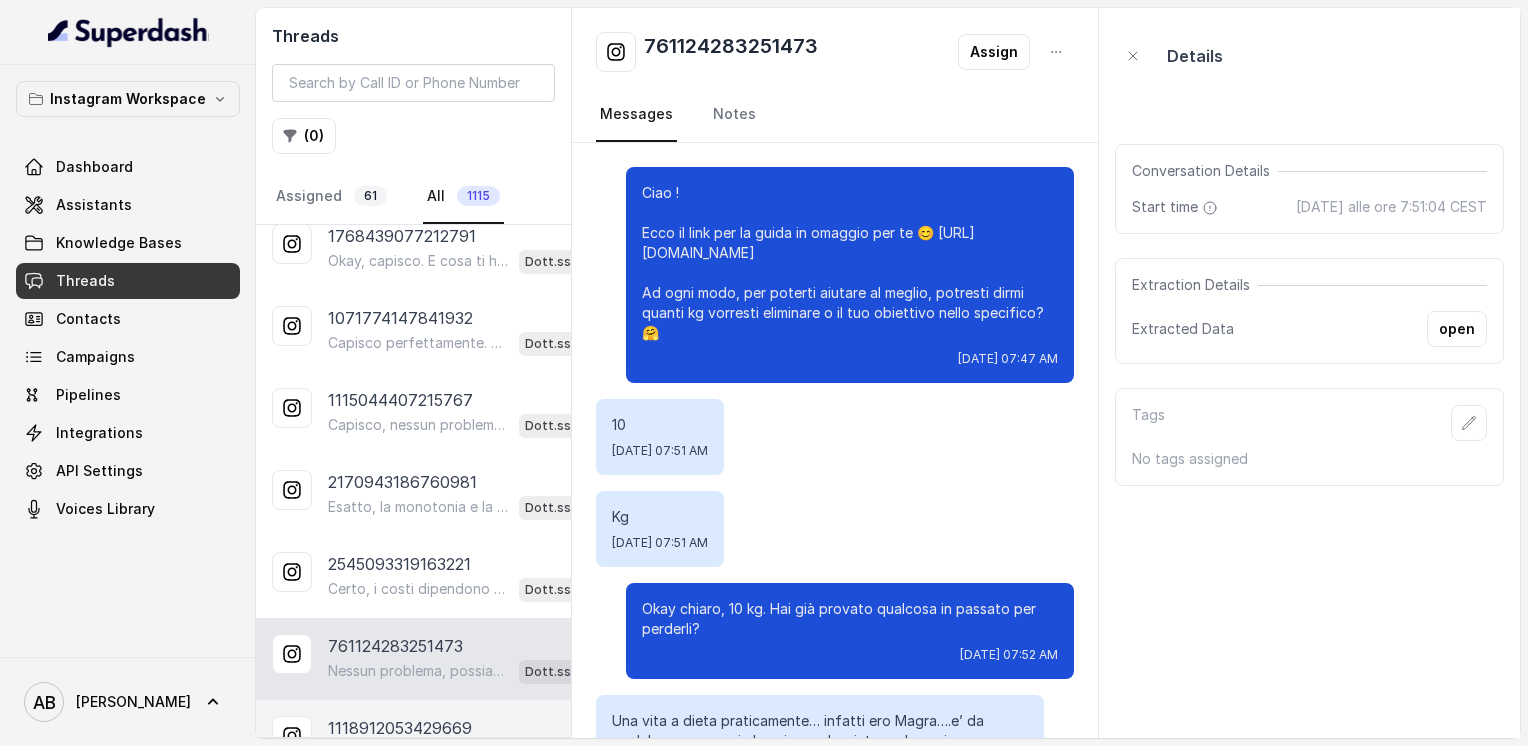 scroll, scrollTop: 1764, scrollLeft: 0, axis: vertical 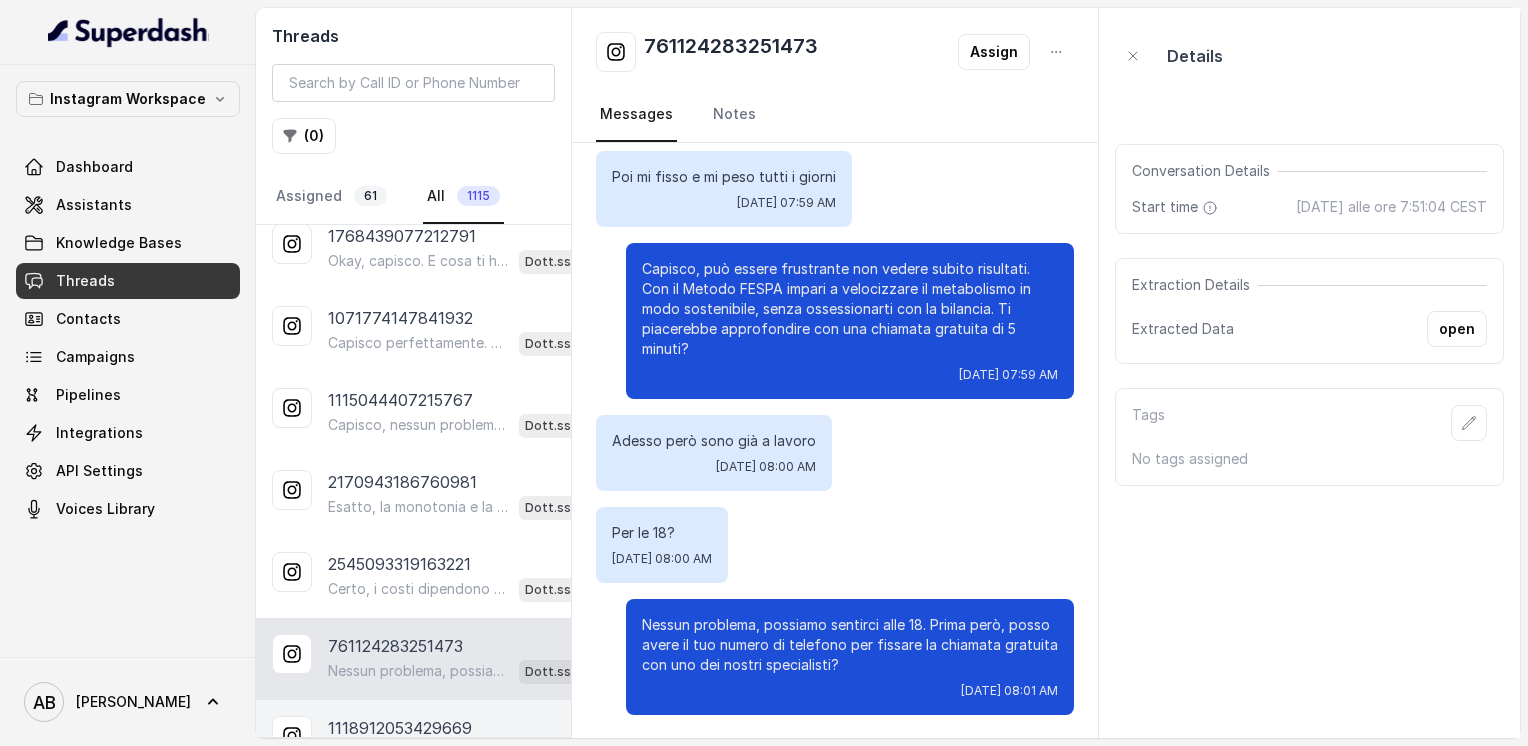 click on "Perfetto, a lunedì allora! 😊
Se nel frattempo hai domande, scrivimi pure. Buona giornata! 🌸" at bounding box center (419, 753) 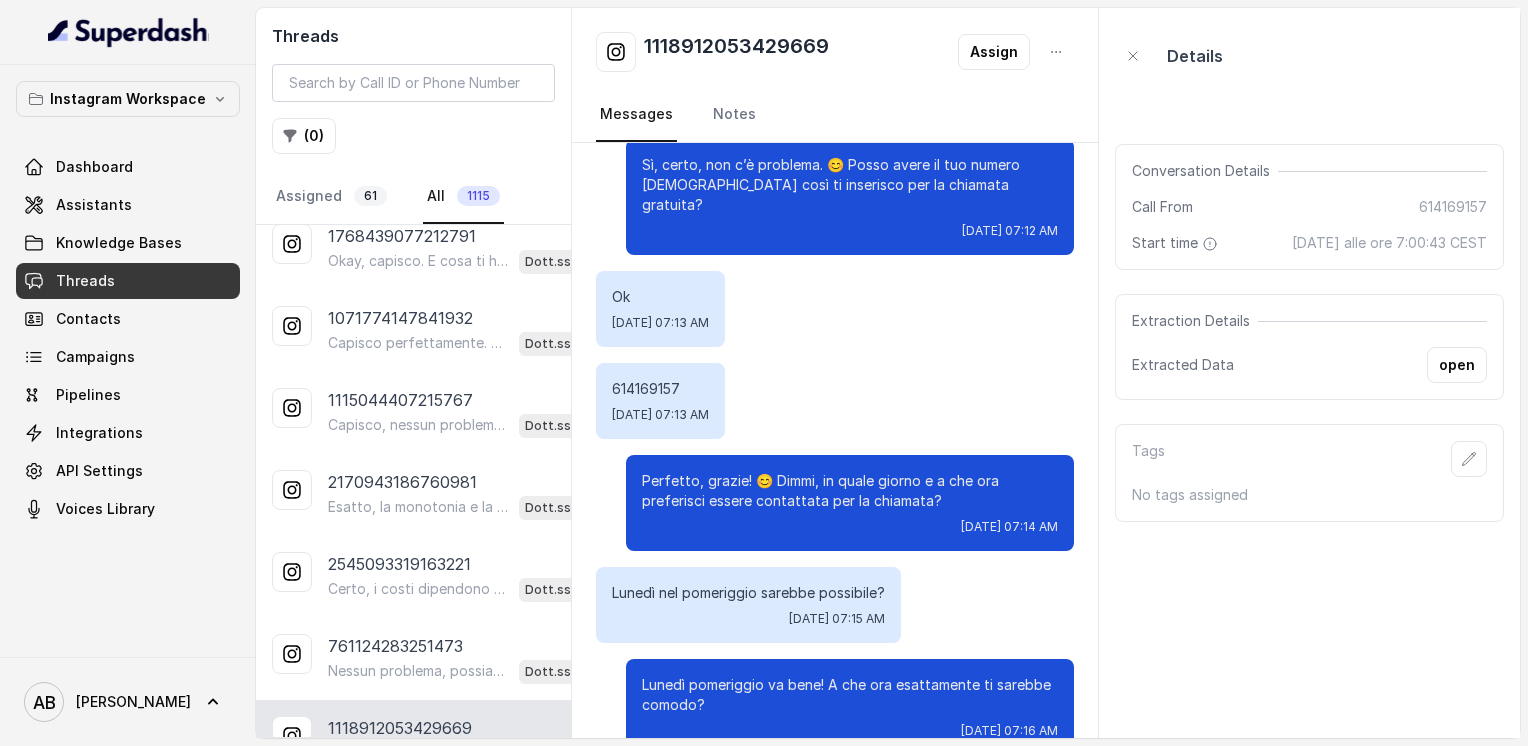 scroll, scrollTop: 1492, scrollLeft: 0, axis: vertical 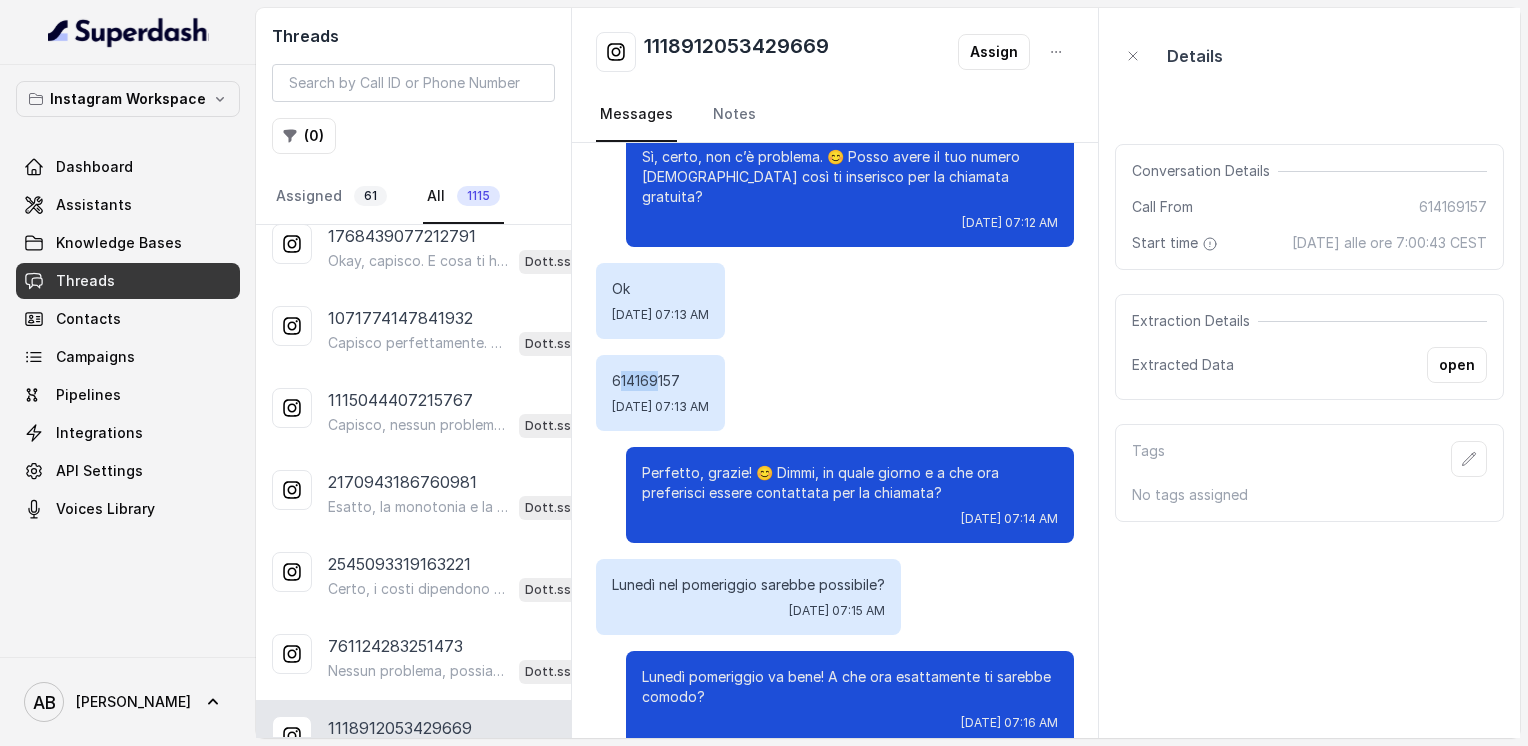 drag, startPoint x: 616, startPoint y: 360, endPoint x: 660, endPoint y: 350, distance: 45.122055 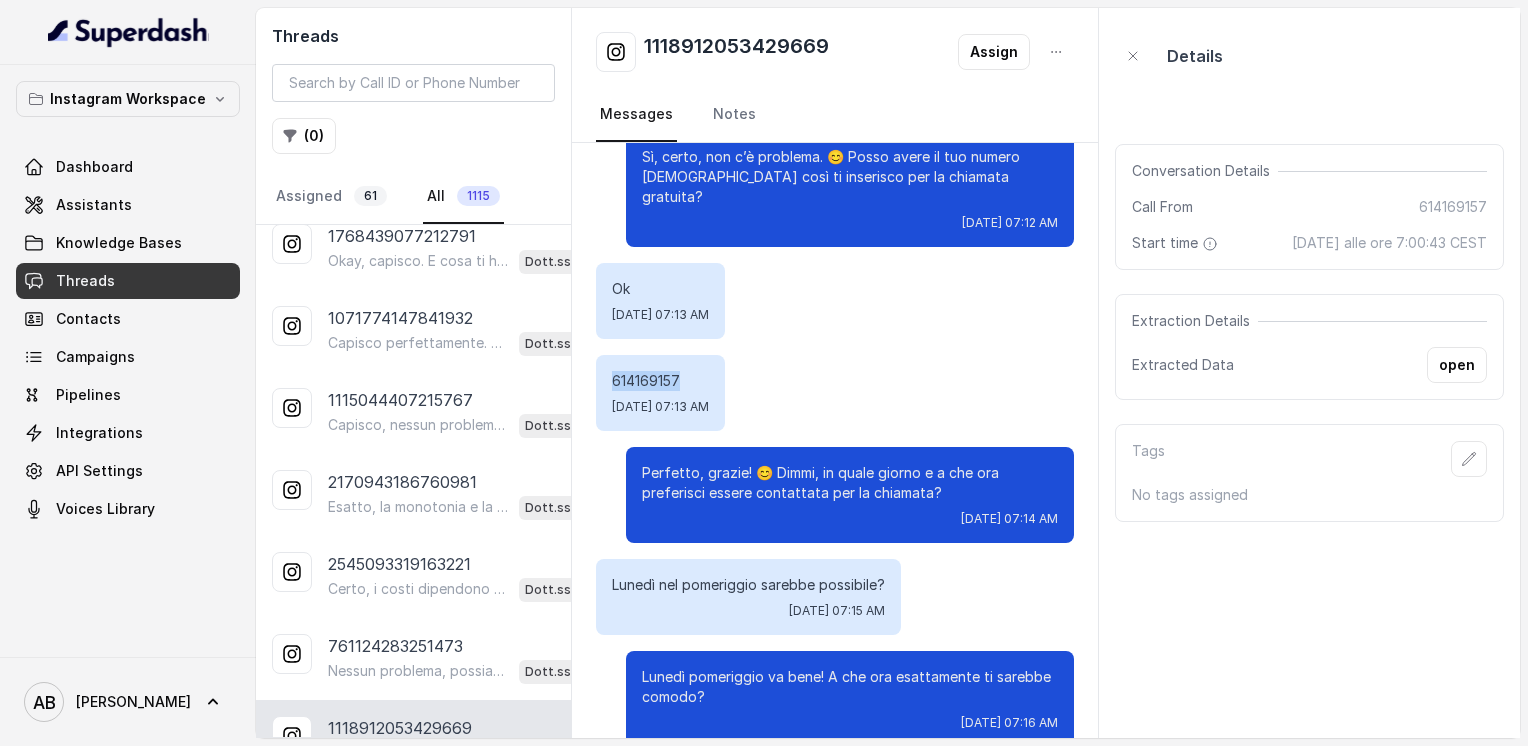 drag, startPoint x: 612, startPoint y: 360, endPoint x: 692, endPoint y: 346, distance: 81.21576 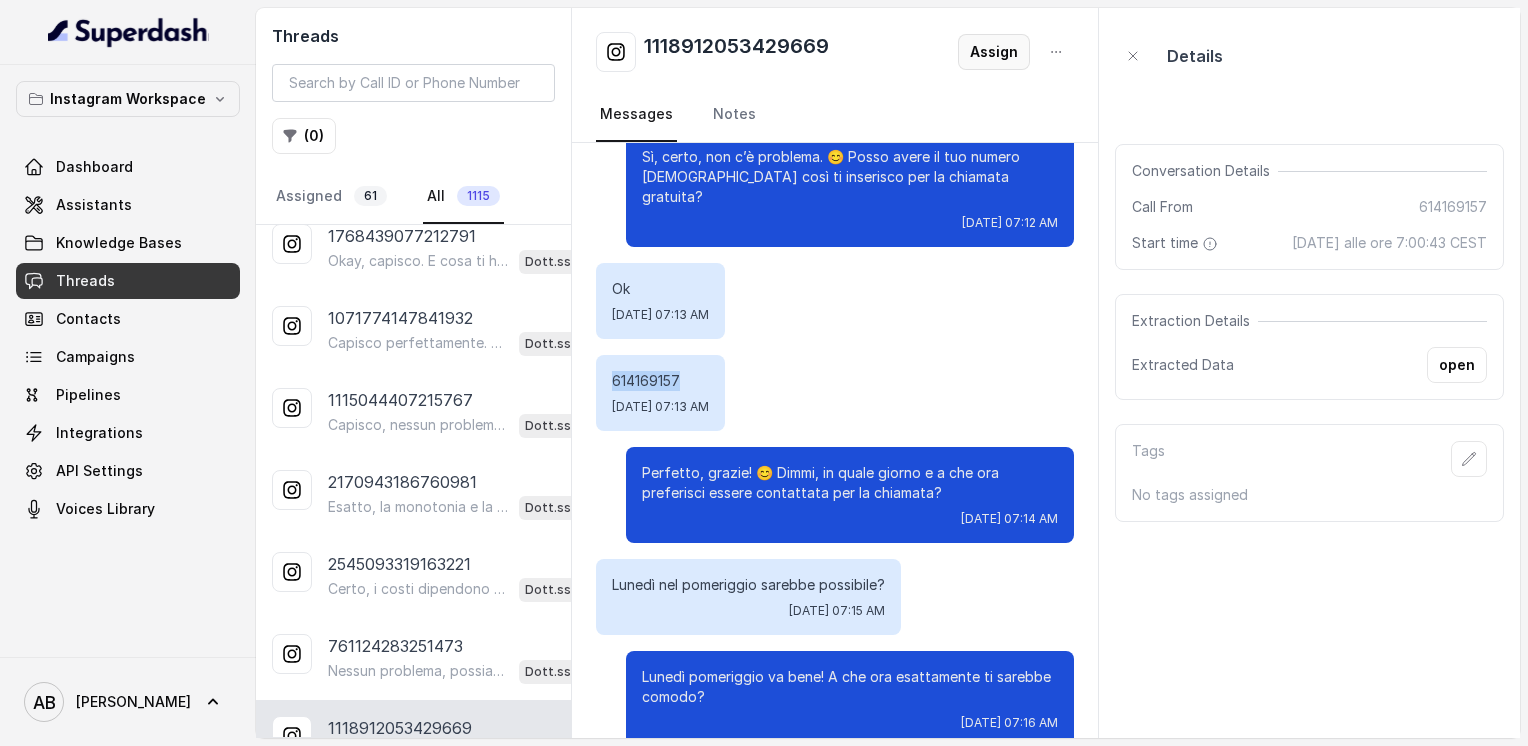 click on "Assign" at bounding box center (994, 52) 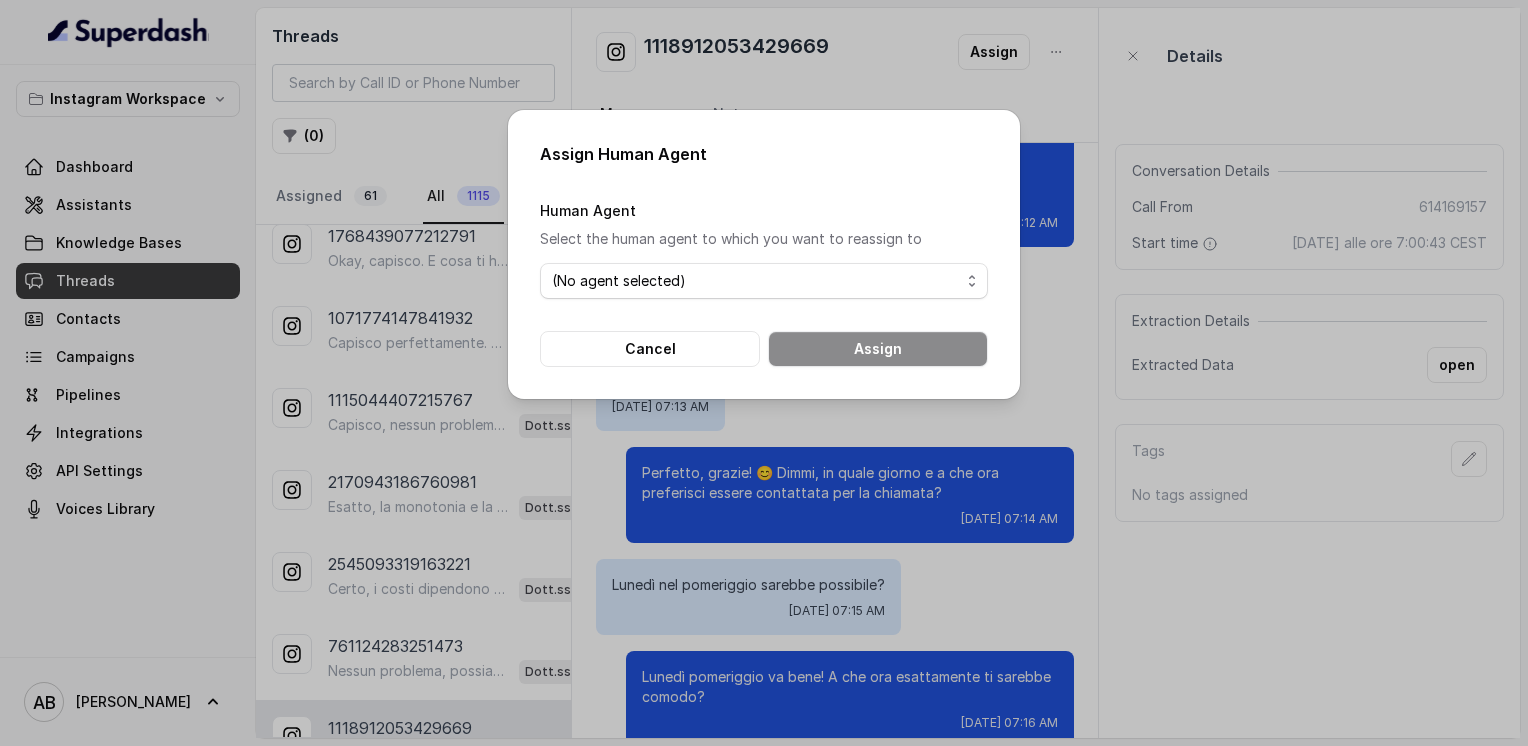 click on "Human Agent Select the human agent to which you want to reassign to (No agent selected) Alessandro (vincenzomauta@metodofespa.com) Cancel Assign" at bounding box center [764, 282] 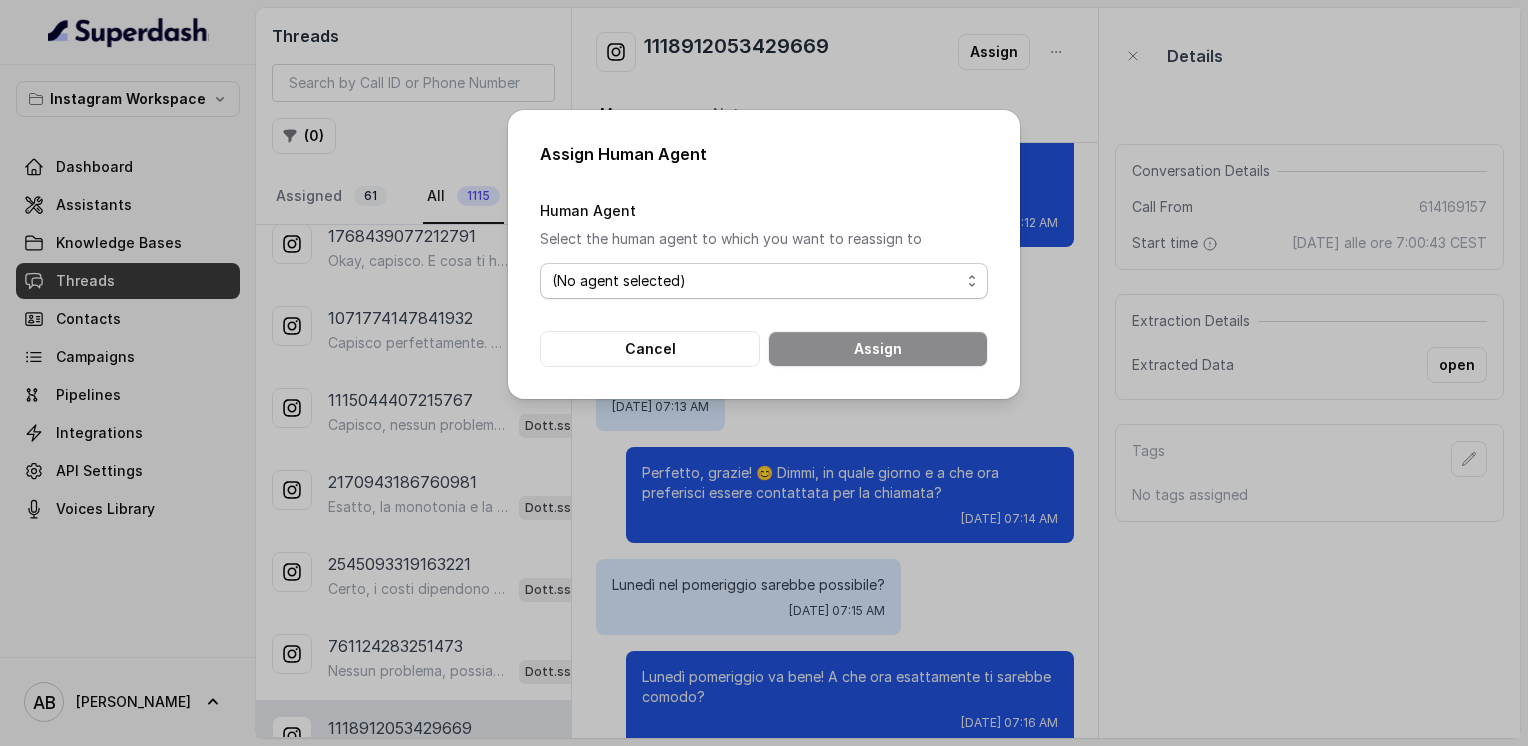 click on "(No agent selected) Alessandro (vincenzomauta@metodofespa.com)" at bounding box center [764, 281] 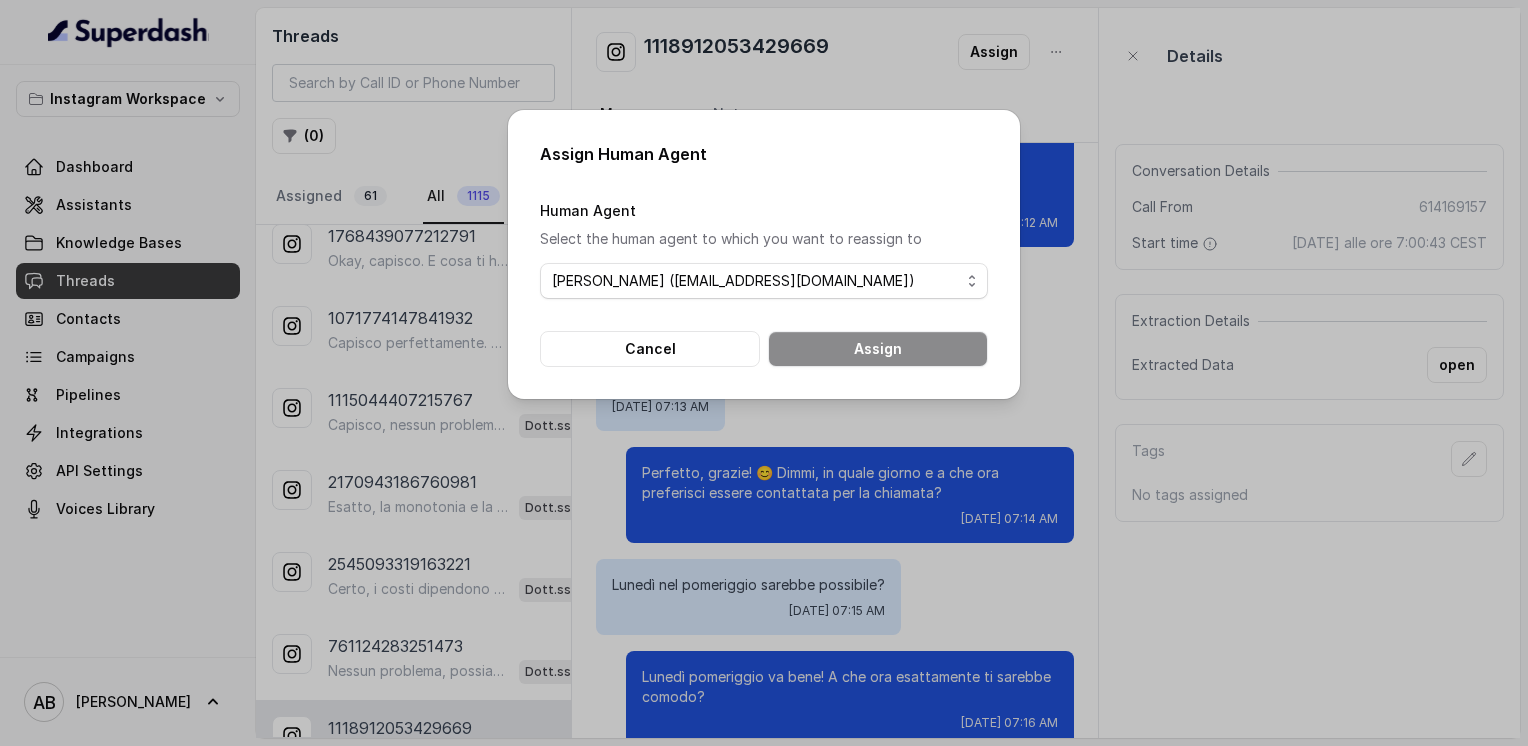 click on "(No agent selected) Alessandro (vincenzomauta@metodofespa.com)" at bounding box center [764, 281] 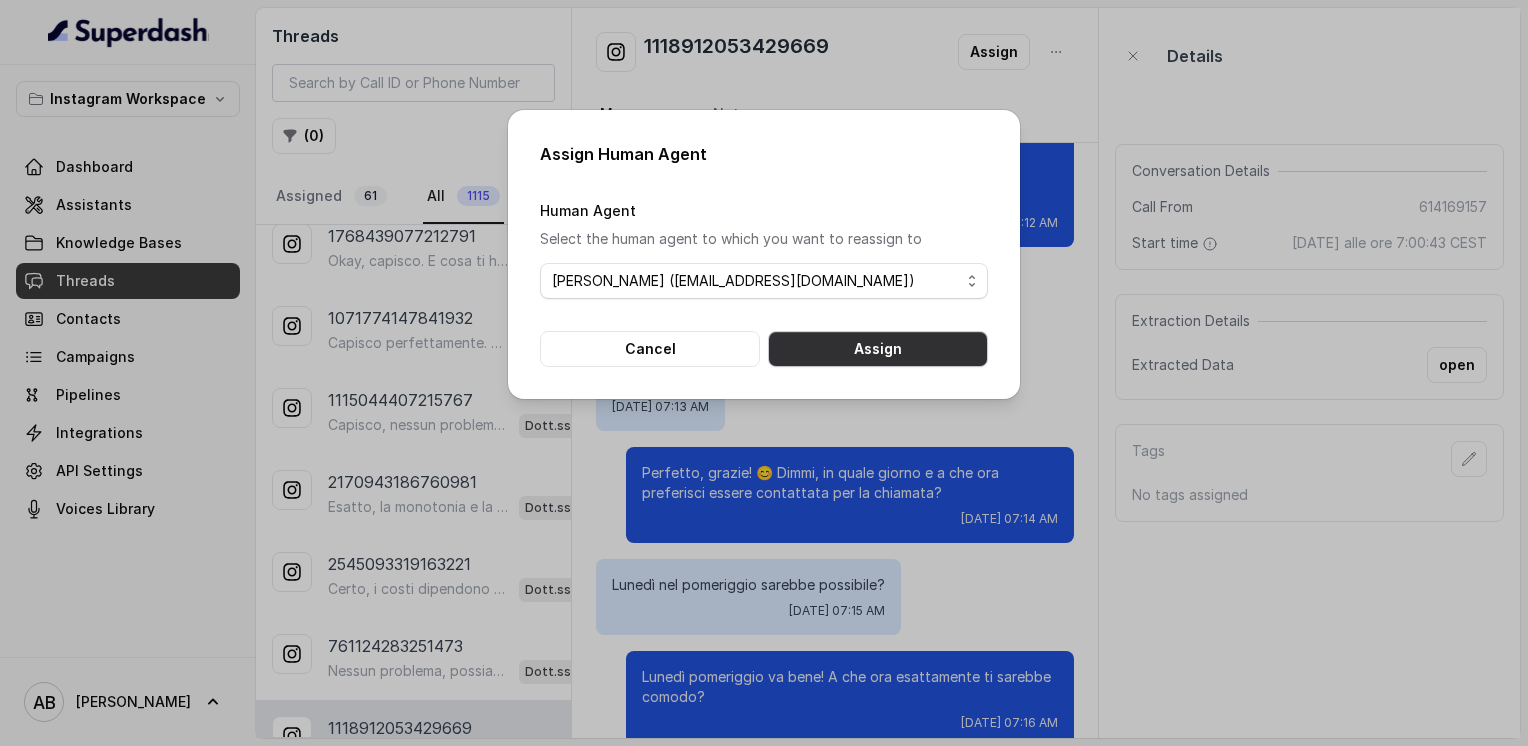 click on "Assign" at bounding box center (878, 349) 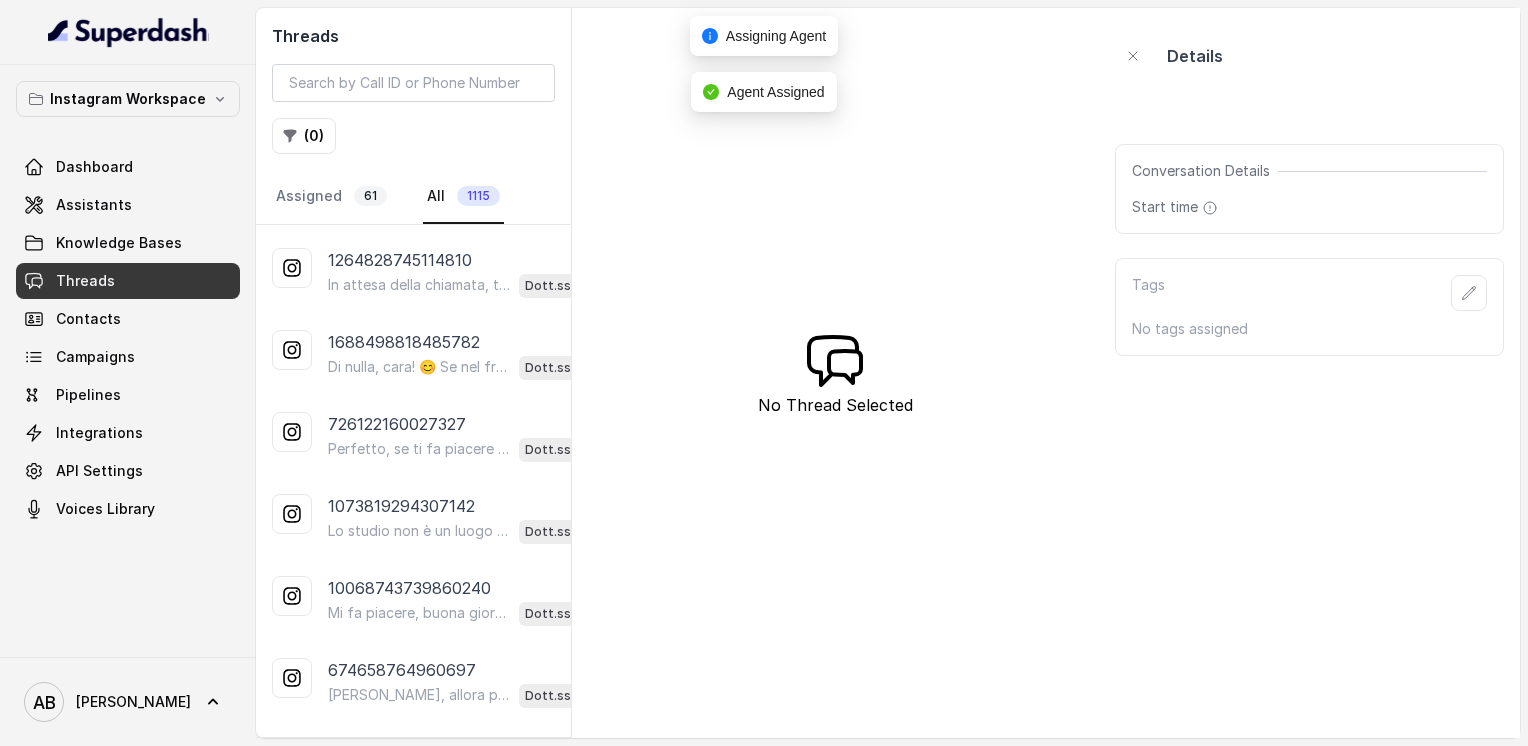 scroll, scrollTop: 3675, scrollLeft: 0, axis: vertical 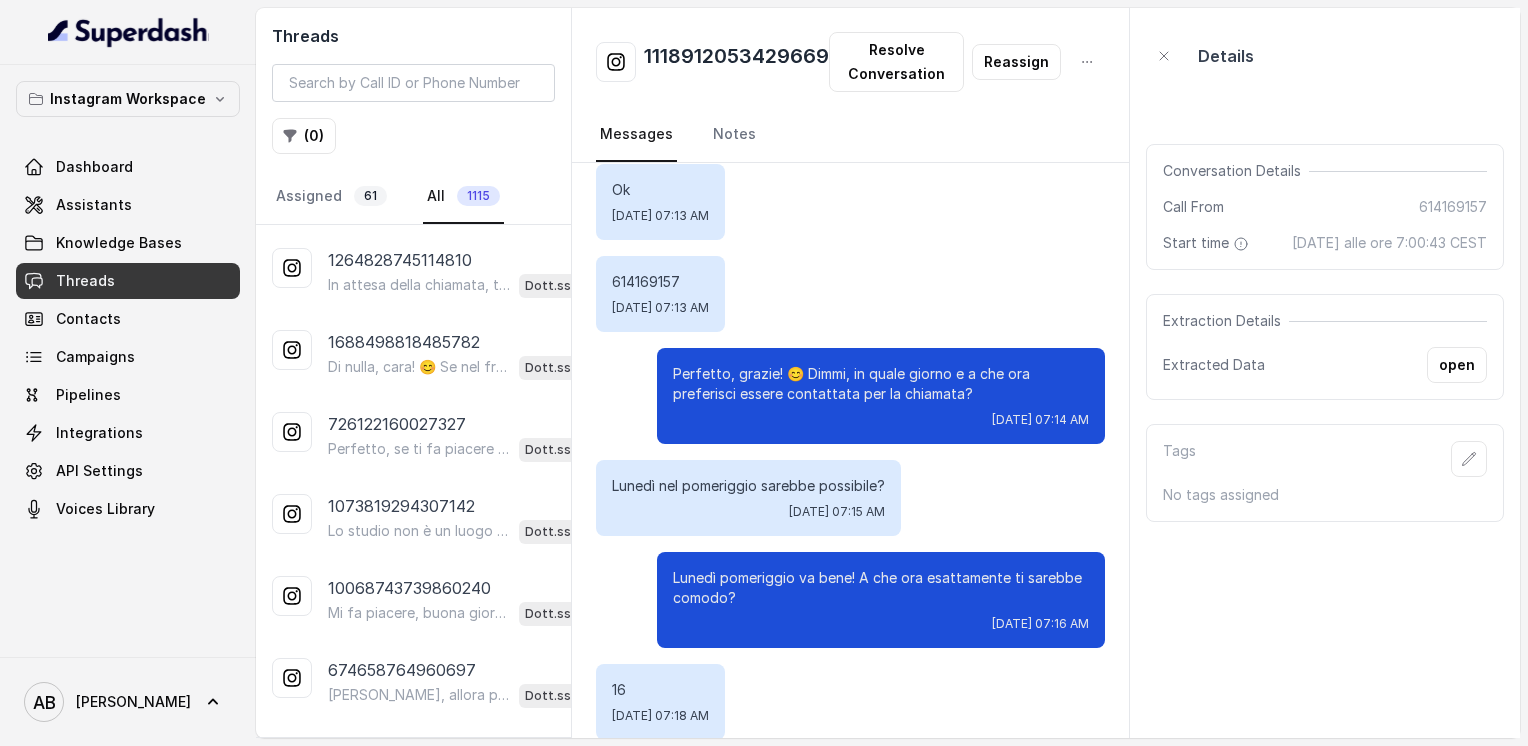 click on "614169157" at bounding box center [660, 282] 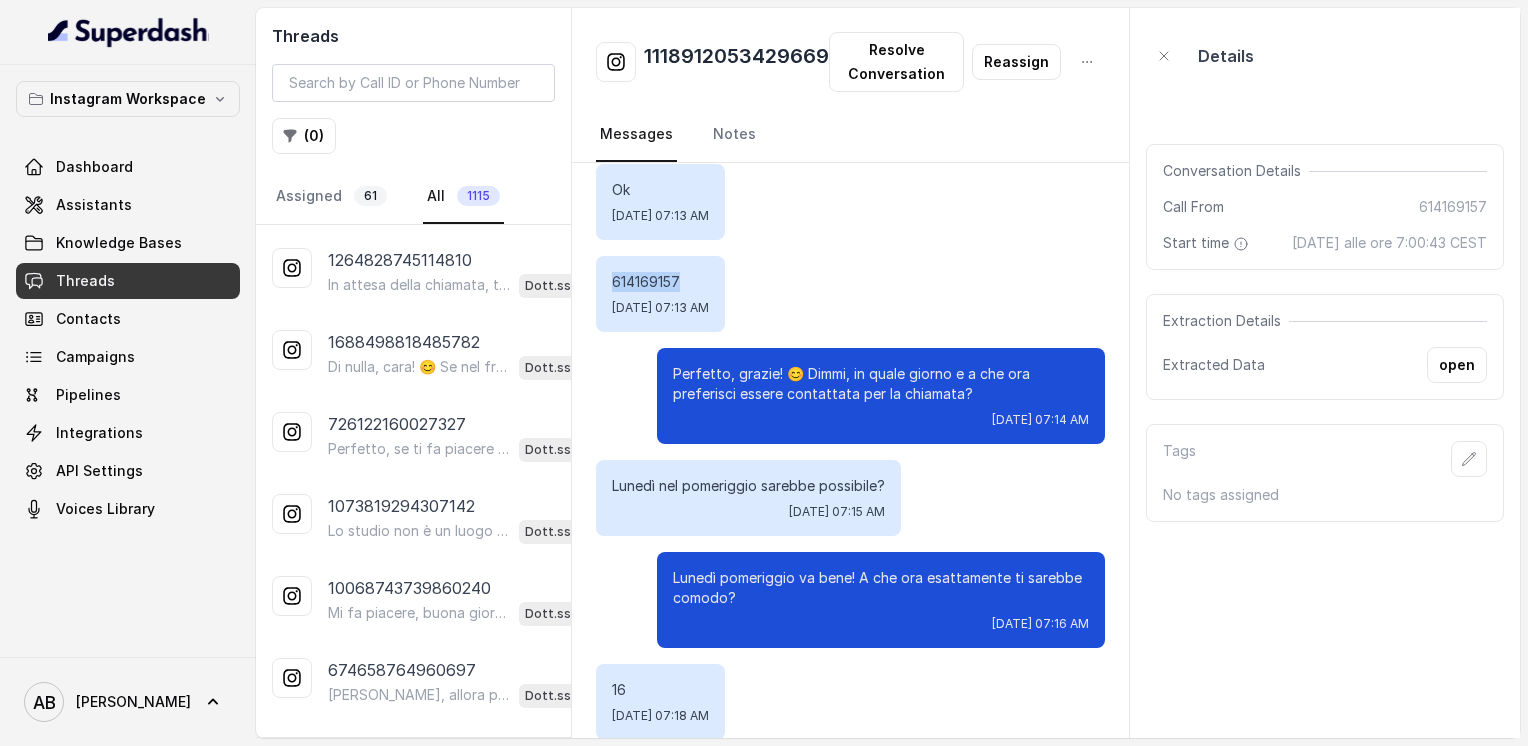 click on "614169157" at bounding box center (660, 282) 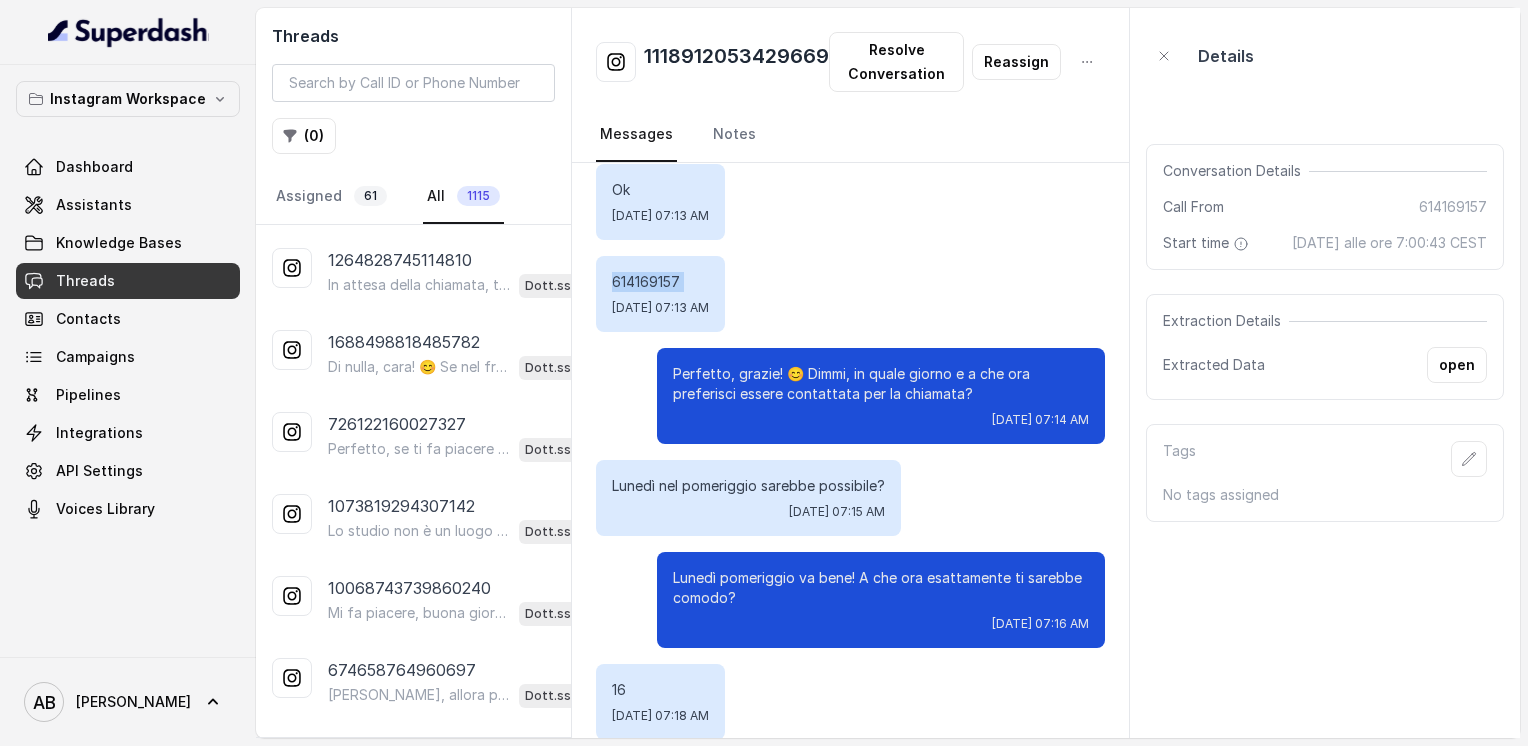 drag, startPoint x: 612, startPoint y: 254, endPoint x: 631, endPoint y: 254, distance: 19 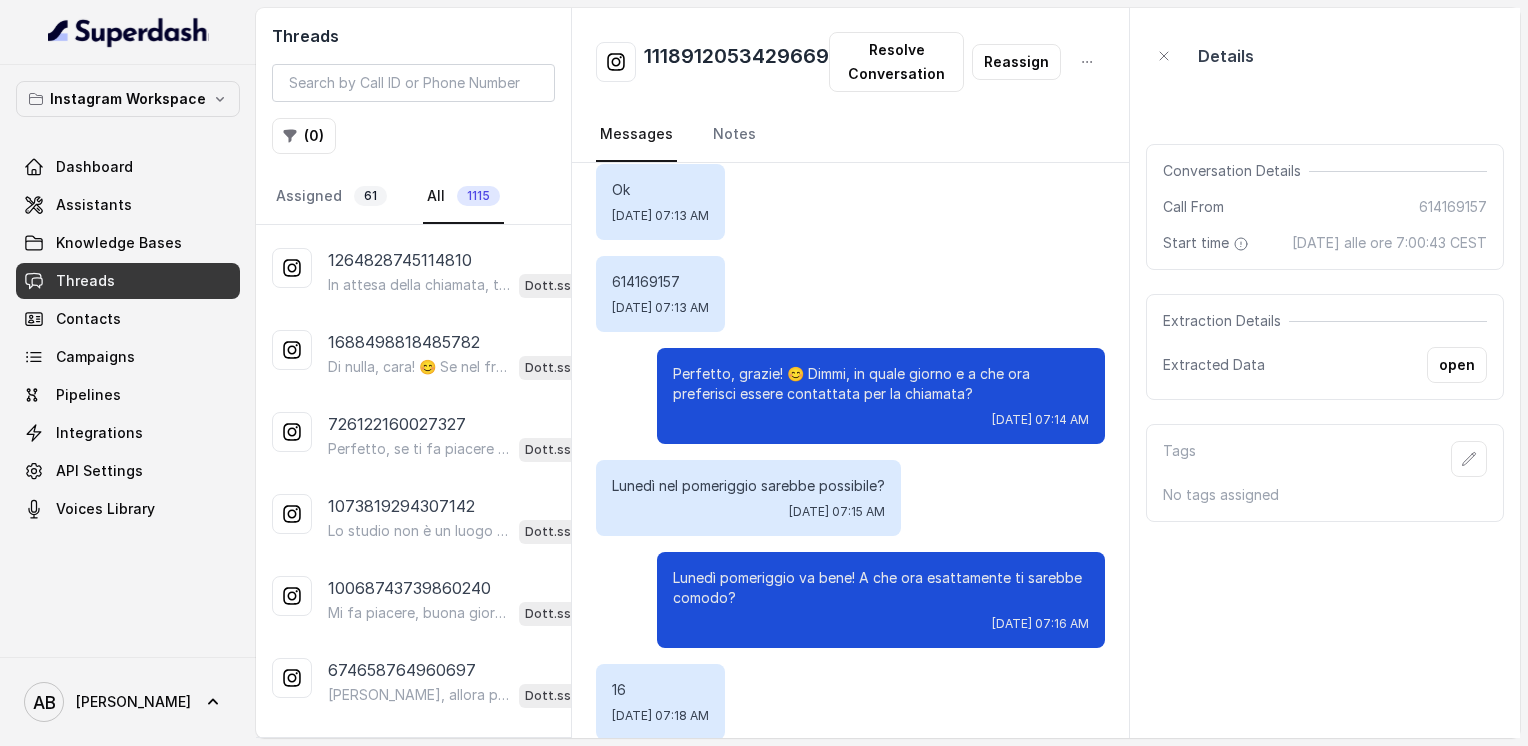 click on "614169157" at bounding box center [660, 282] 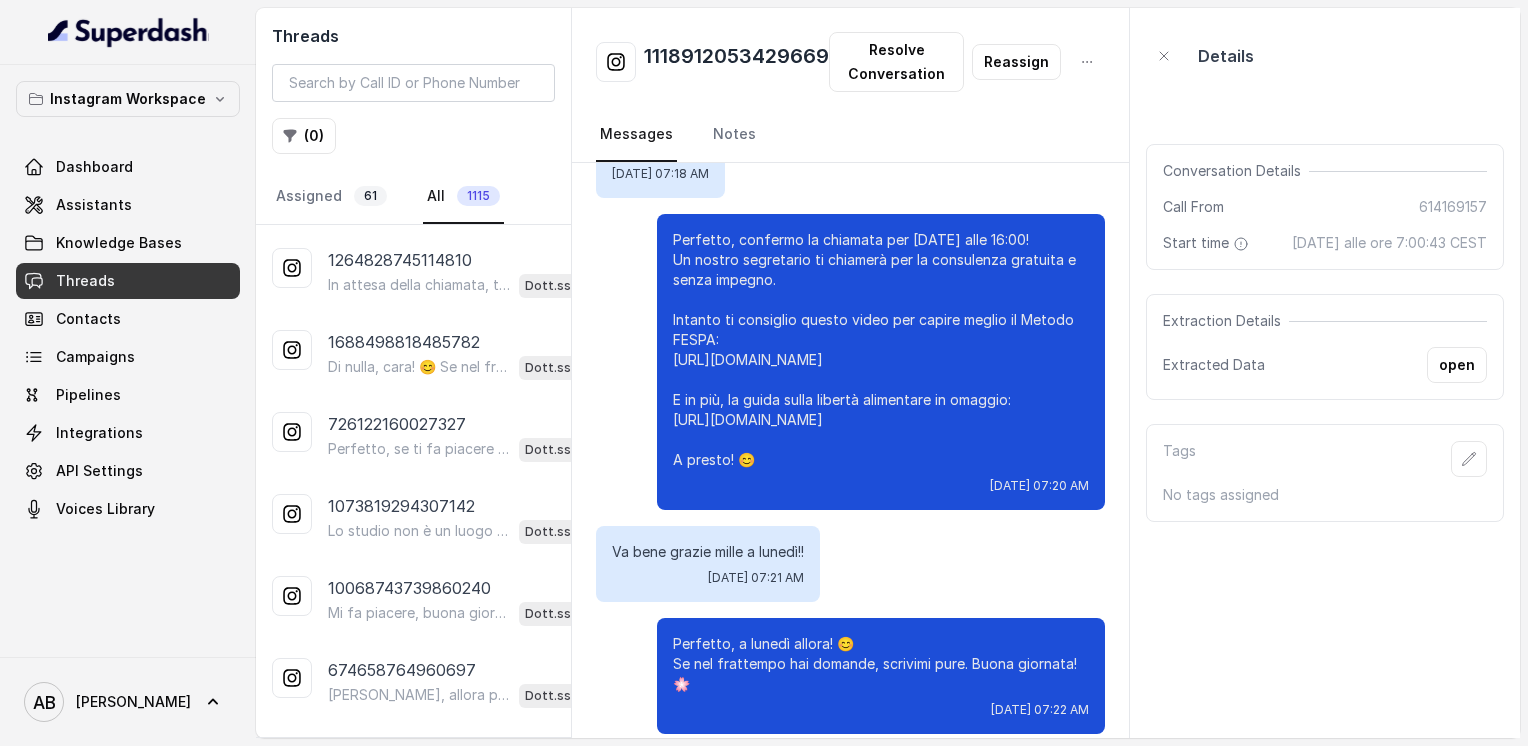scroll, scrollTop: 2211, scrollLeft: 0, axis: vertical 